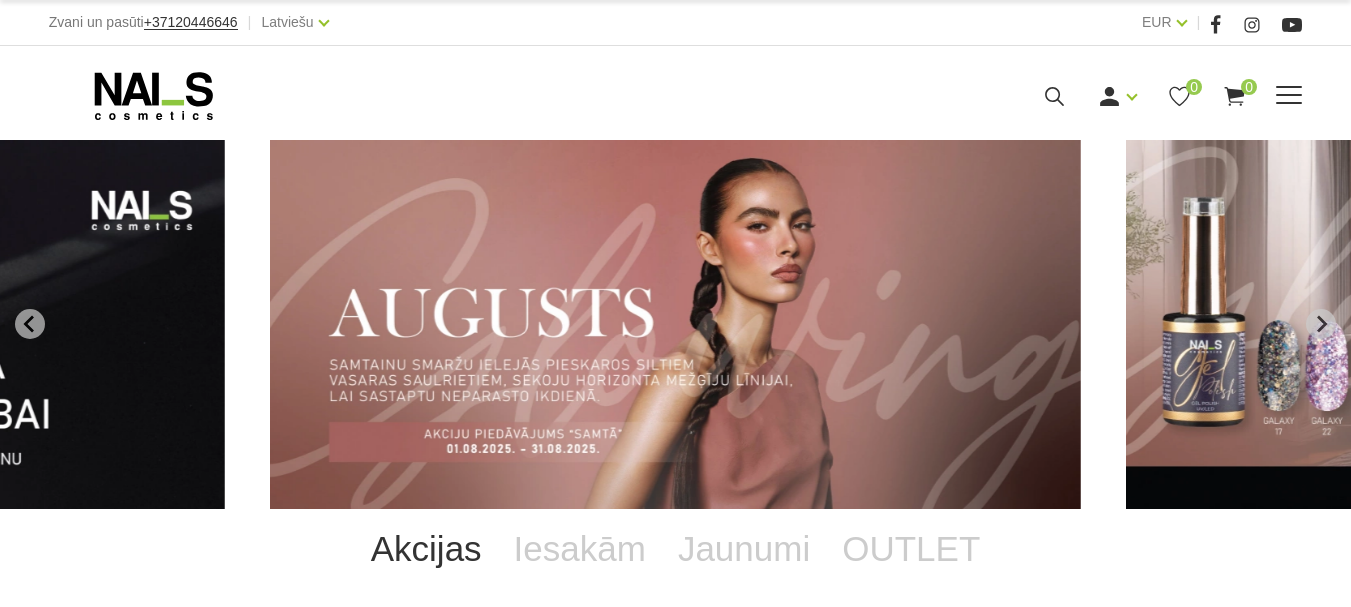 scroll, scrollTop: 0, scrollLeft: 0, axis: both 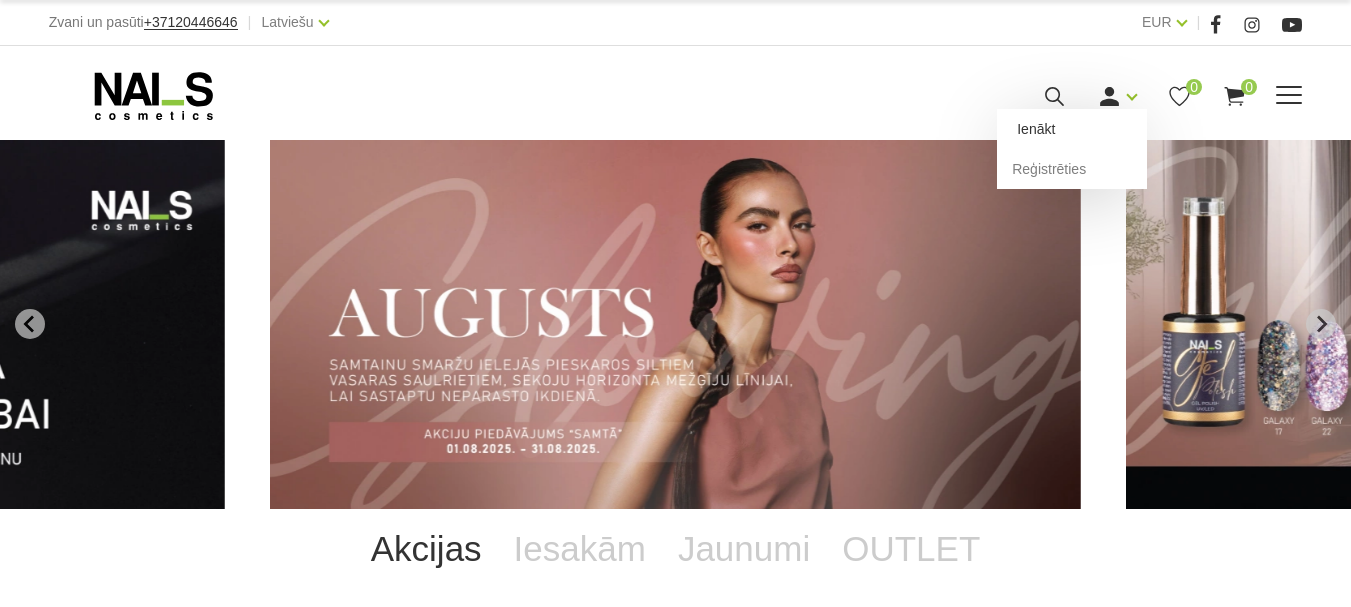 click on "Ienākt" at bounding box center (1072, 129) 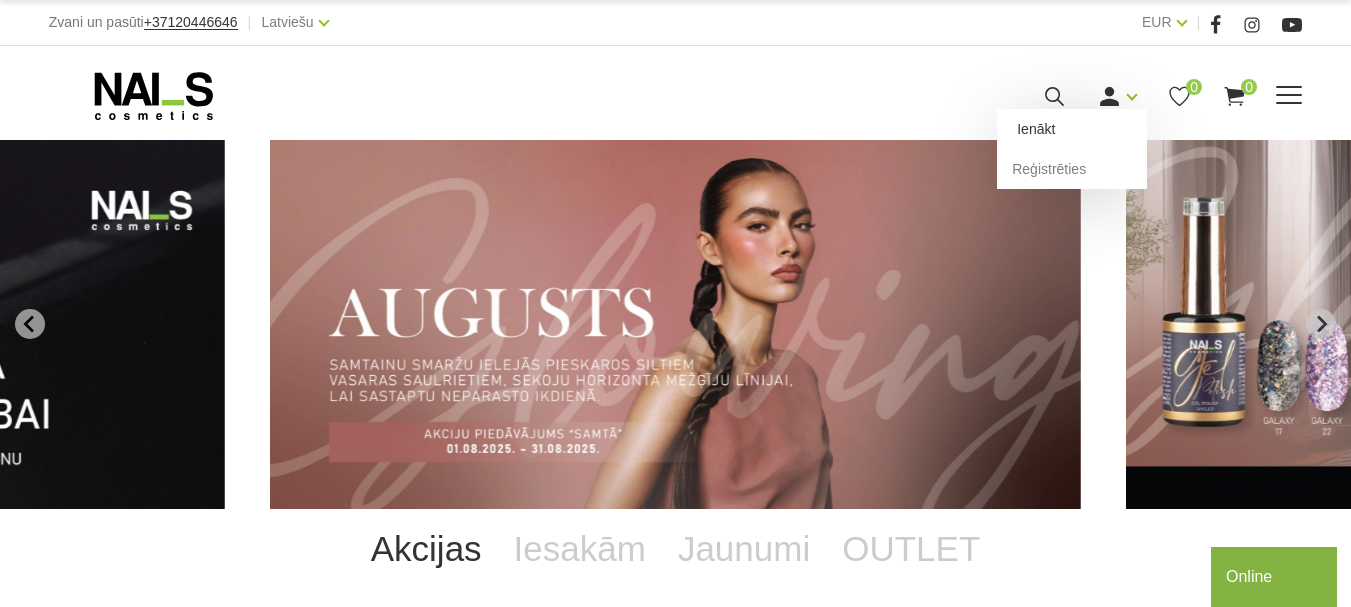 scroll, scrollTop: 0, scrollLeft: 0, axis: both 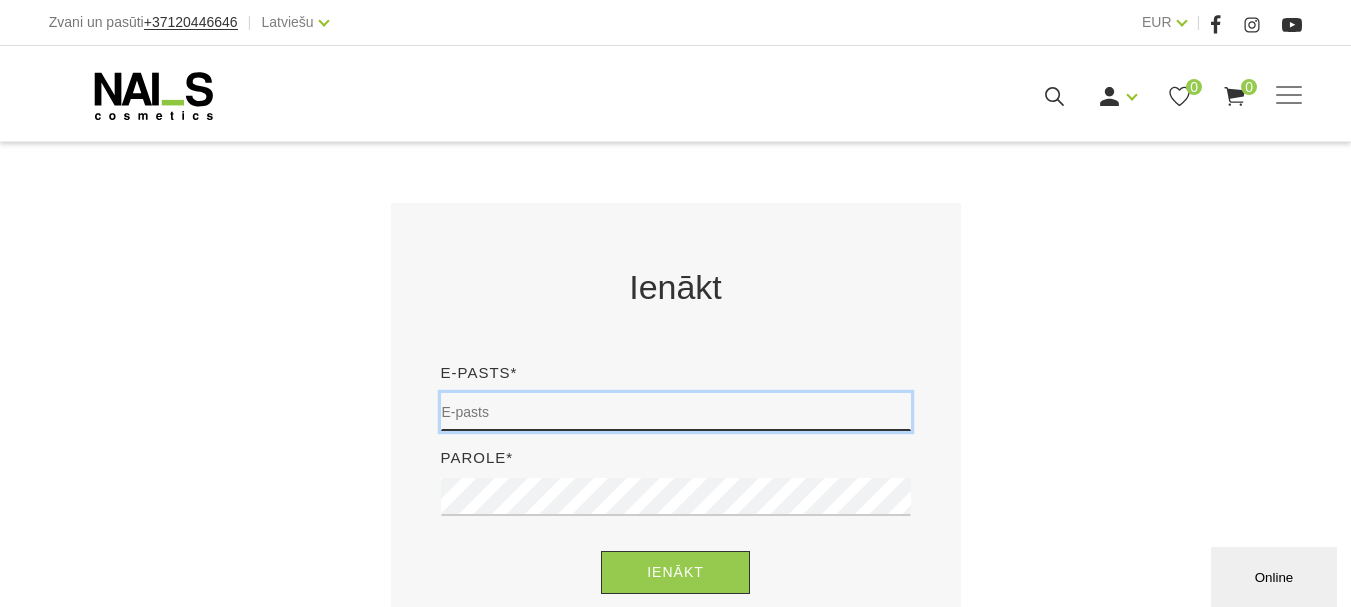 click at bounding box center [676, 412] 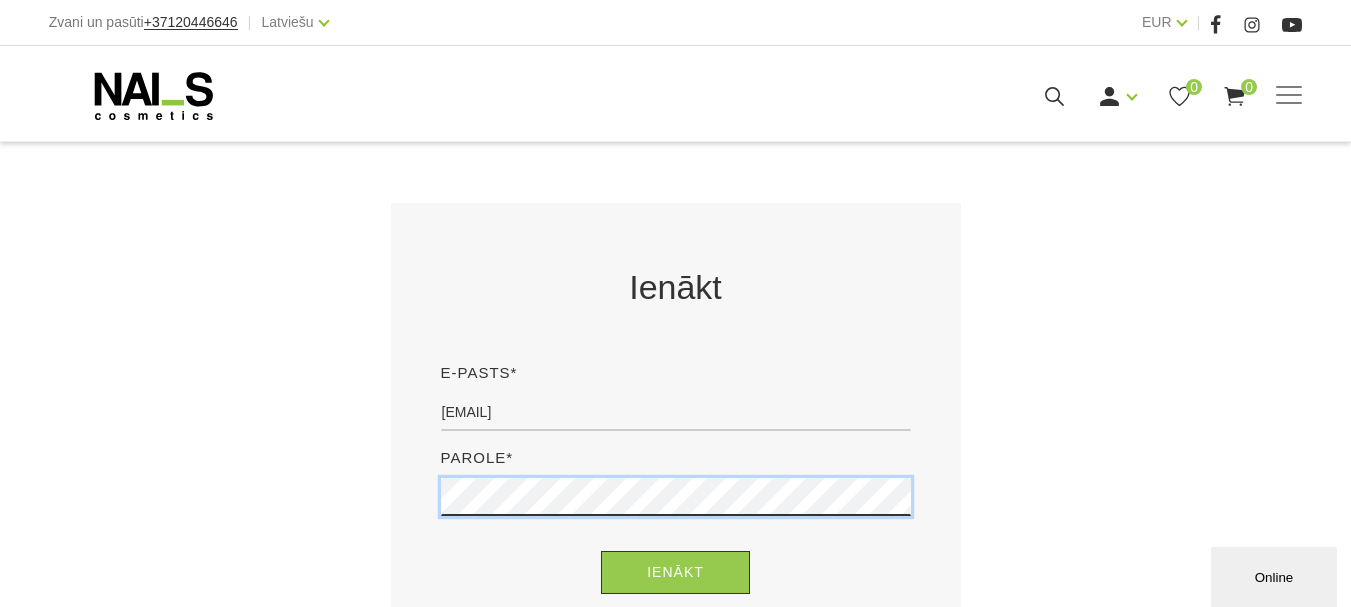 click on "Ienākt" at bounding box center [675, 572] 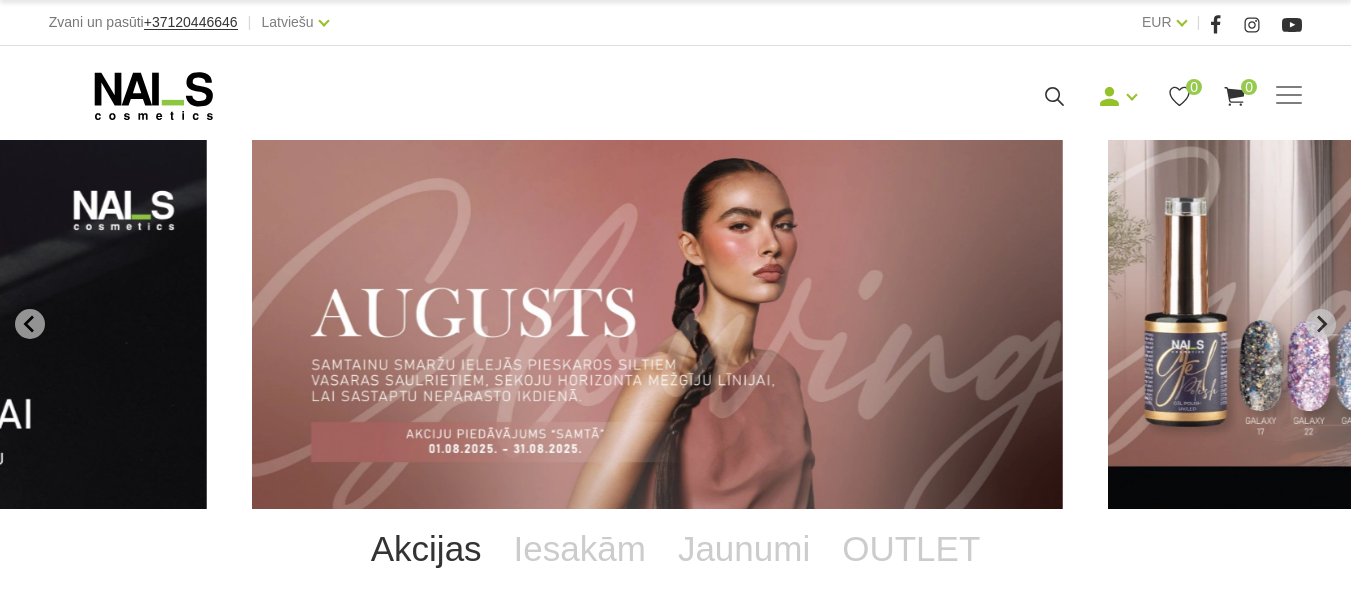 scroll, scrollTop: 0, scrollLeft: 0, axis: both 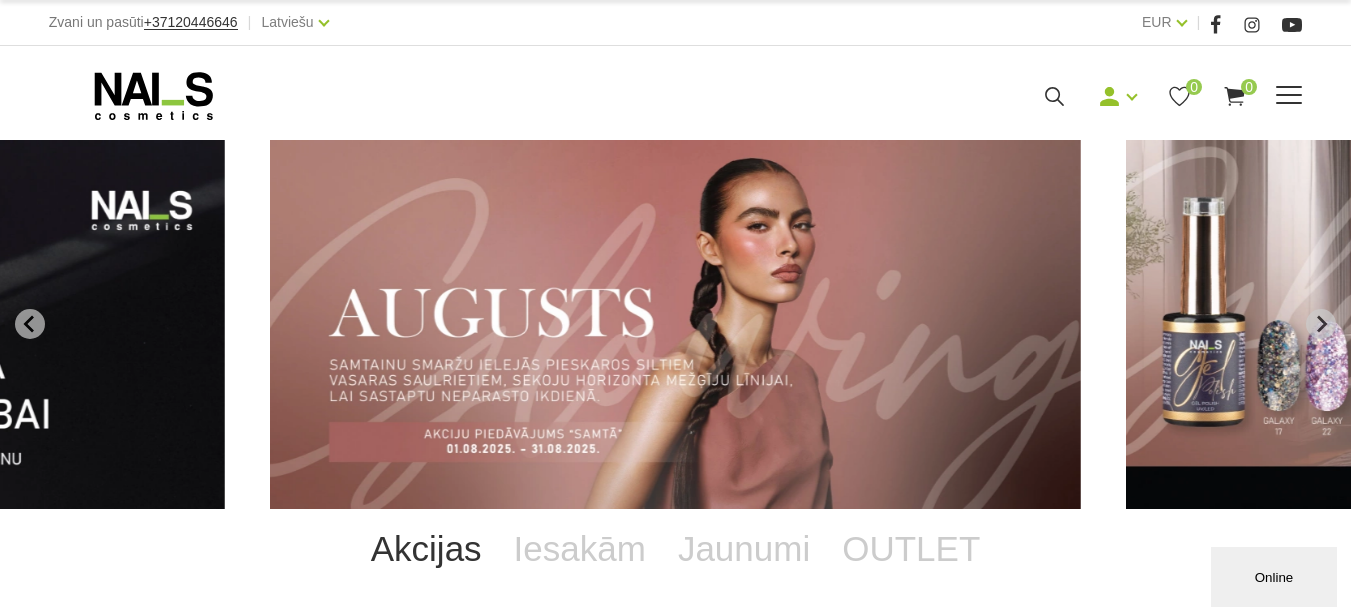 click on "Bāzes, topi un praimeri" at bounding box center [0, 0] 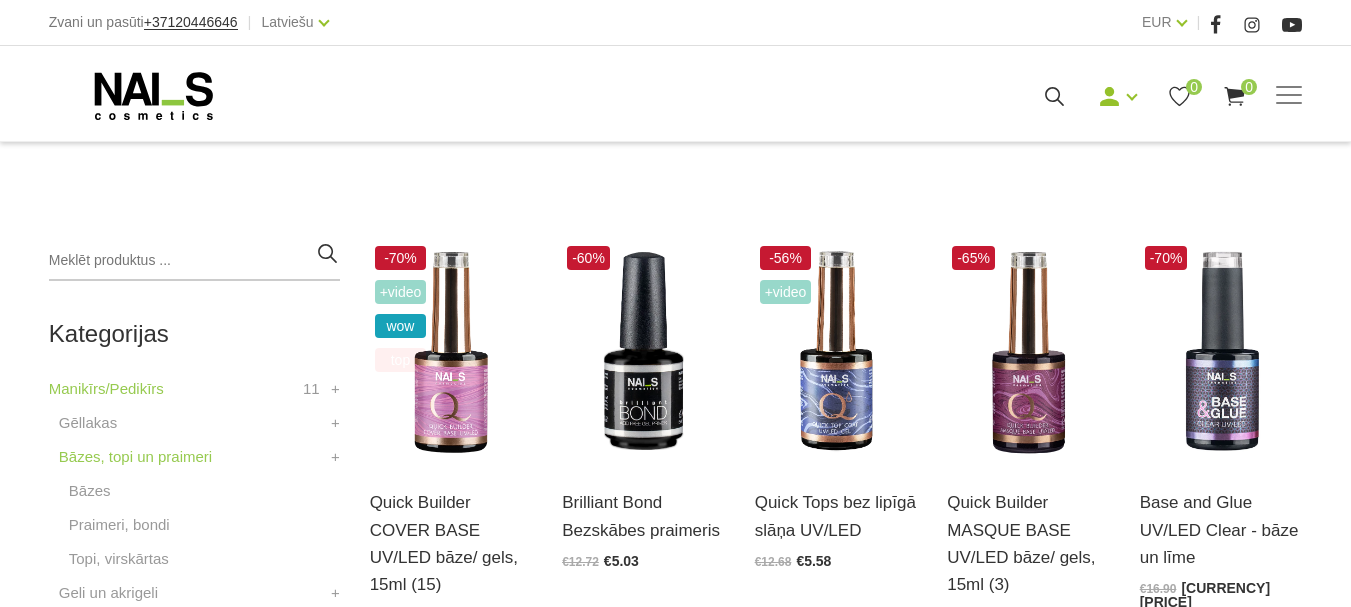 scroll, scrollTop: 500, scrollLeft: 0, axis: vertical 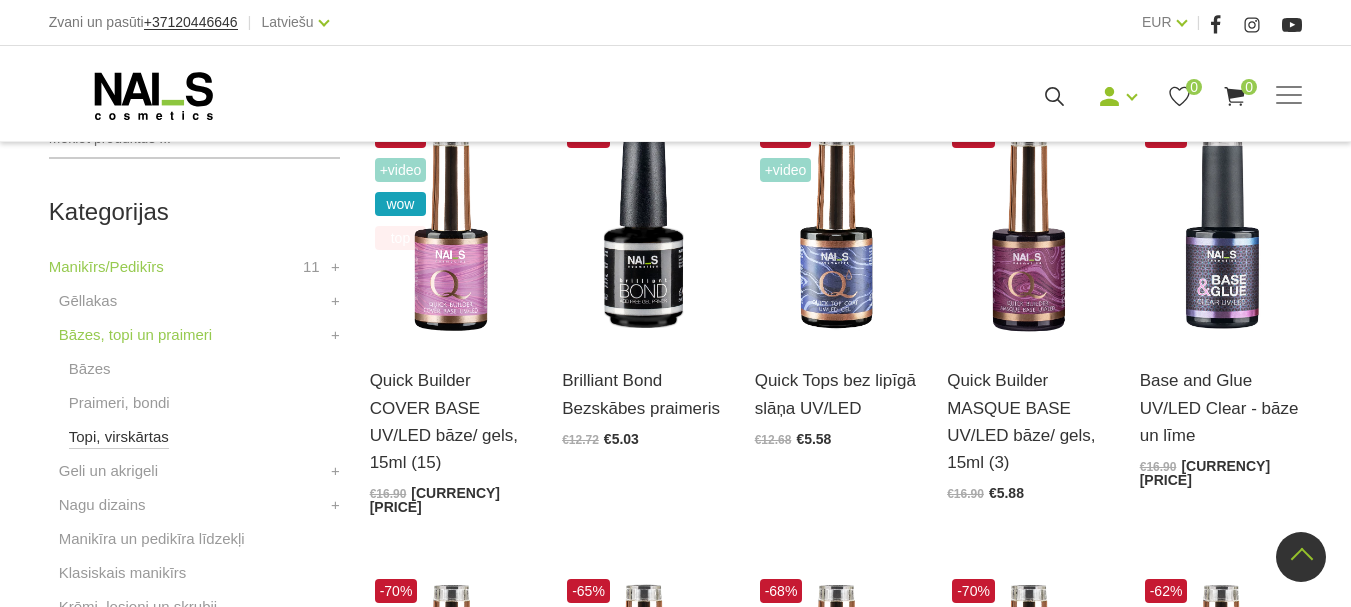 click on "Topi, virskārtas" at bounding box center [119, 437] 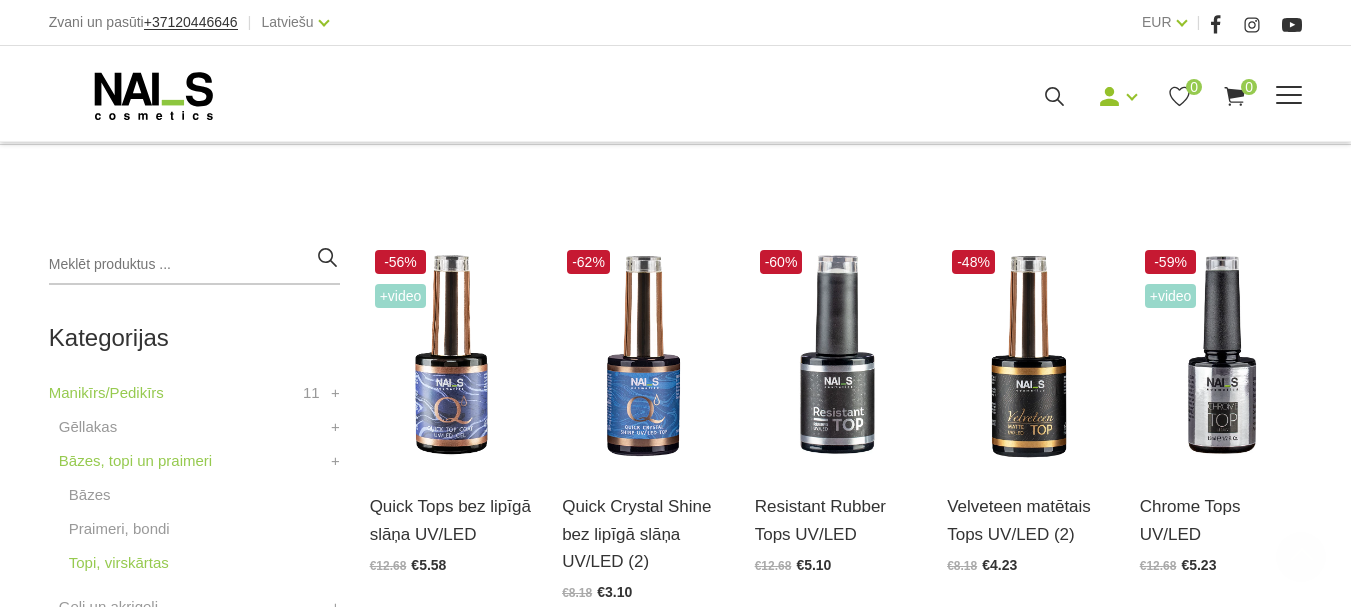 scroll, scrollTop: 500, scrollLeft: 0, axis: vertical 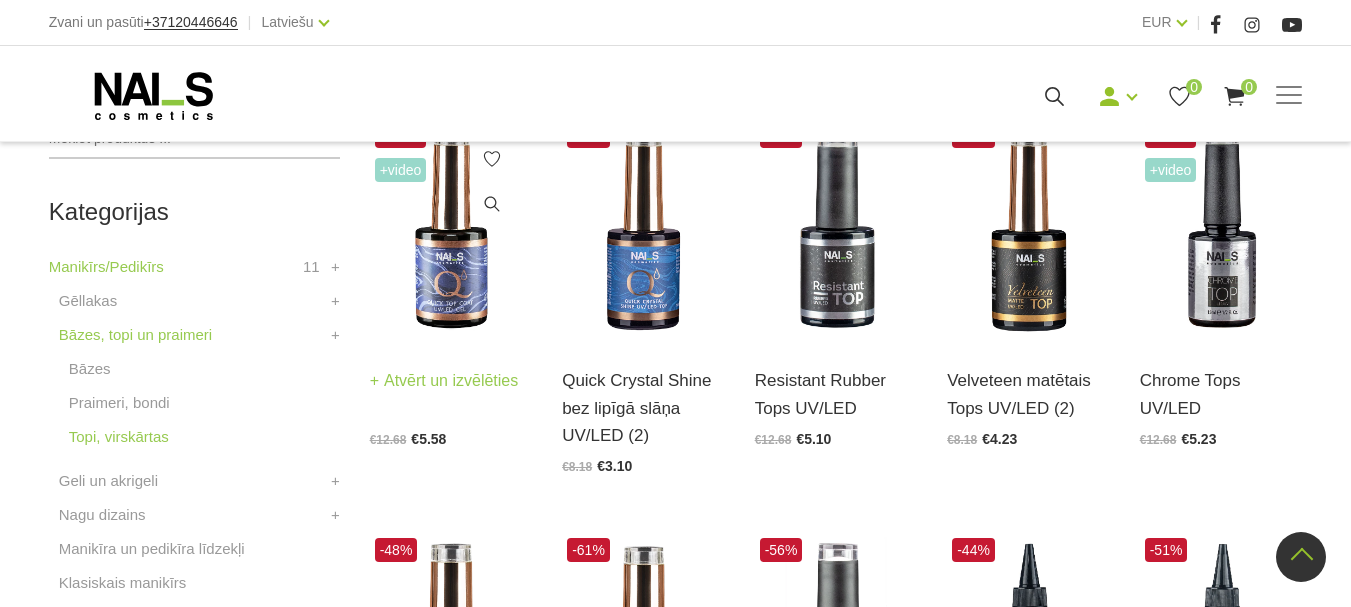 click on "Atvērt un izvēlēties" at bounding box center (444, 381) 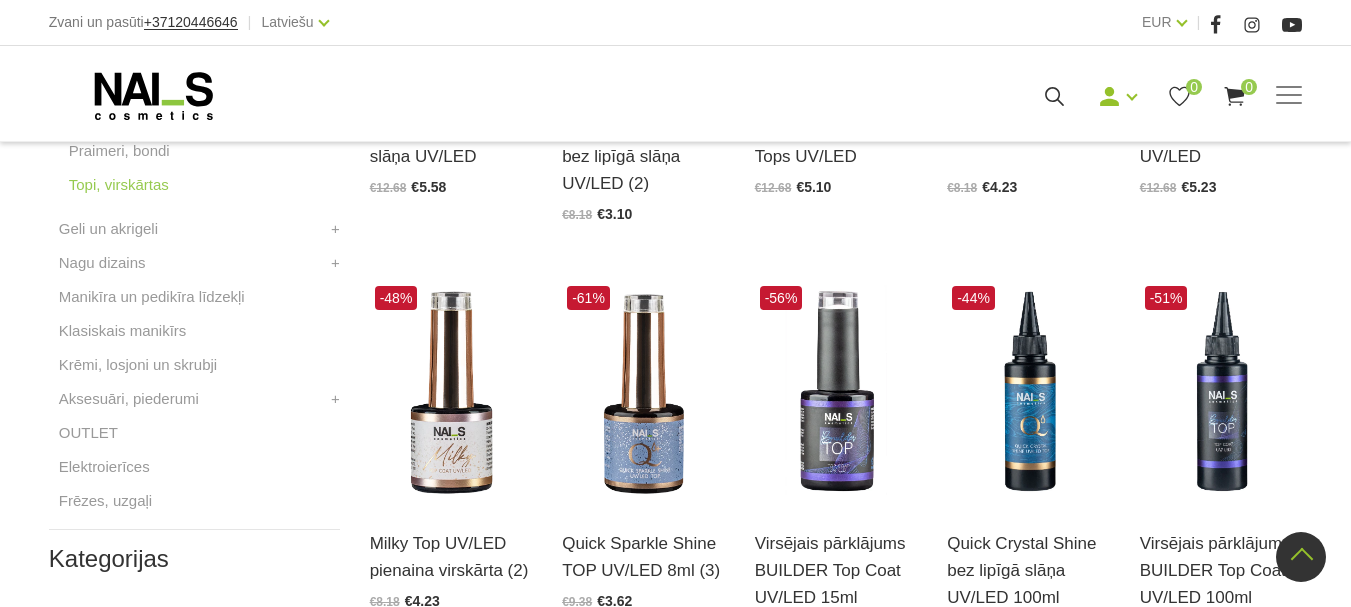 scroll, scrollTop: 800, scrollLeft: 0, axis: vertical 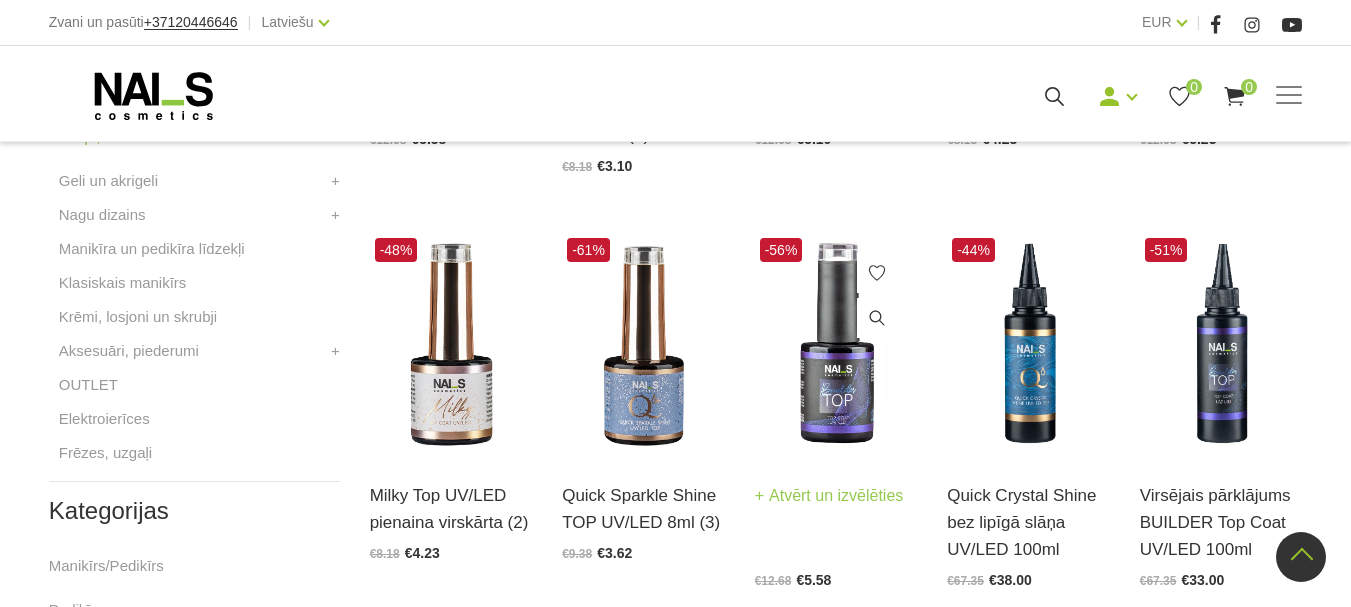 click on "Atvērt un izvēlēties" at bounding box center [829, 496] 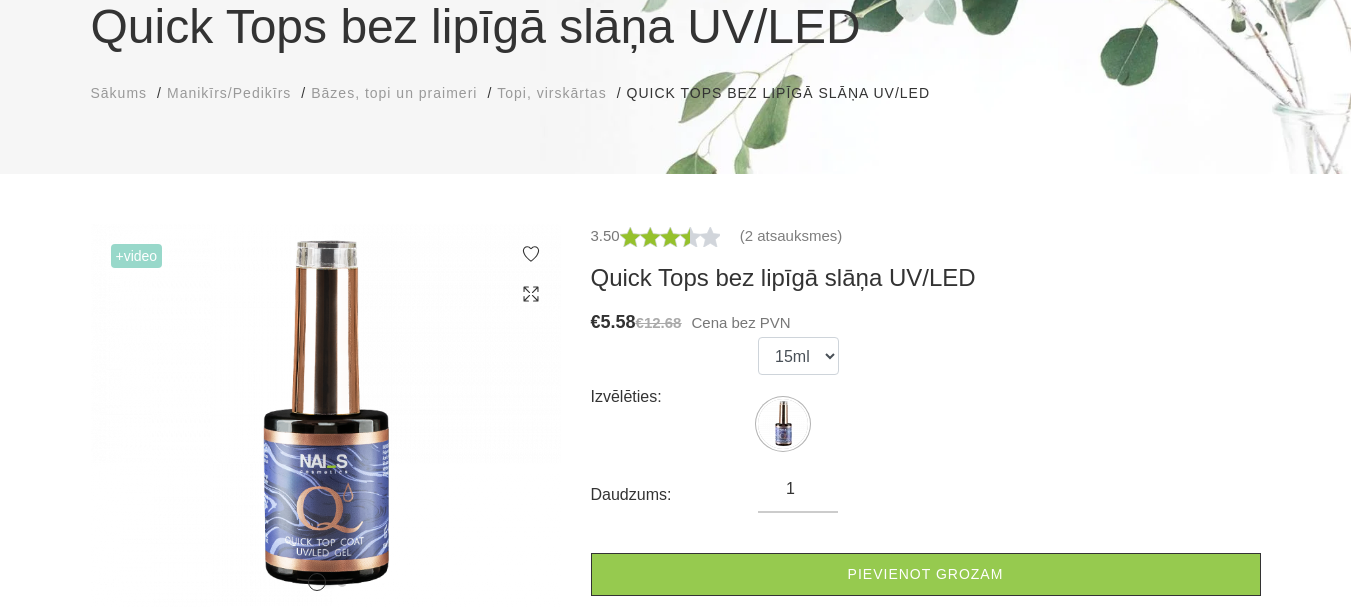 scroll, scrollTop: 200, scrollLeft: 0, axis: vertical 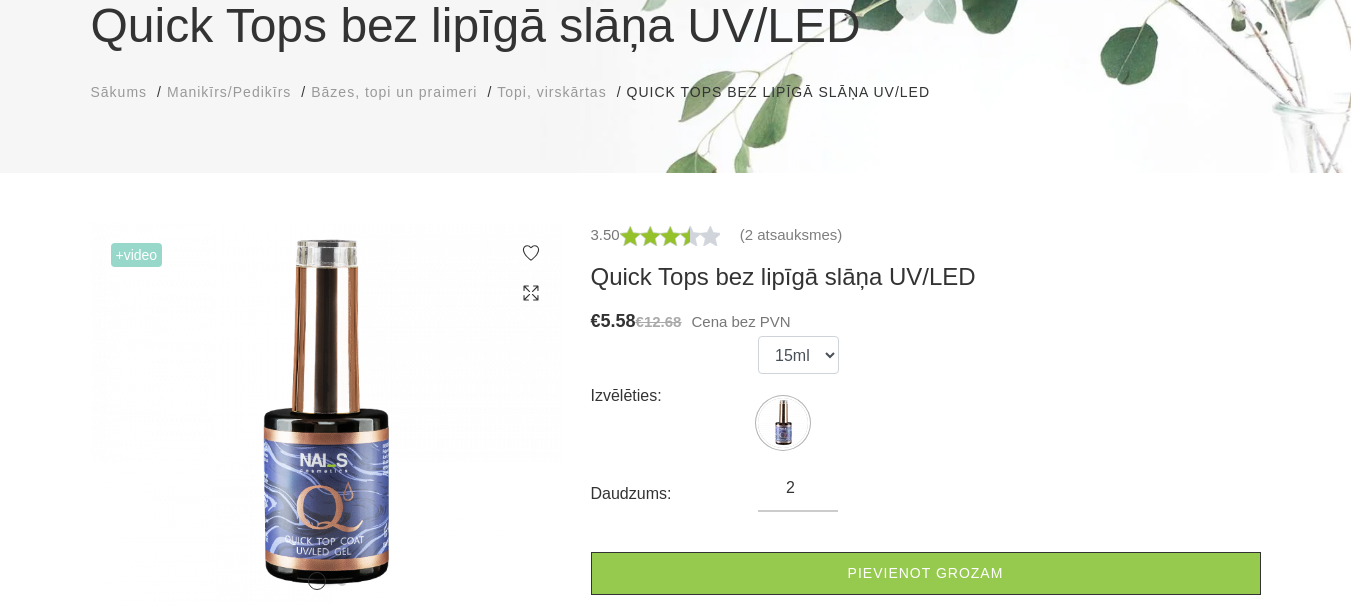 click on "2" at bounding box center (798, 488) 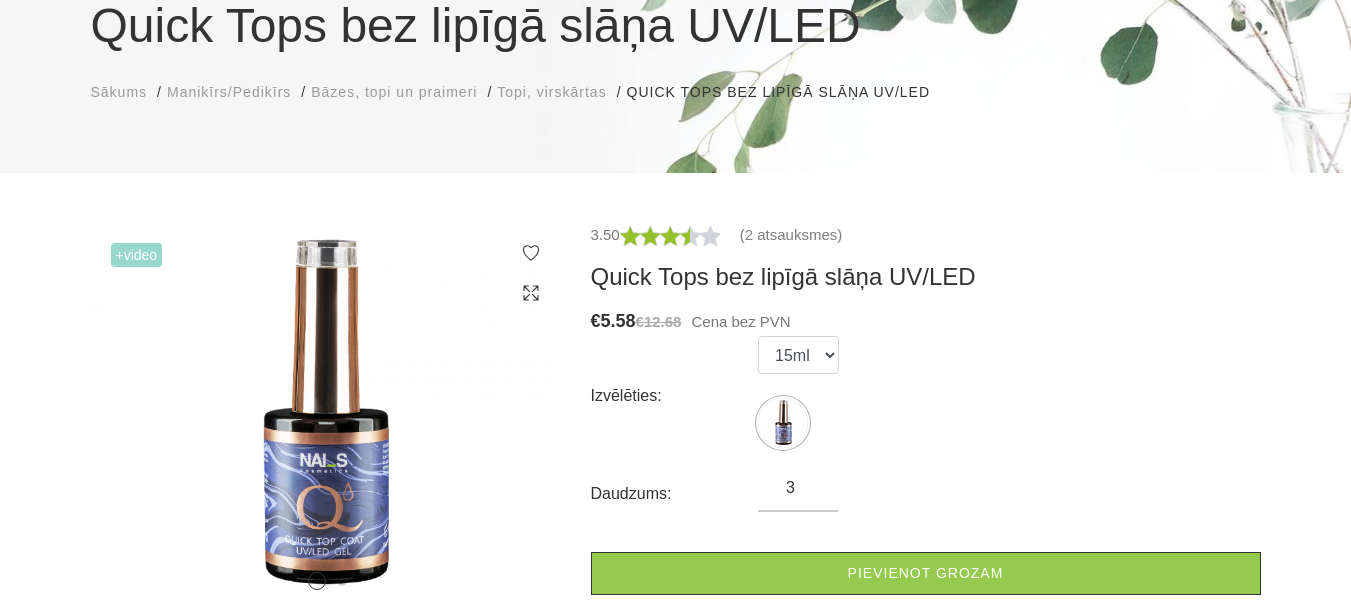 click on "3" at bounding box center (798, 488) 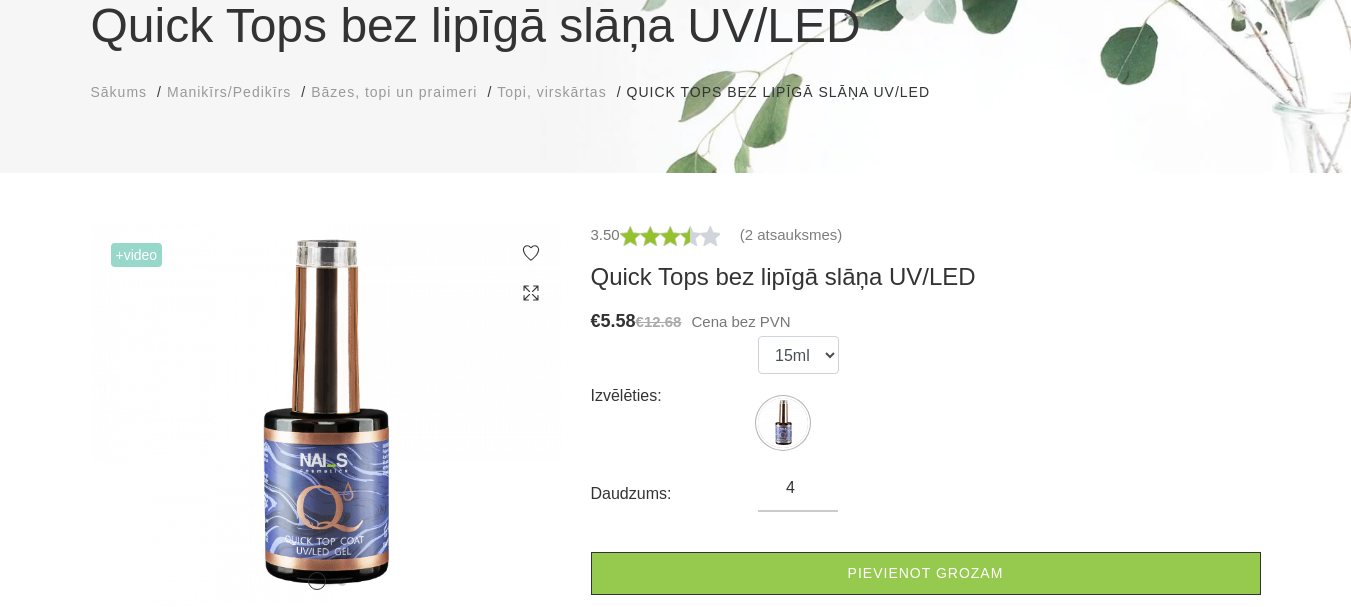 click on "4" at bounding box center [798, 488] 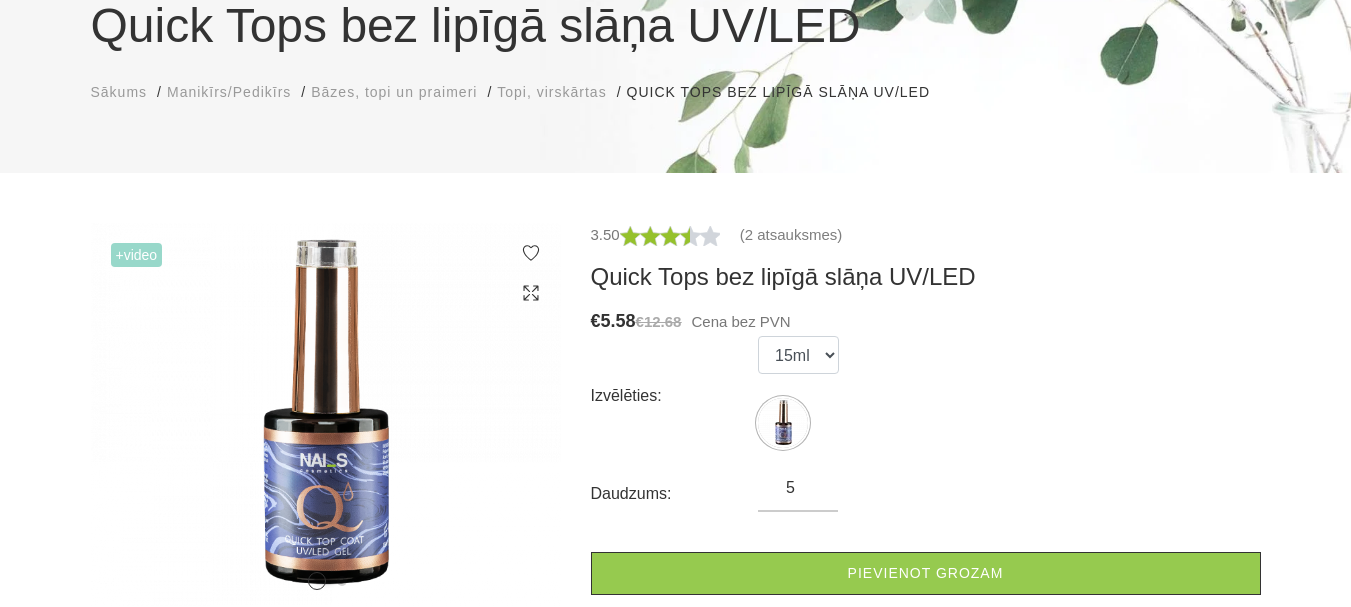 click on "5" at bounding box center [798, 488] 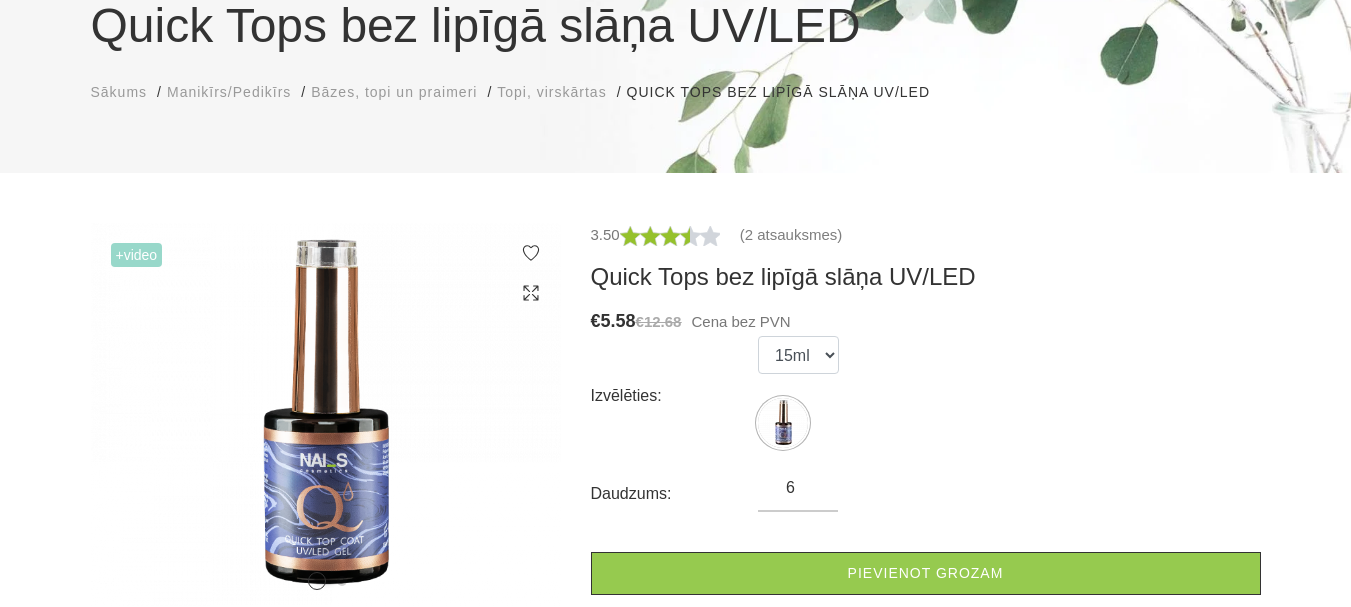 type on "6" 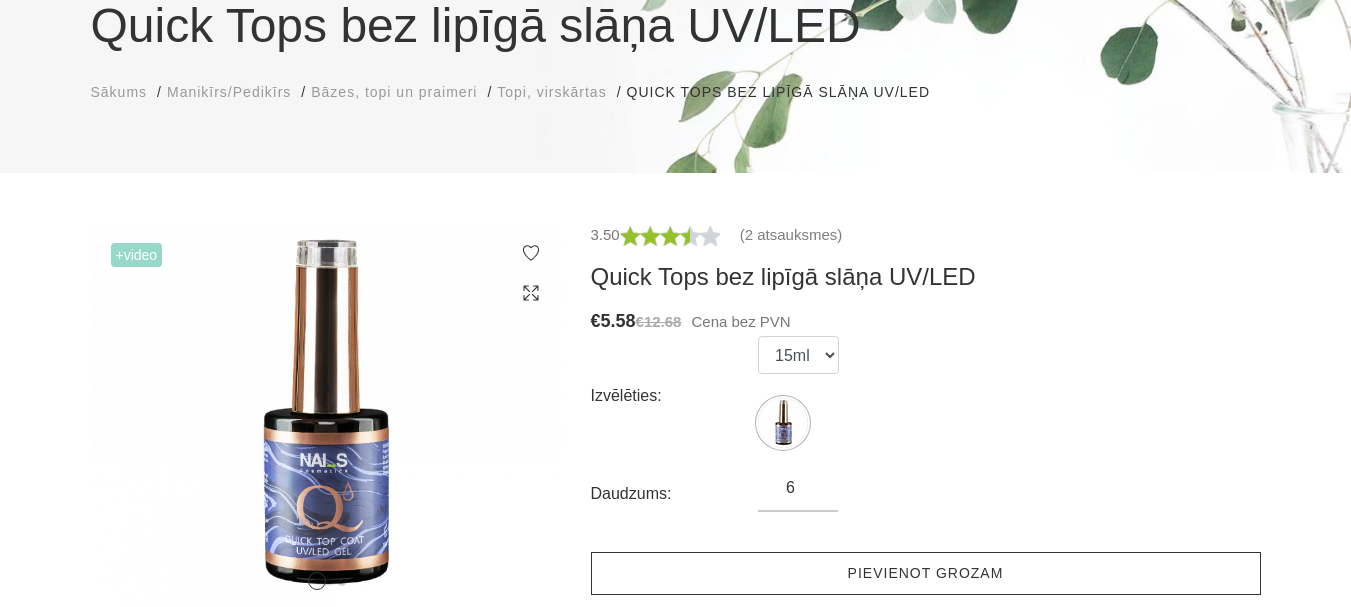 click on "Pievienot grozam" at bounding box center [926, 573] 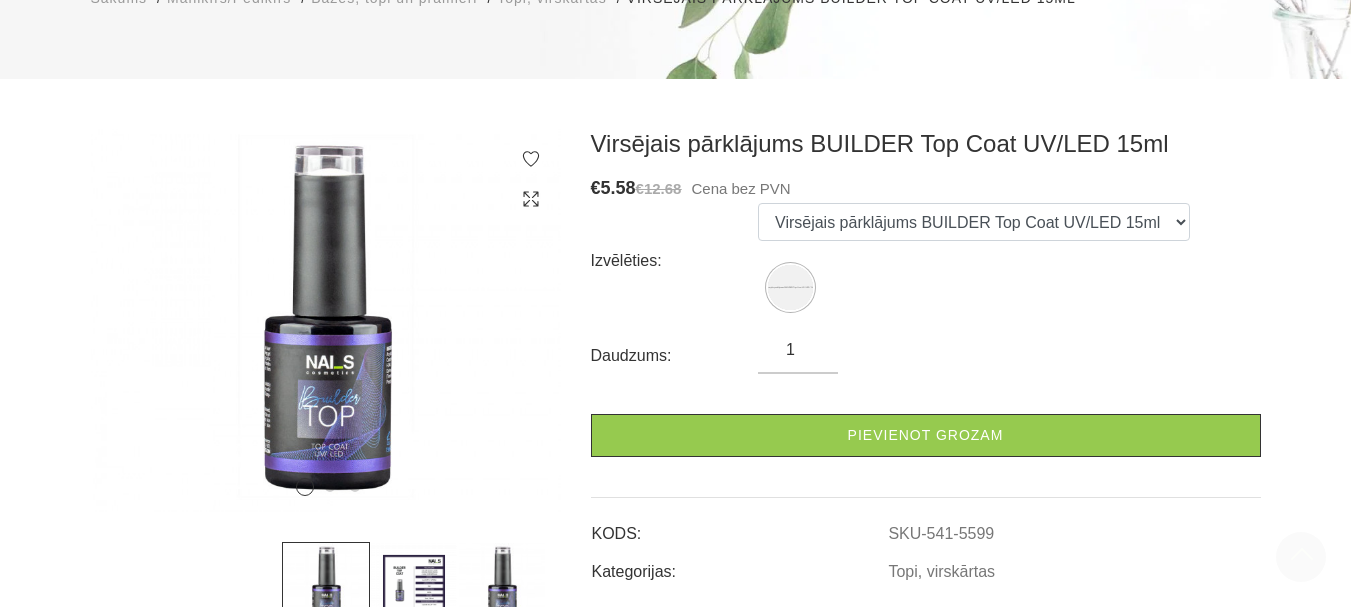 scroll, scrollTop: 200, scrollLeft: 0, axis: vertical 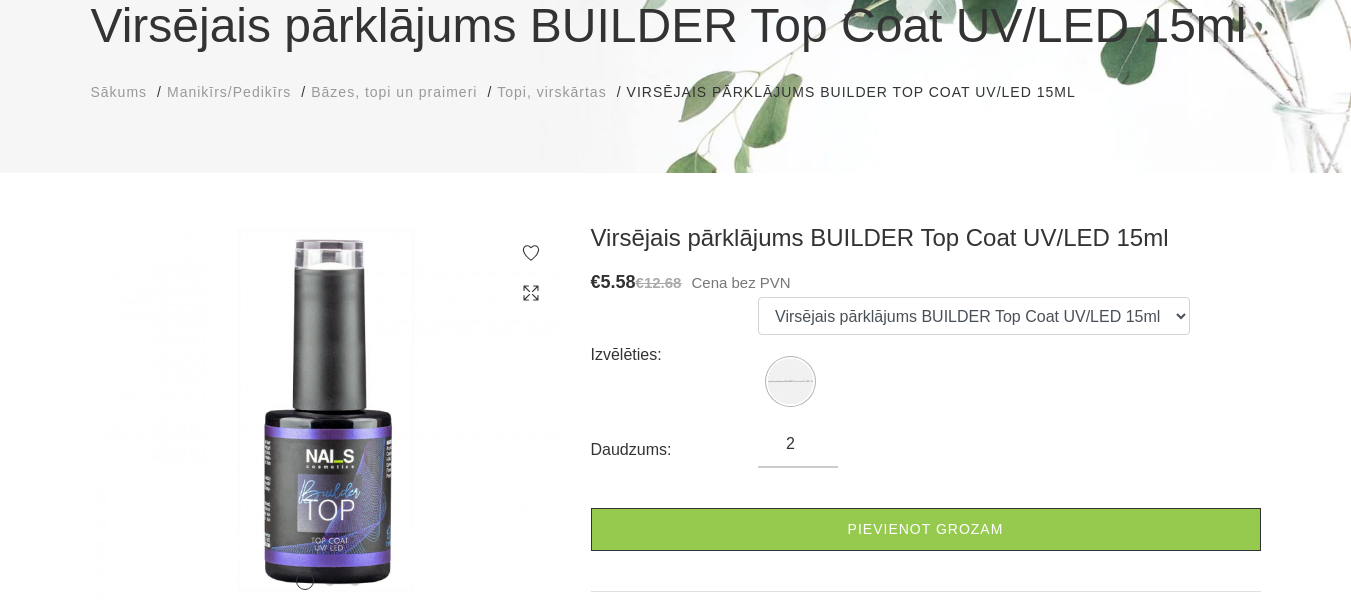 click on "2" at bounding box center (798, 444) 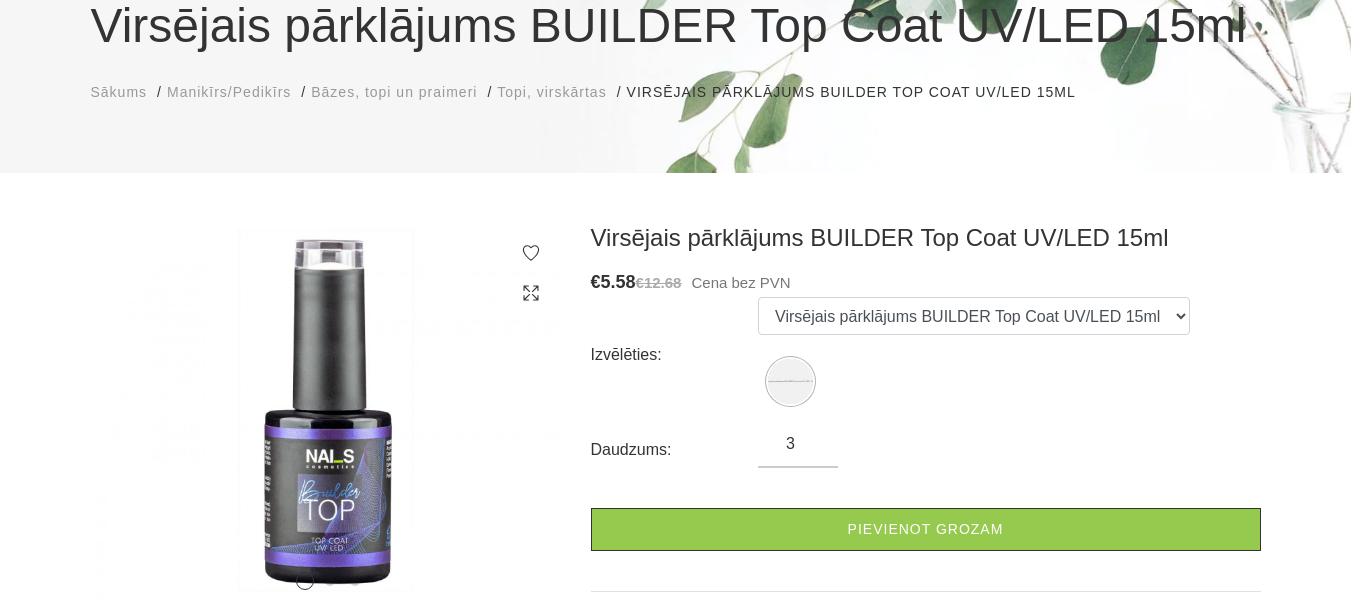 click on "3" at bounding box center (798, 444) 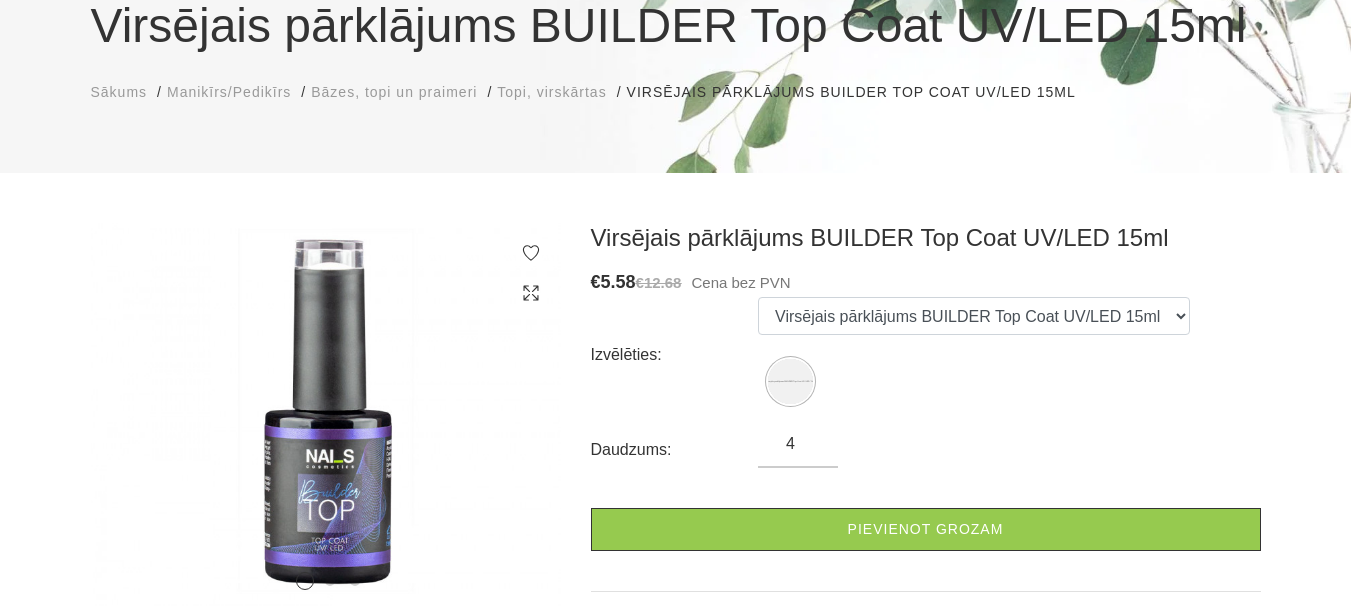 type on "4" 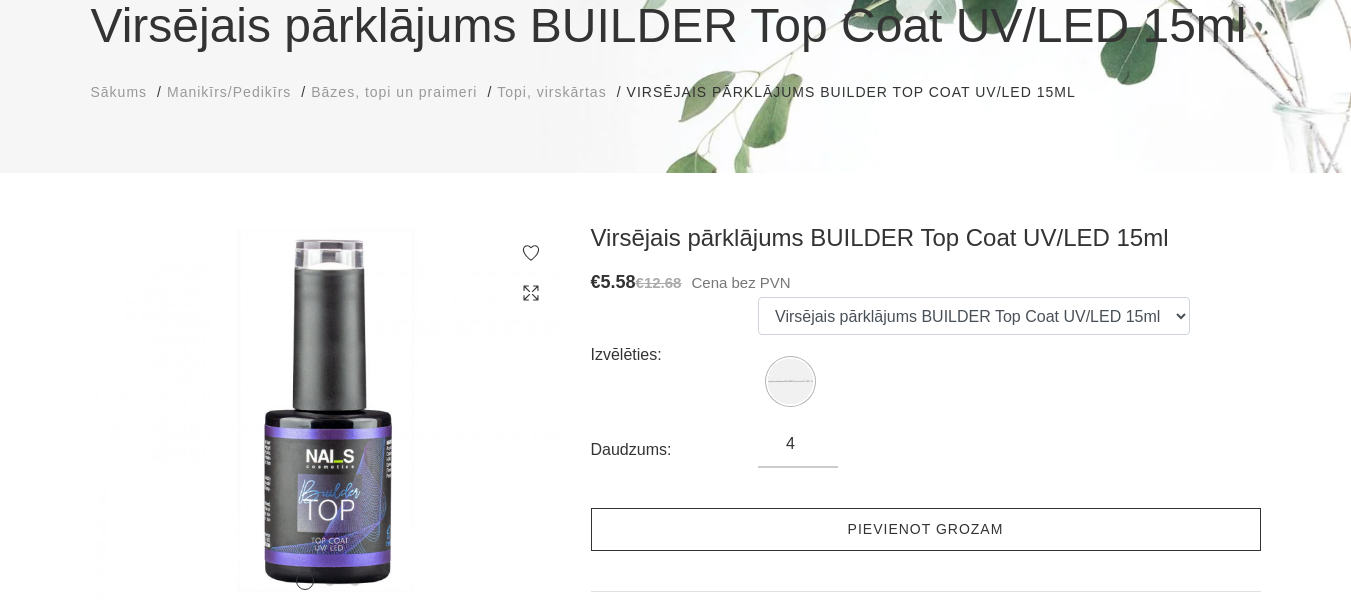 click on "Pievienot grozam" at bounding box center [926, 529] 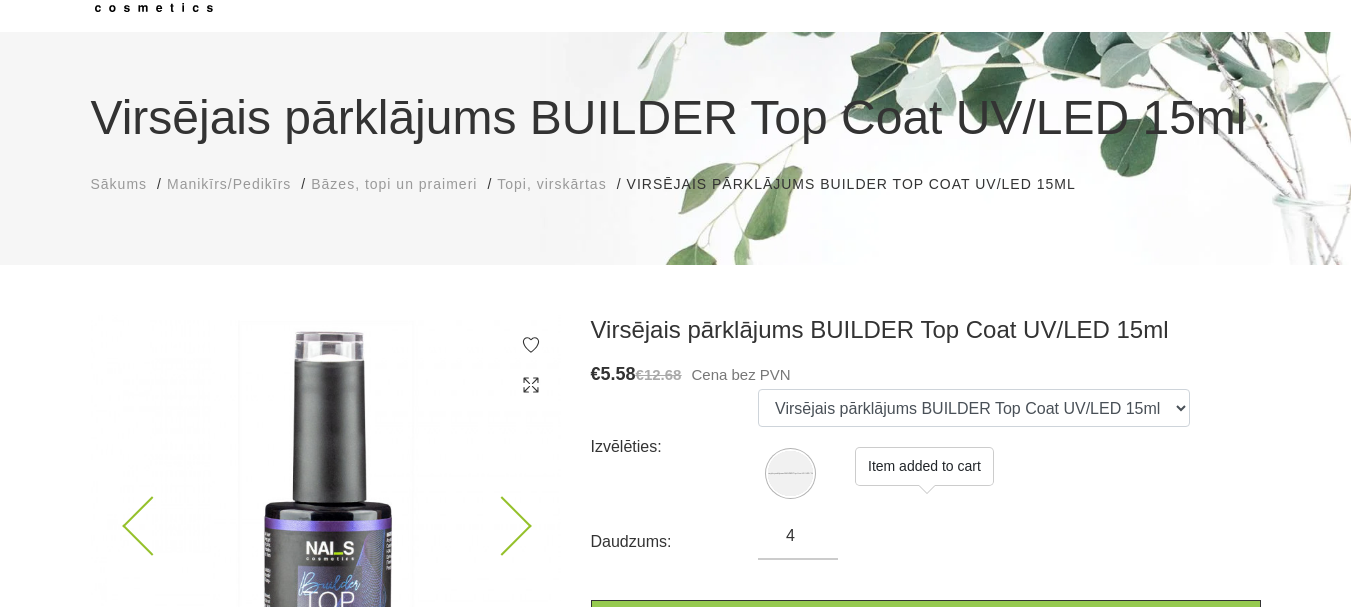 scroll, scrollTop: 0, scrollLeft: 0, axis: both 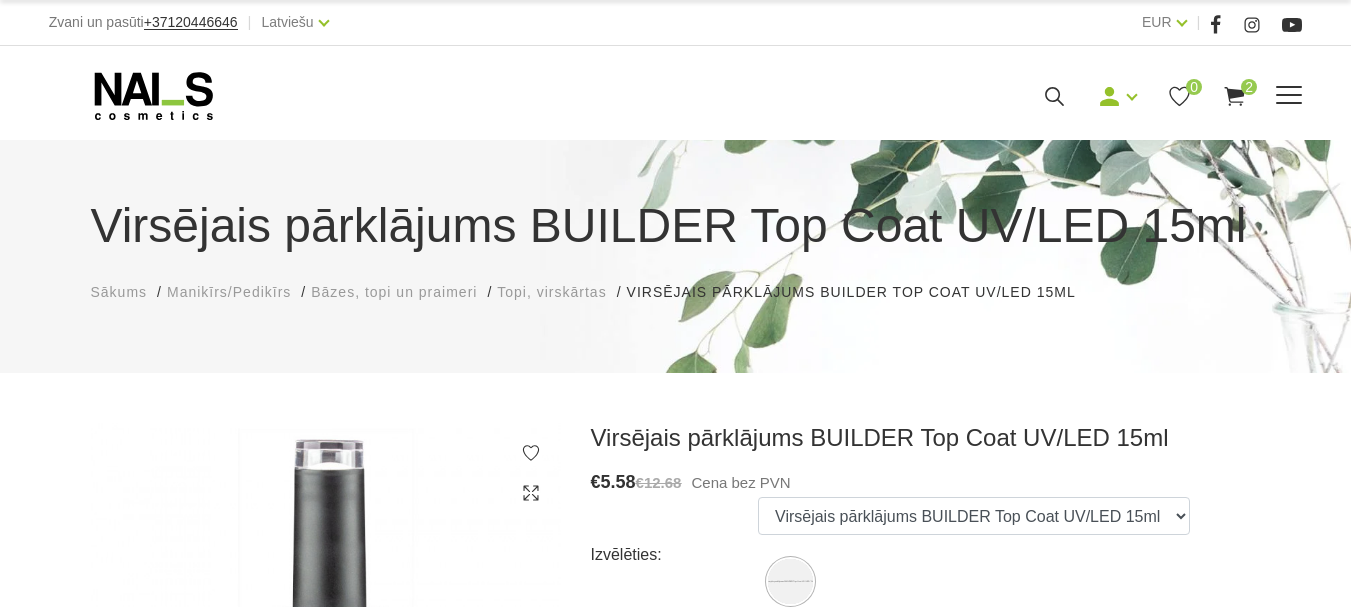 click on "Bāzes, topi un praimeri" at bounding box center [0, 0] 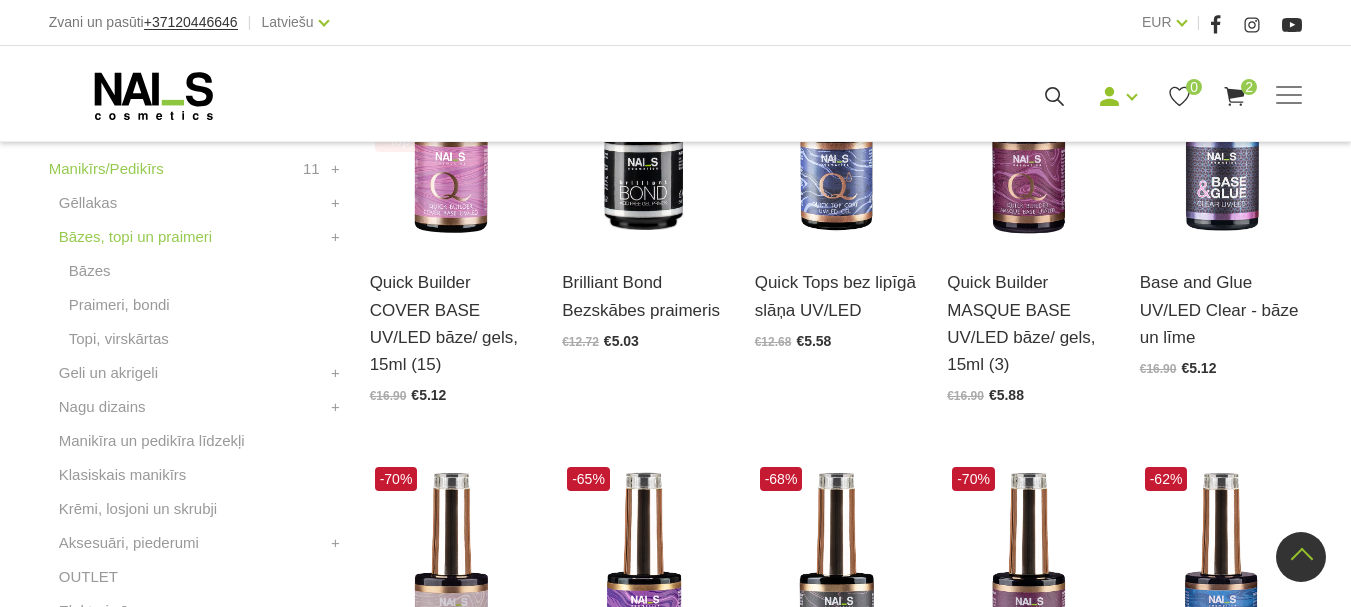 scroll, scrollTop: 600, scrollLeft: 0, axis: vertical 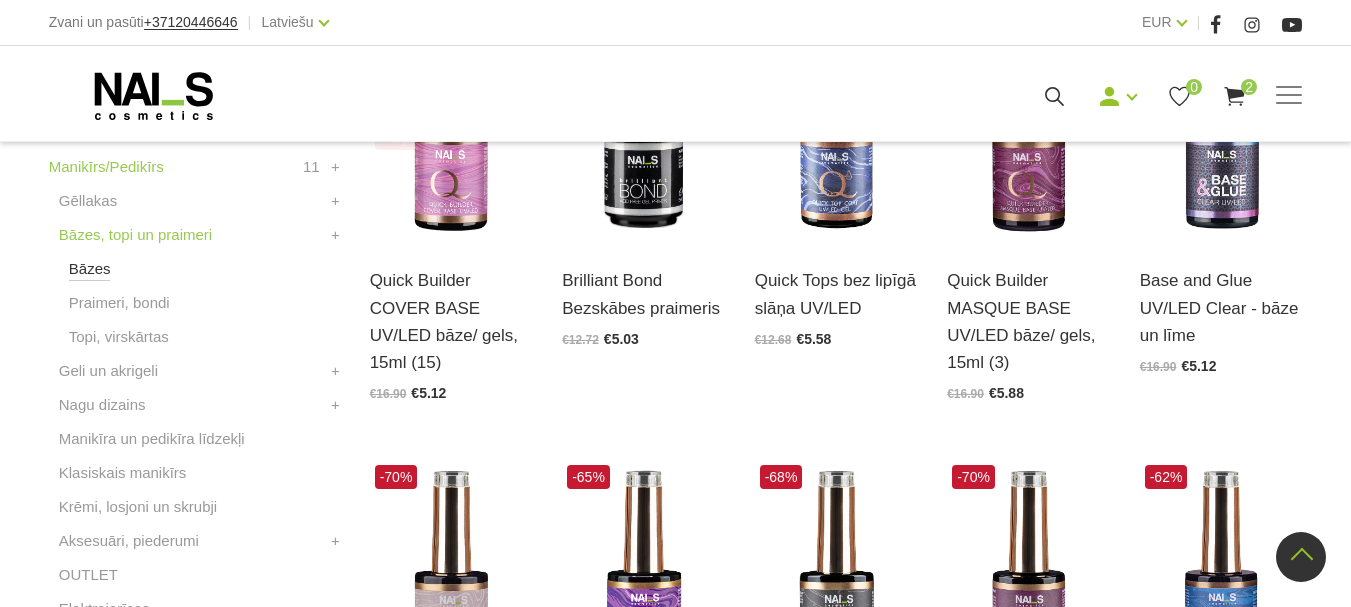 click on "Bāzes" at bounding box center [90, 269] 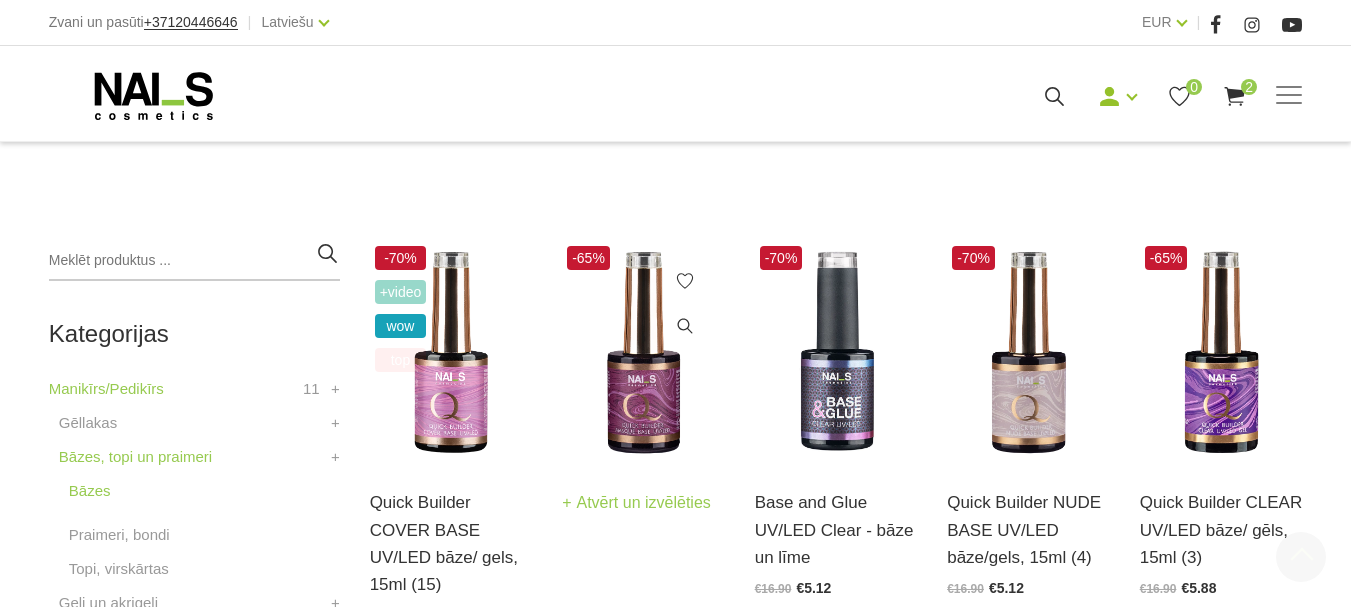 scroll, scrollTop: 400, scrollLeft: 0, axis: vertical 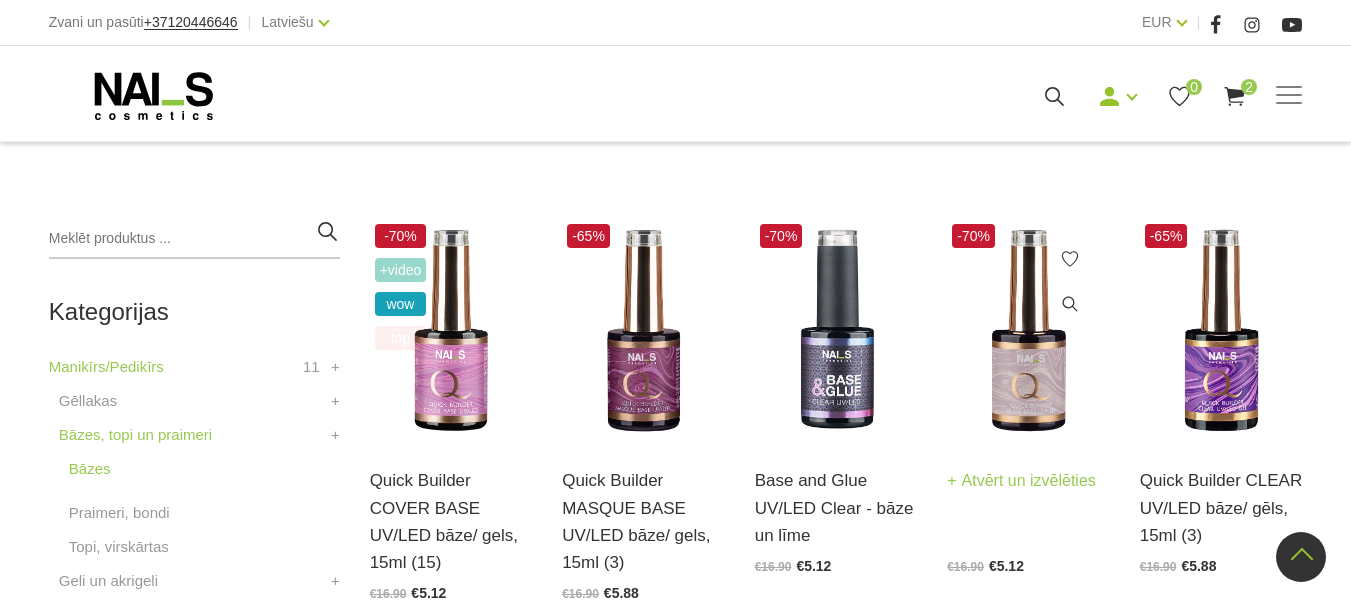 click on "Atvērt un izvēlēties" at bounding box center [1021, 481] 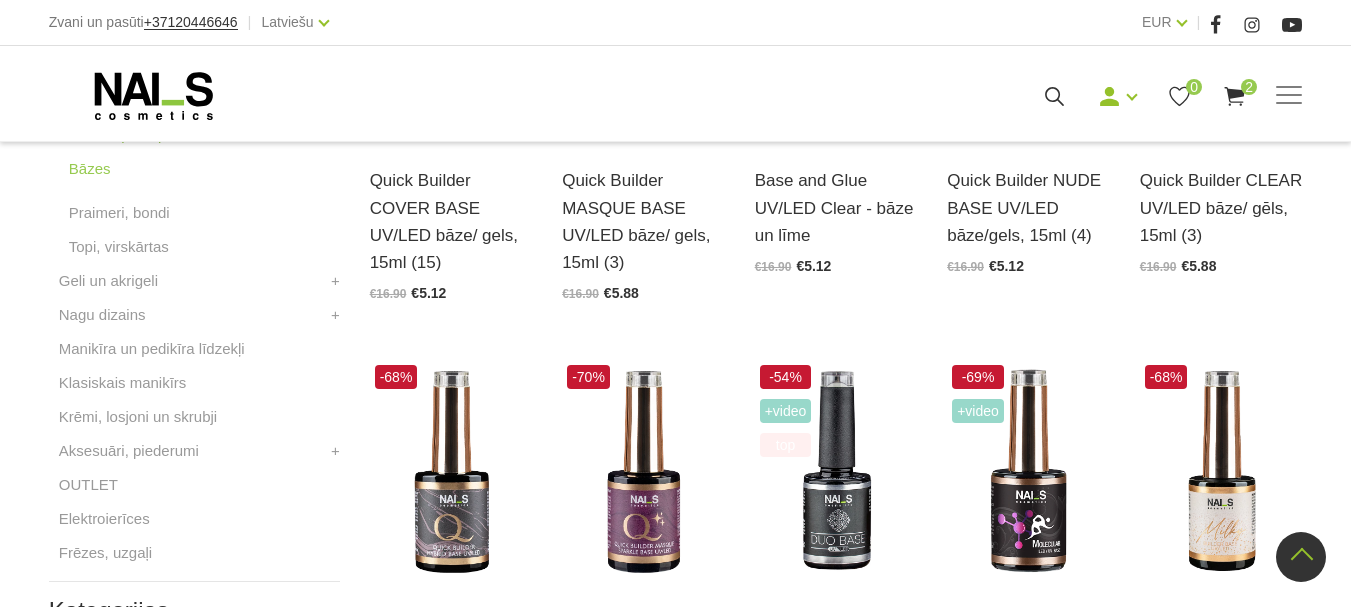 scroll, scrollTop: 800, scrollLeft: 0, axis: vertical 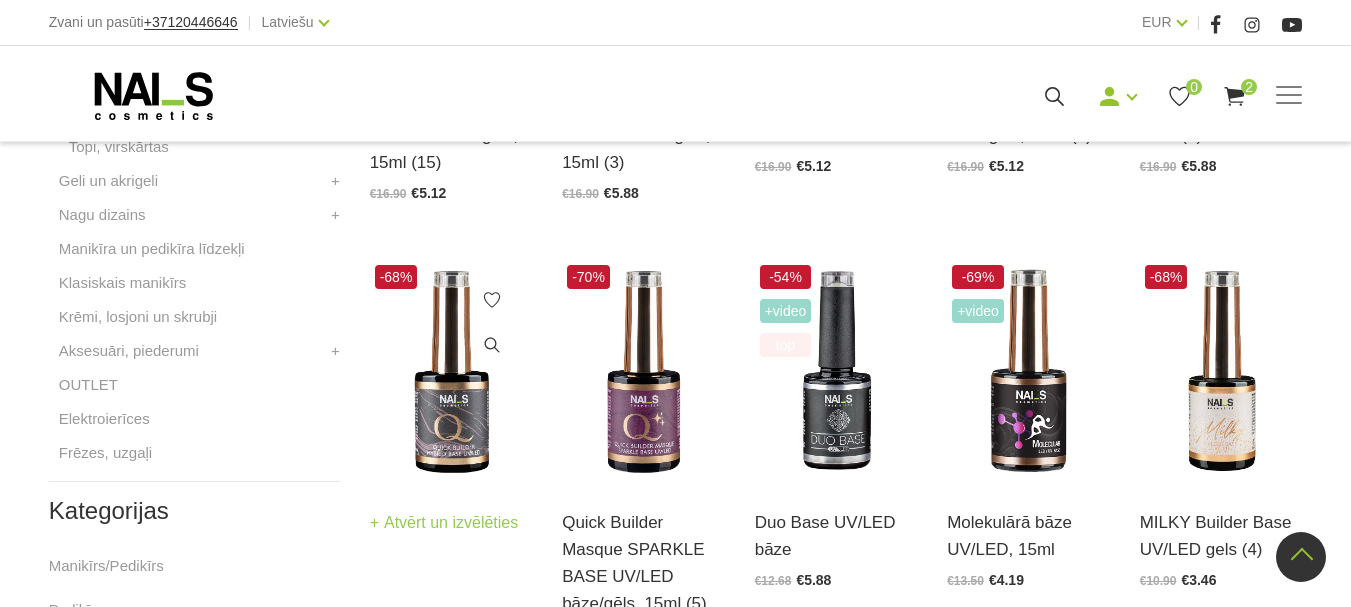 click on "Atvērt un izvēlēties" at bounding box center (444, 523) 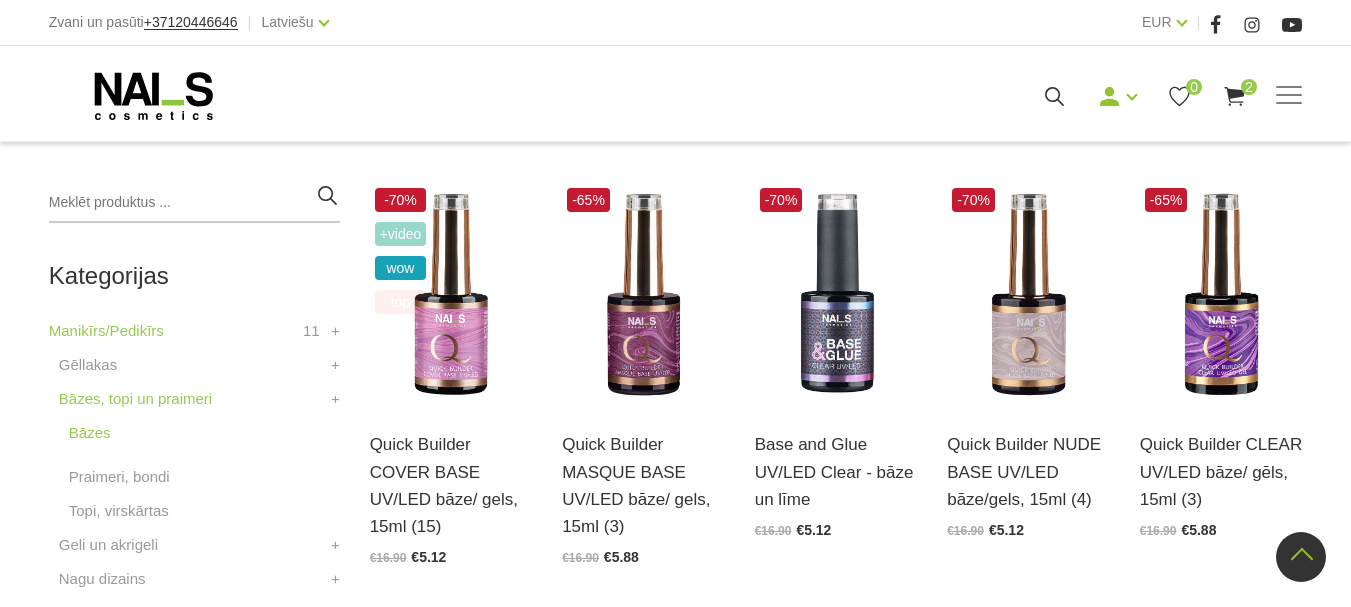 scroll, scrollTop: 400, scrollLeft: 0, axis: vertical 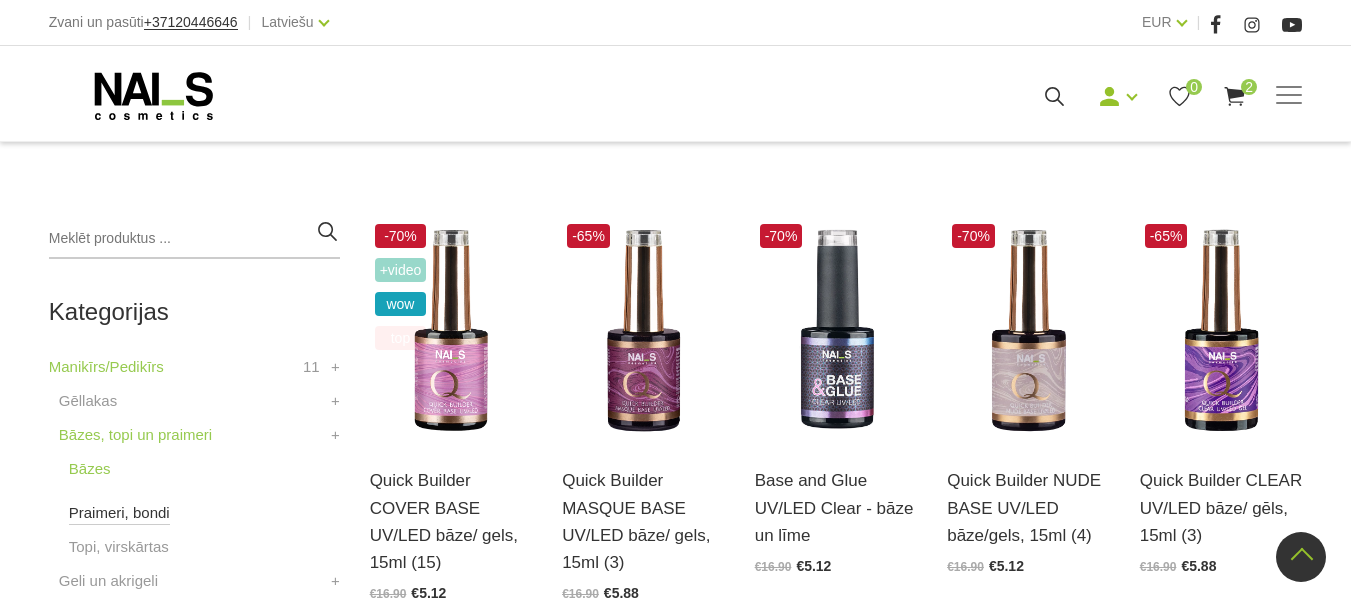 click on "Praimeri, bondi" at bounding box center [119, 513] 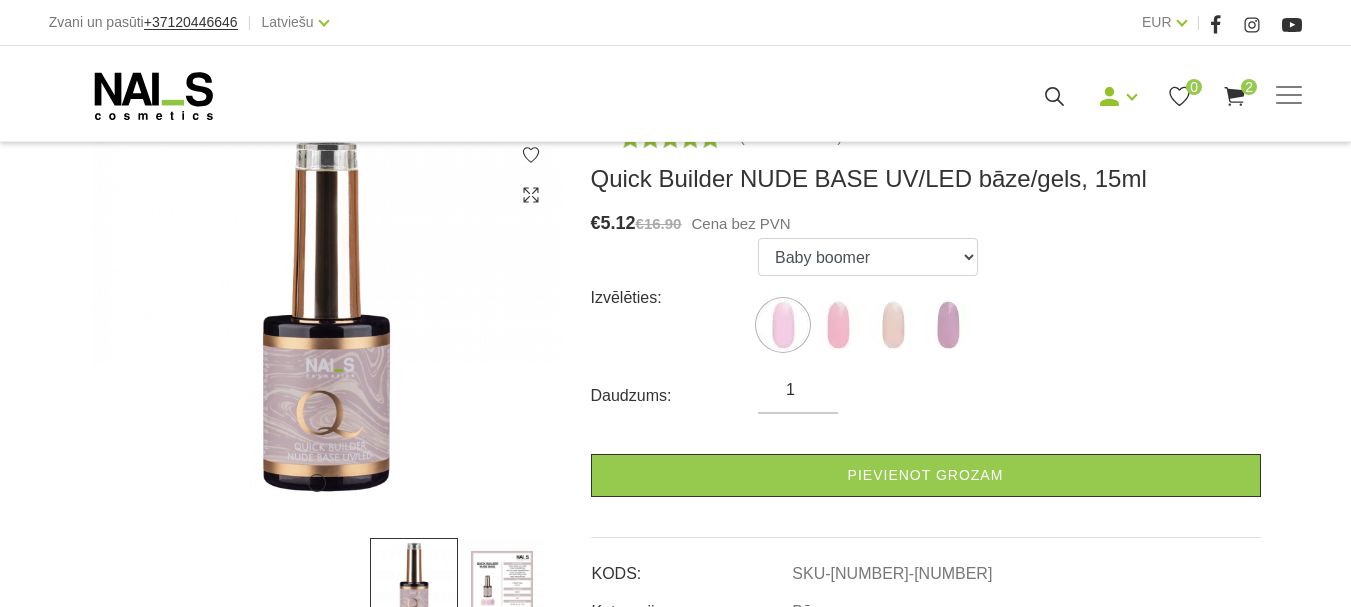 scroll, scrollTop: 300, scrollLeft: 0, axis: vertical 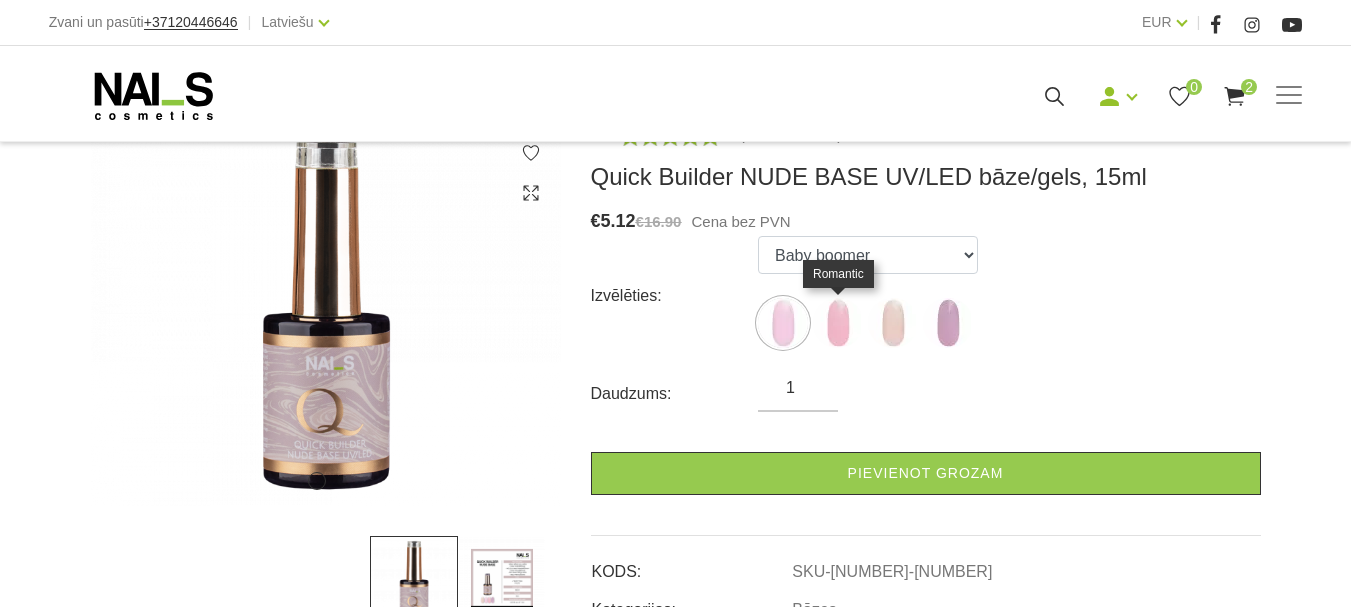 click at bounding box center [838, 323] 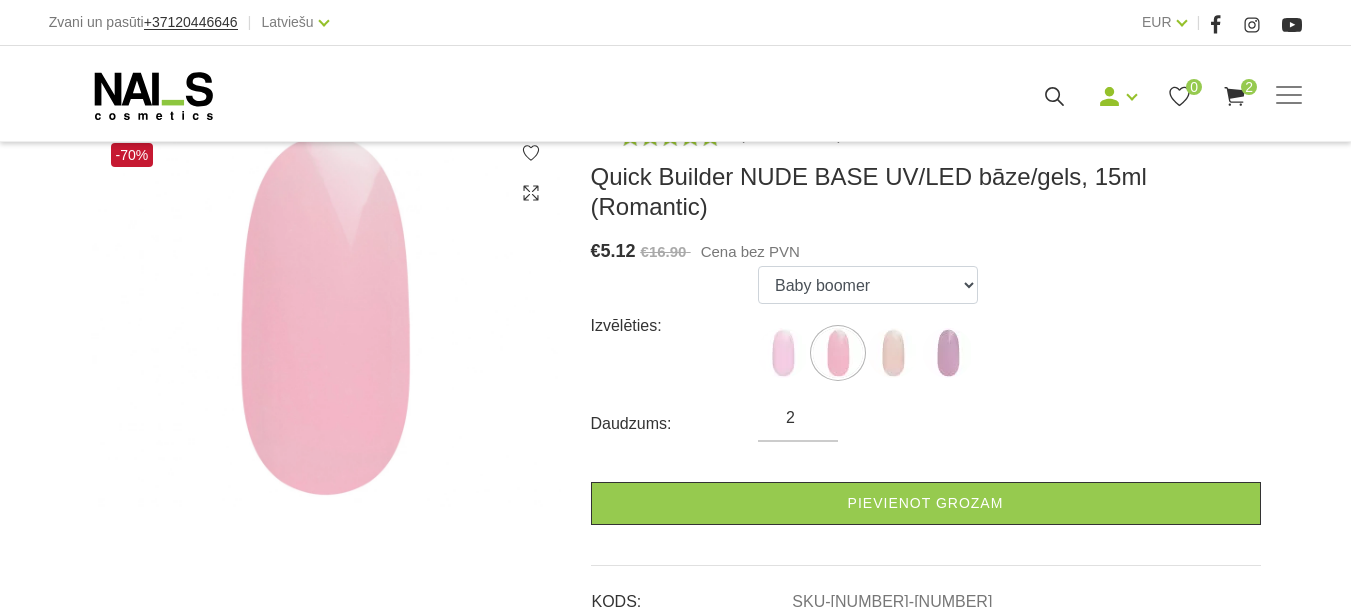 click on "2" at bounding box center (798, 418) 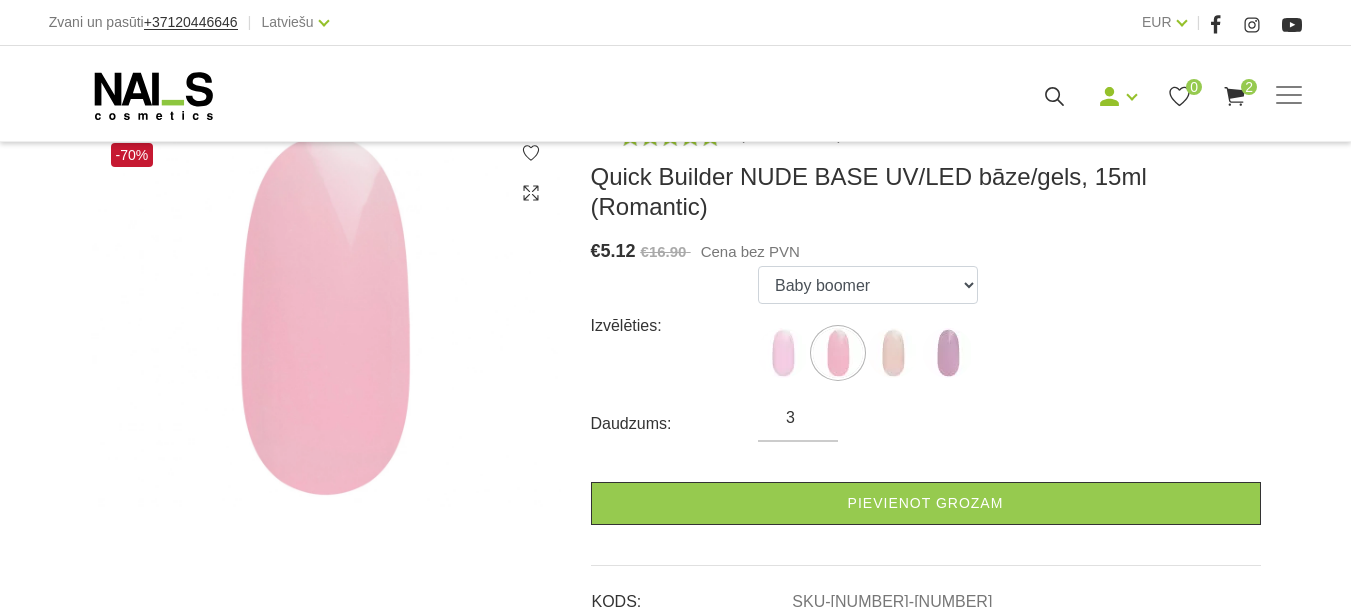 click on "3" at bounding box center [798, 418] 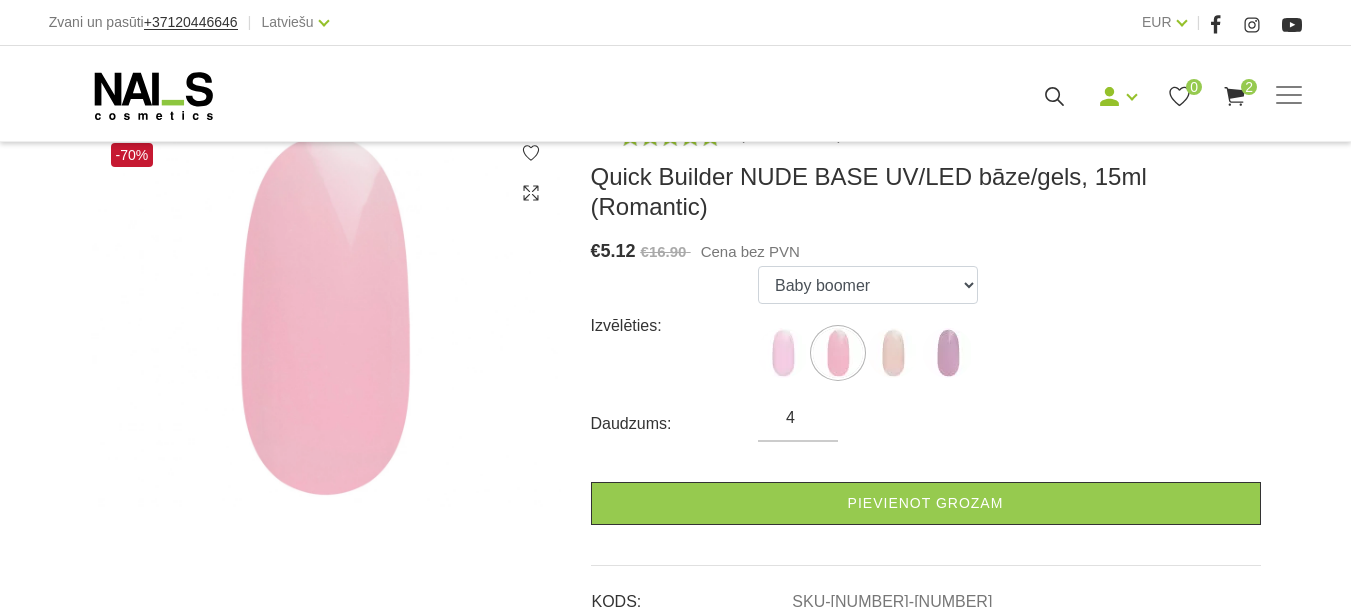 type on "4" 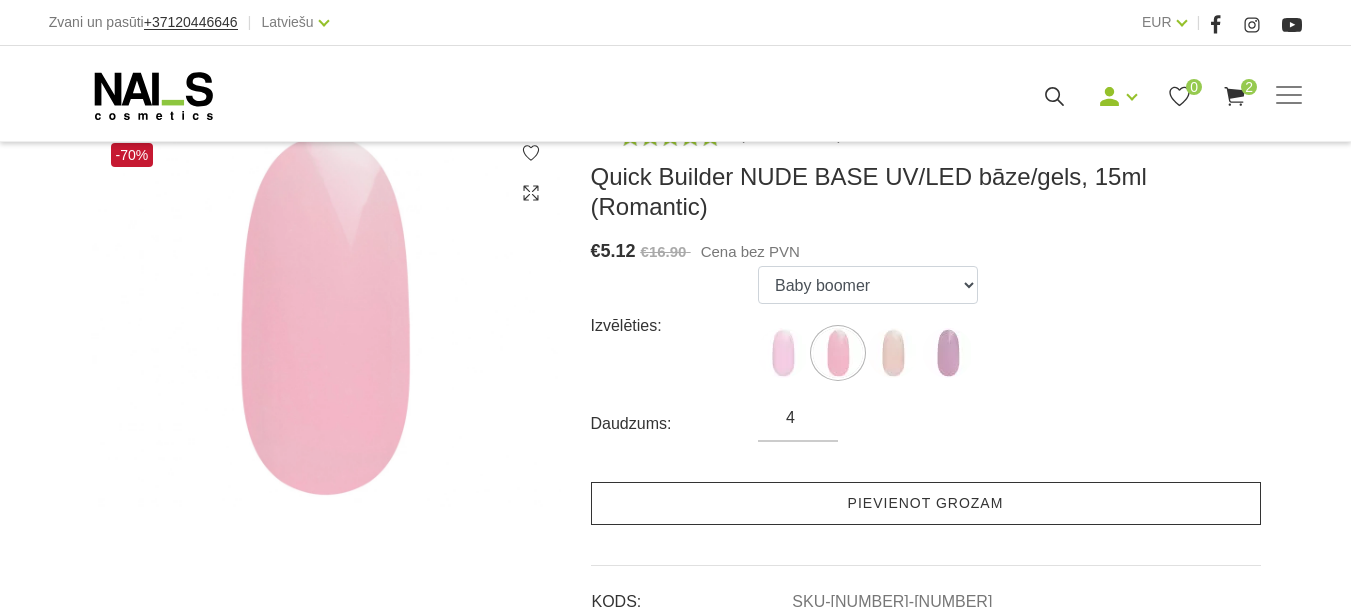 click on "Pievienot grozam" at bounding box center [926, 503] 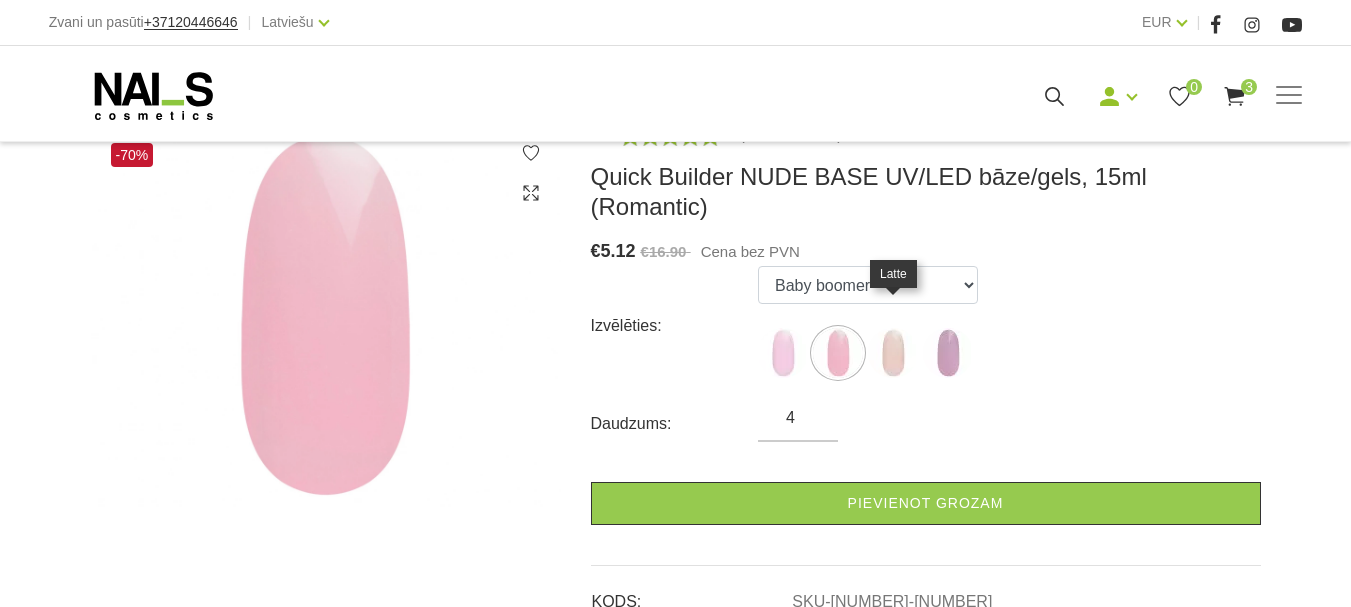 click at bounding box center (893, 353) 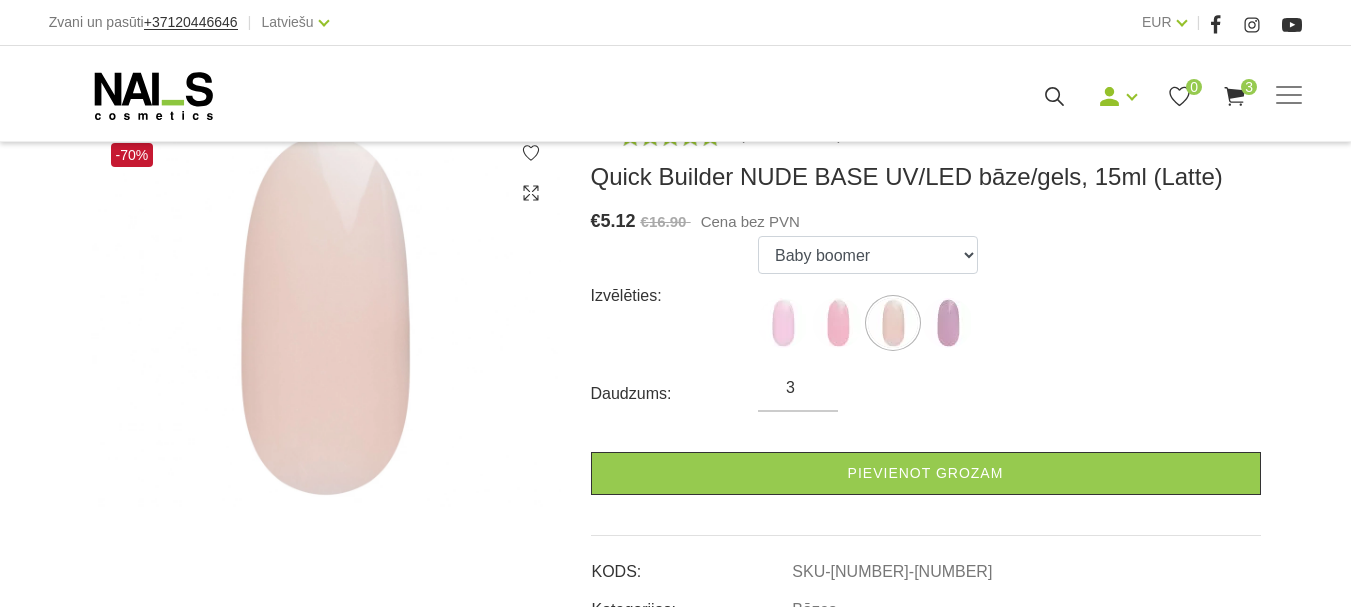 click on "3" at bounding box center (798, 388) 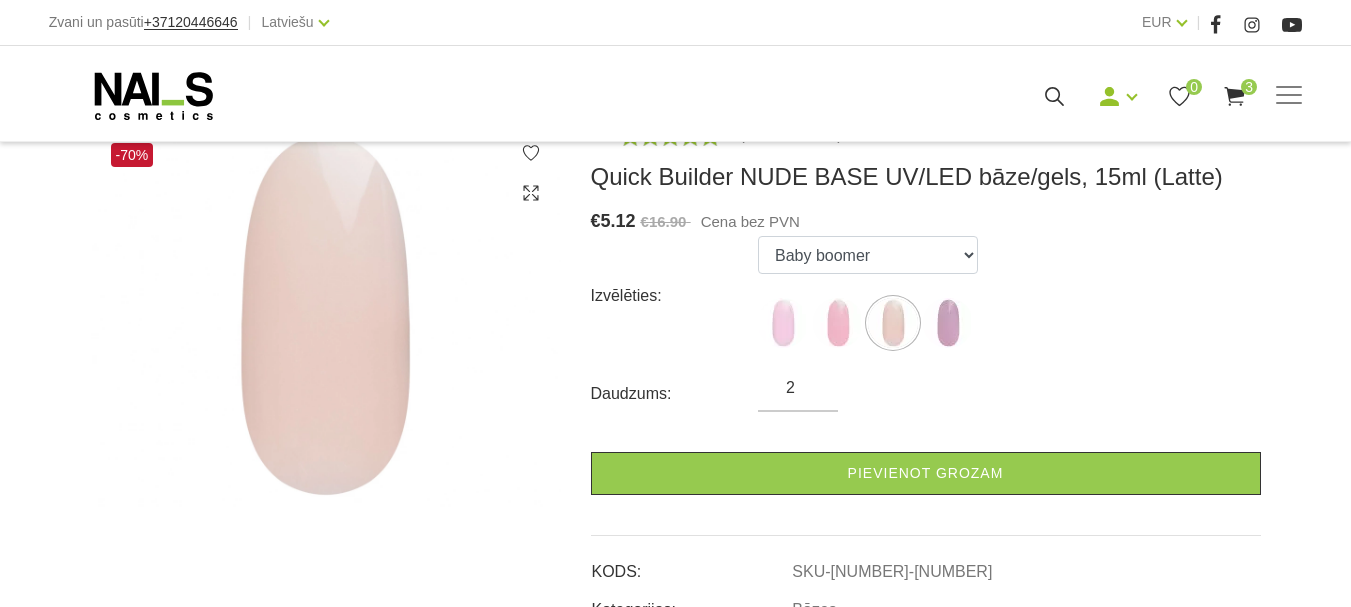 type on "2" 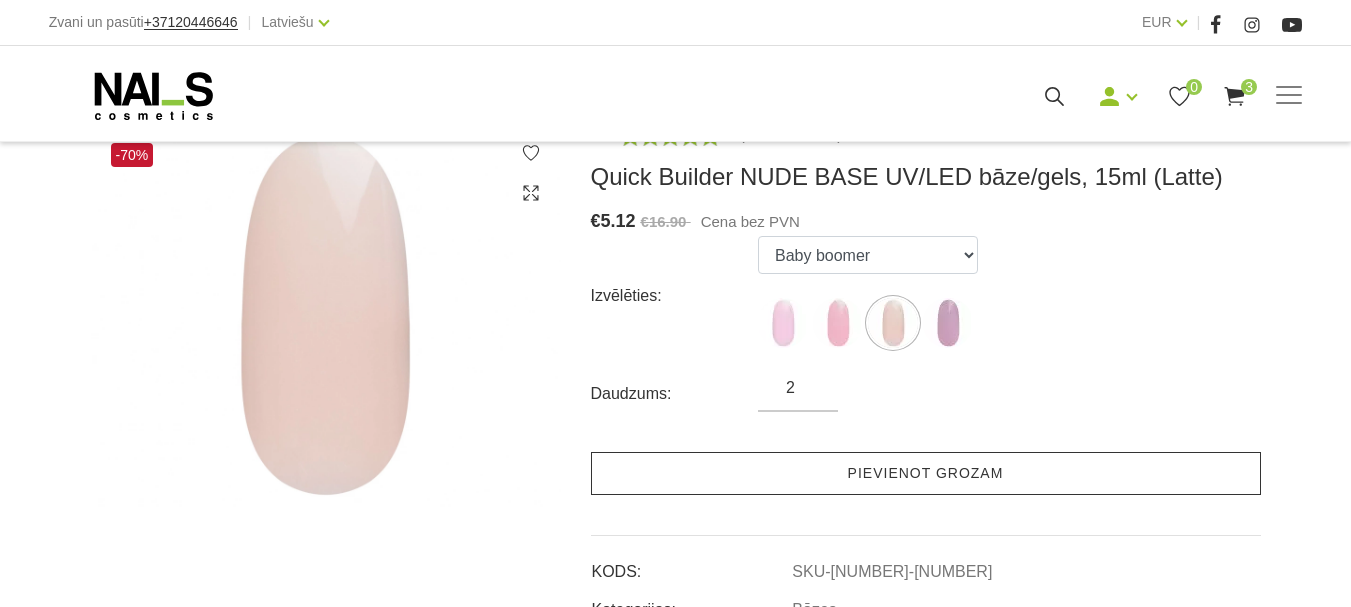 click on "Pievienot grozam" at bounding box center [926, 473] 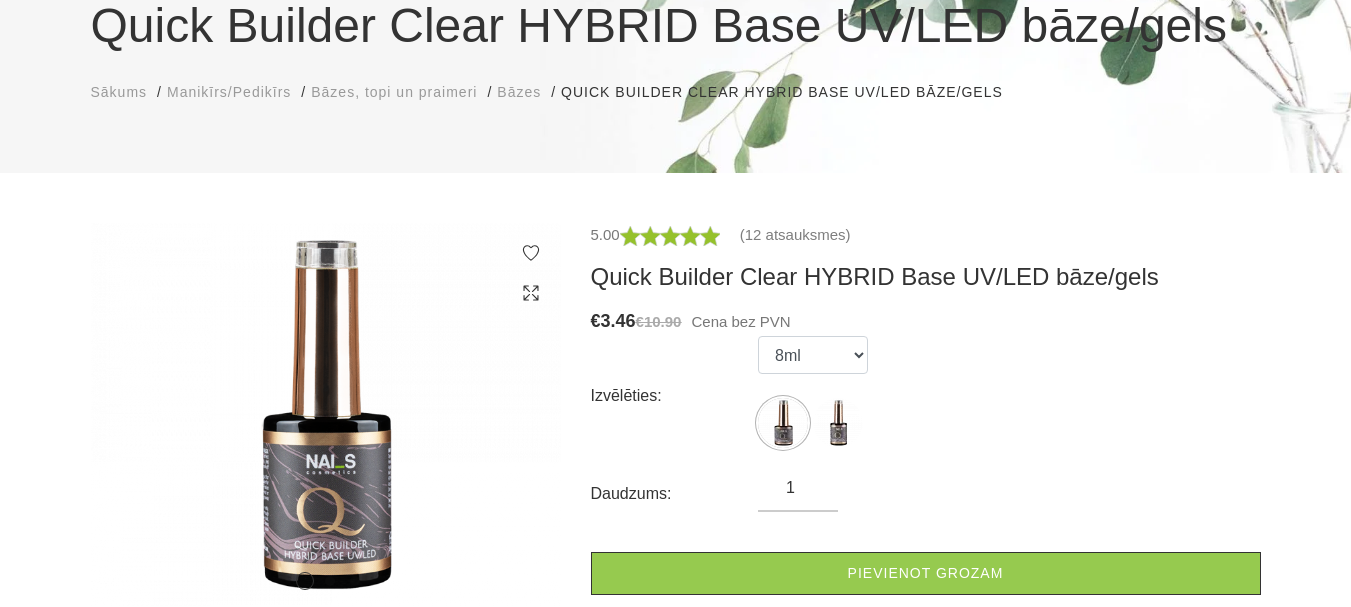 scroll, scrollTop: 200, scrollLeft: 0, axis: vertical 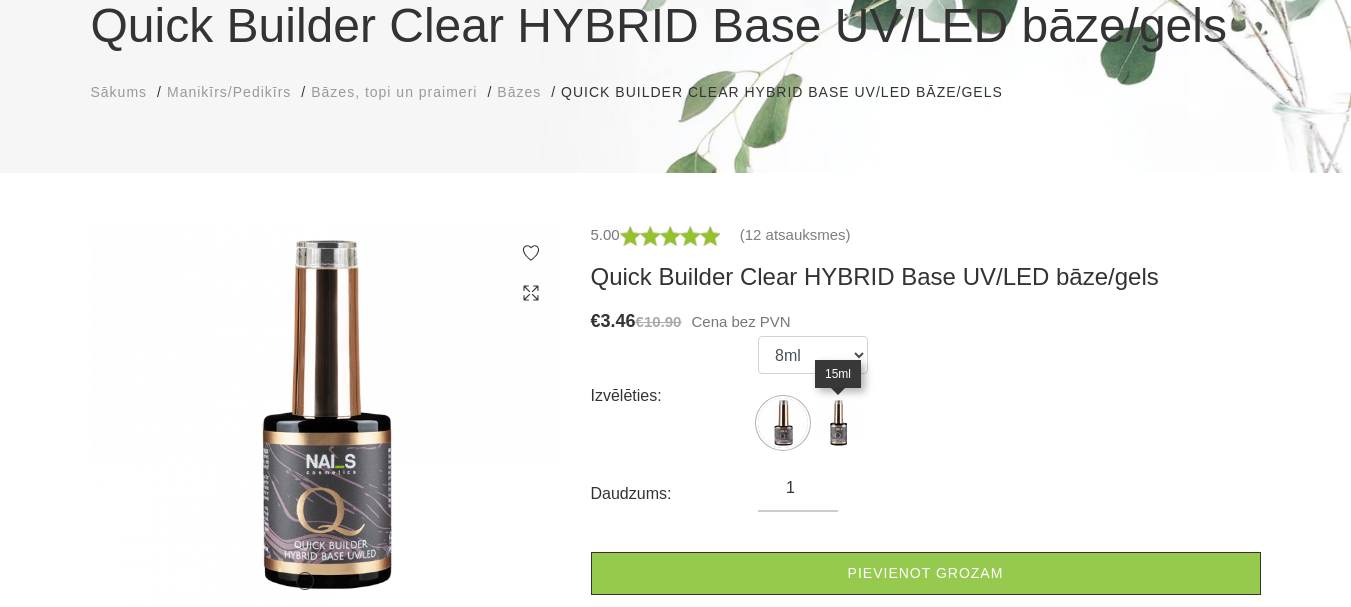 click at bounding box center (838, 423) 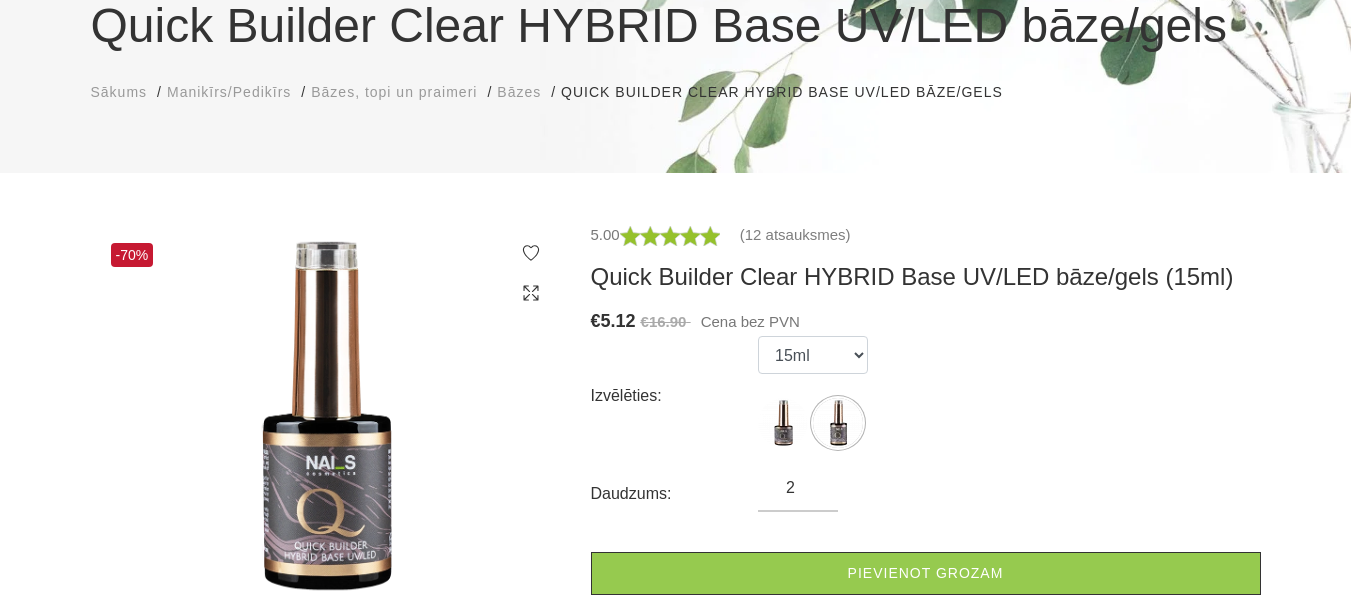click on "2" at bounding box center [798, 488] 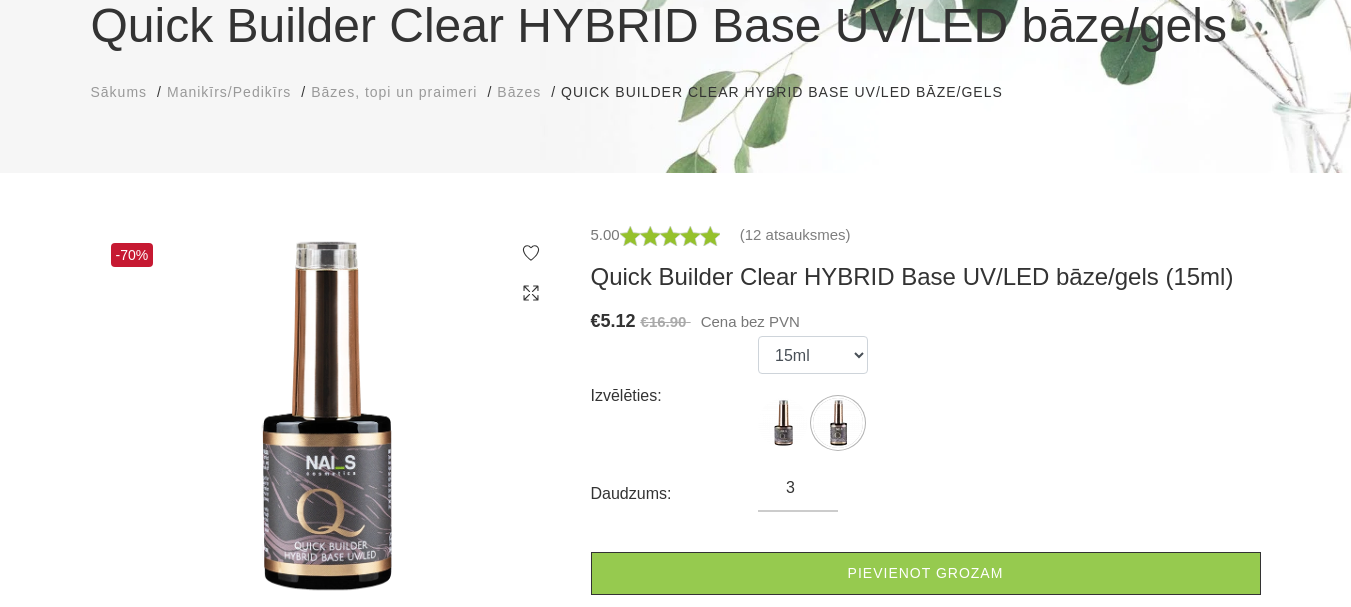 click on "3" at bounding box center (798, 488) 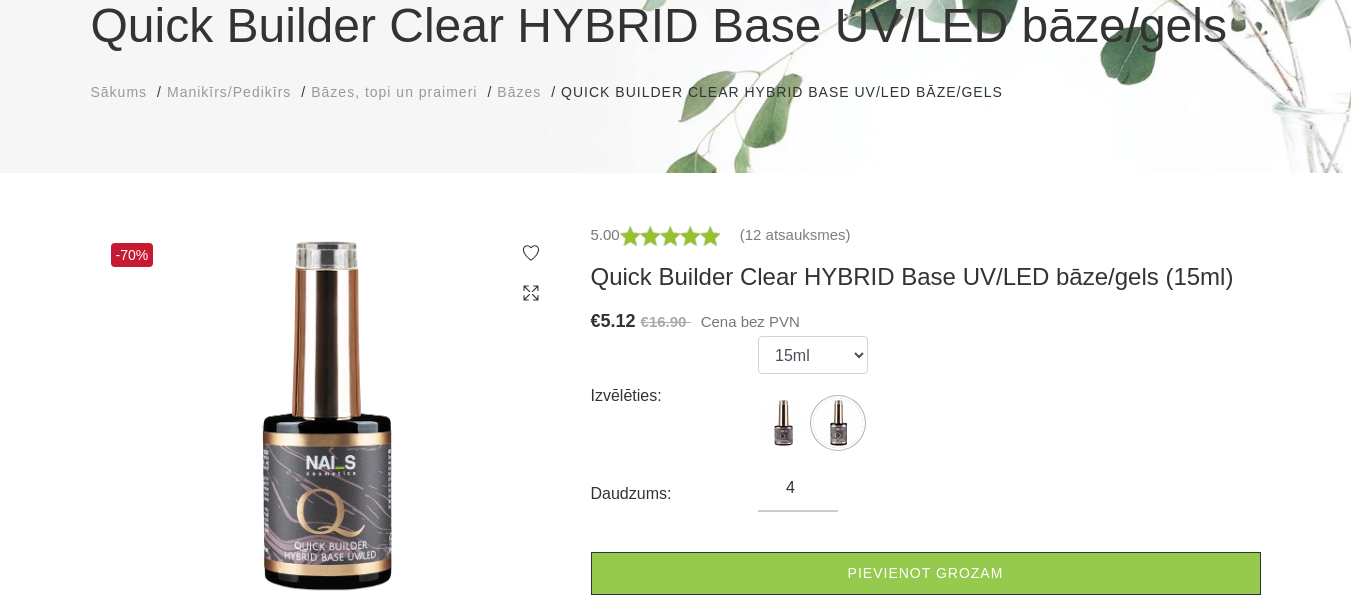 type on "4" 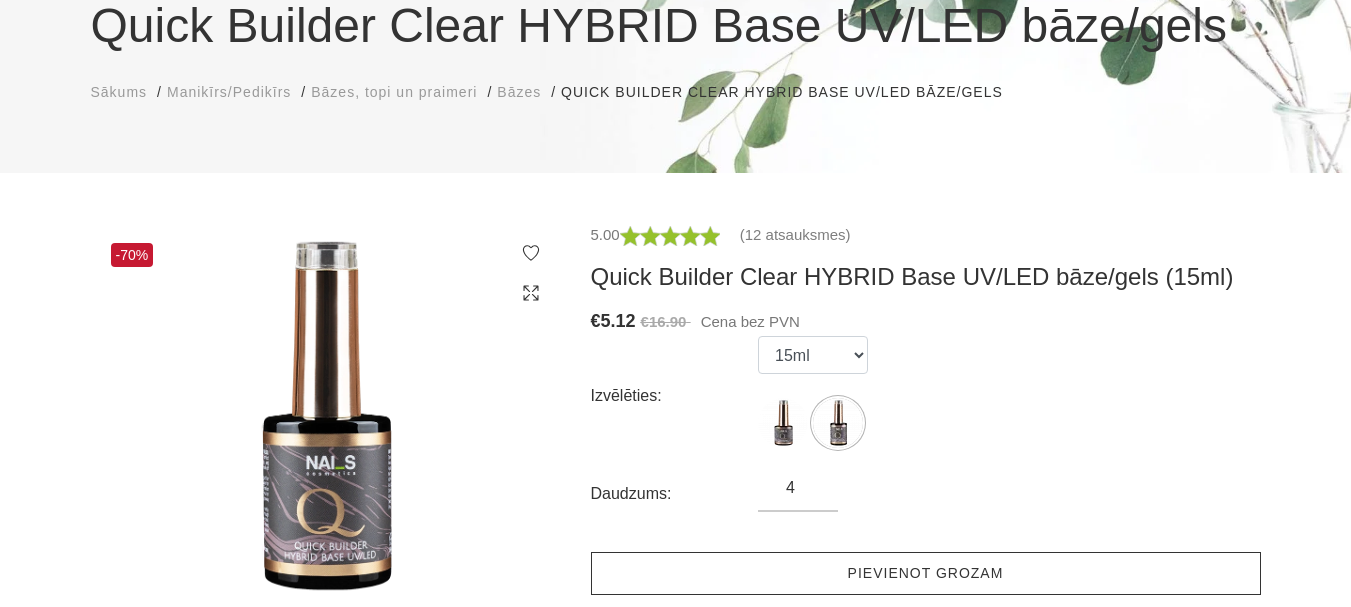 click on "Pievienot grozam" at bounding box center [926, 573] 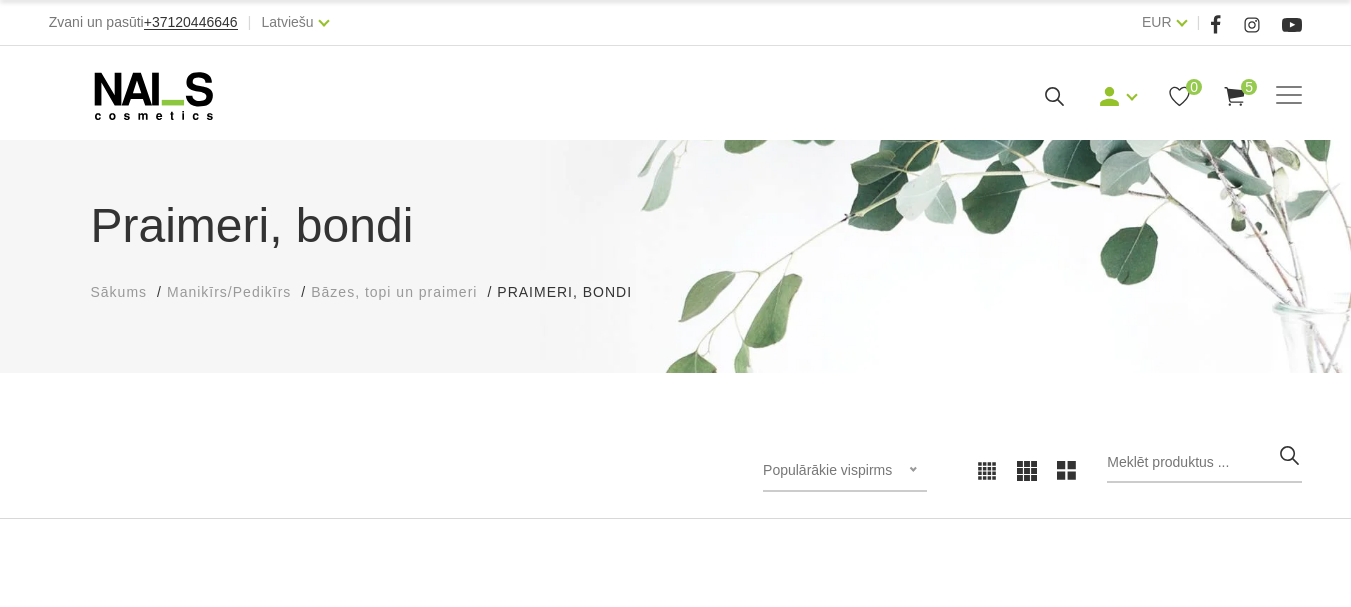 scroll, scrollTop: 400, scrollLeft: 0, axis: vertical 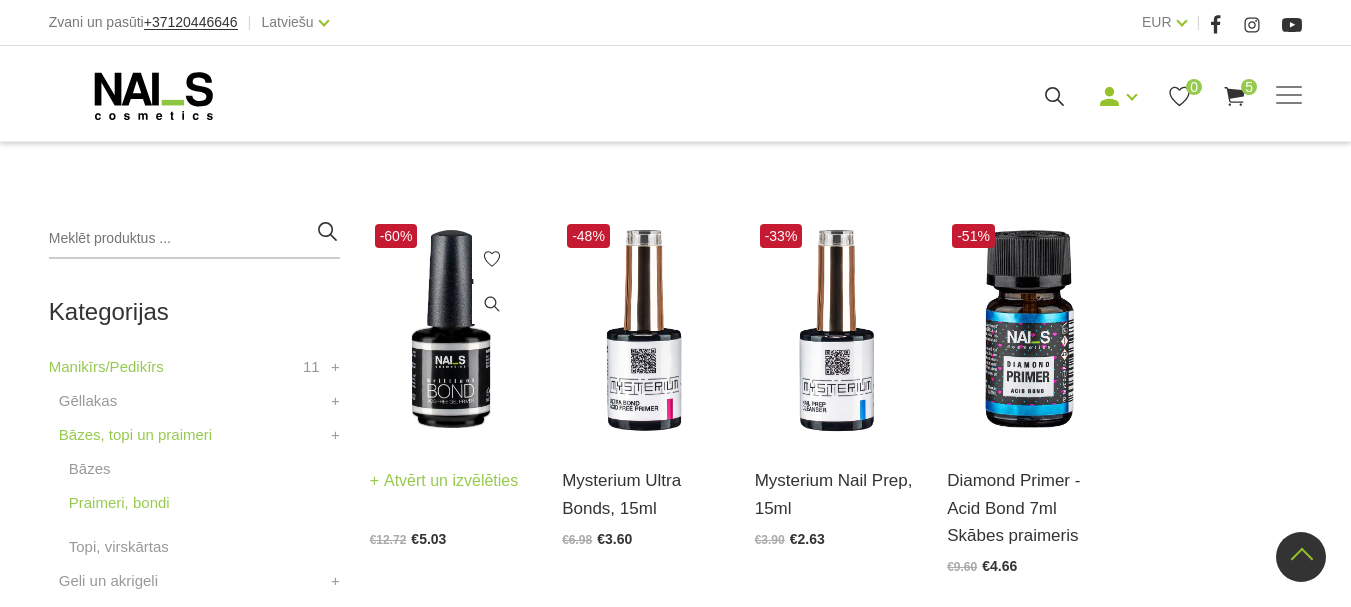 click on "Atvērt un izvēlēties" at bounding box center (444, 481) 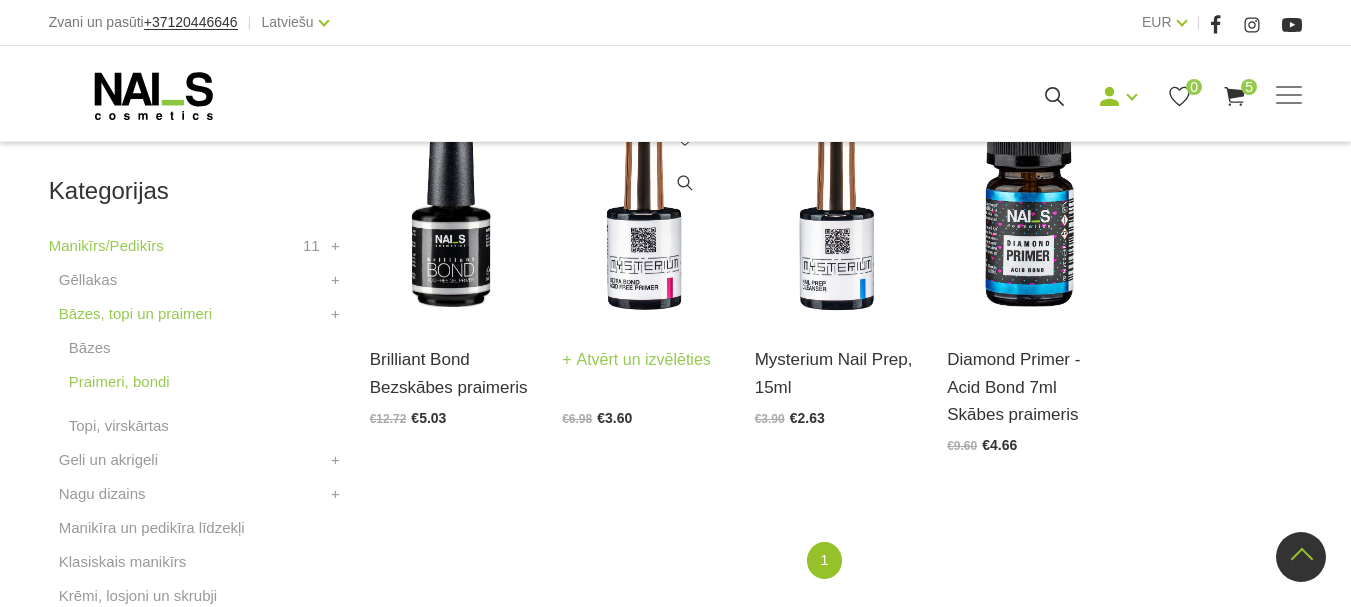 scroll, scrollTop: 500, scrollLeft: 0, axis: vertical 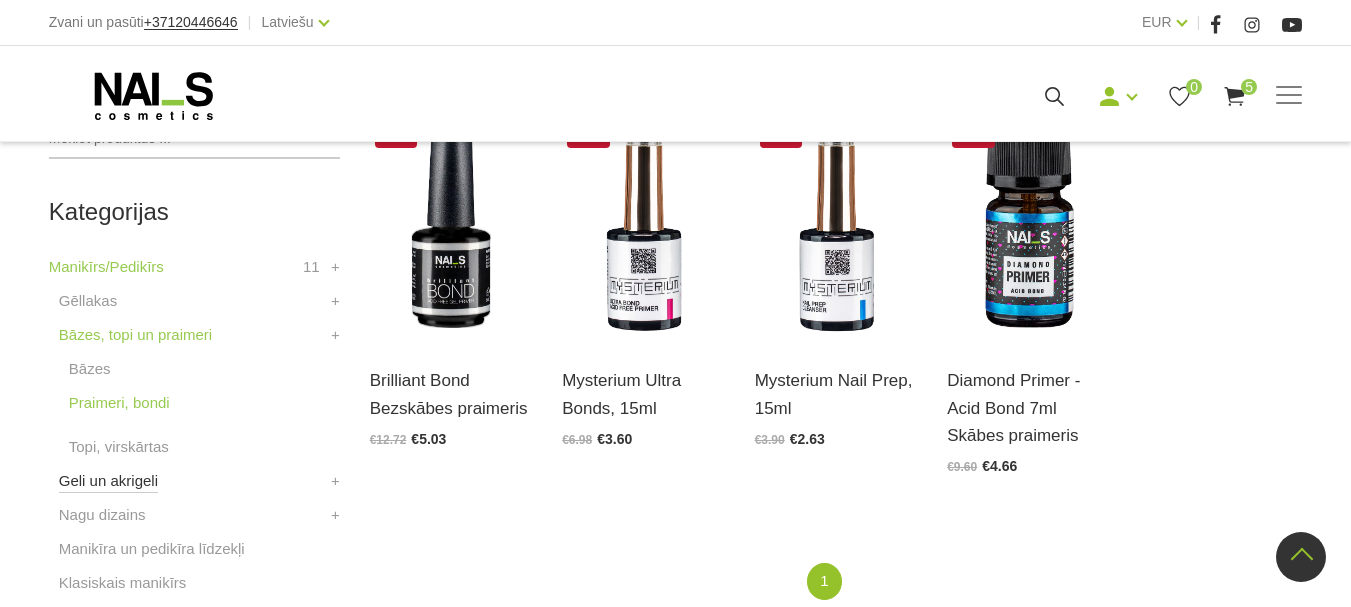 click on "Geli un akrigeli" at bounding box center [108, 481] 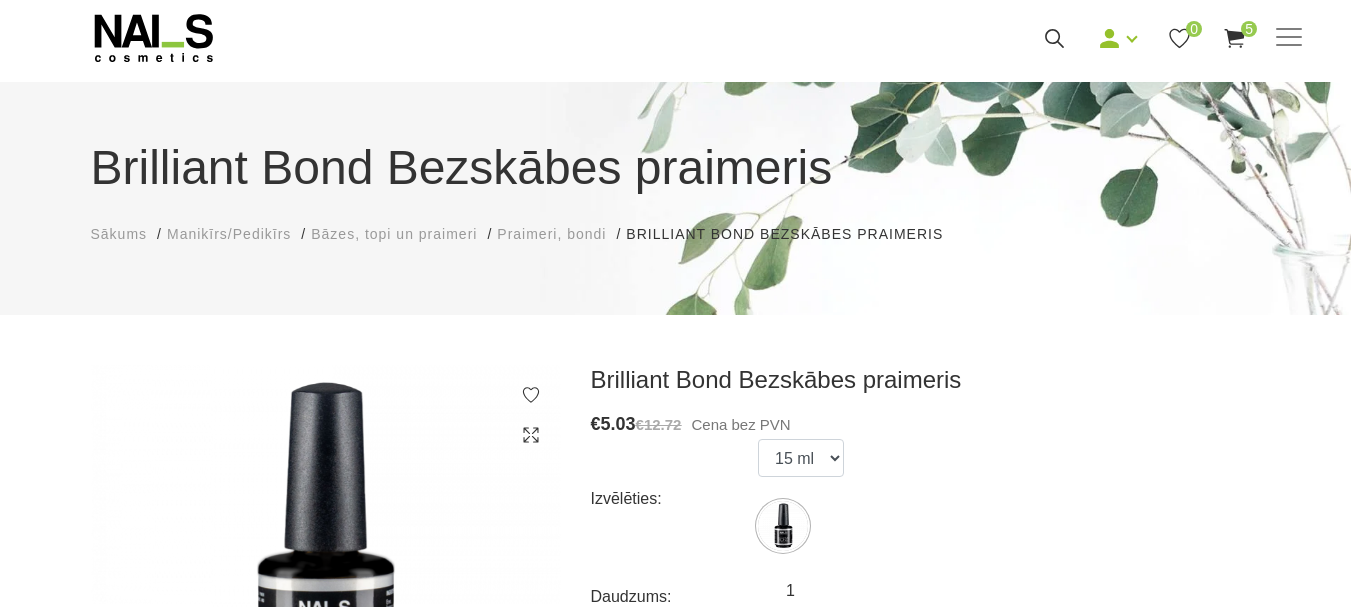 scroll, scrollTop: 200, scrollLeft: 0, axis: vertical 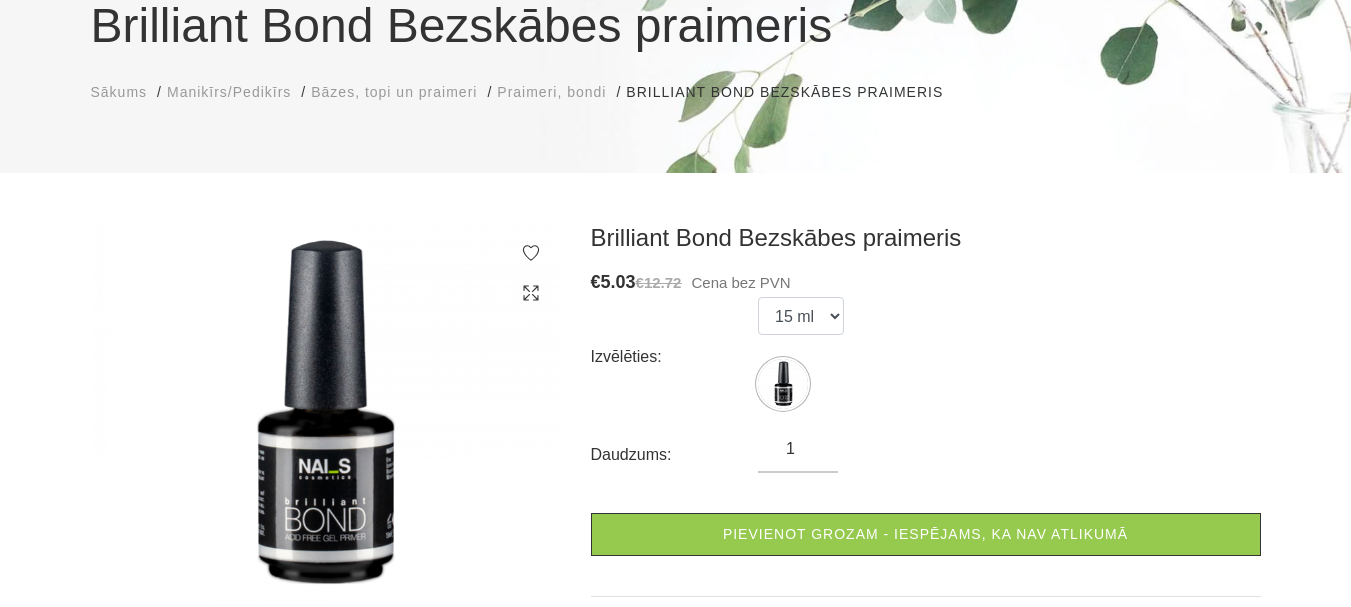 click on "1" at bounding box center [798, 449] 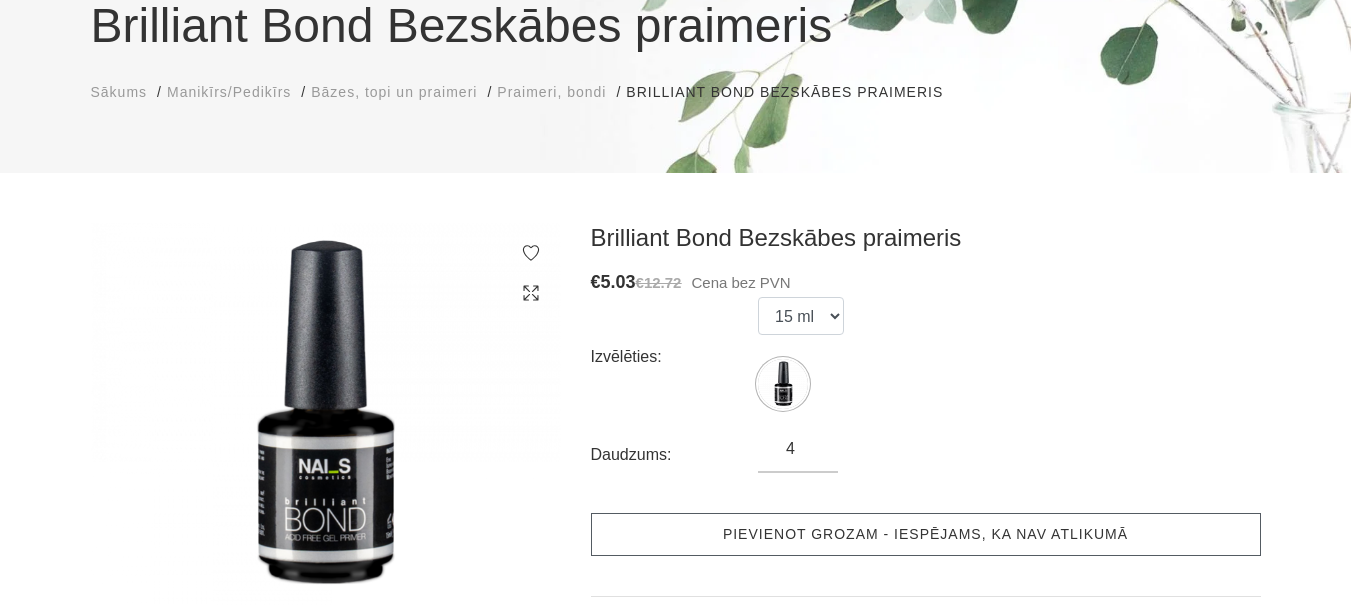 type on "4" 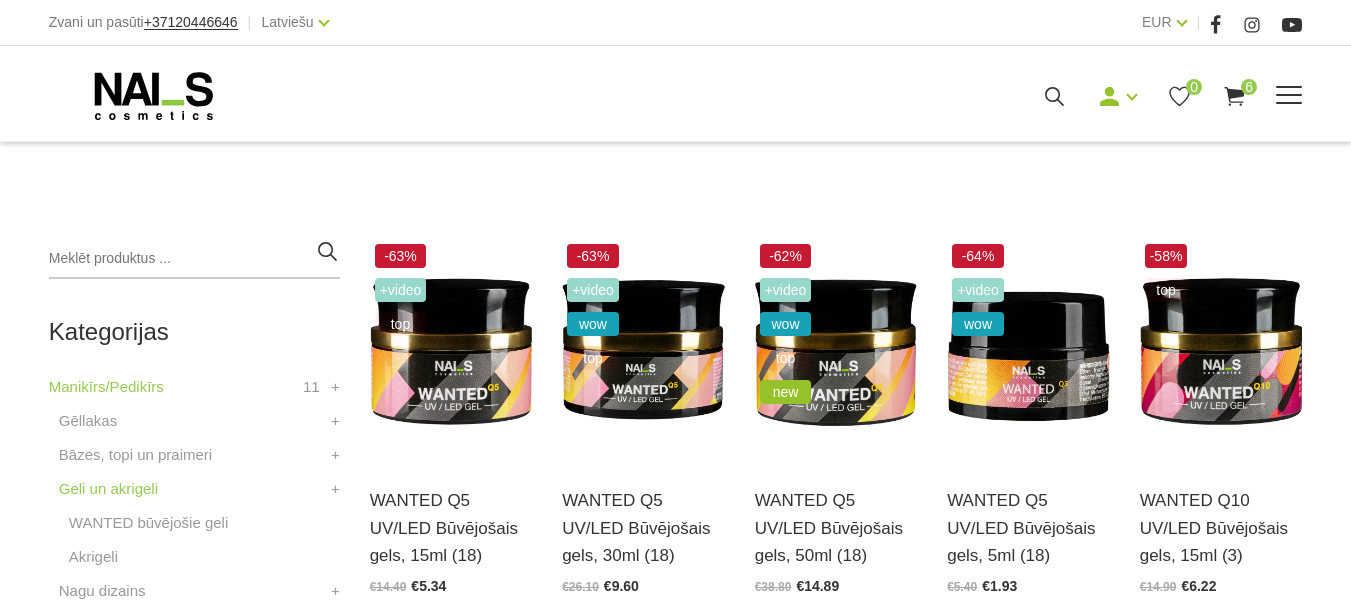scroll, scrollTop: 400, scrollLeft: 0, axis: vertical 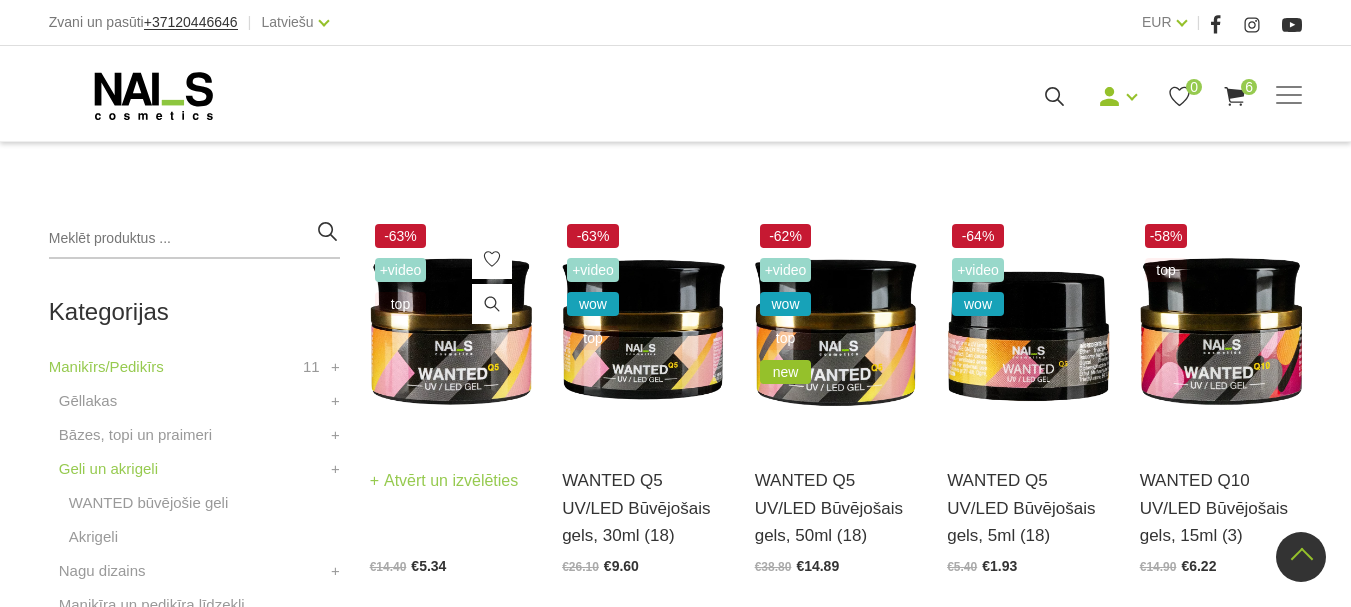 click on "Atvērt un izvēlēties" at bounding box center (444, 481) 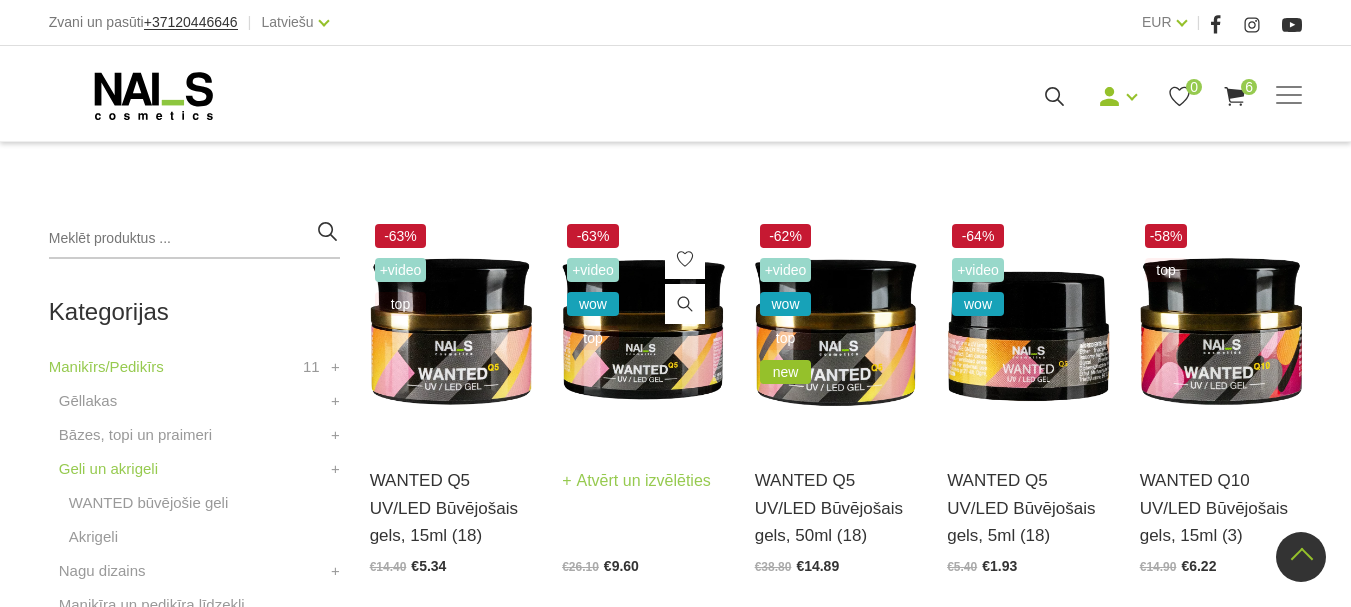 click on "Atvērt un izvēlēties" at bounding box center (636, 481) 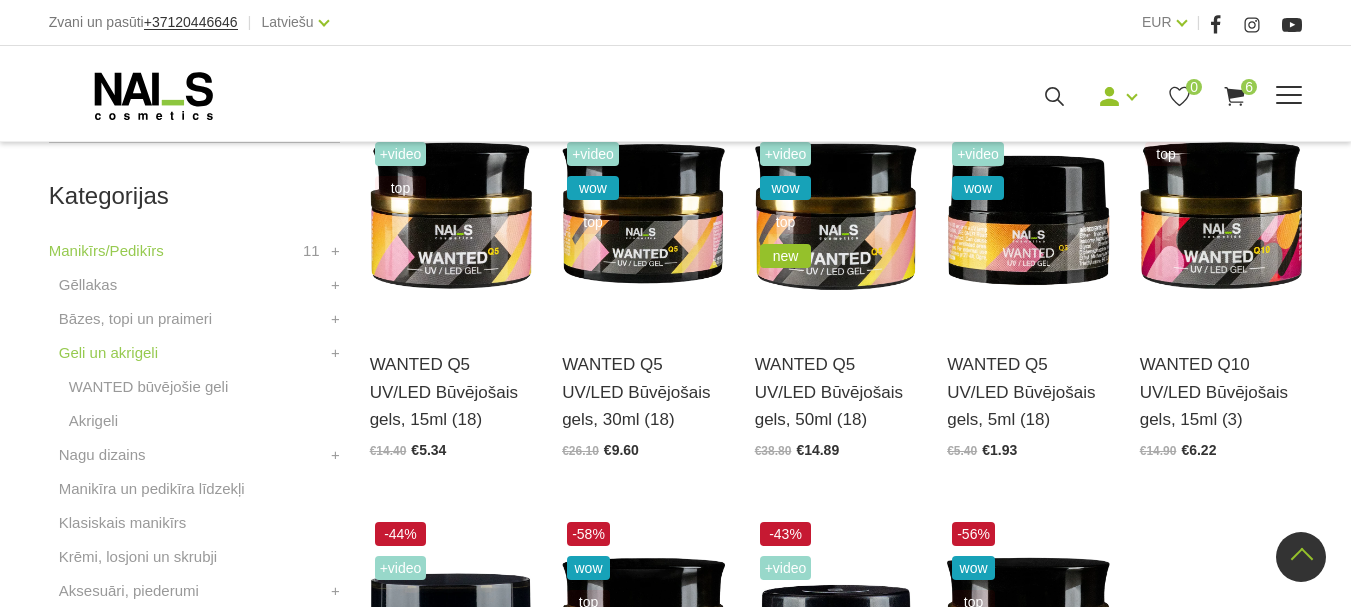 scroll, scrollTop: 800, scrollLeft: 0, axis: vertical 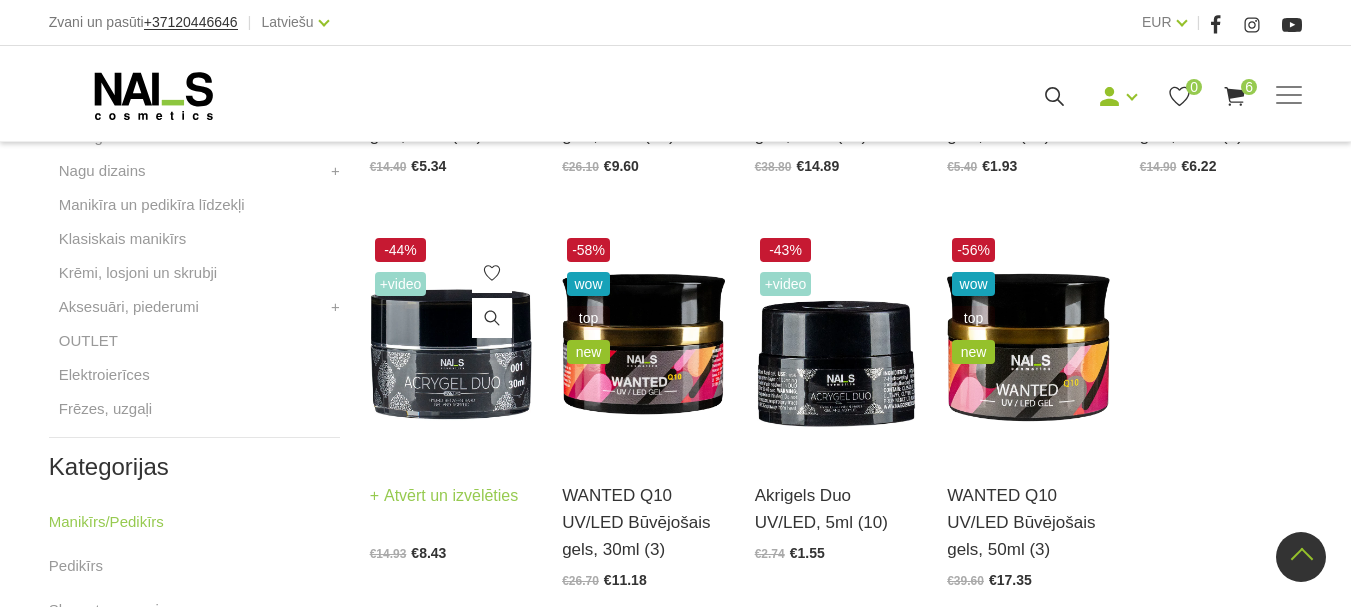 click on "Atvērt un izvēlēties" at bounding box center (444, 496) 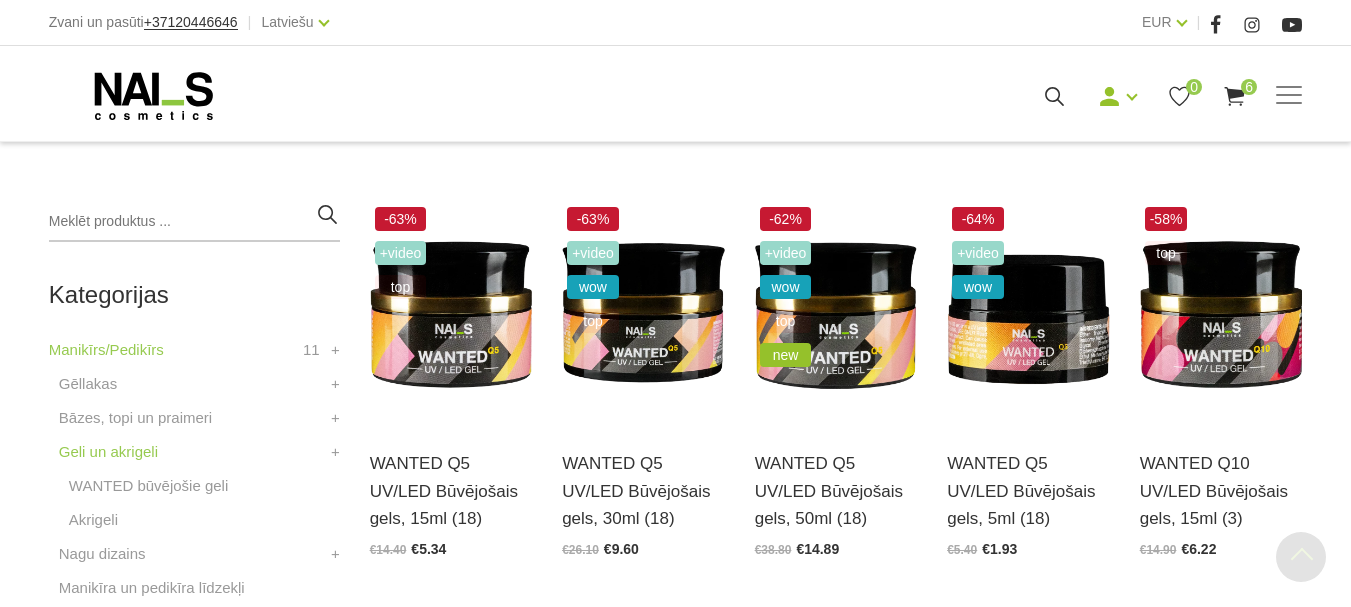 scroll, scrollTop: 600, scrollLeft: 0, axis: vertical 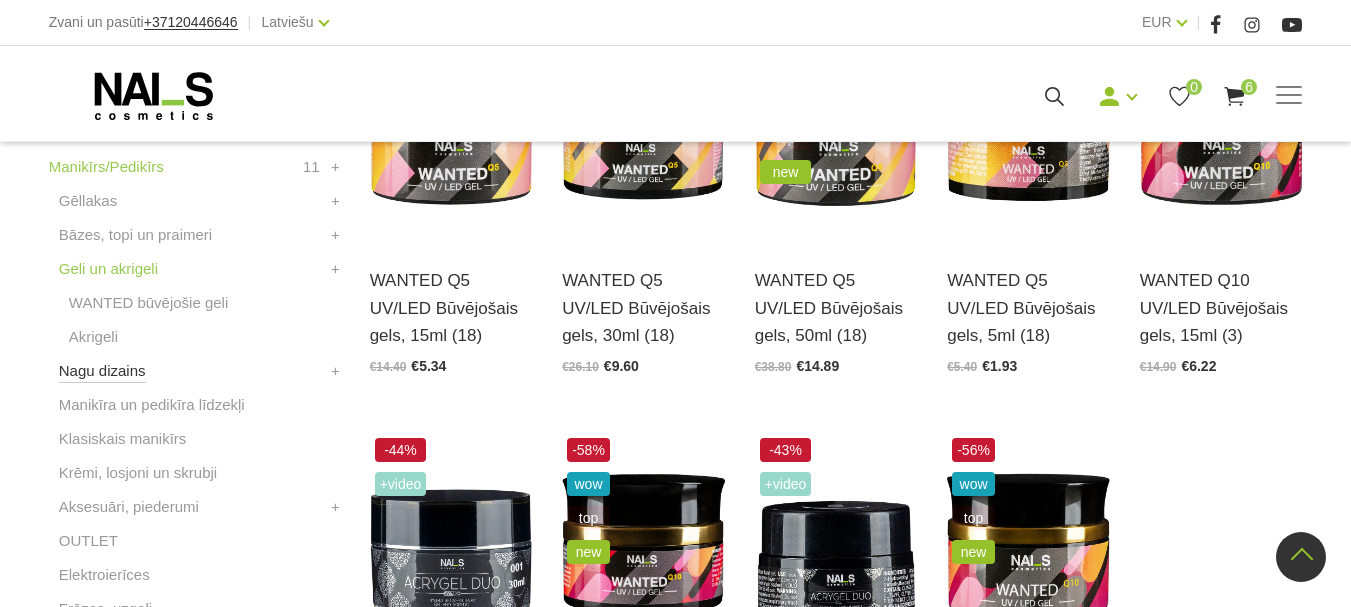 click on "Nagu dizains" at bounding box center (102, 371) 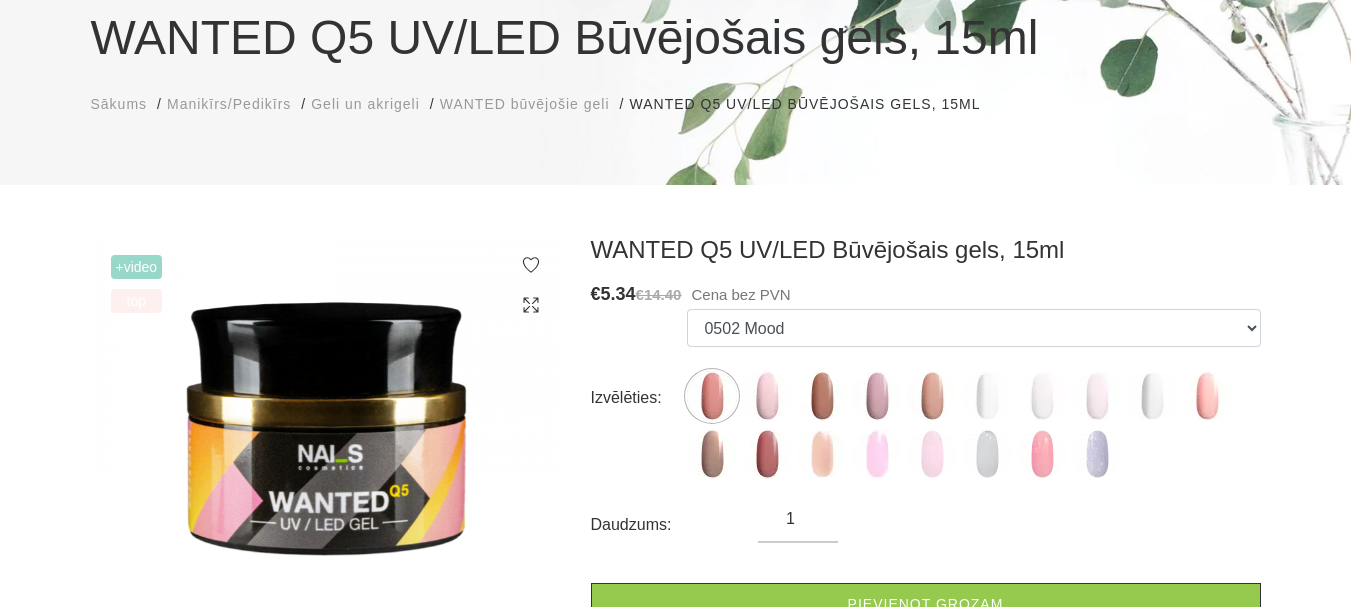 scroll, scrollTop: 200, scrollLeft: 0, axis: vertical 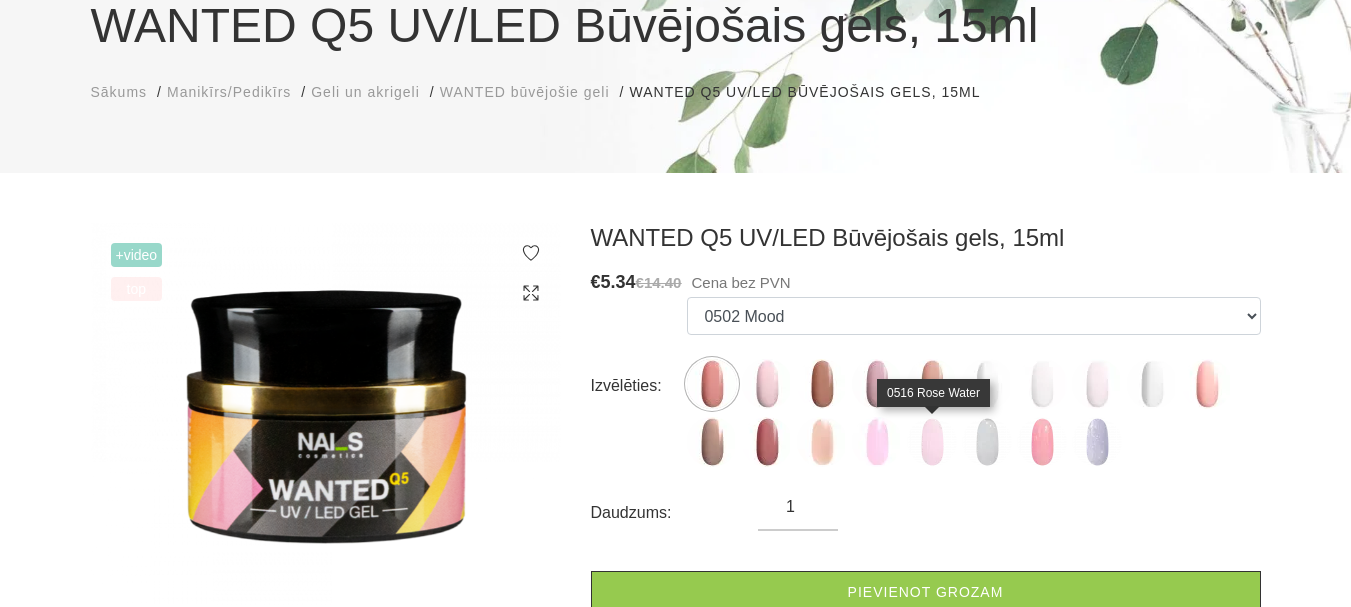 click at bounding box center [932, 442] 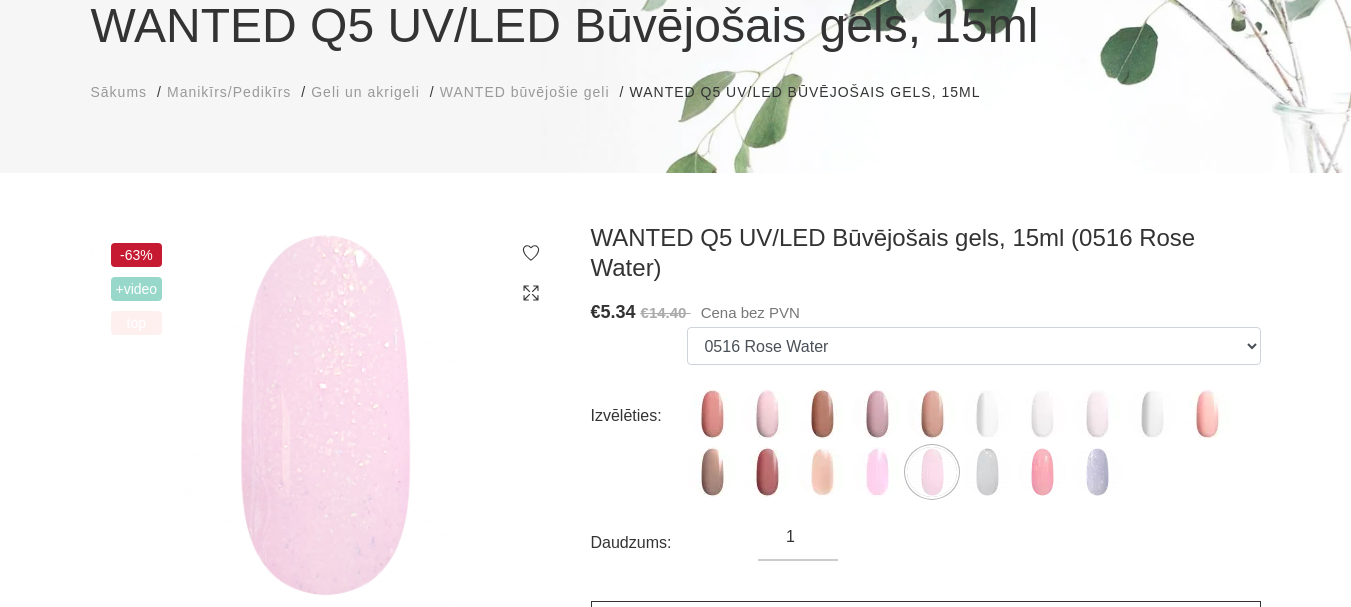 click on "Pievienot grozam" at bounding box center [926, 622] 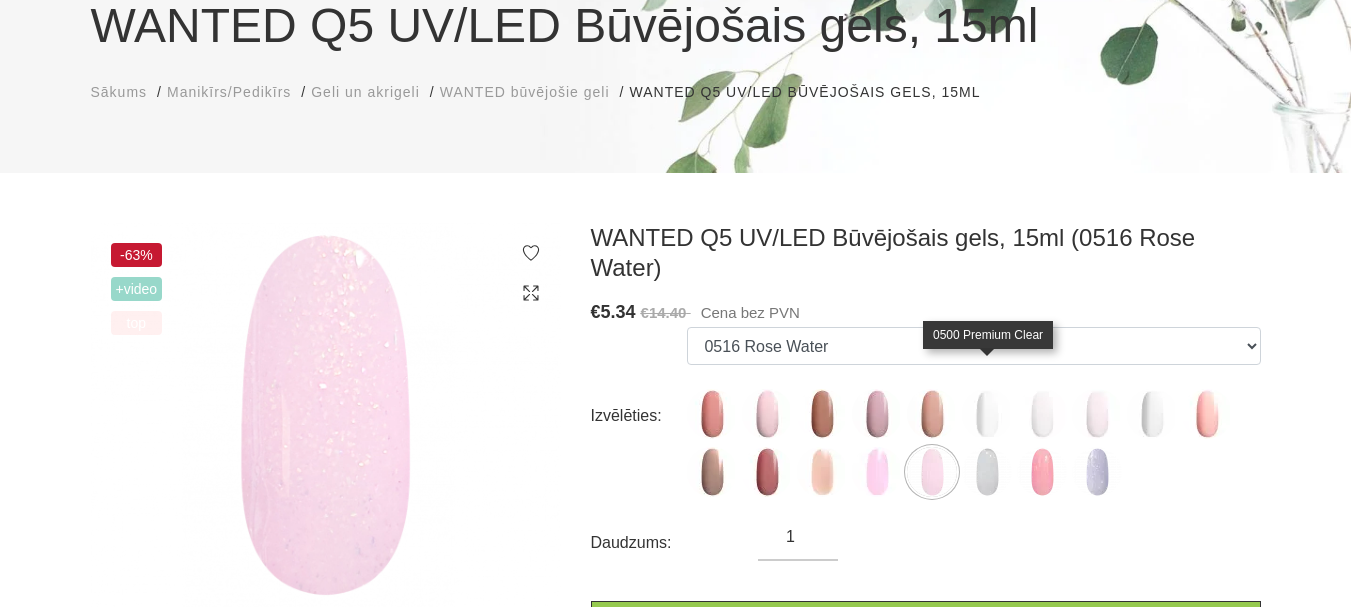 click at bounding box center (987, 414) 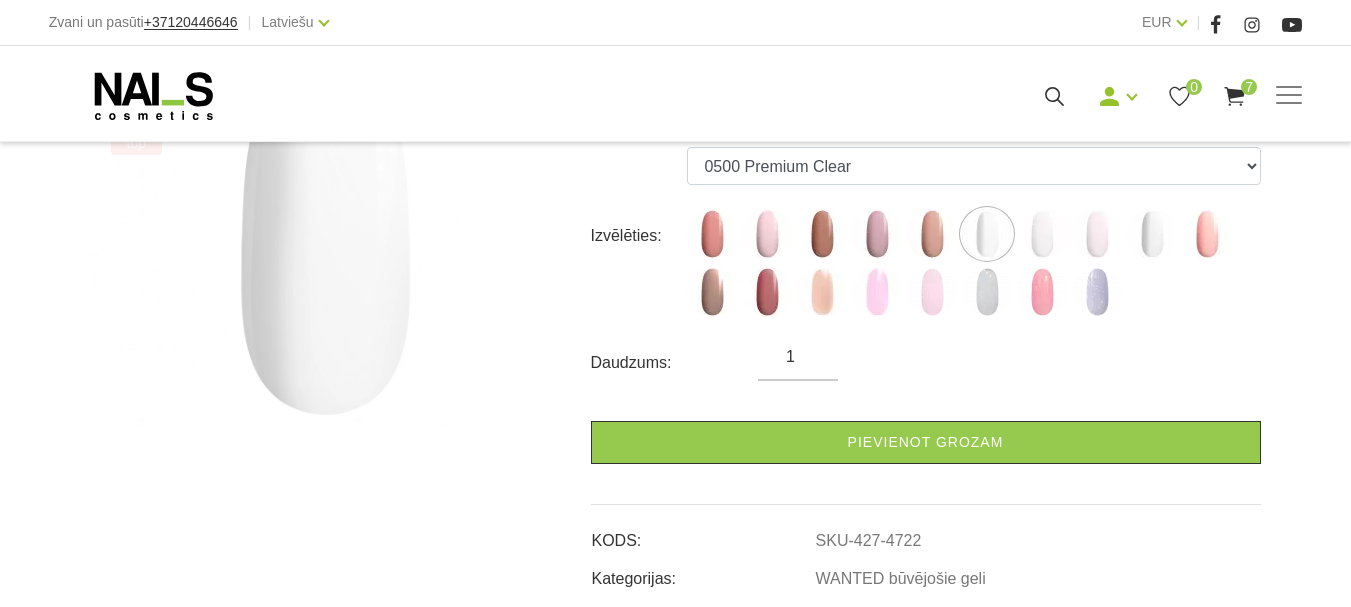 scroll, scrollTop: 400, scrollLeft: 0, axis: vertical 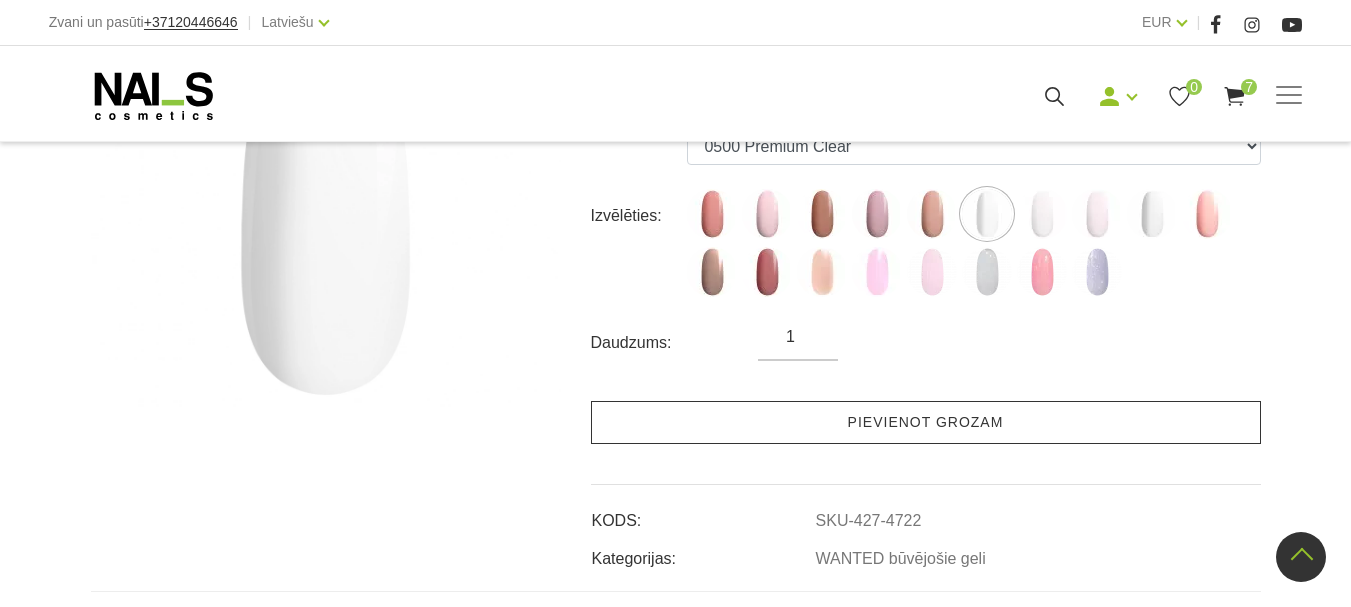 click on "Pievienot grozam" at bounding box center [926, 422] 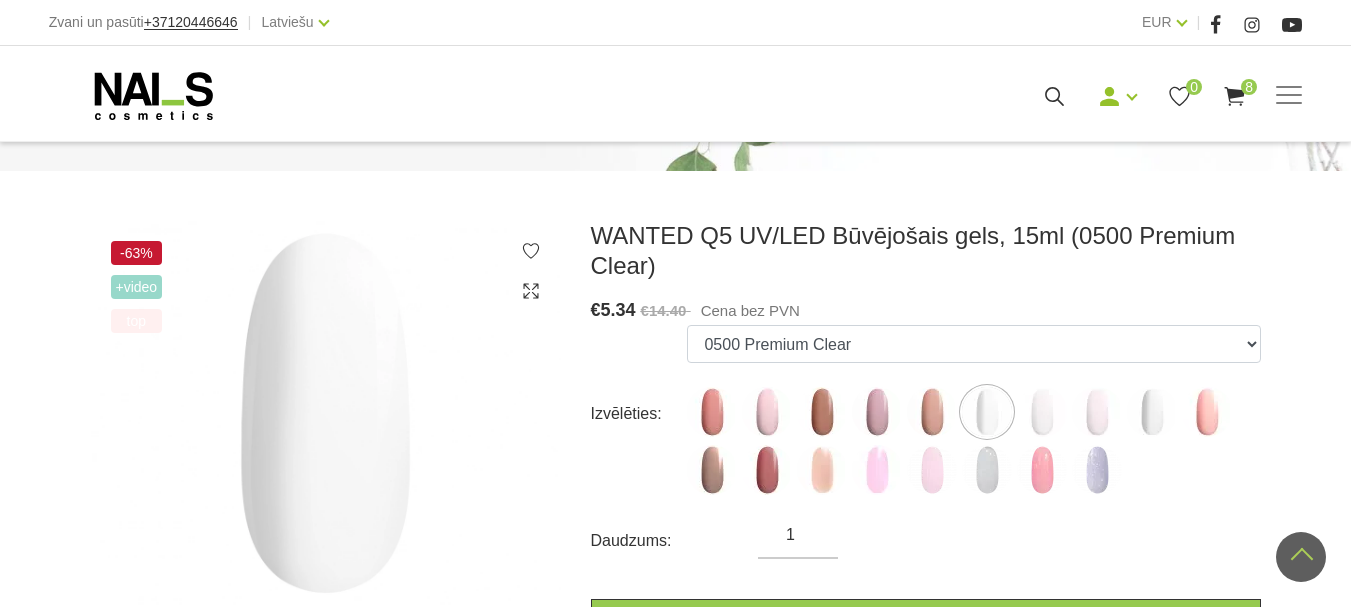 scroll, scrollTop: 200, scrollLeft: 0, axis: vertical 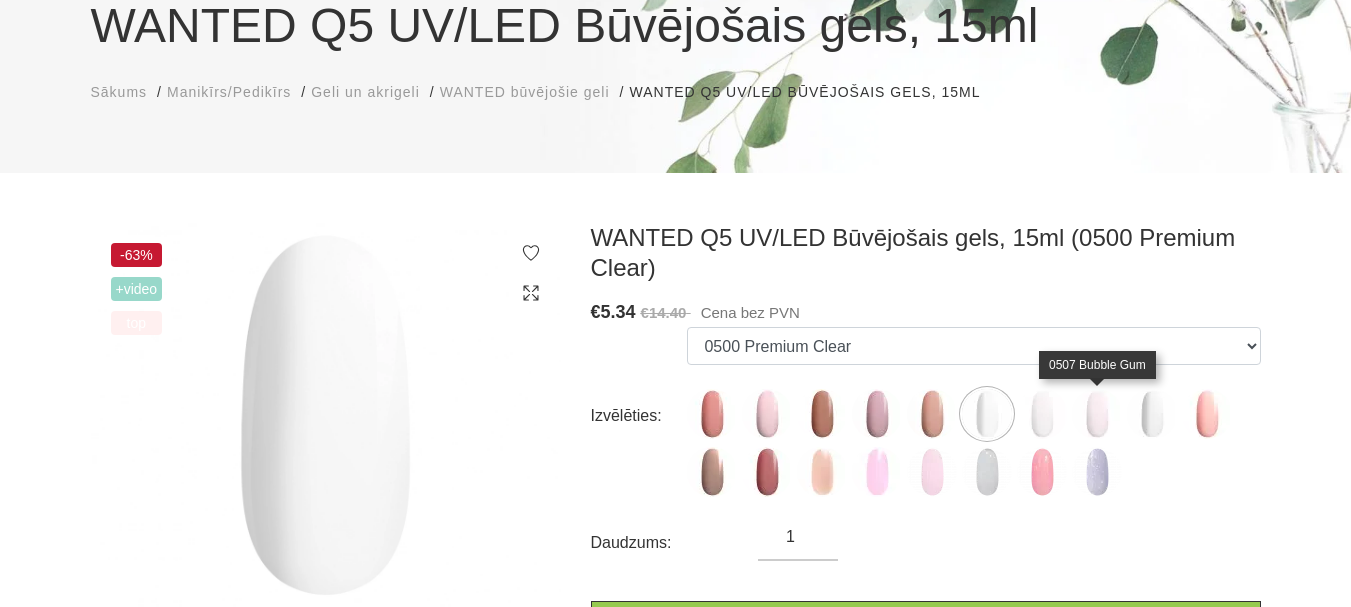 click at bounding box center [1097, 414] 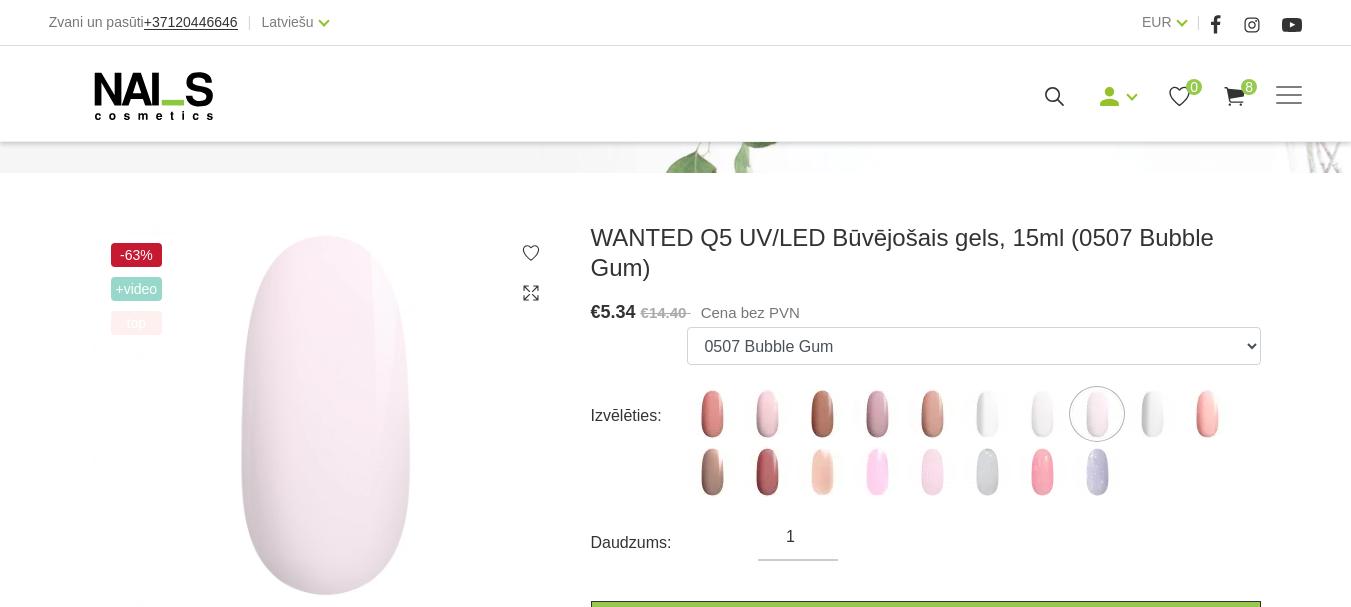 scroll, scrollTop: 300, scrollLeft: 0, axis: vertical 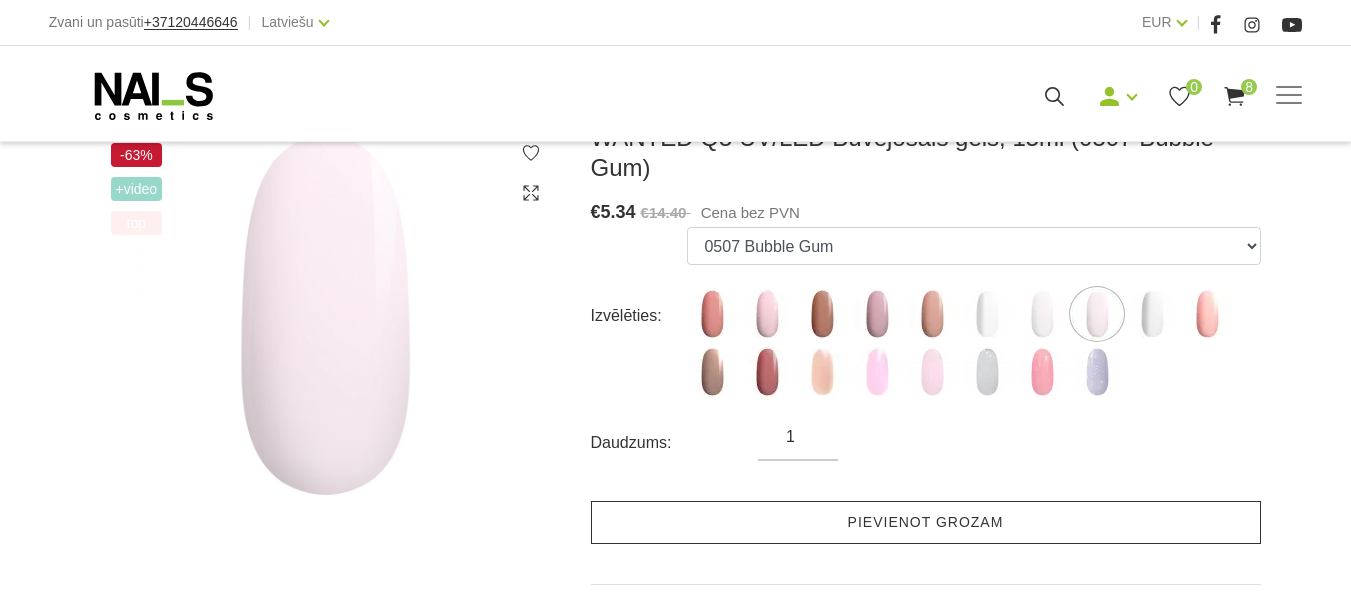 click on "Pievienot grozam" at bounding box center [926, 522] 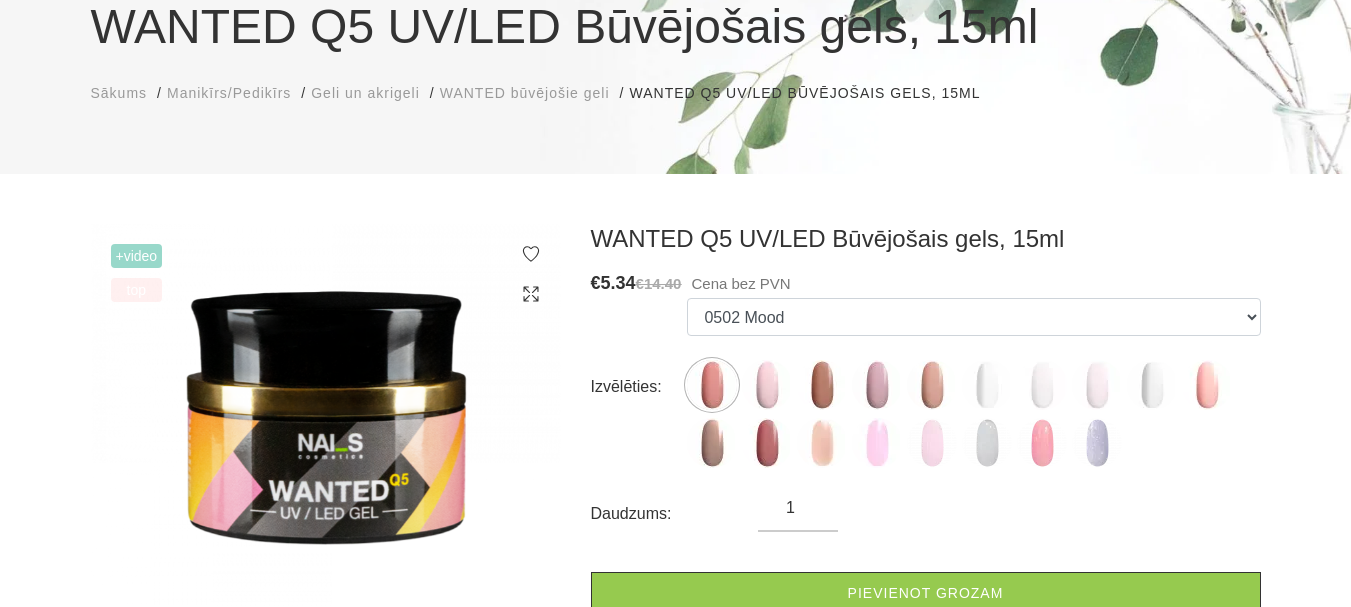 scroll, scrollTop: 200, scrollLeft: 0, axis: vertical 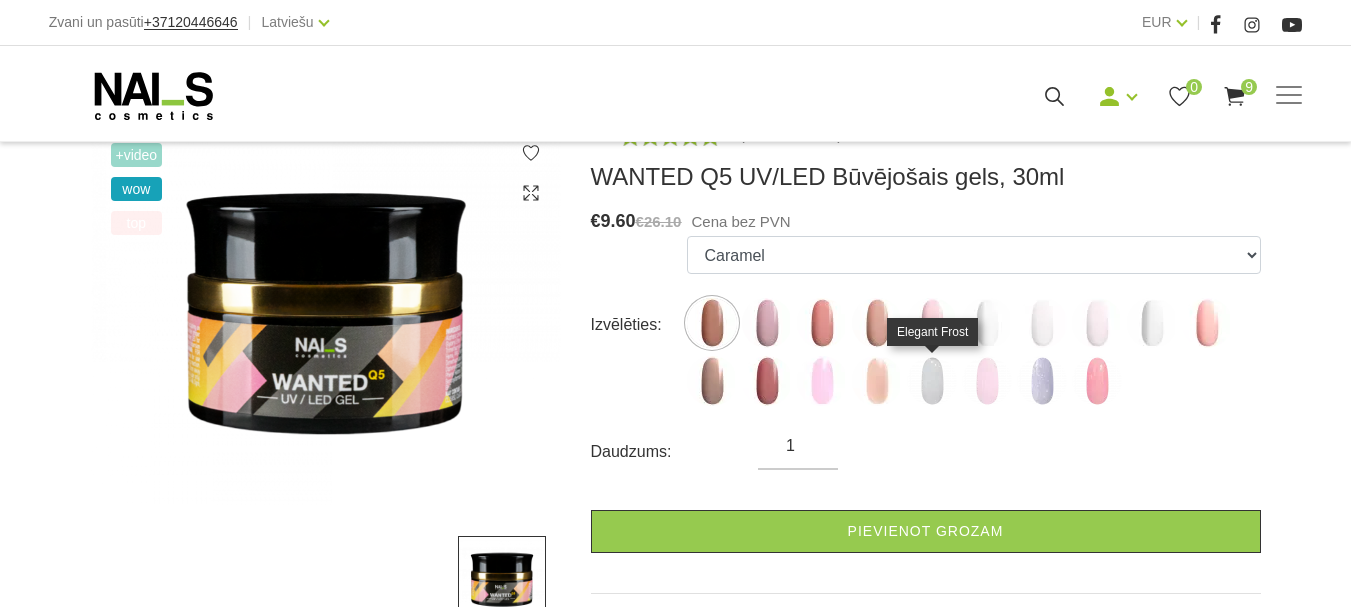 click at bounding box center (932, 381) 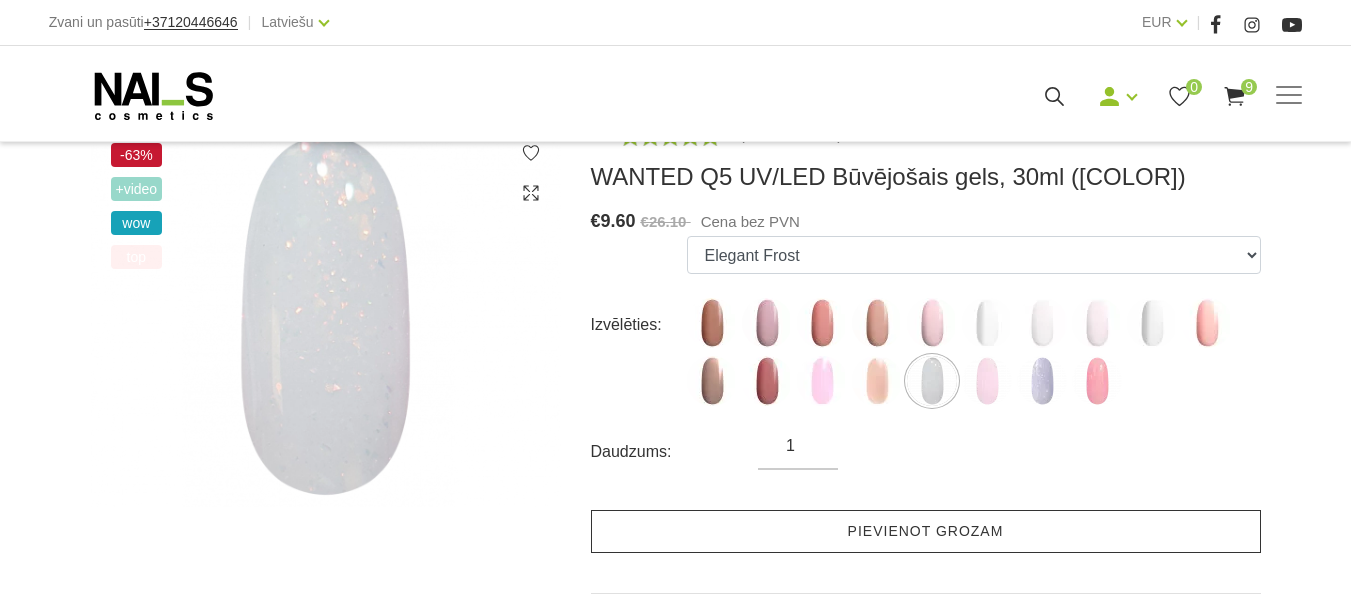 click on "Pievienot grozam" at bounding box center (926, 531) 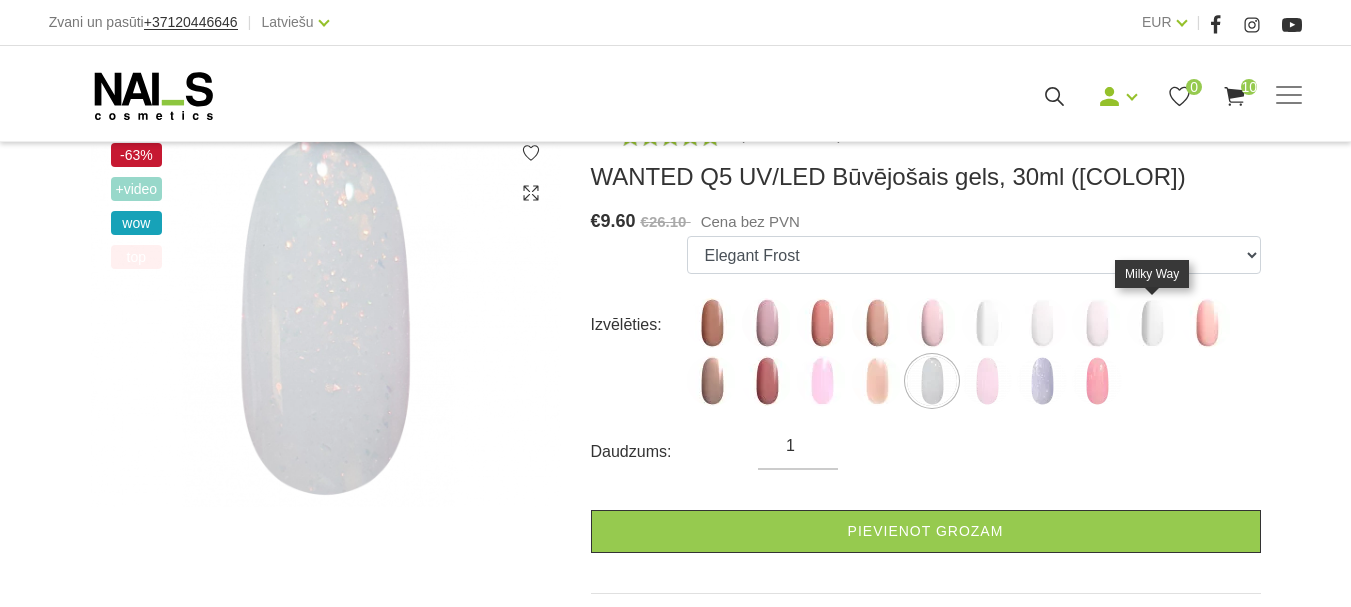 click at bounding box center [1152, 323] 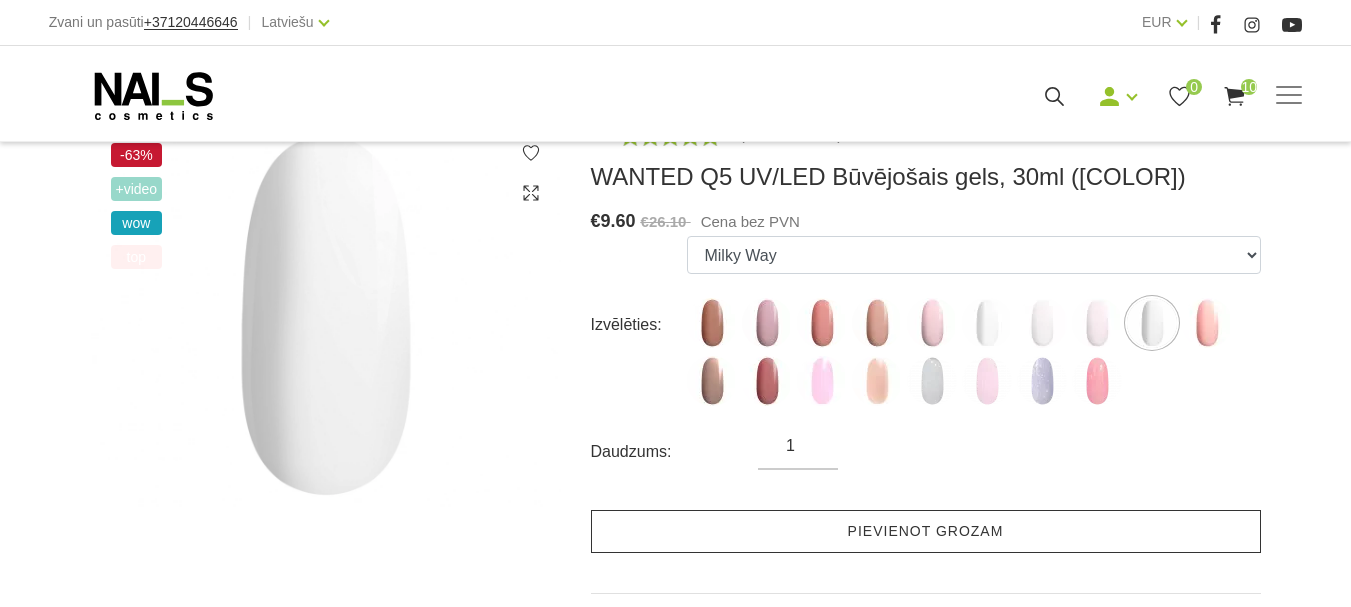 click on "Pievienot grozam" at bounding box center (926, 531) 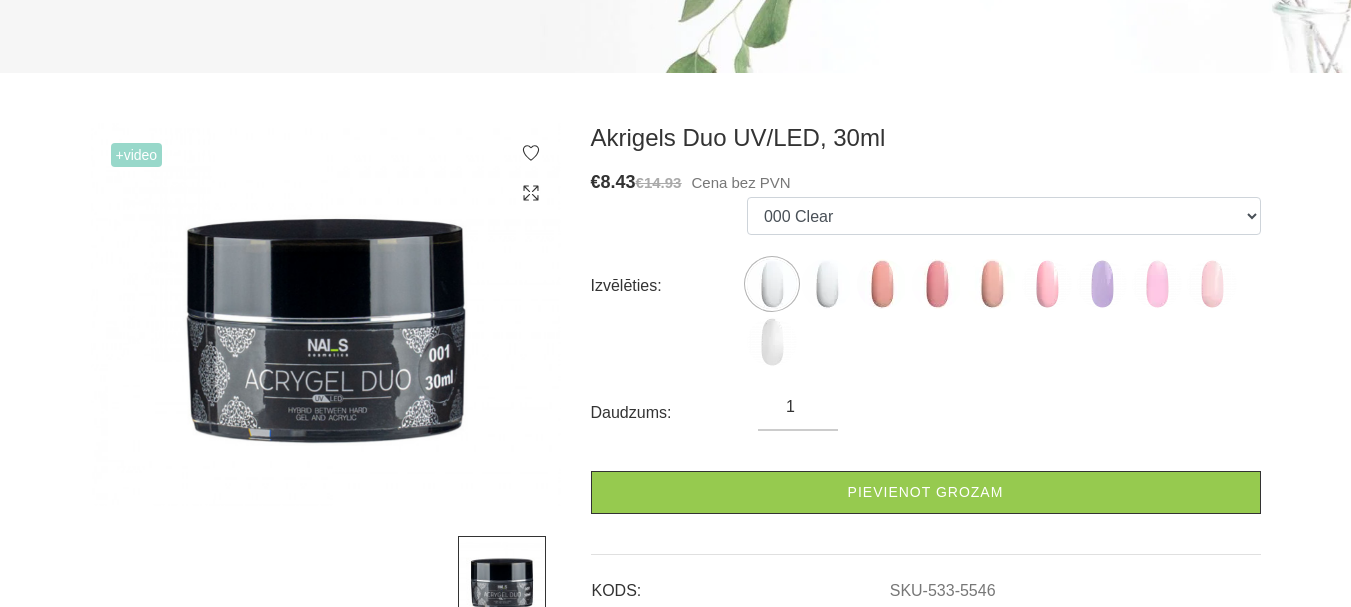 scroll, scrollTop: 300, scrollLeft: 0, axis: vertical 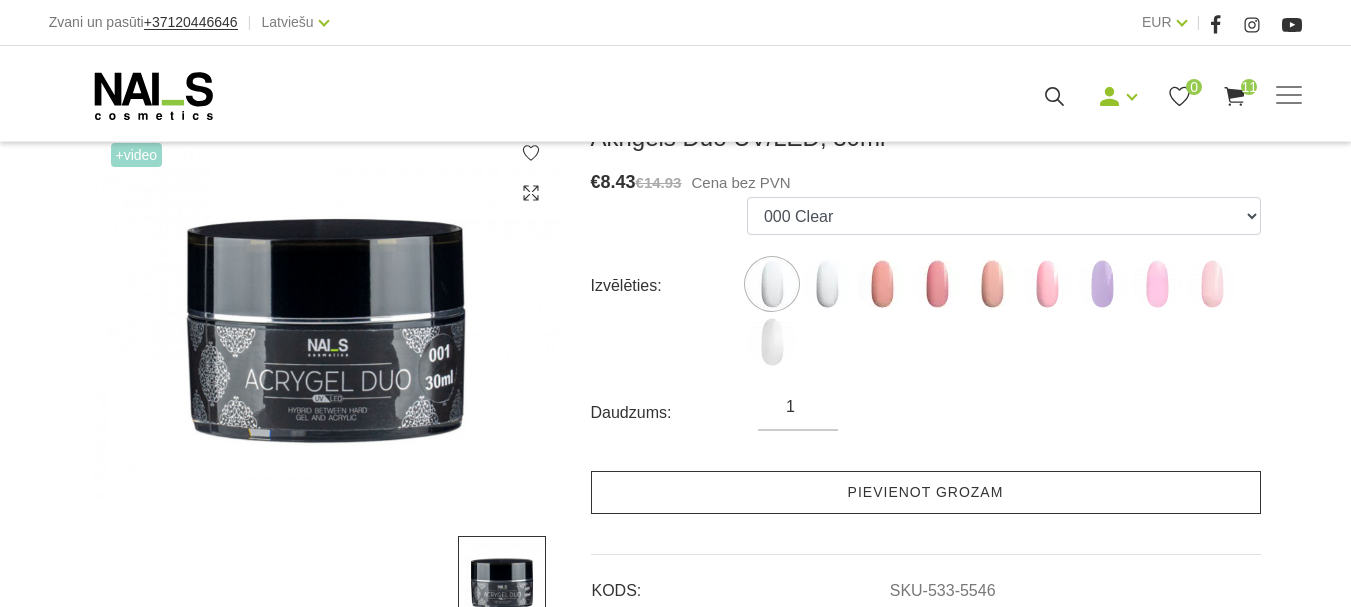 click on "Pievienot grozam" at bounding box center (926, 492) 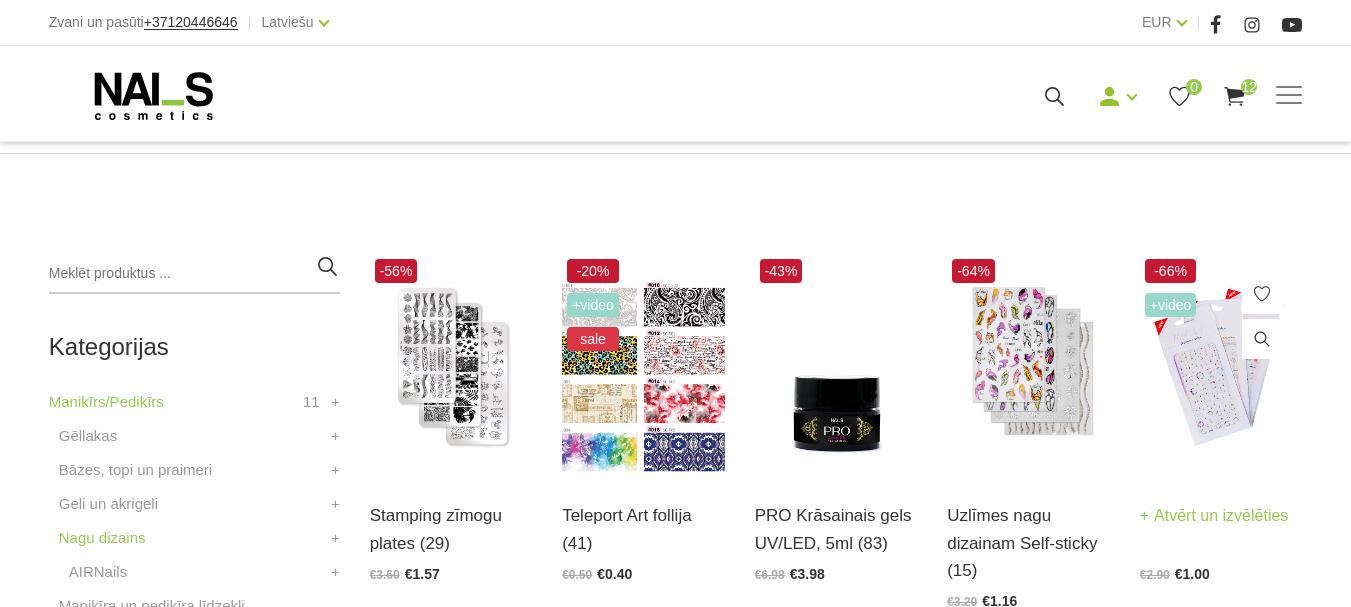 scroll, scrollTop: 400, scrollLeft: 0, axis: vertical 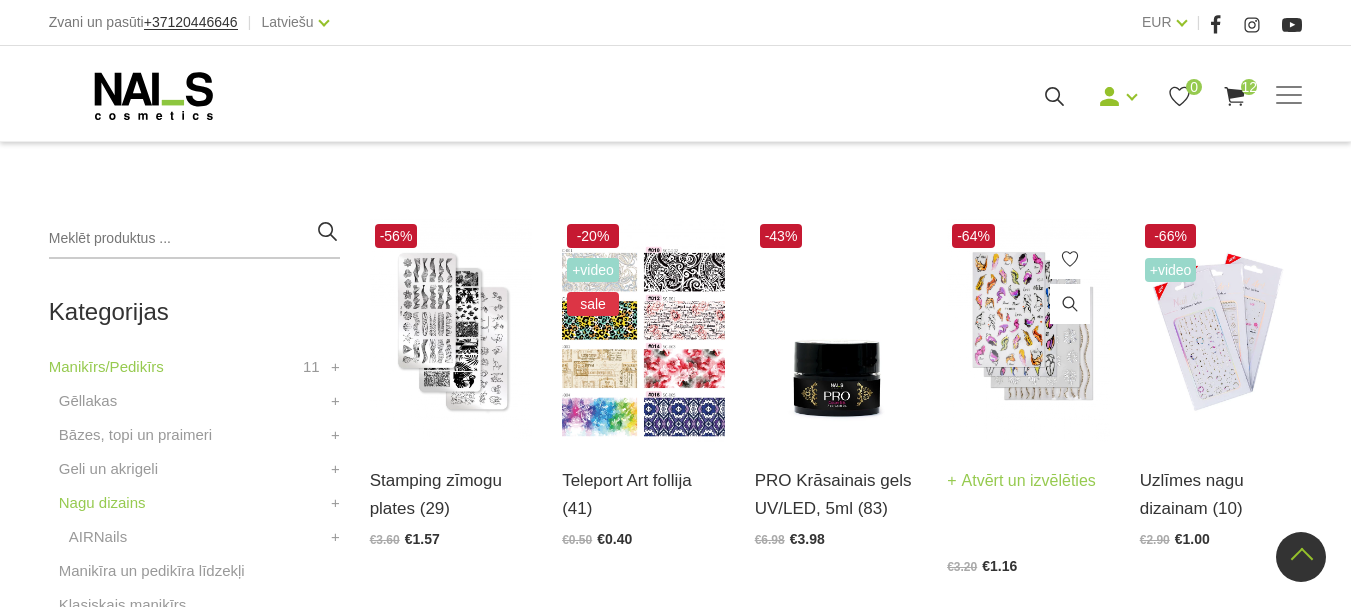click on "Atvērt un izvēlēties" at bounding box center [1021, 481] 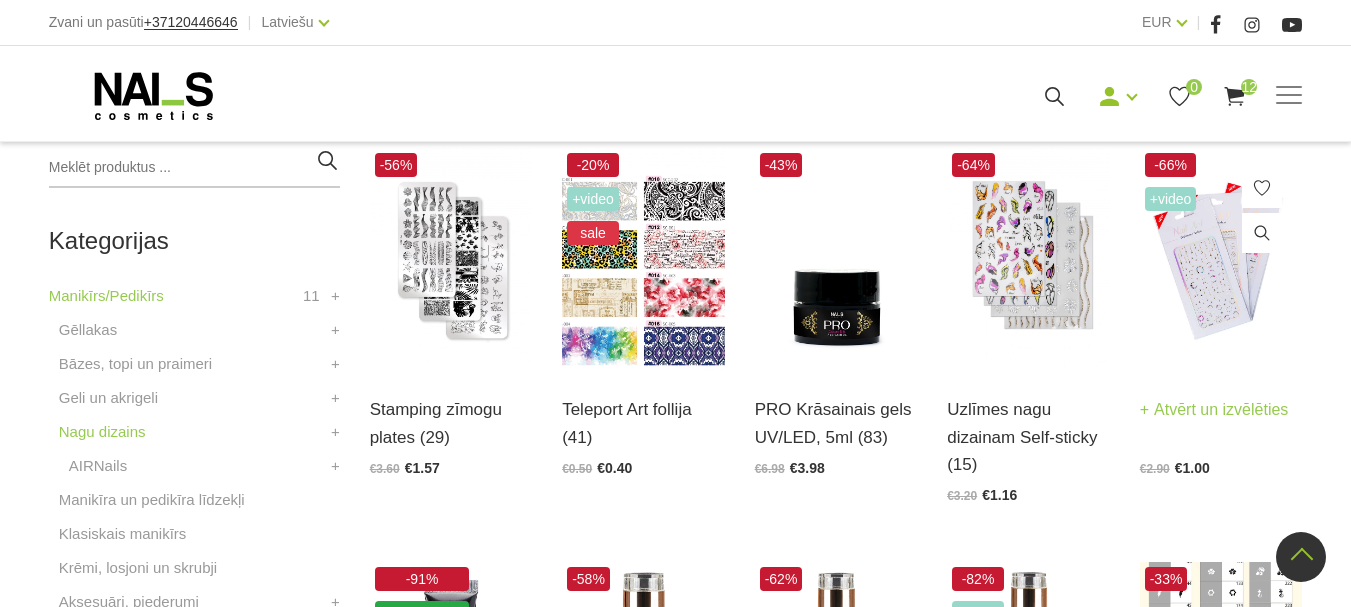 scroll, scrollTop: 500, scrollLeft: 0, axis: vertical 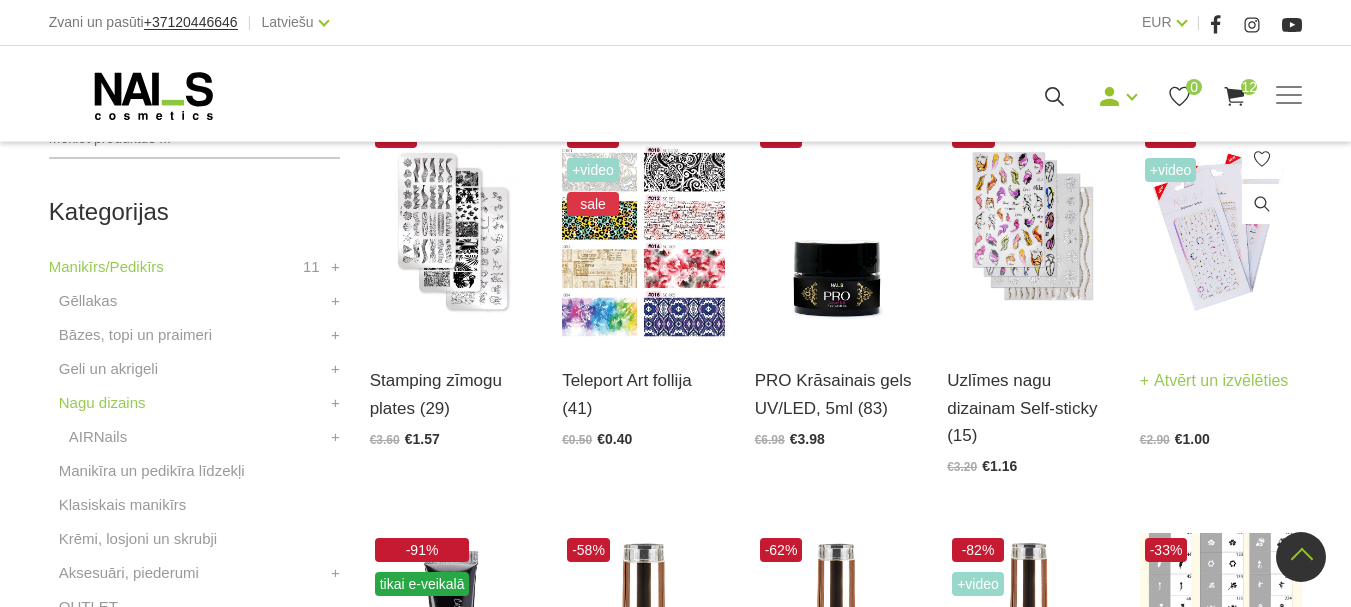 click on "Atvērt un izvēlēties" at bounding box center [1214, 381] 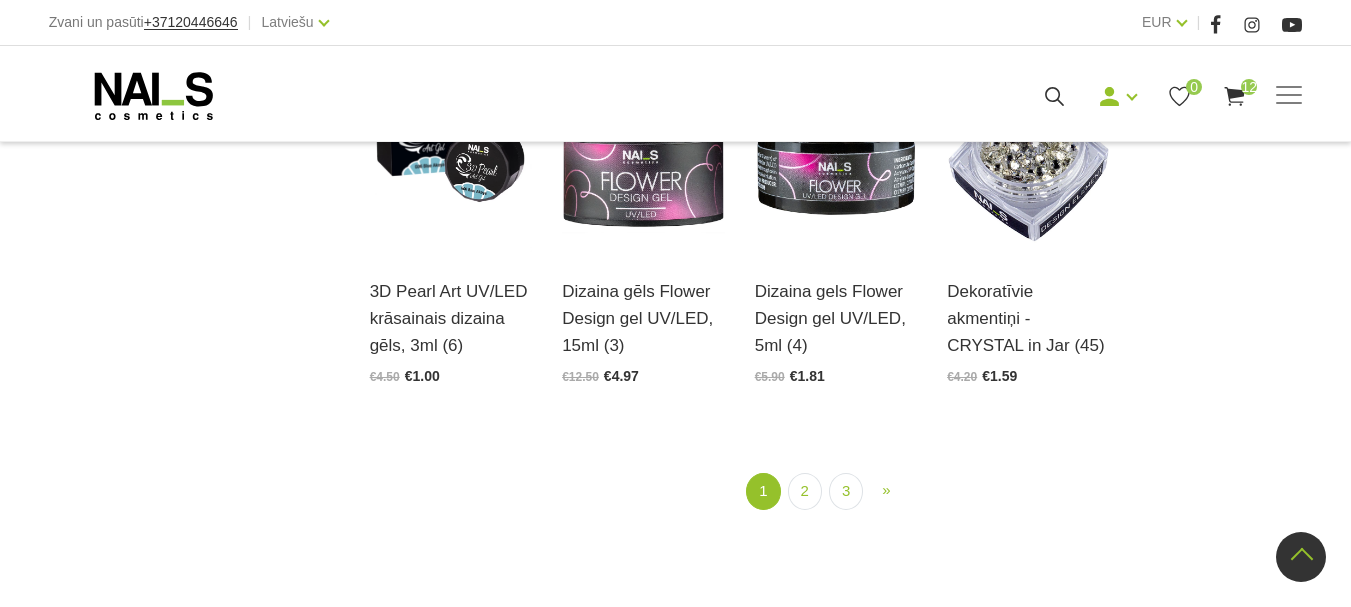 scroll, scrollTop: 2300, scrollLeft: 0, axis: vertical 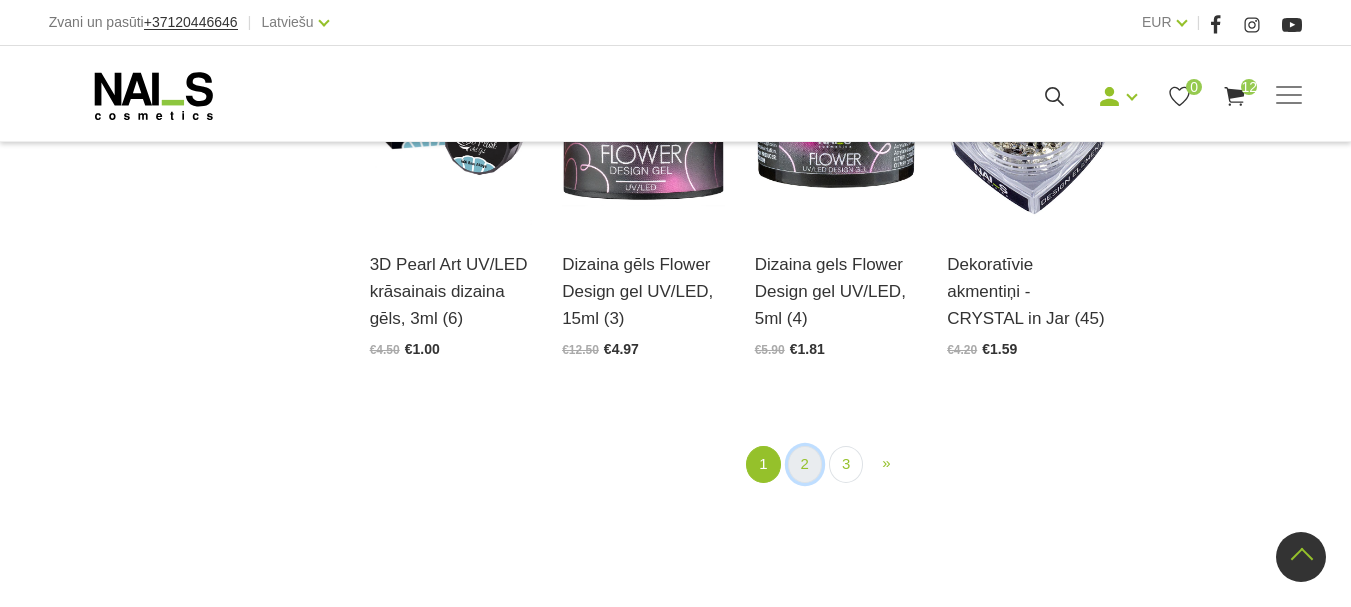 click on "2" at bounding box center (805, 464) 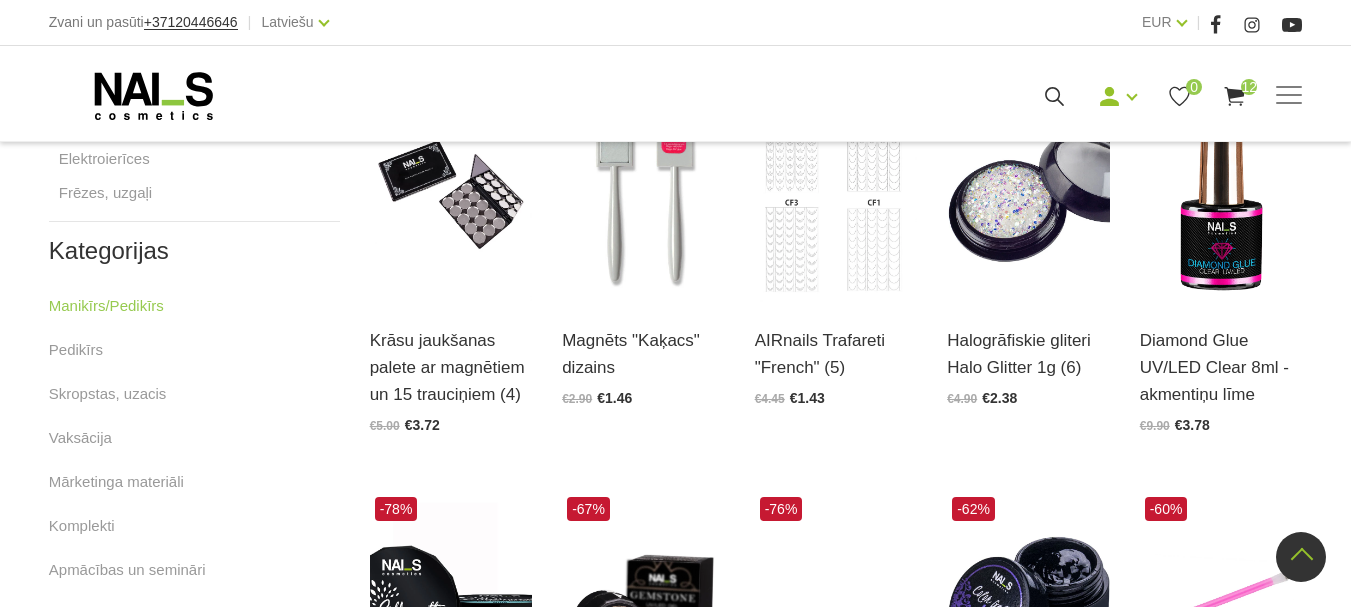 scroll, scrollTop: 409, scrollLeft: 0, axis: vertical 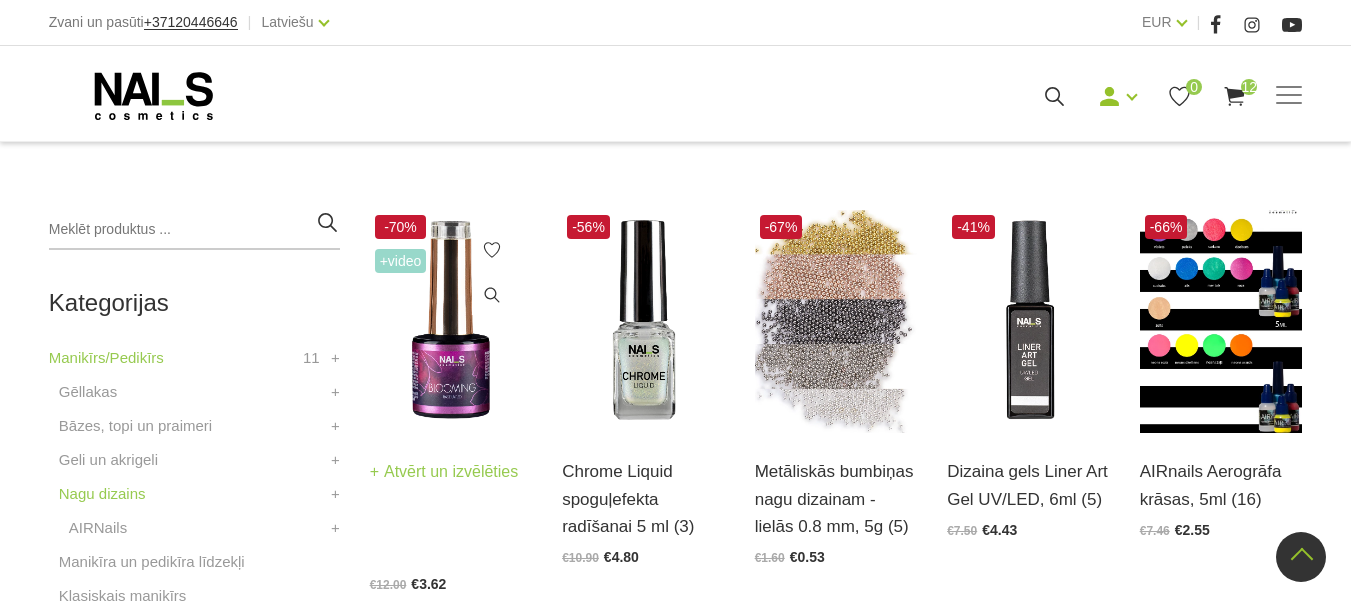 click on "Atvērt un izvēlēties" at bounding box center [444, 472] 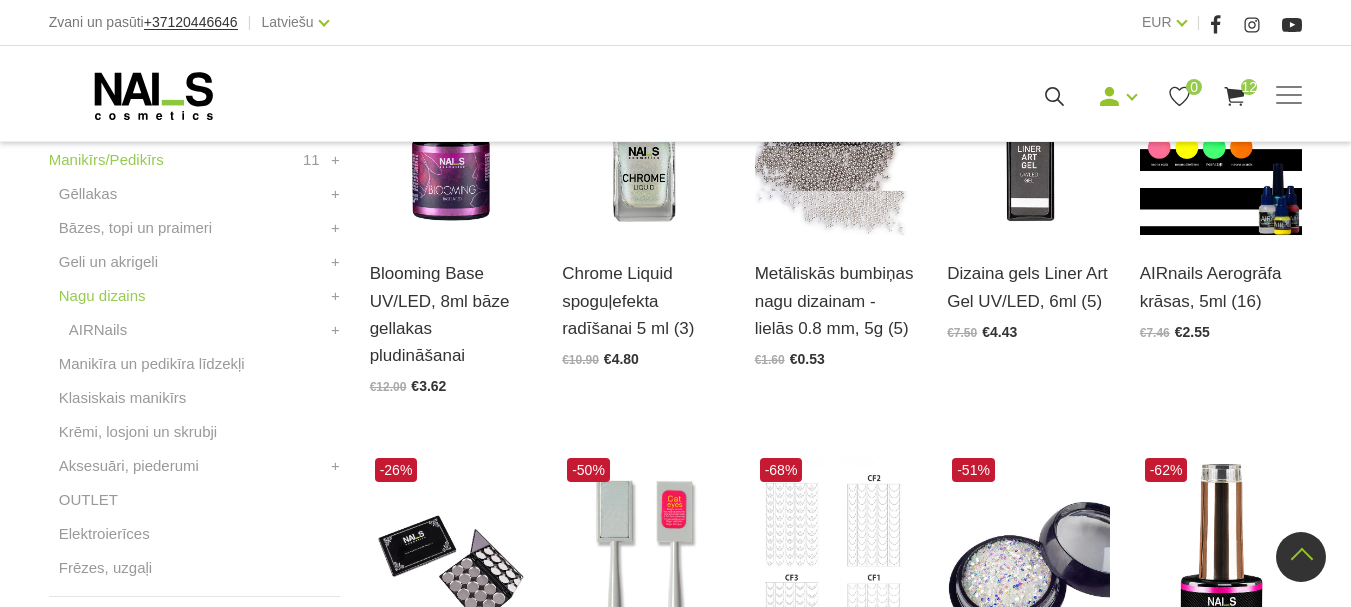 scroll, scrollTop: 609, scrollLeft: 0, axis: vertical 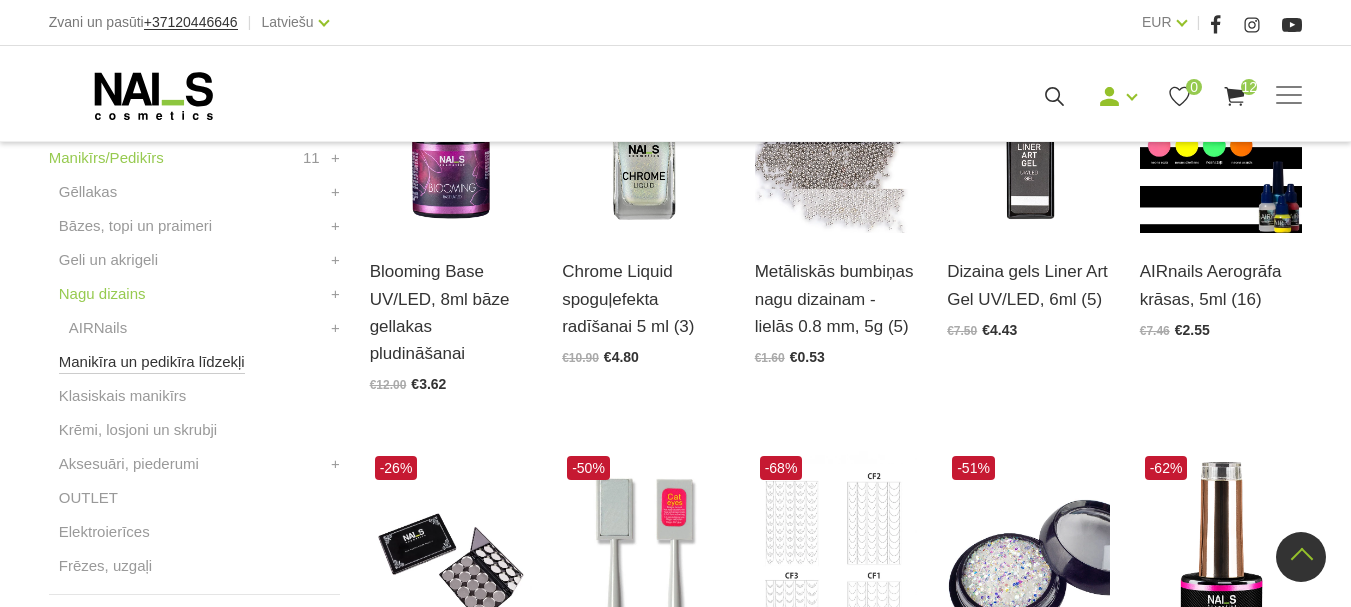 click on "Manikīra un pedikīra līdzekļi" at bounding box center (152, 362) 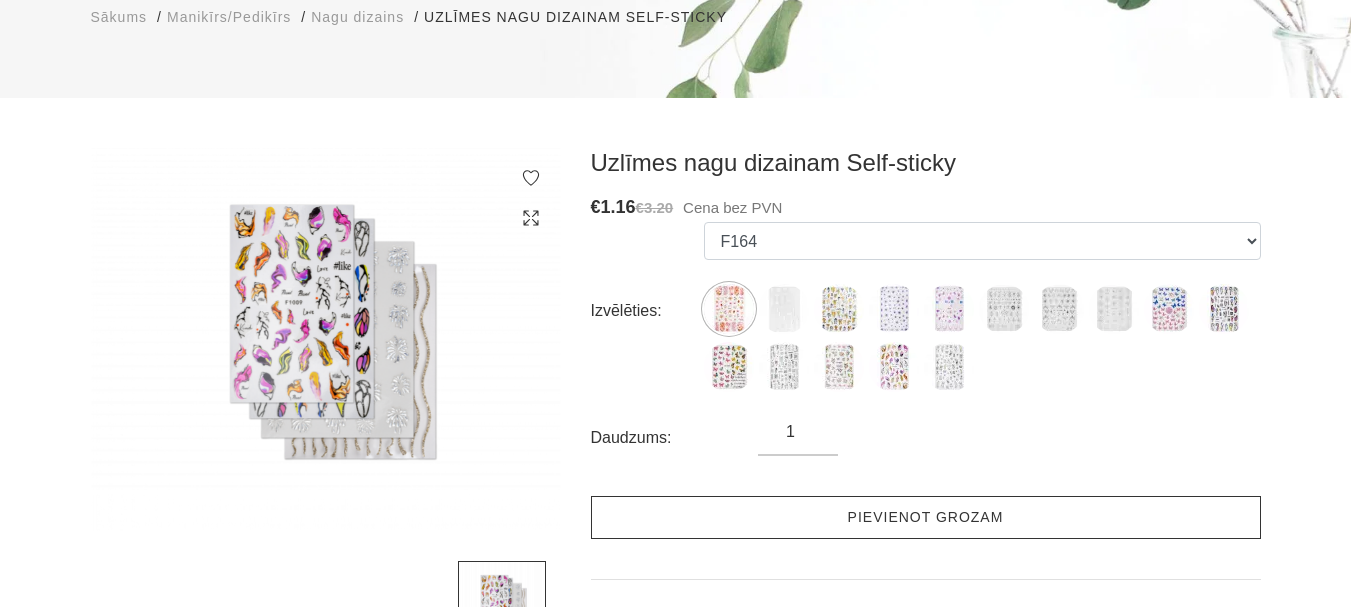 scroll, scrollTop: 300, scrollLeft: 0, axis: vertical 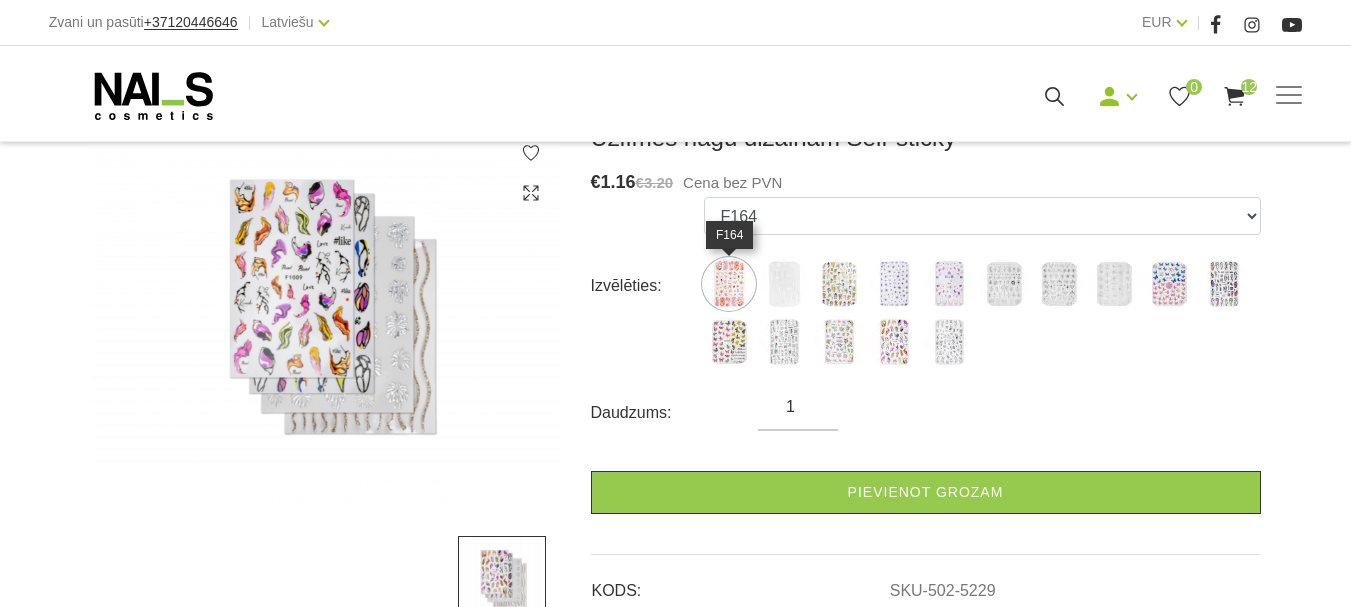 click at bounding box center [729, 284] 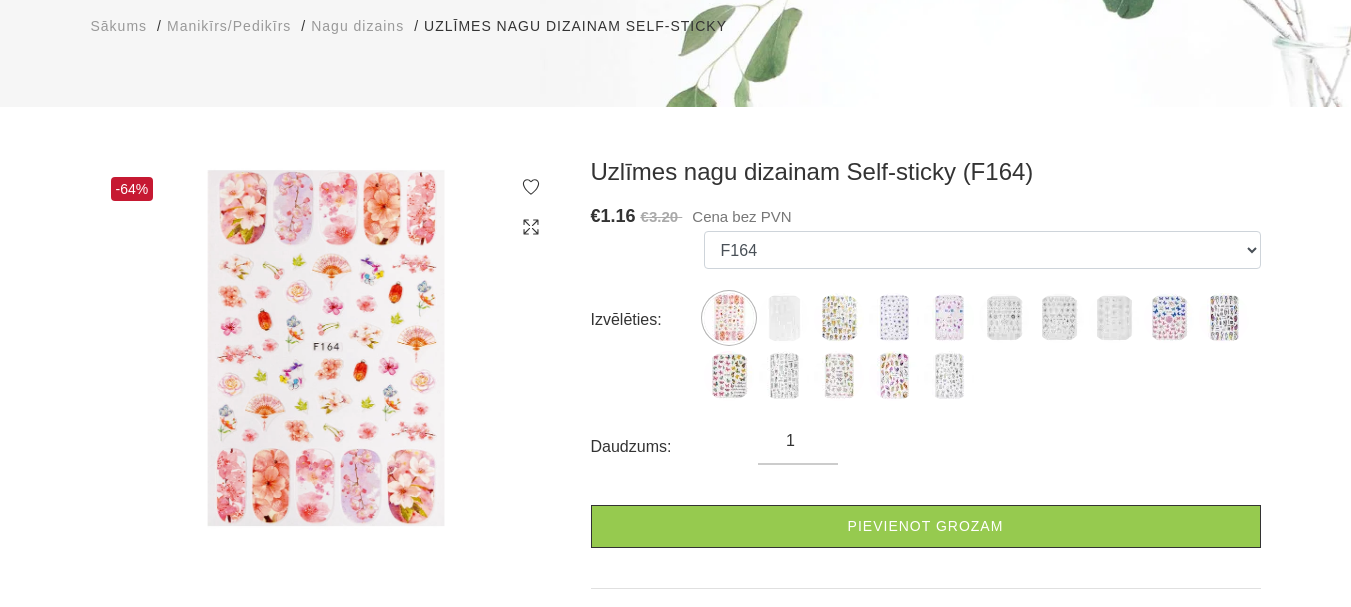 scroll, scrollTop: 300, scrollLeft: 0, axis: vertical 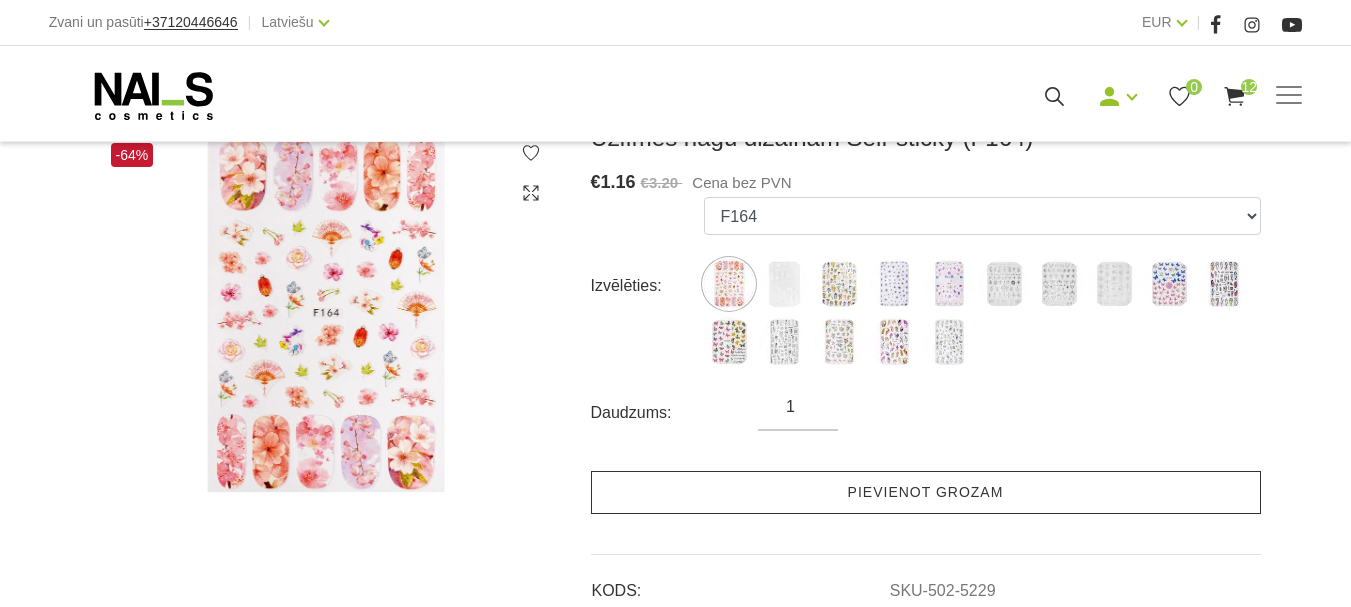 click on "Pievienot grozam" at bounding box center [926, 492] 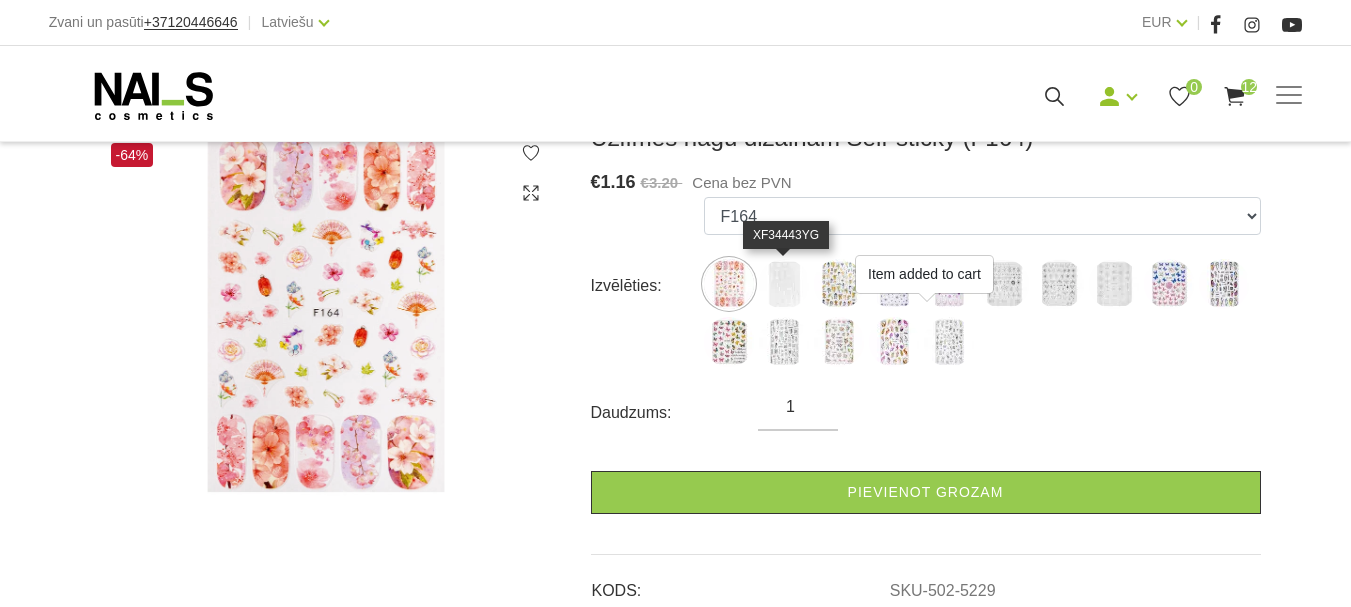click at bounding box center (784, 284) 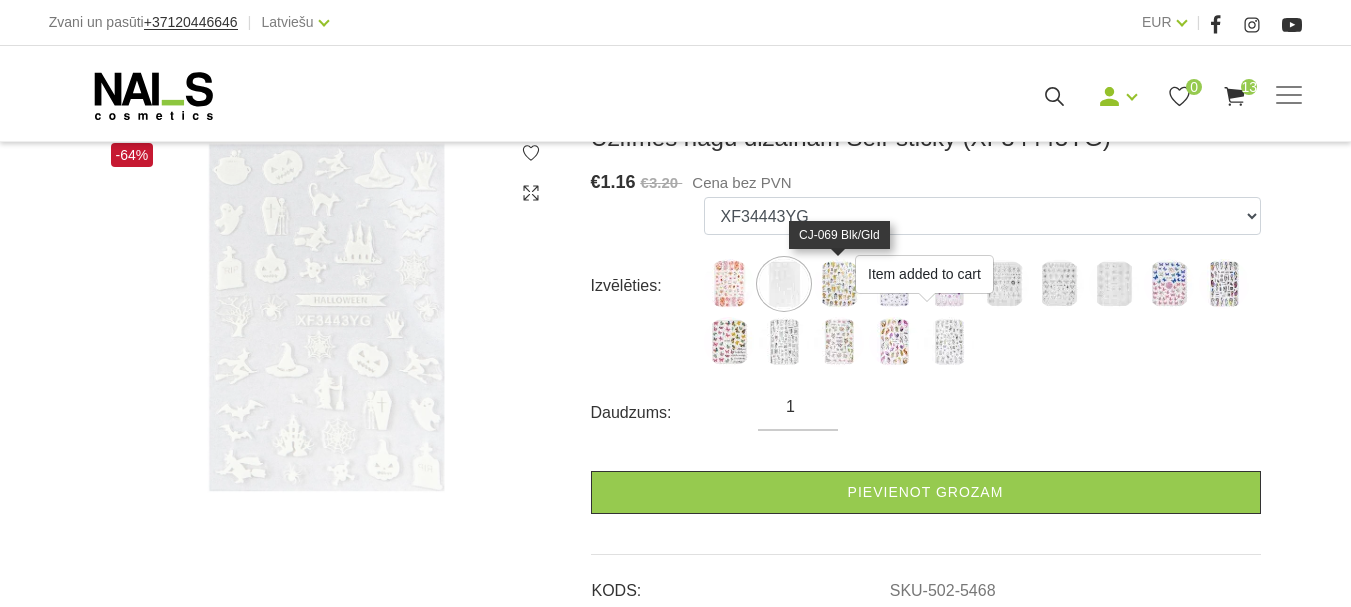 click at bounding box center [839, 284] 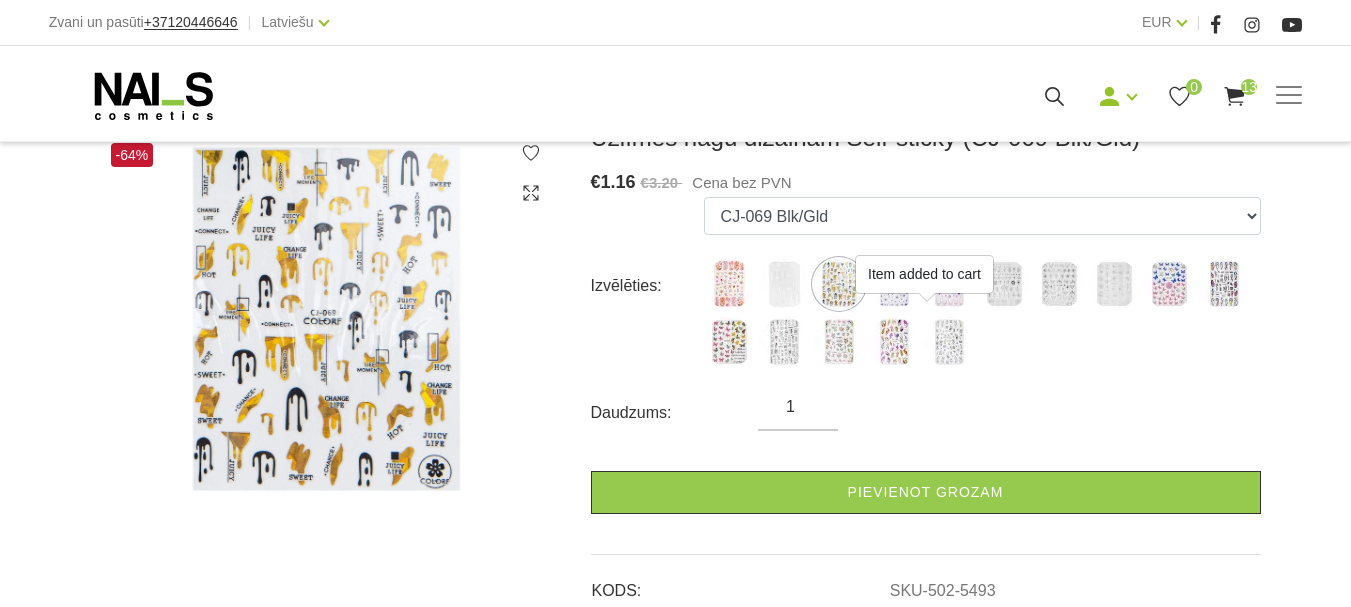click on "Item added to cart" at bounding box center [924, 274] 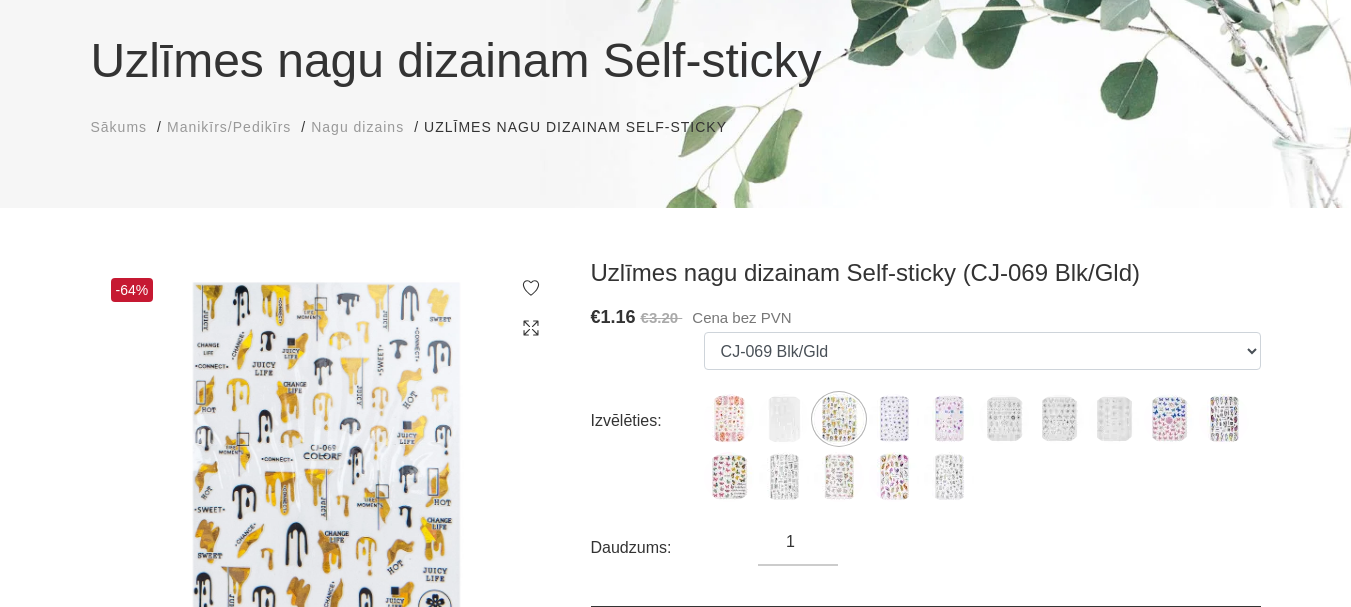scroll, scrollTop: 100, scrollLeft: 0, axis: vertical 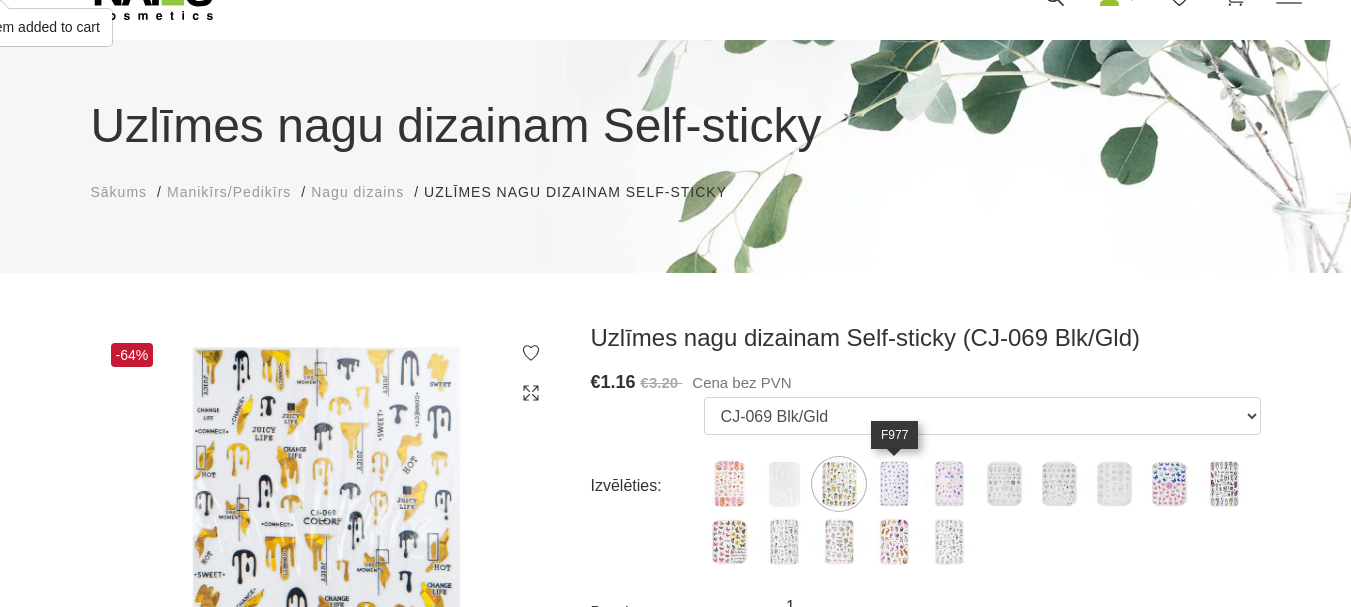 click at bounding box center (894, 484) 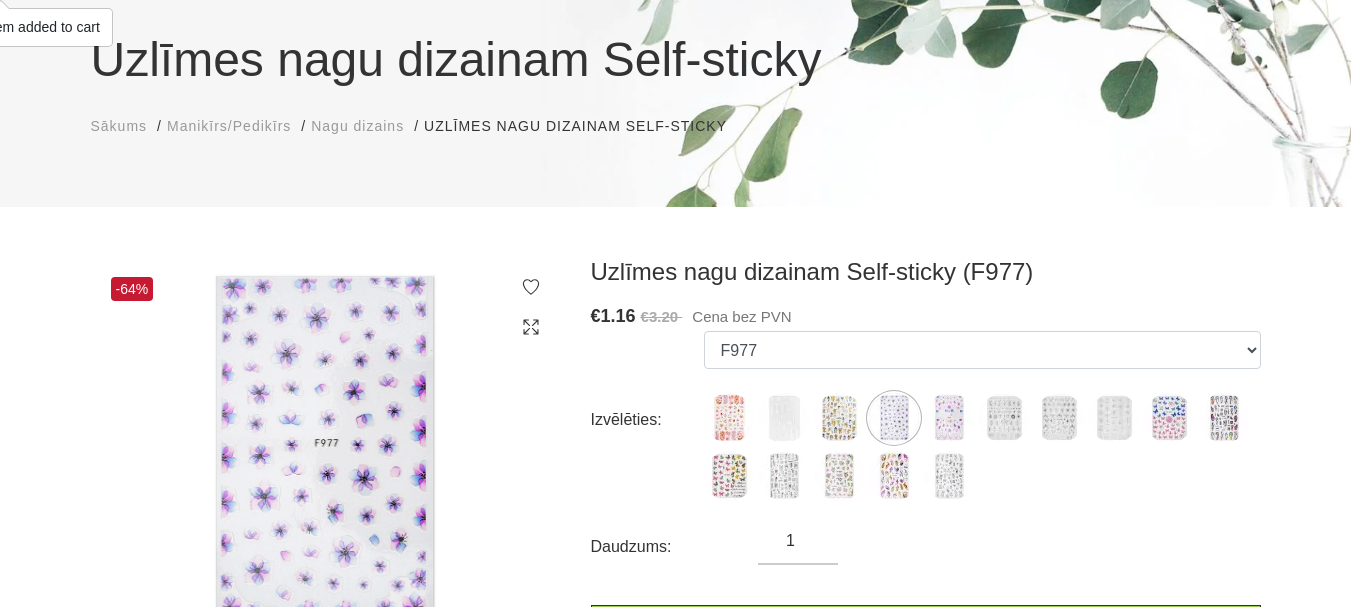 scroll, scrollTop: 200, scrollLeft: 0, axis: vertical 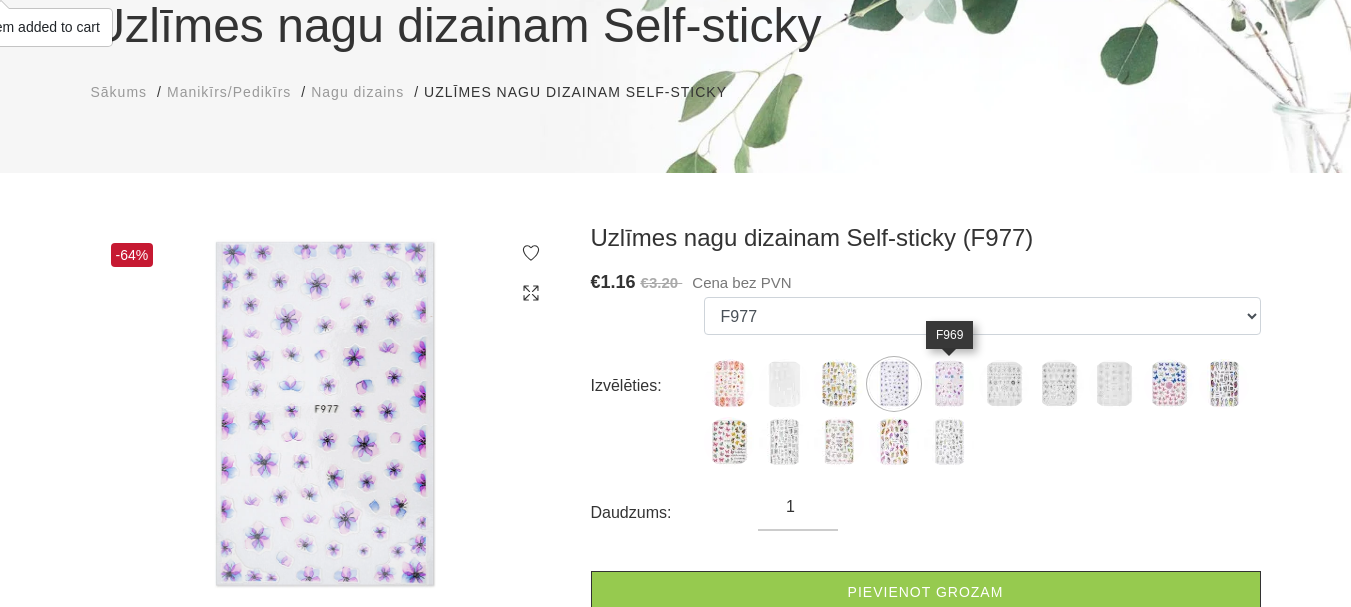 click at bounding box center (949, 384) 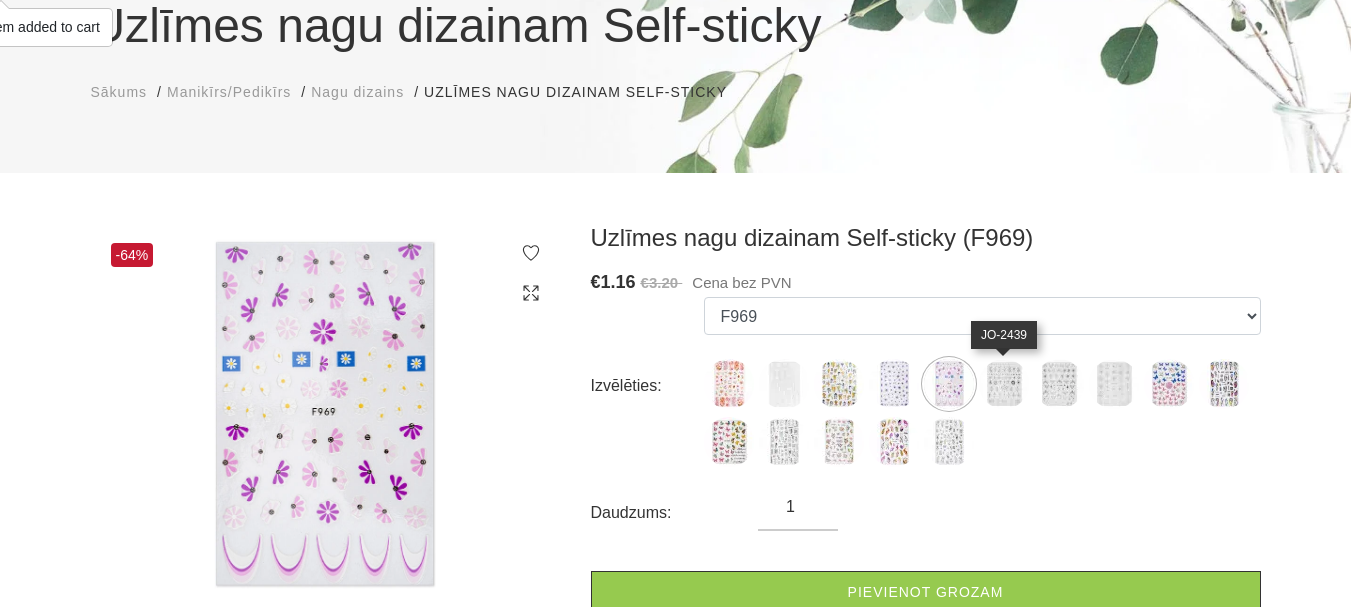 click at bounding box center [1004, 384] 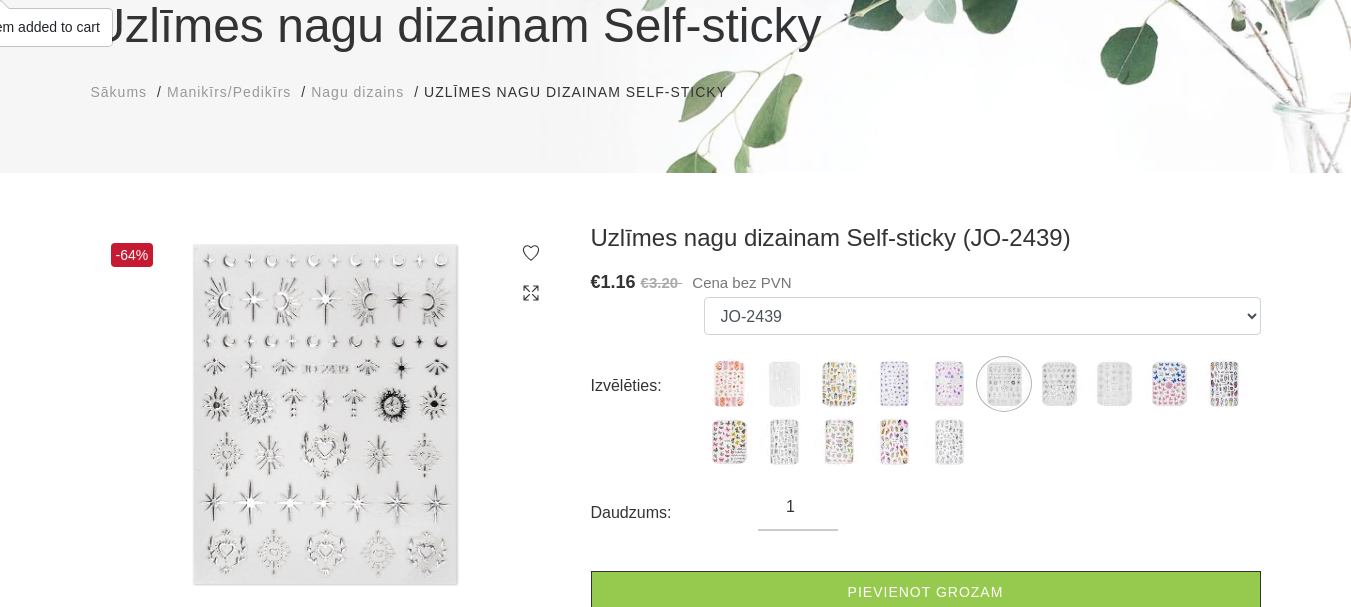 click on "Pievienot grozam" at bounding box center [926, 592] 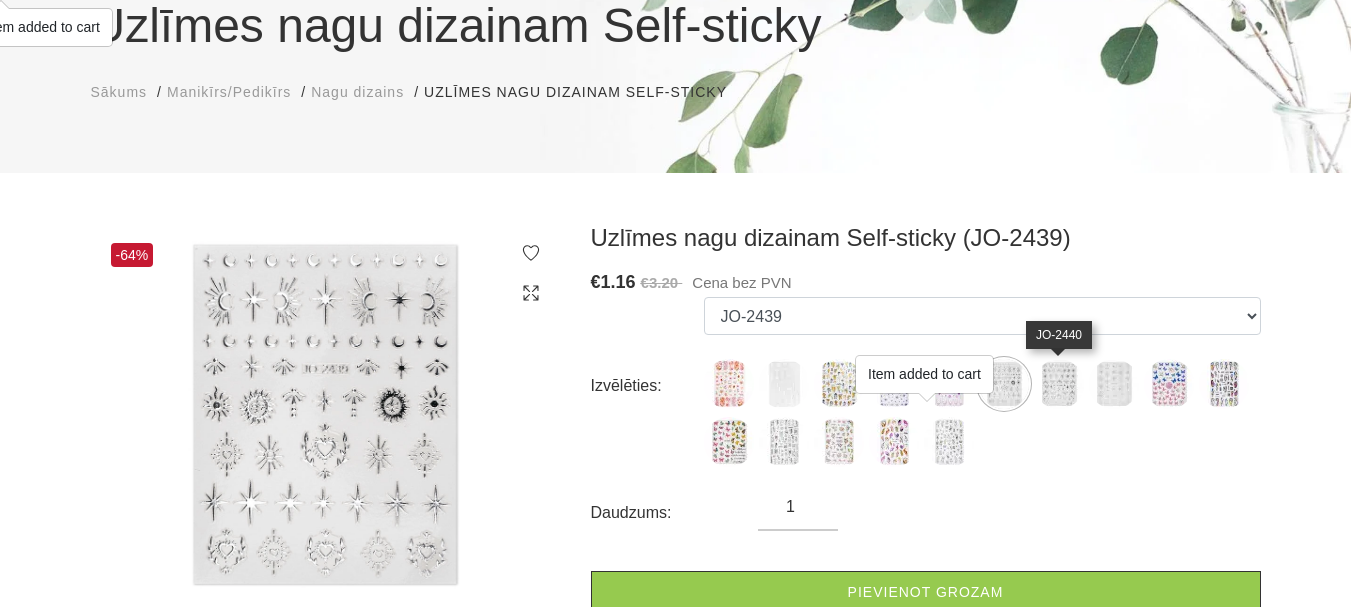 click at bounding box center (1059, 384) 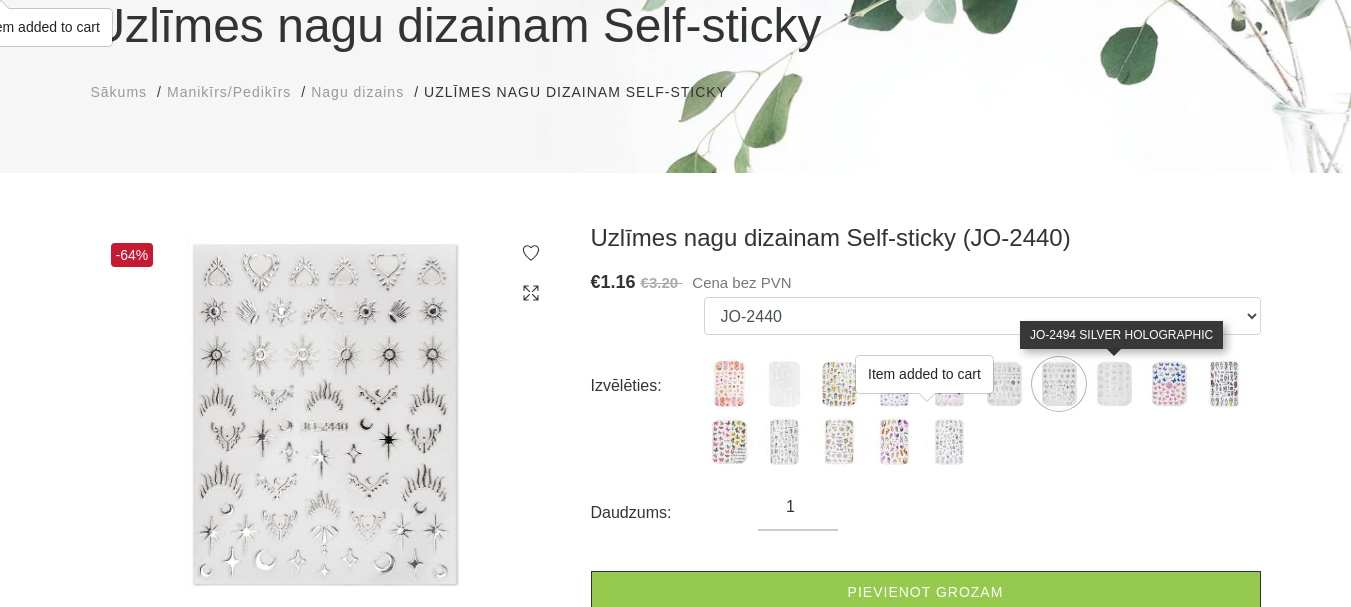 click at bounding box center (1114, 384) 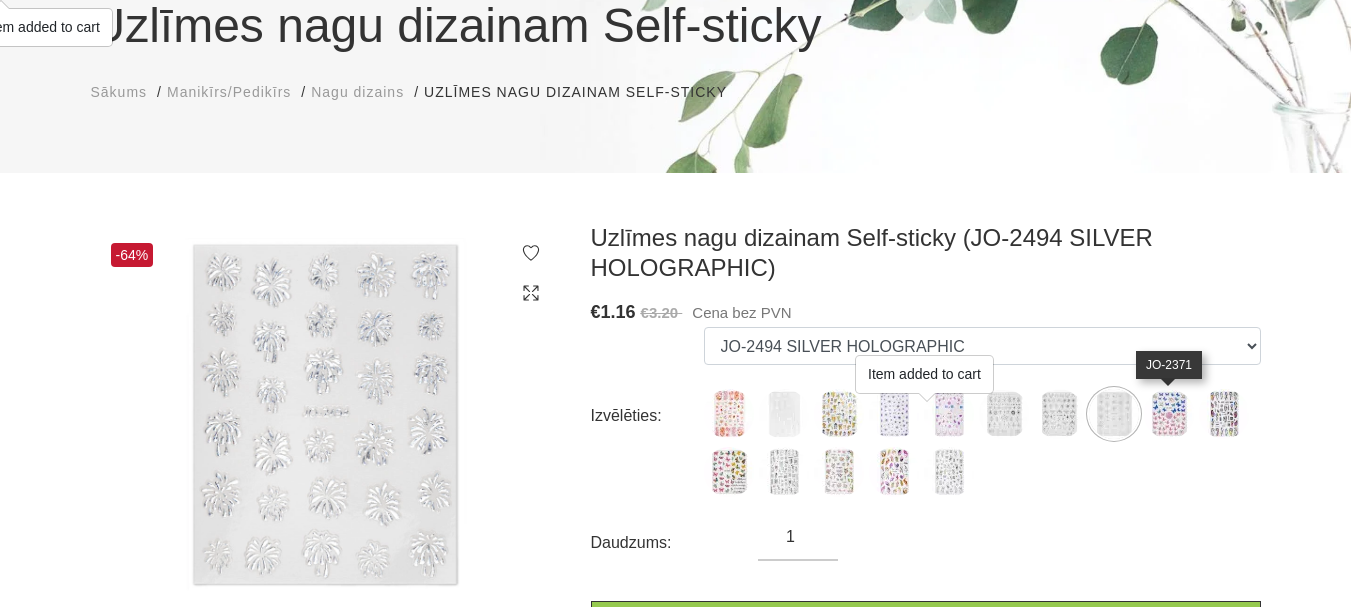 click at bounding box center [1169, 414] 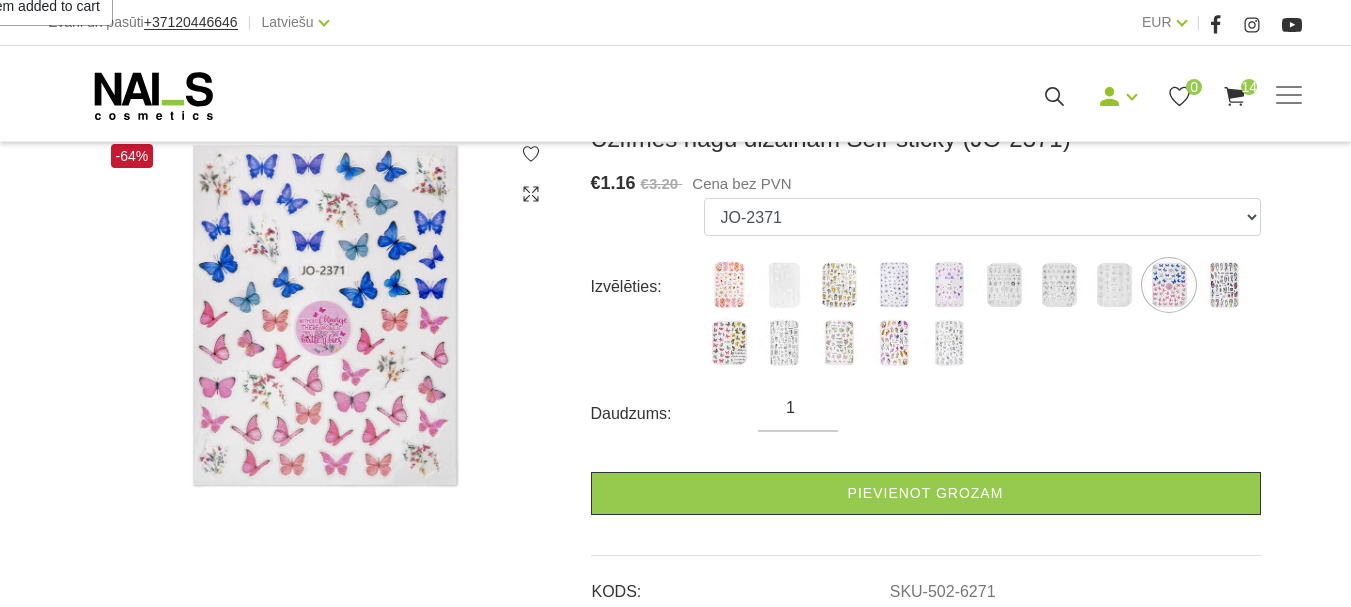 scroll, scrollTop: 300, scrollLeft: 0, axis: vertical 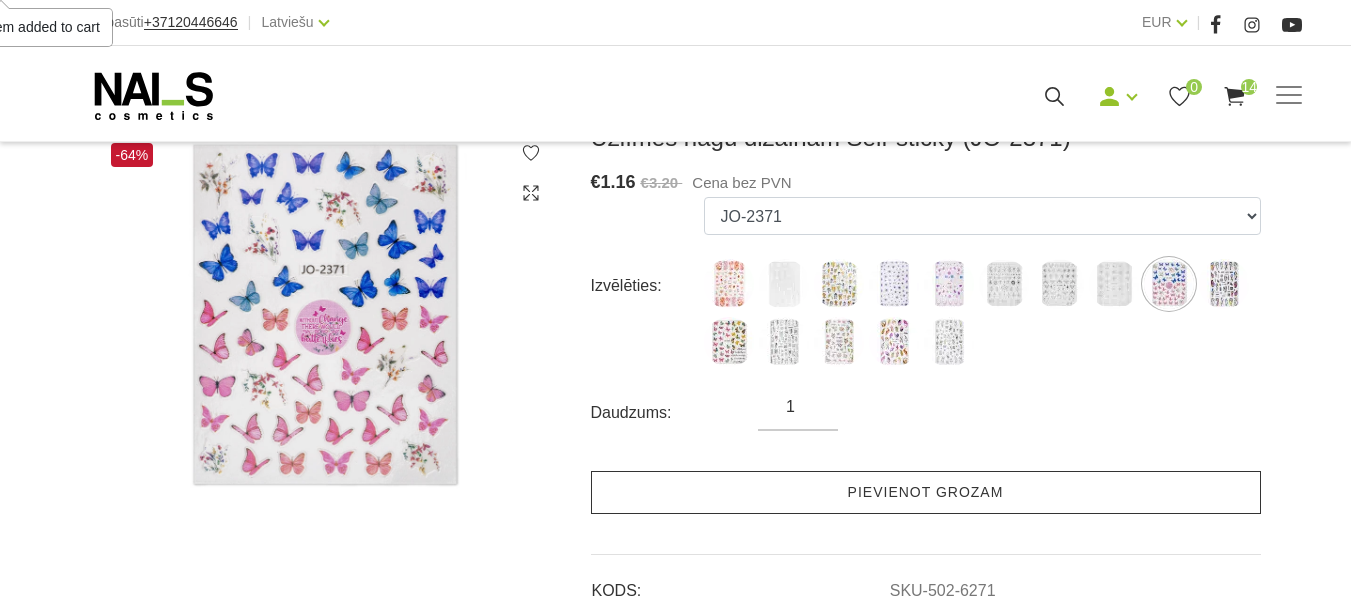 click on "Pievienot grozam" at bounding box center [926, 492] 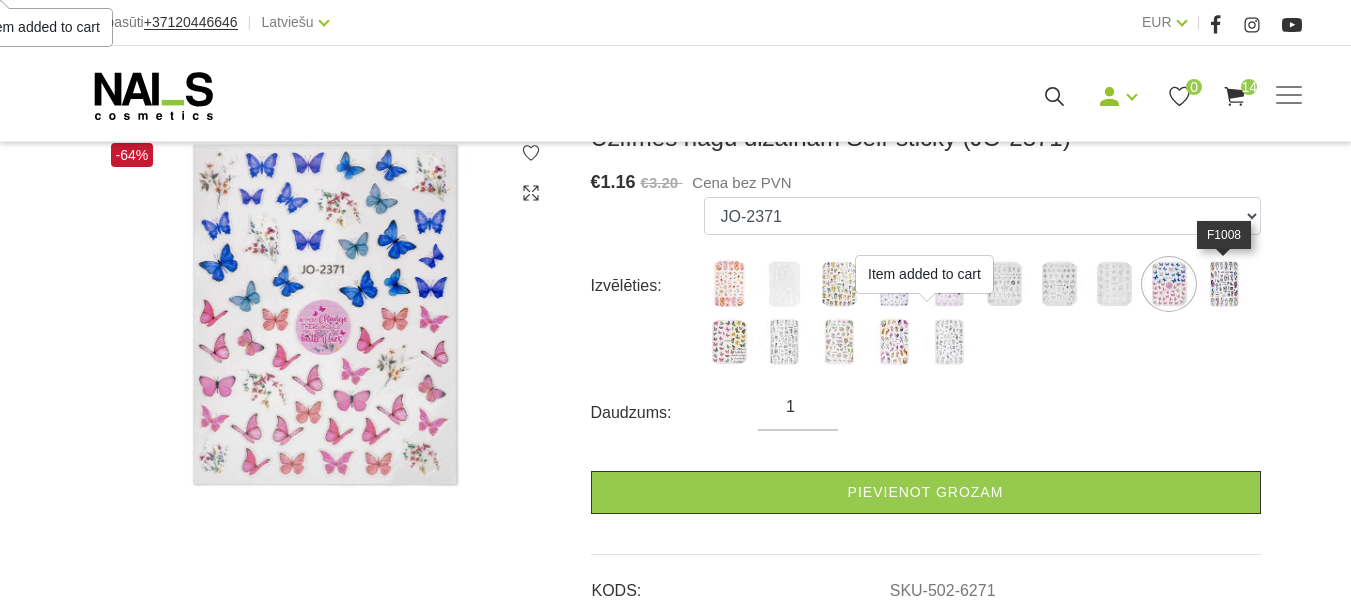 click at bounding box center (1224, 284) 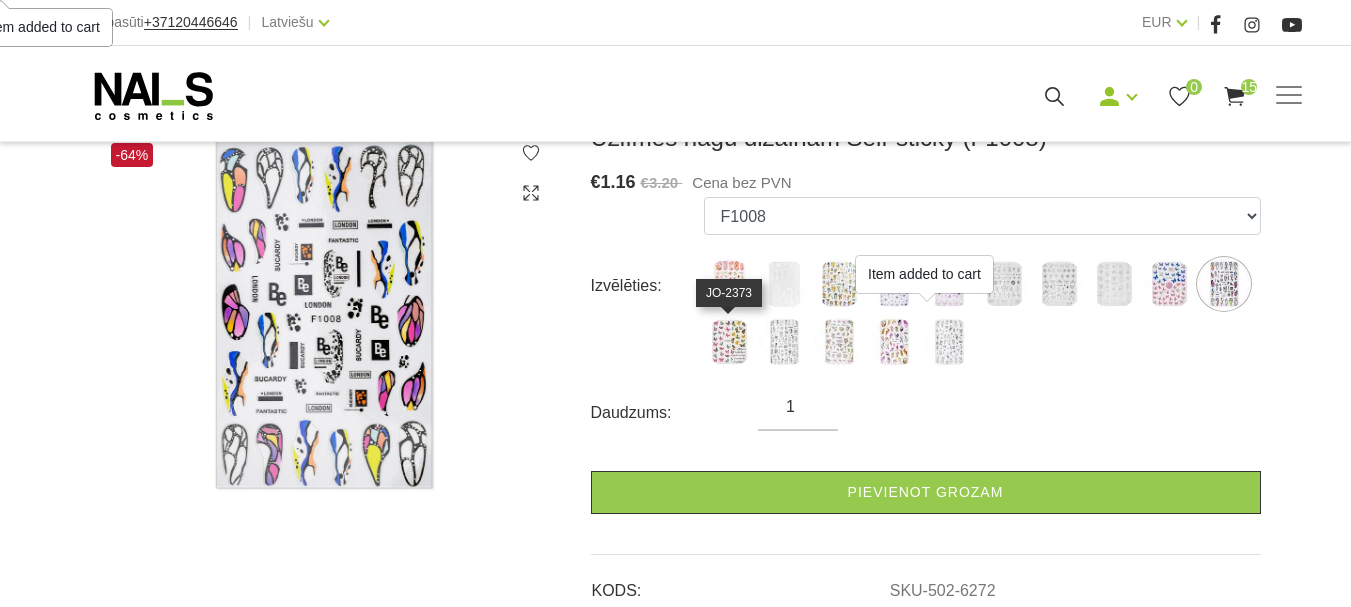 click at bounding box center [729, 342] 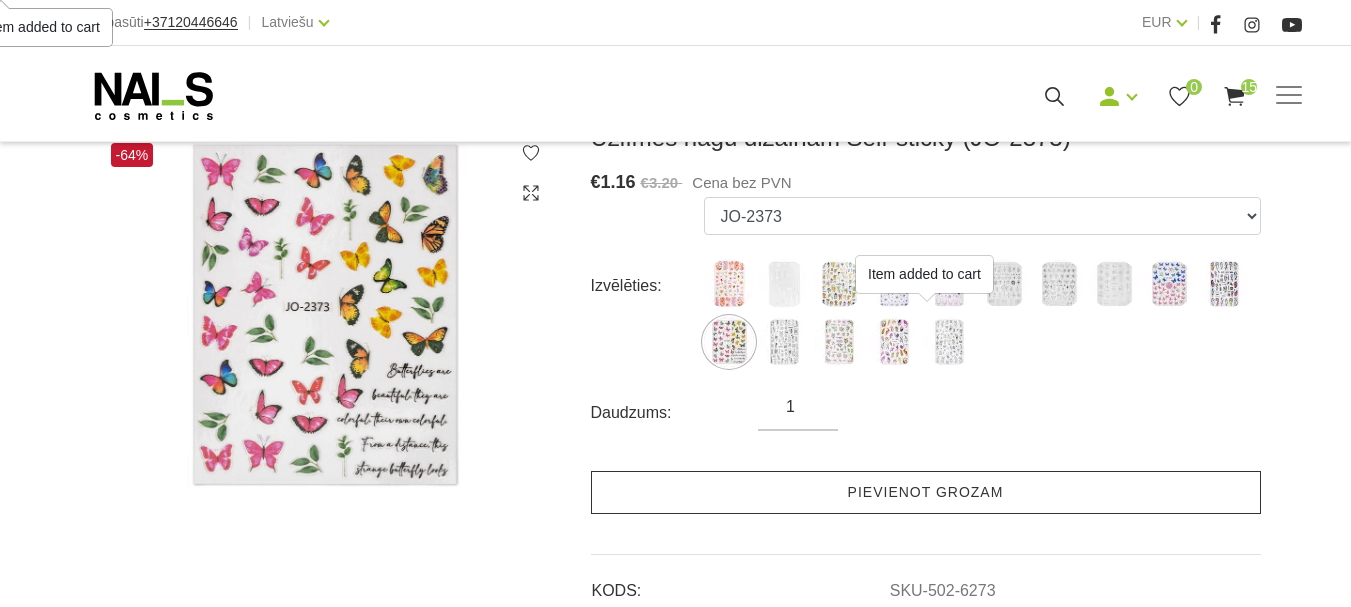 click on "Pievienot grozam" at bounding box center [926, 492] 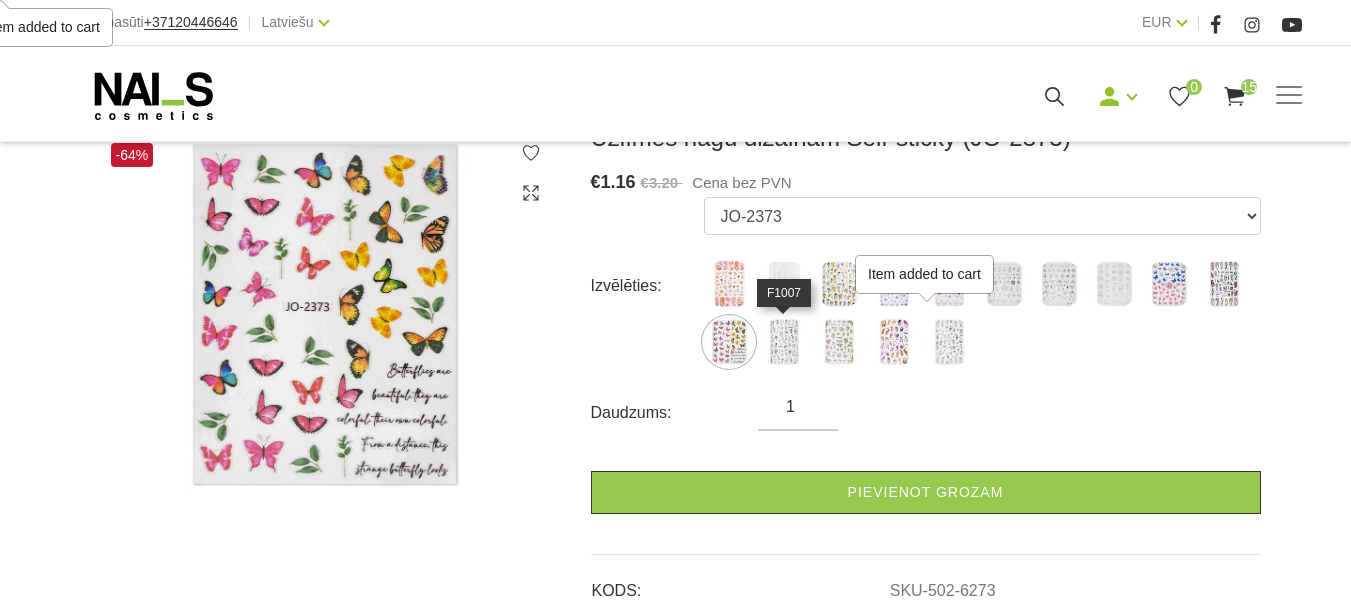 click at bounding box center [784, 342] 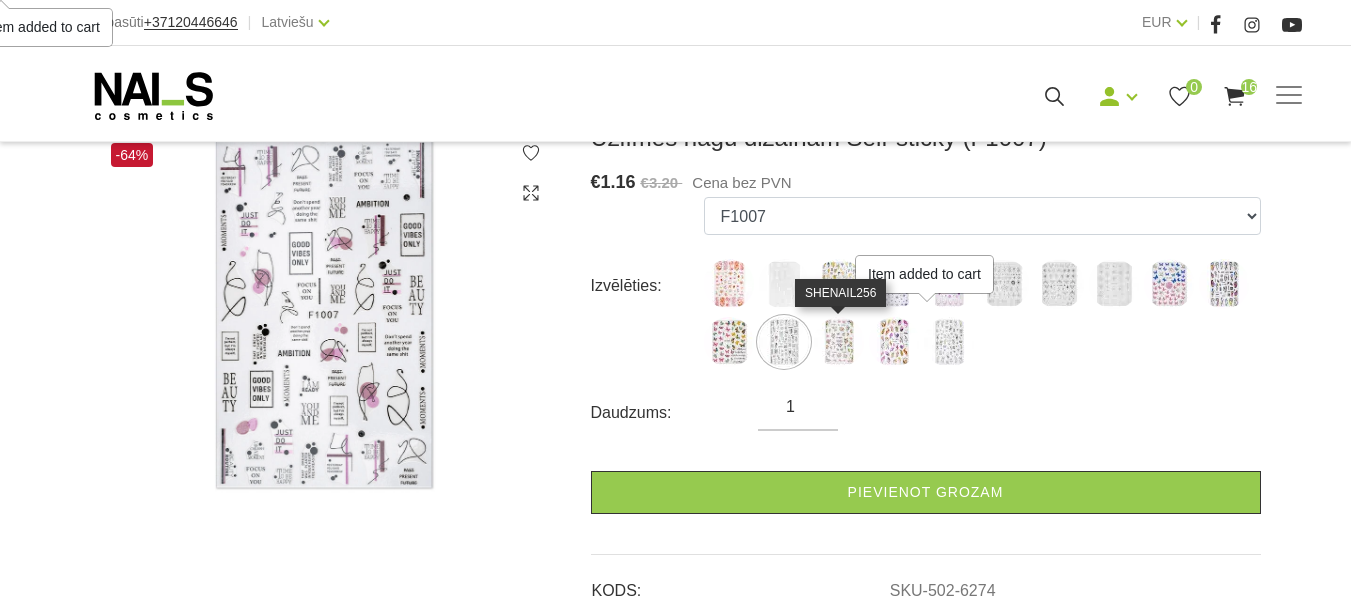 click at bounding box center [839, 342] 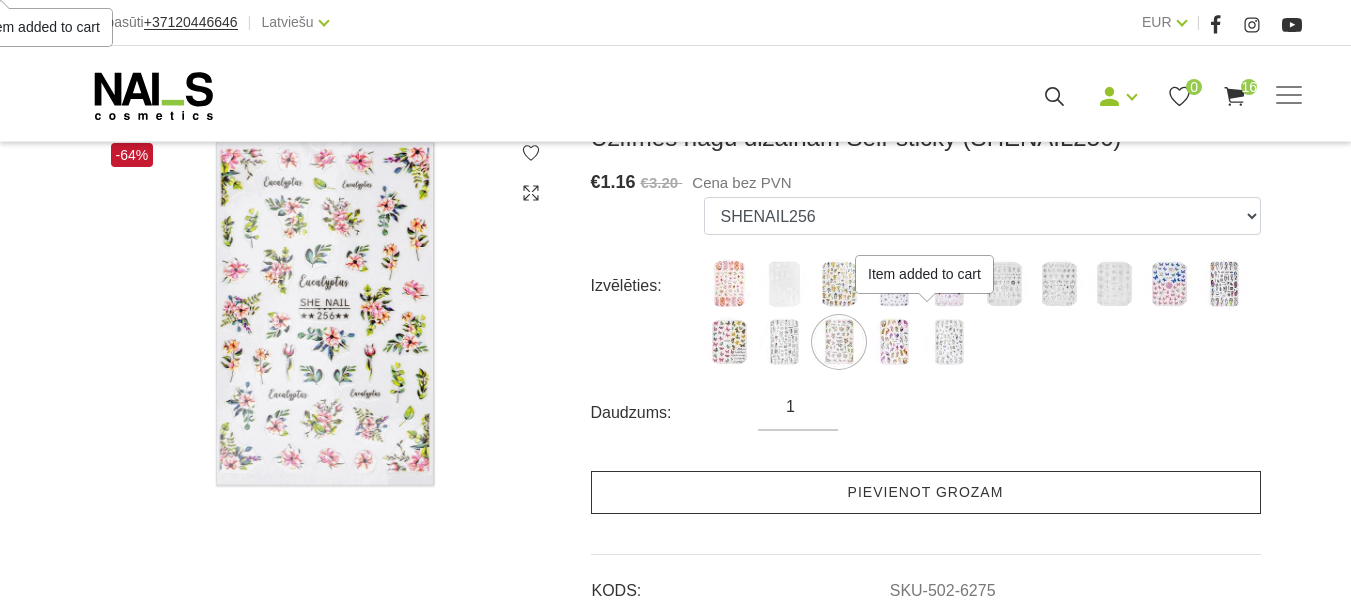 click on "Pievienot grozam" at bounding box center [926, 492] 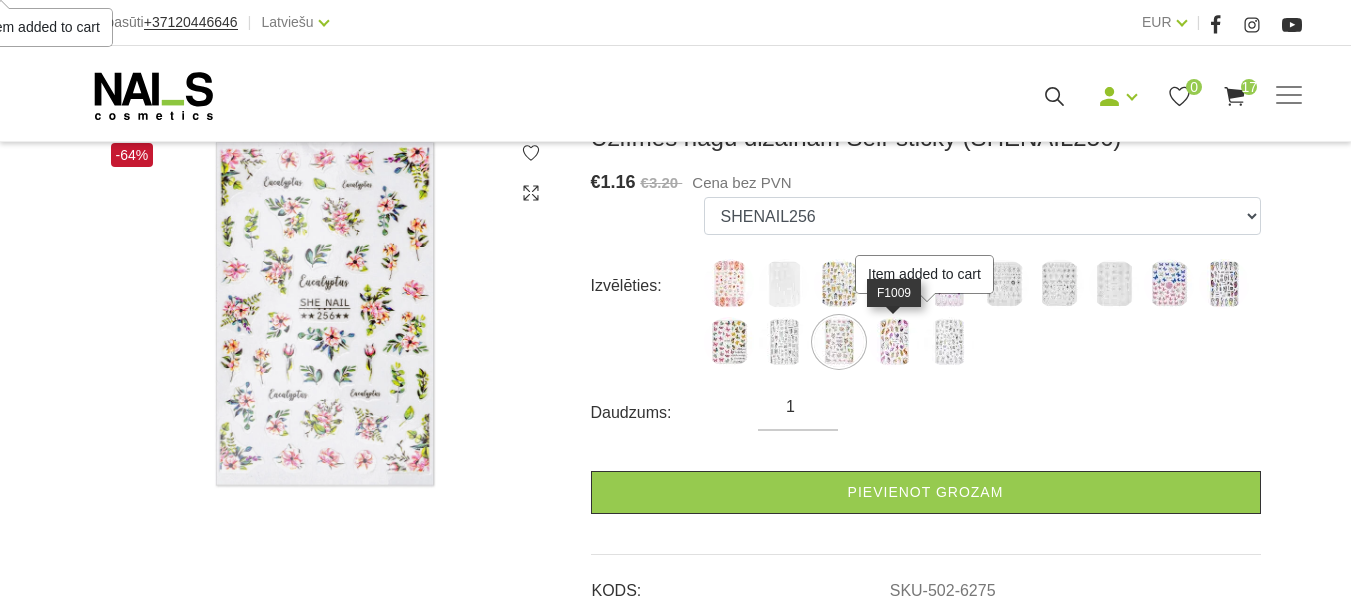 click at bounding box center [894, 342] 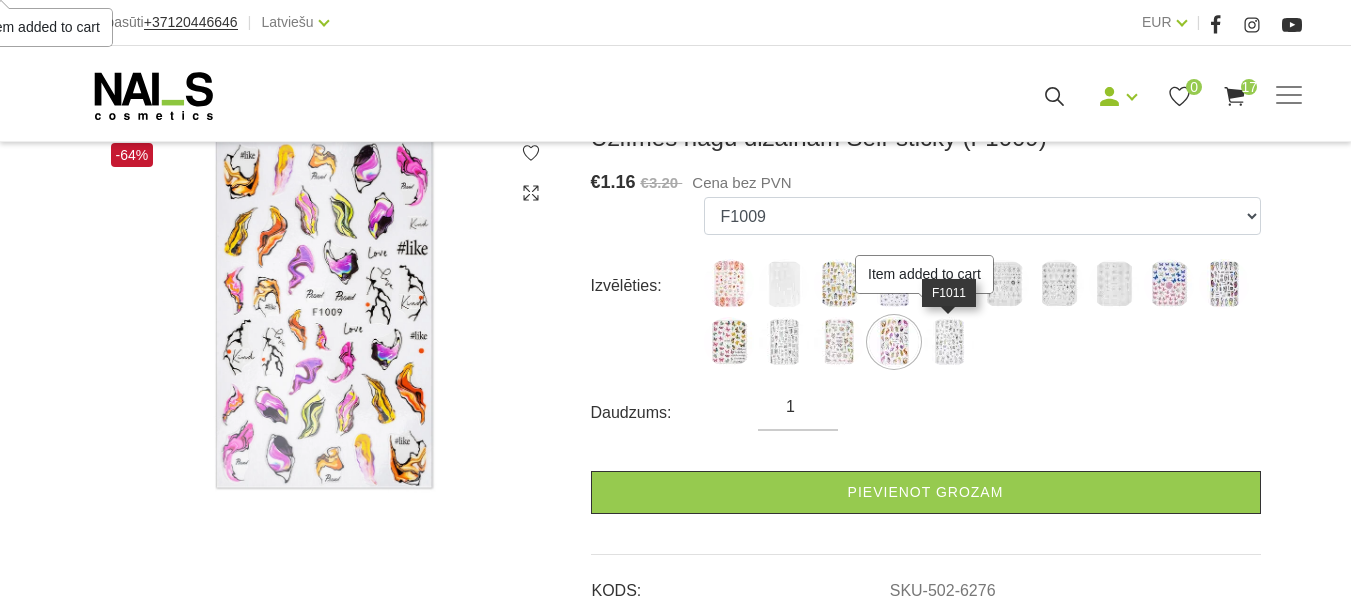 click at bounding box center (949, 342) 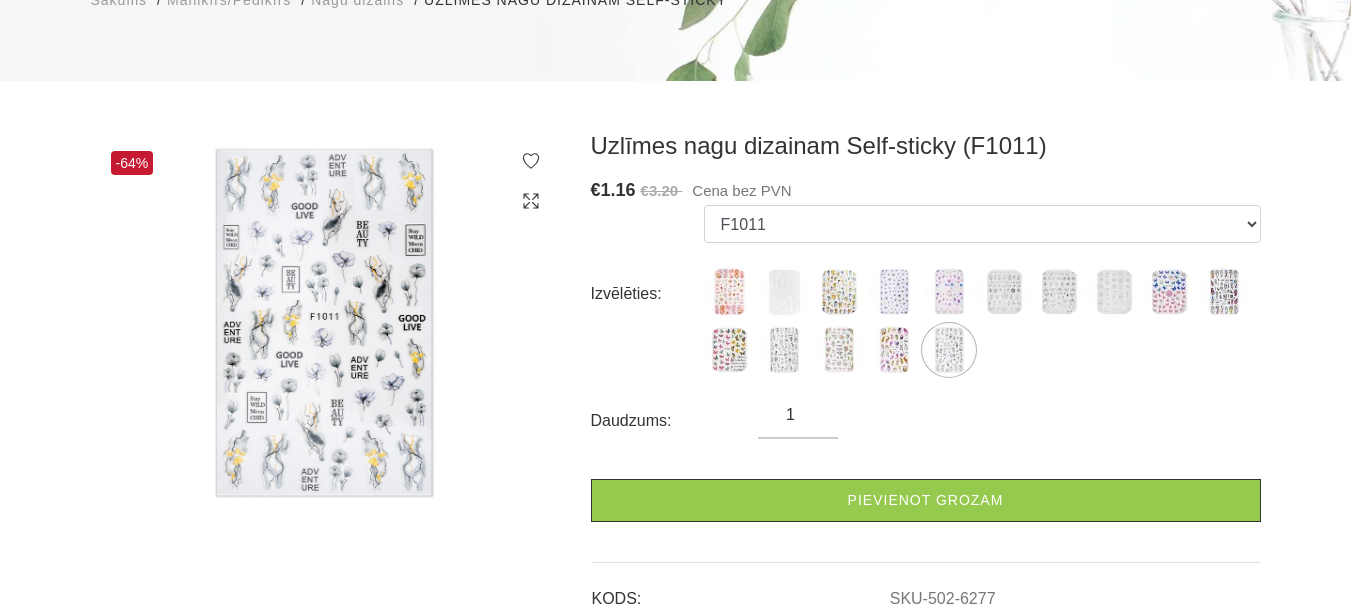 scroll, scrollTop: 300, scrollLeft: 0, axis: vertical 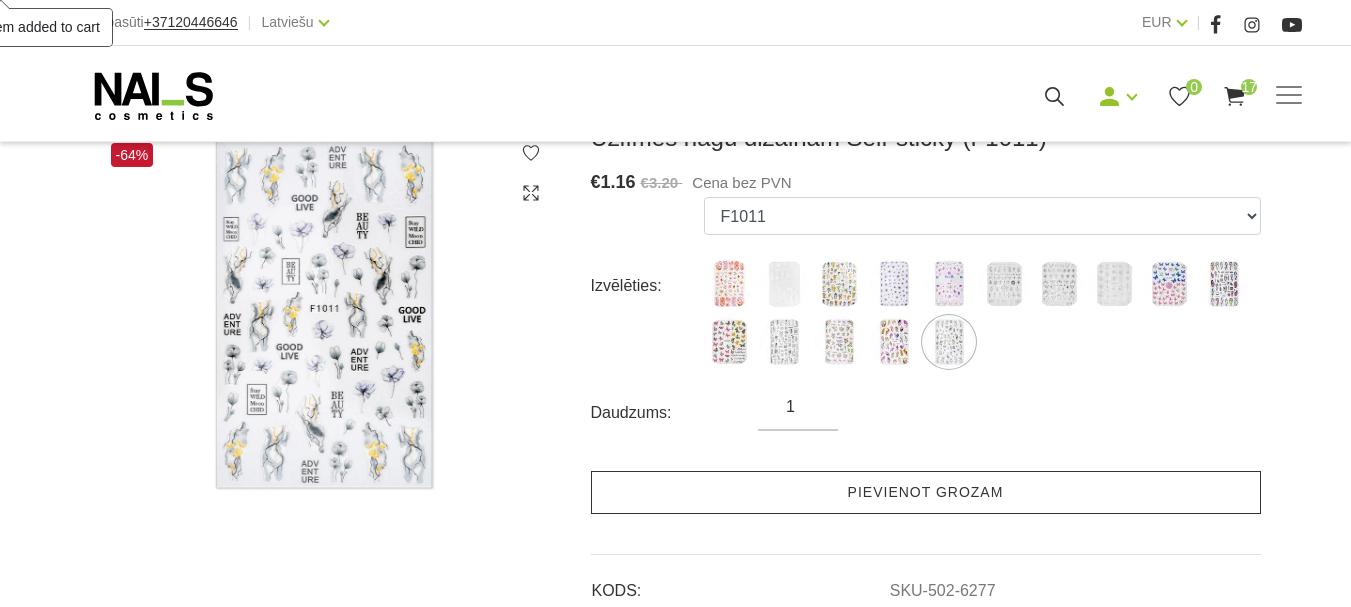 click on "Pievienot grozam" at bounding box center [926, 492] 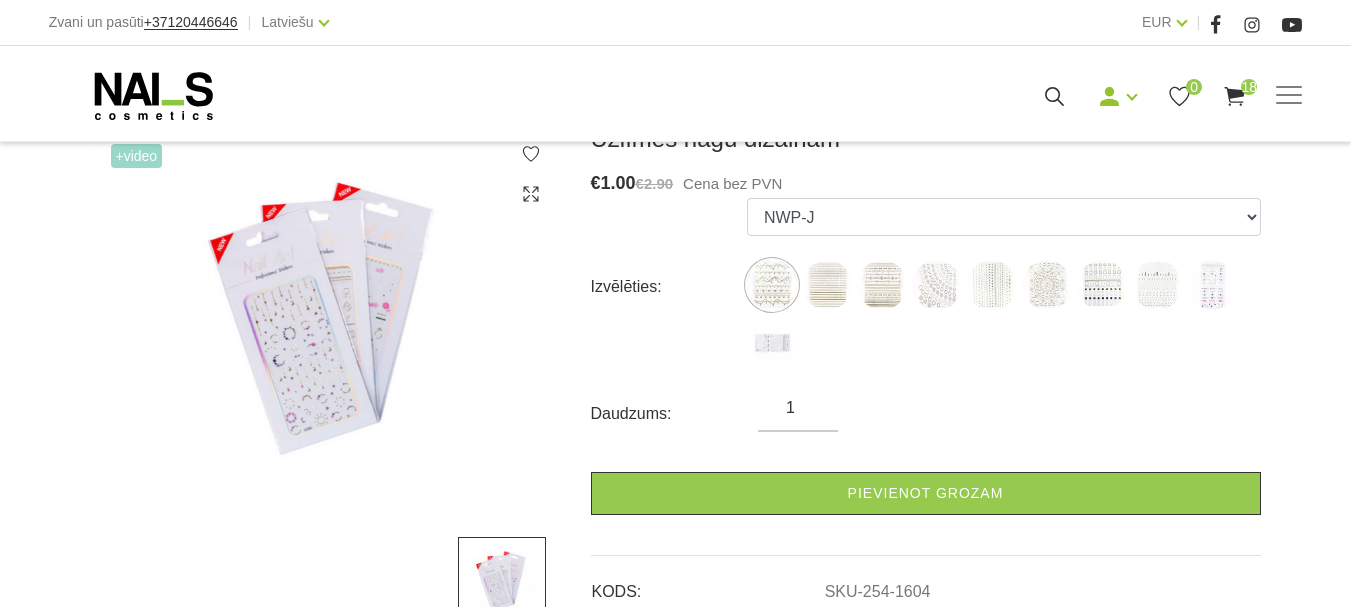 scroll, scrollTop: 300, scrollLeft: 0, axis: vertical 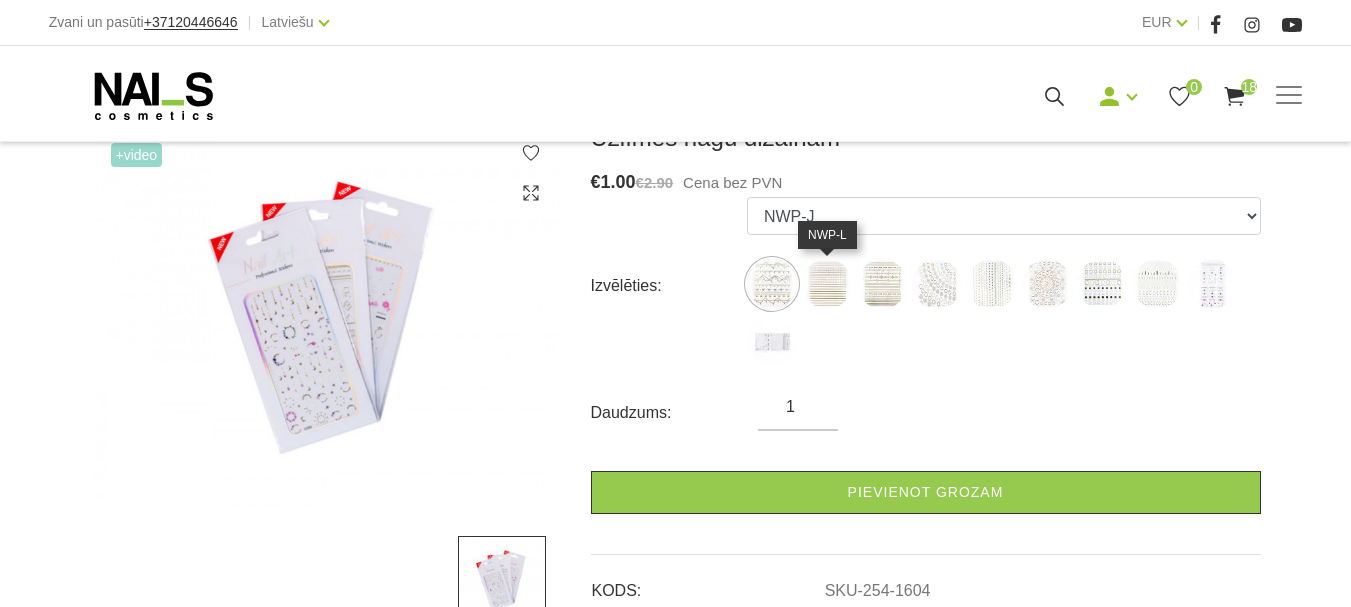click at bounding box center [827, 284] 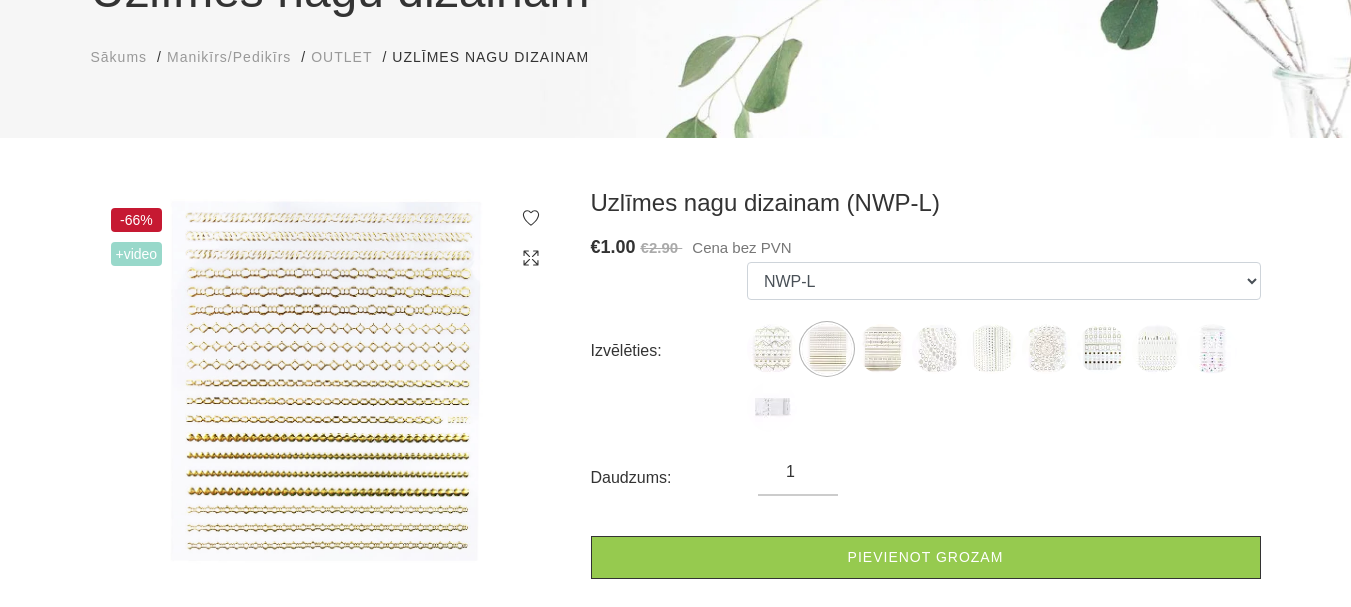 scroll, scrollTop: 200, scrollLeft: 0, axis: vertical 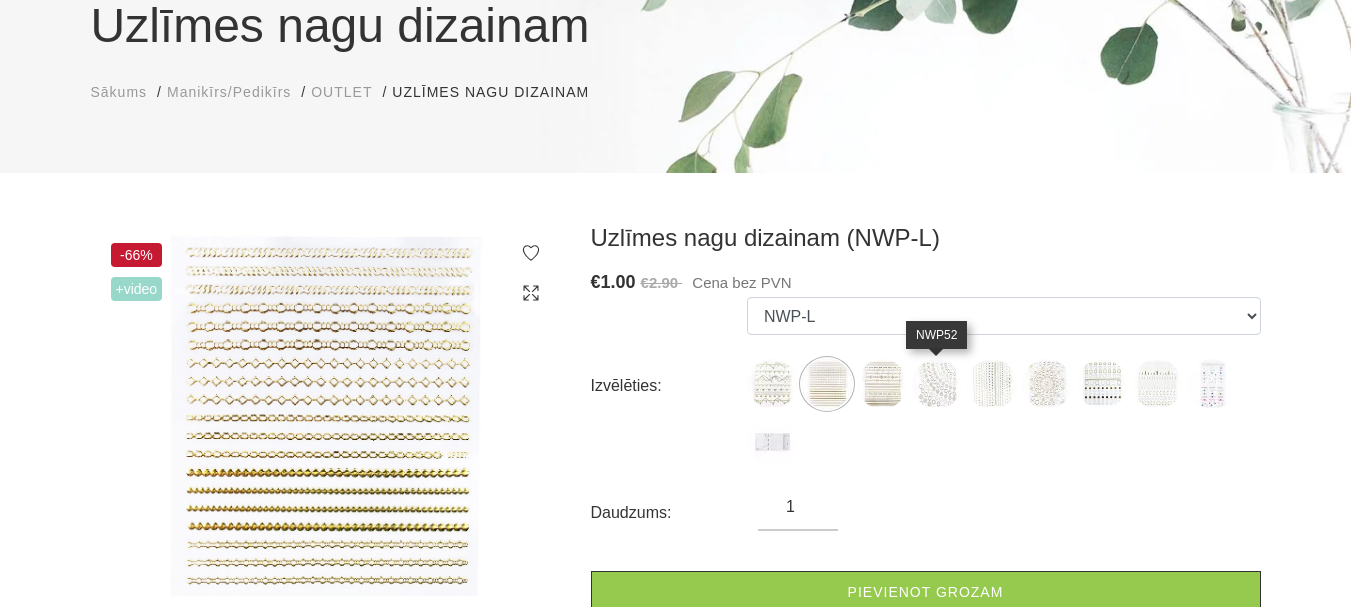 click at bounding box center [937, 384] 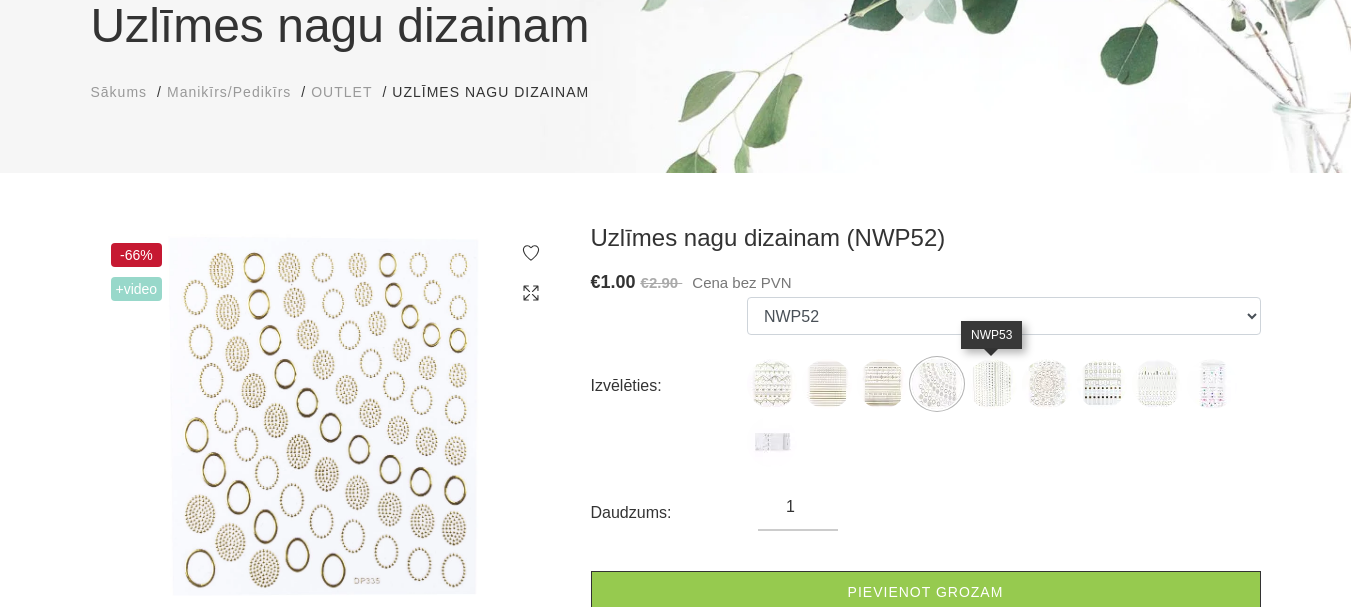 click at bounding box center [992, 384] 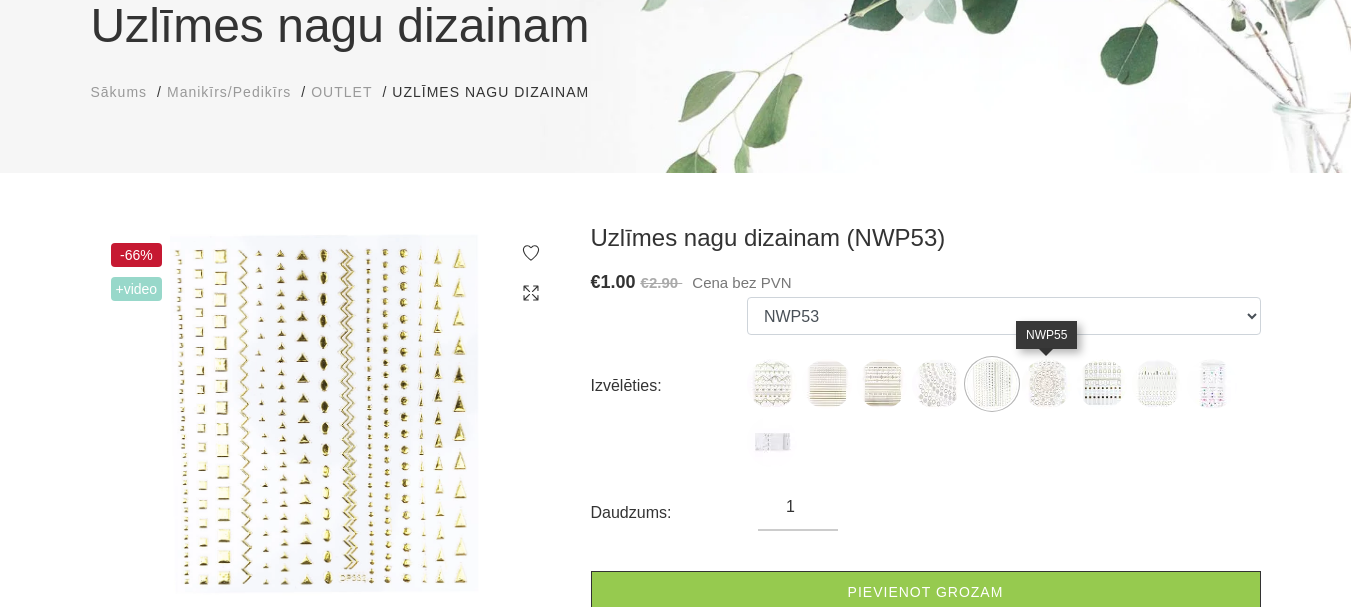 click at bounding box center (1047, 384) 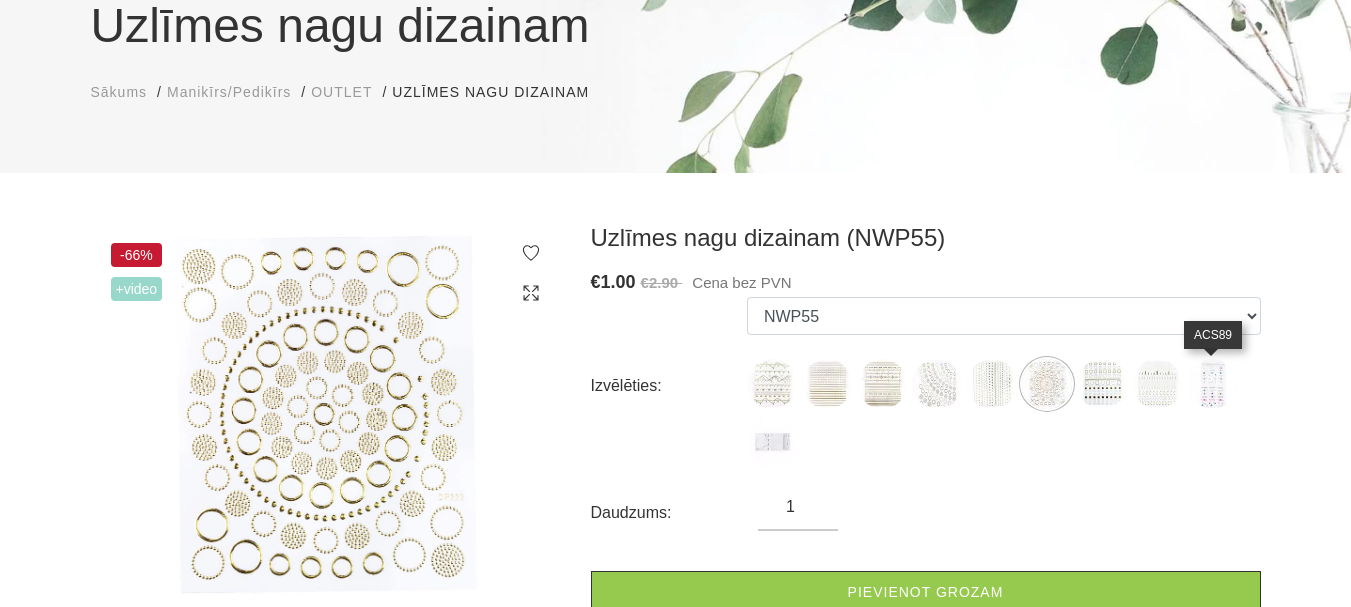 click at bounding box center (1212, 384) 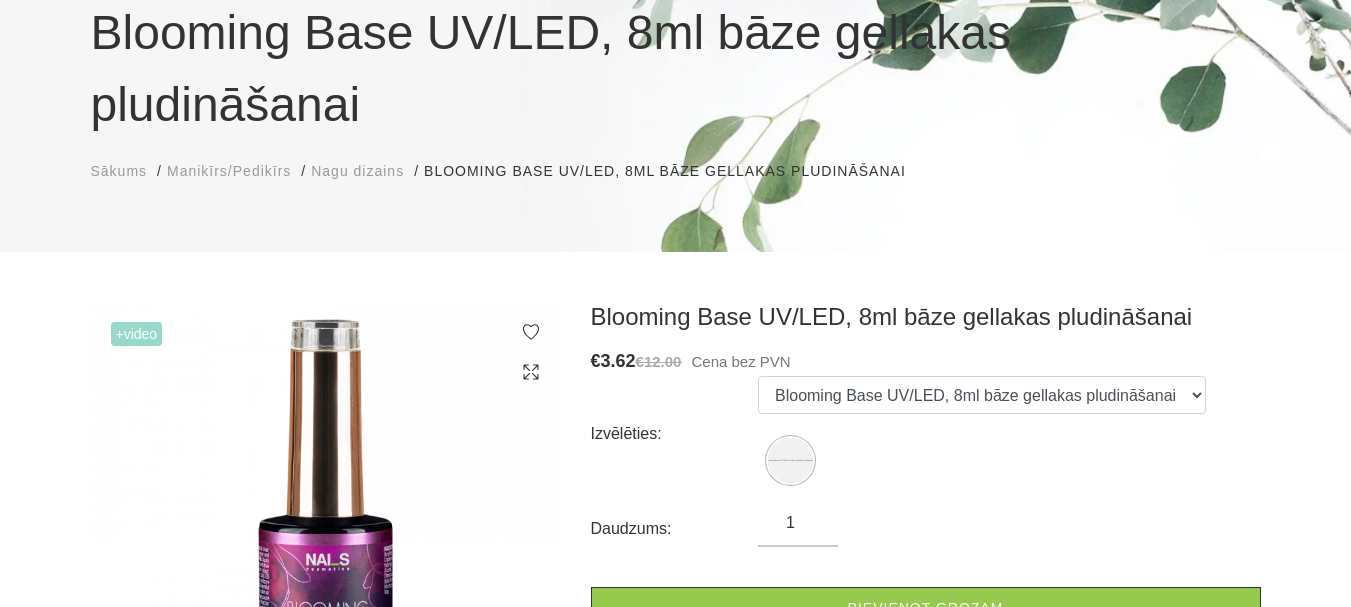scroll, scrollTop: 200, scrollLeft: 0, axis: vertical 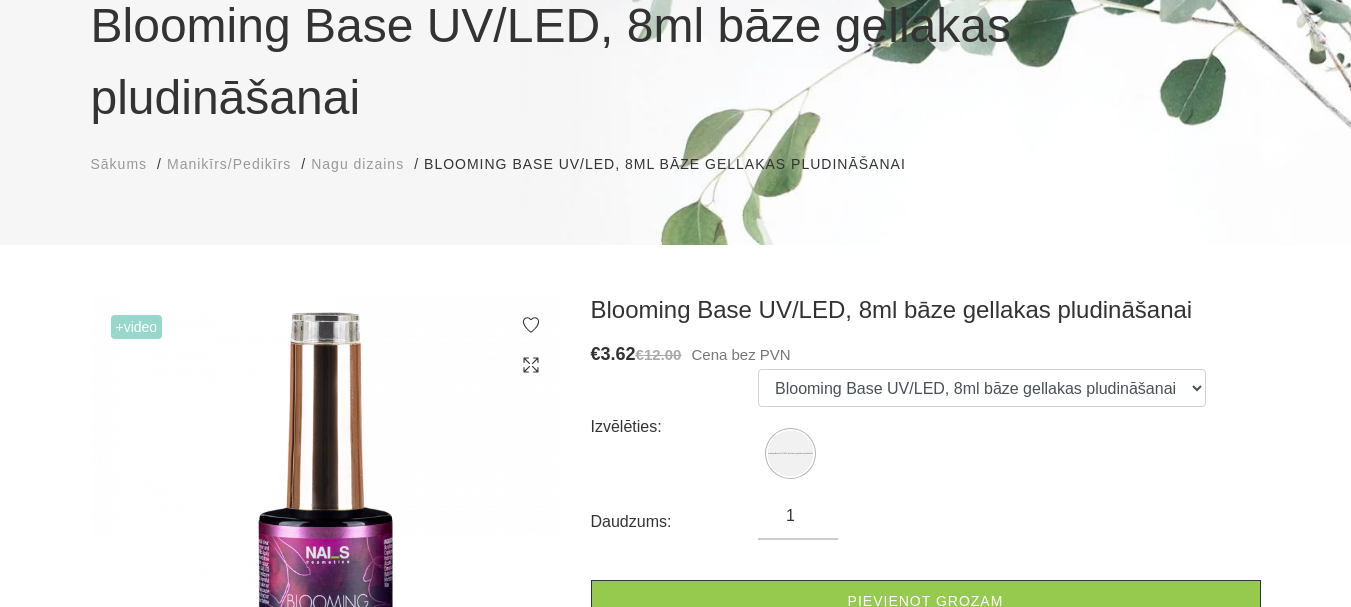click on "1" at bounding box center [798, 516] 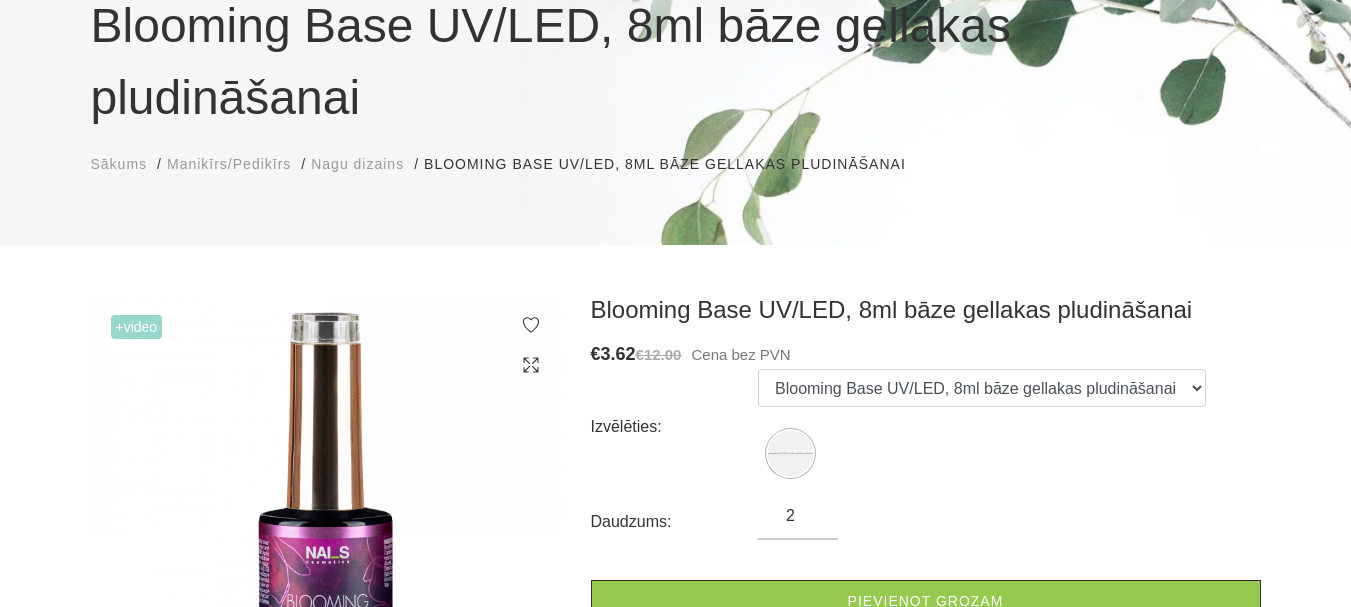 click on "2" at bounding box center [798, 516] 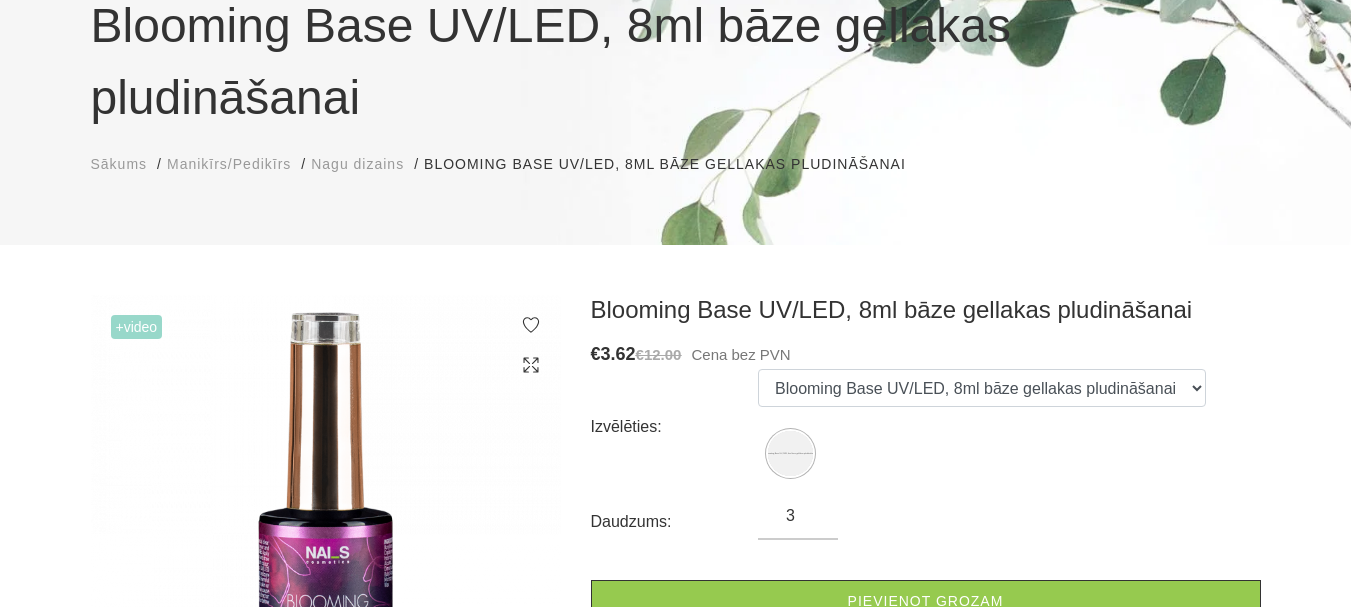 type on "3" 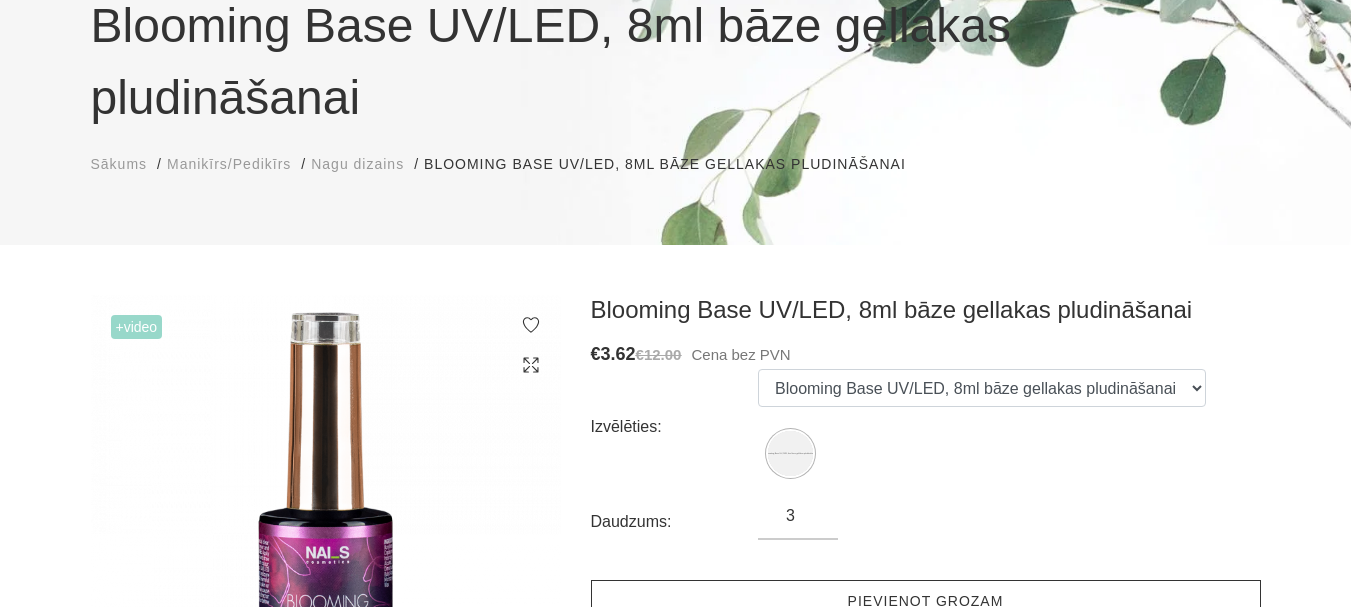 click on "Pievienot grozam" at bounding box center (926, 601) 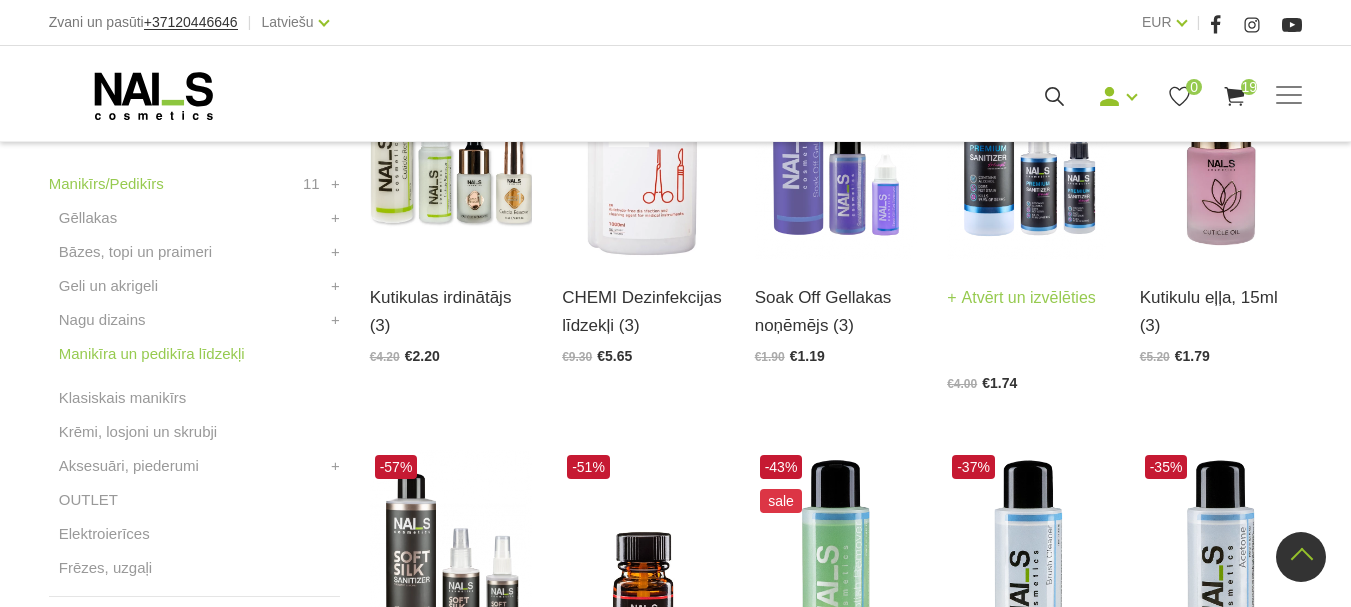 scroll, scrollTop: 600, scrollLeft: 0, axis: vertical 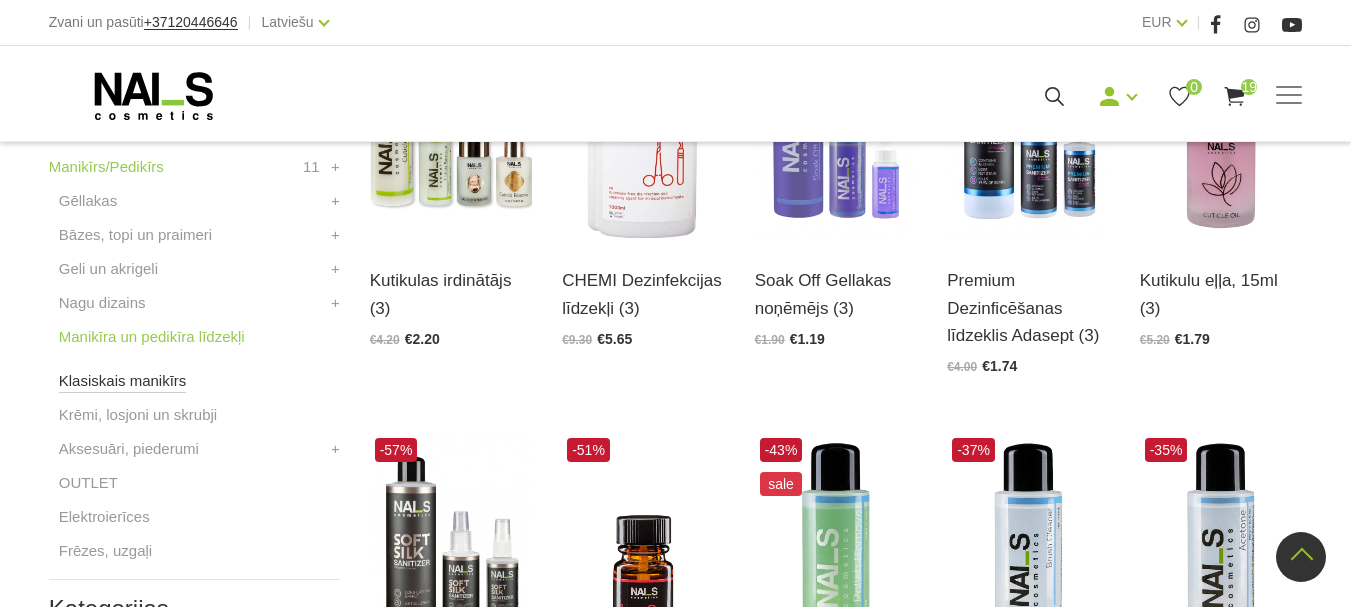 click on "Klasiskais manikīrs" at bounding box center (123, 381) 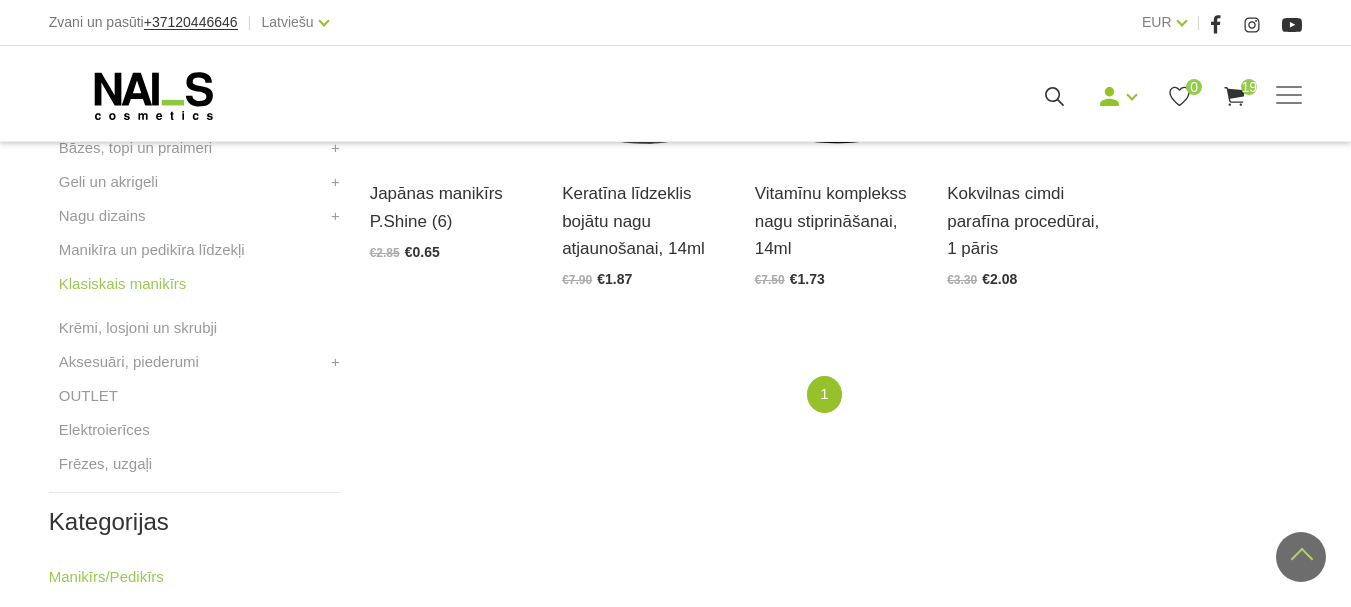 scroll, scrollTop: 700, scrollLeft: 0, axis: vertical 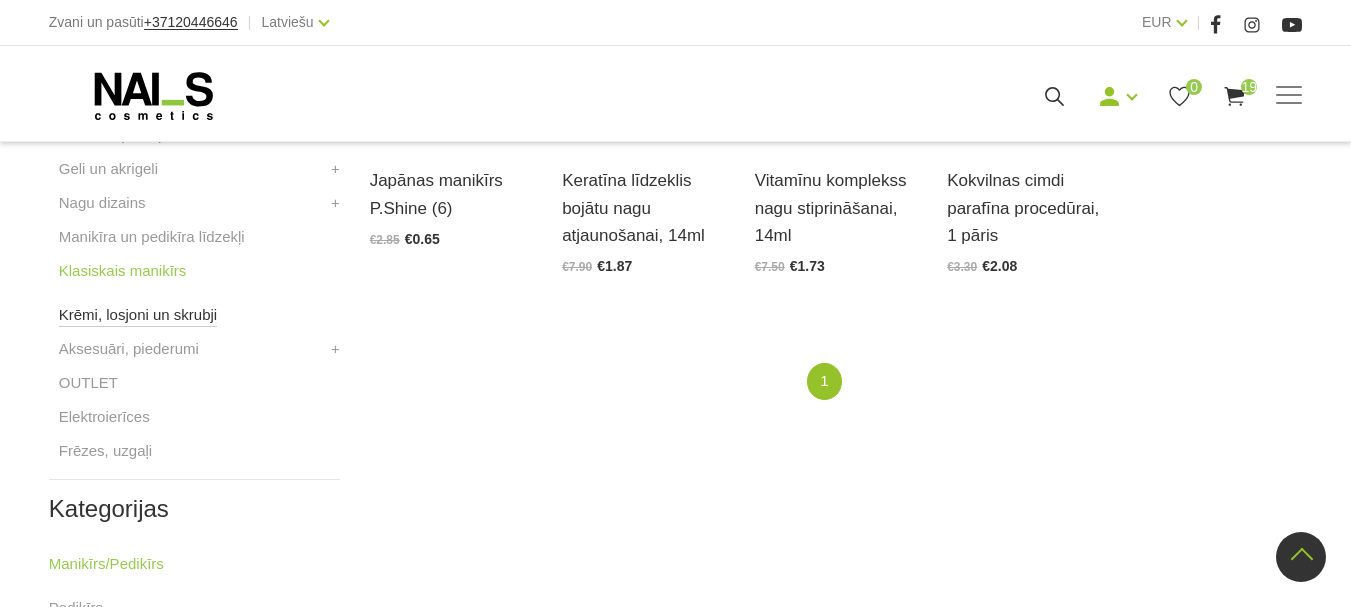 click on "Krēmi, losjoni un skrubji" at bounding box center (138, 315) 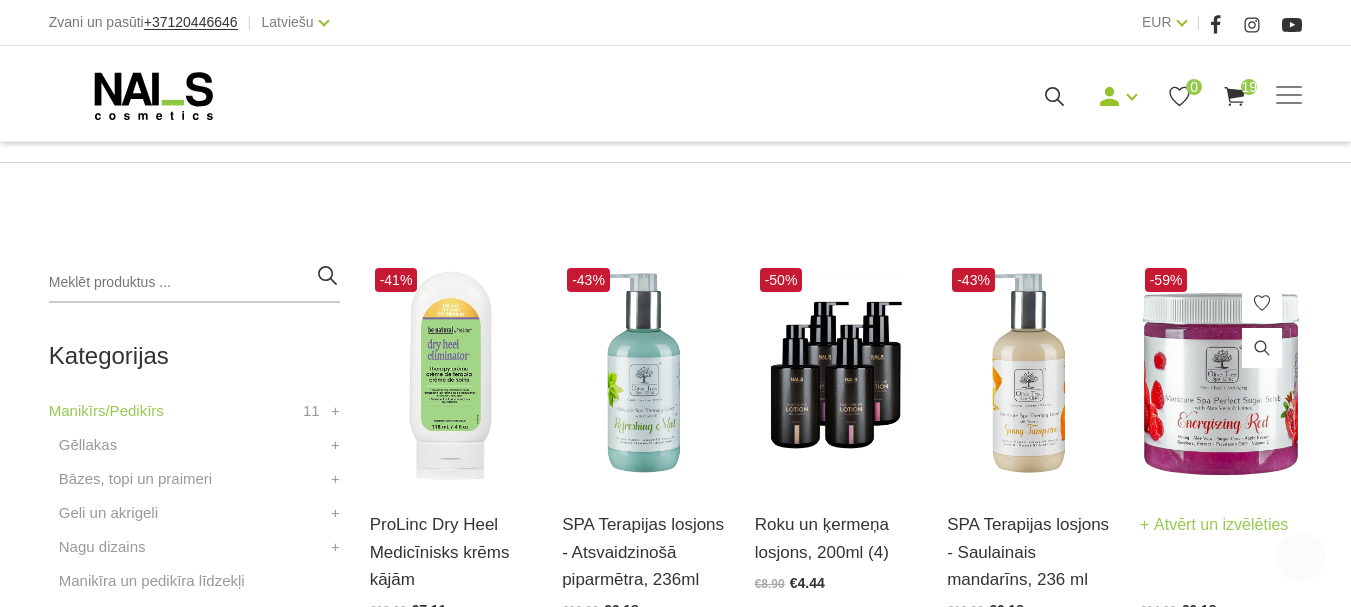 scroll, scrollTop: 500, scrollLeft: 0, axis: vertical 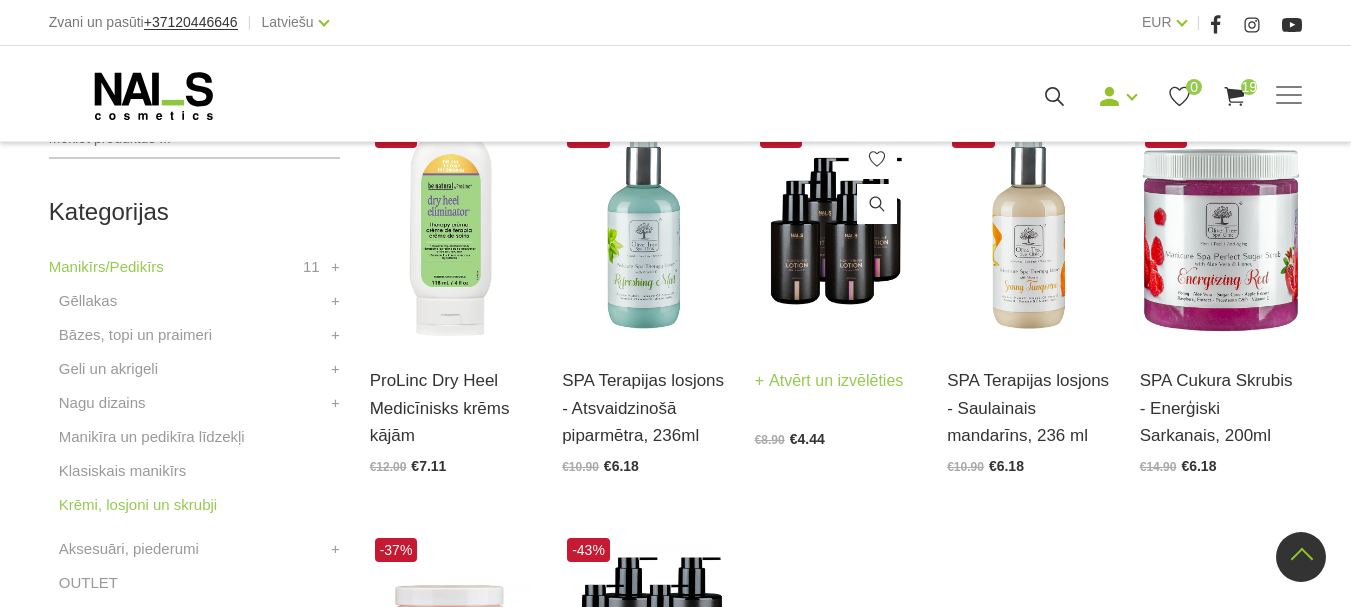 click on "Atvērt un izvēlēties" at bounding box center (829, 381) 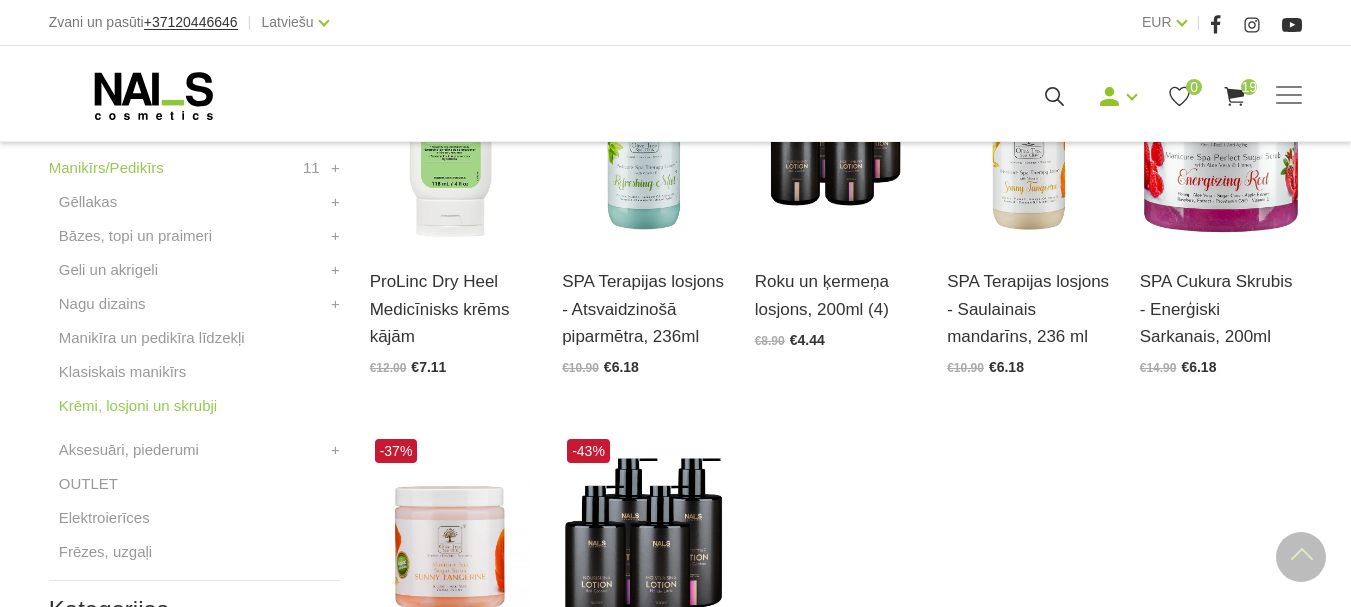 scroll, scrollTop: 600, scrollLeft: 0, axis: vertical 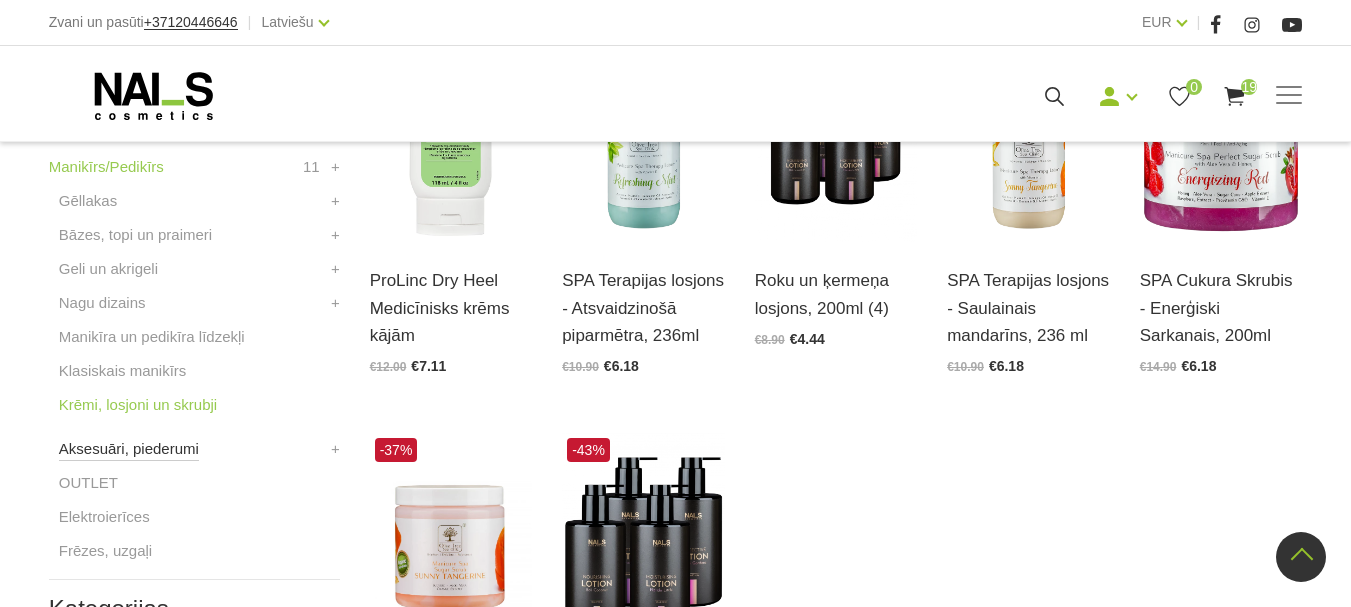 click on "Aksesuāri, piederumi" at bounding box center [129, 449] 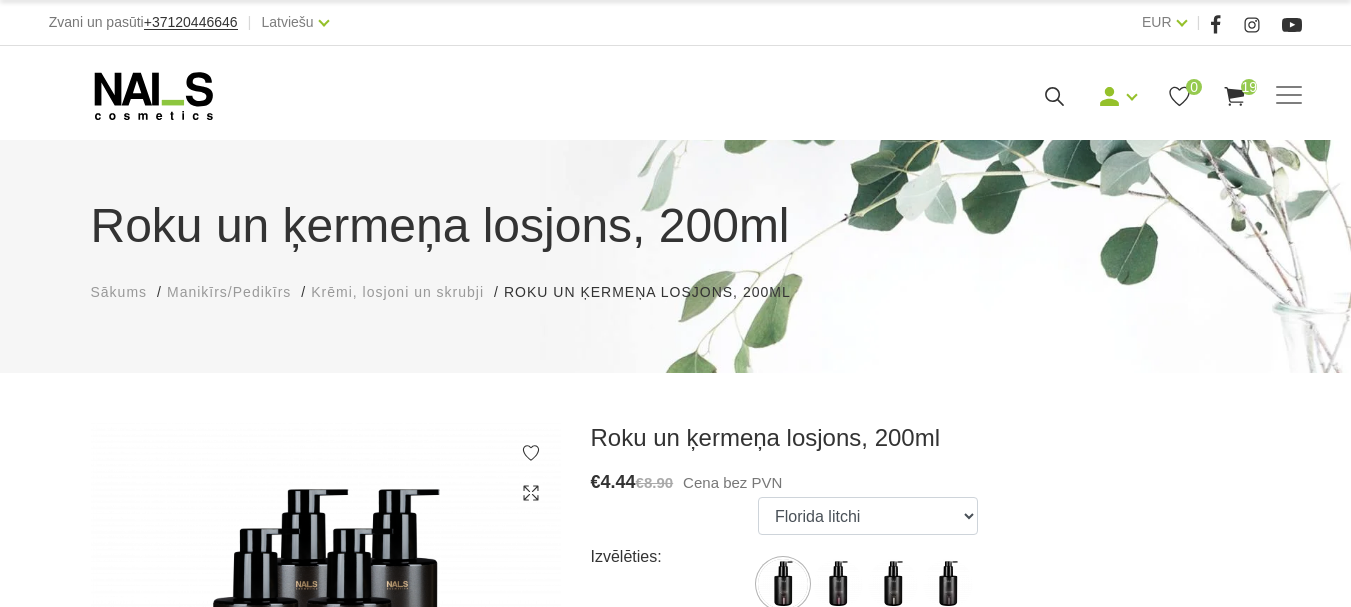 scroll, scrollTop: 100, scrollLeft: 0, axis: vertical 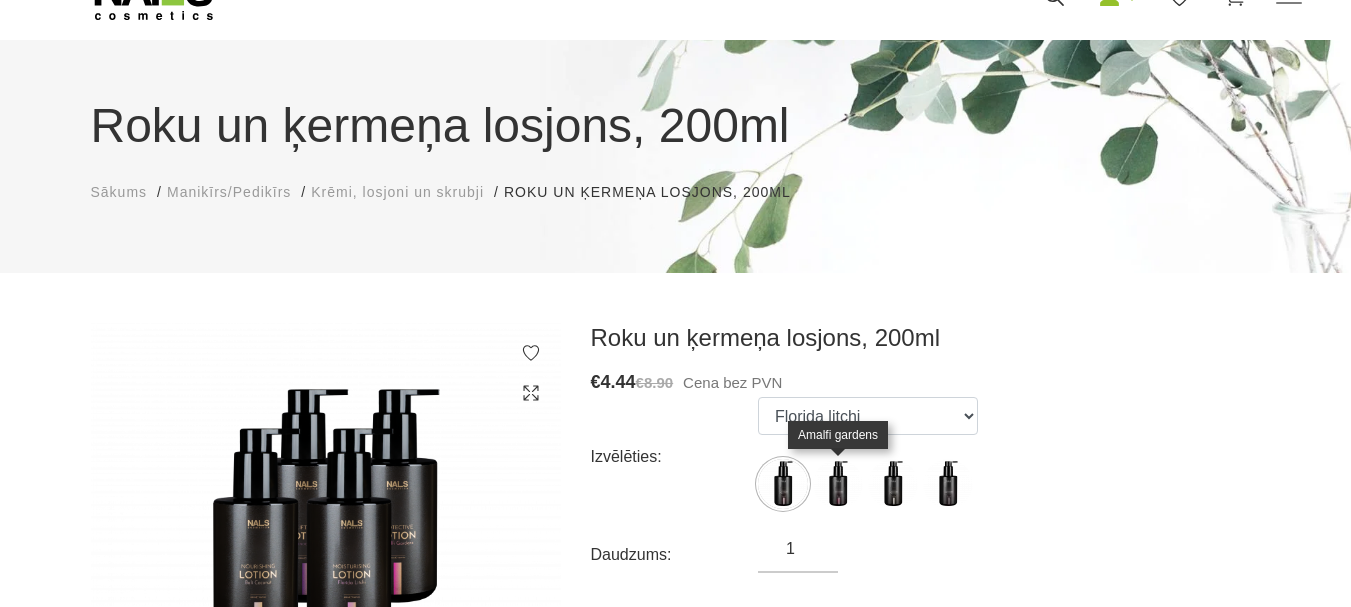 click at bounding box center [838, 484] 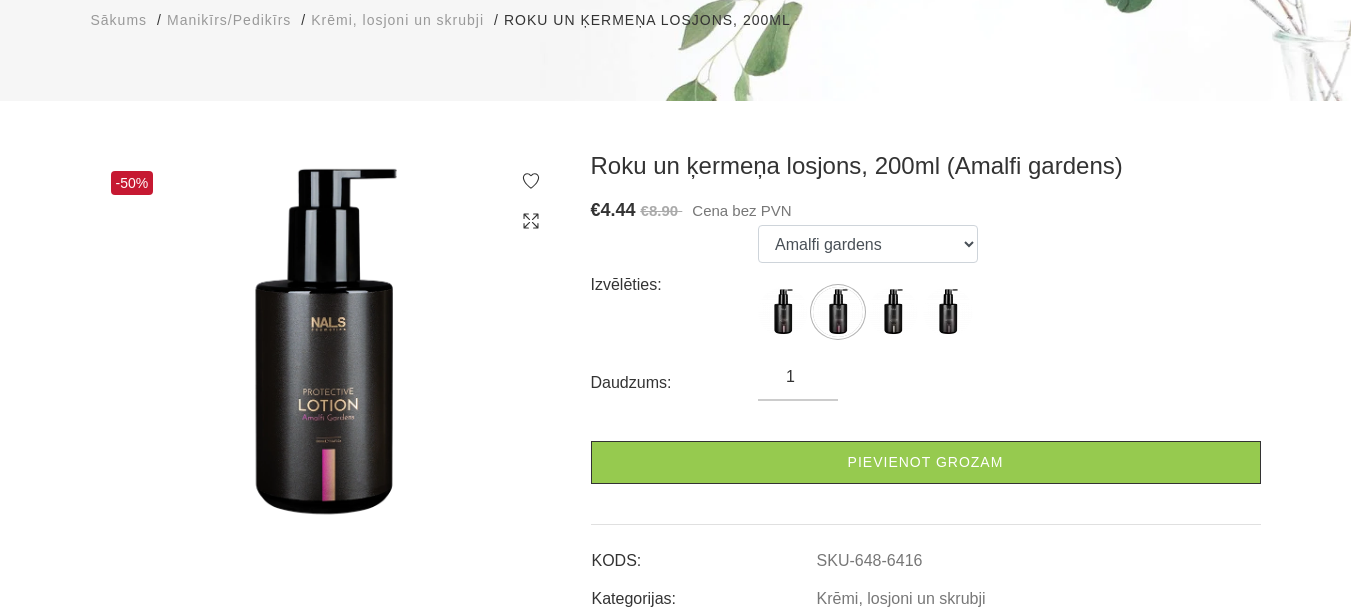 scroll, scrollTop: 300, scrollLeft: 0, axis: vertical 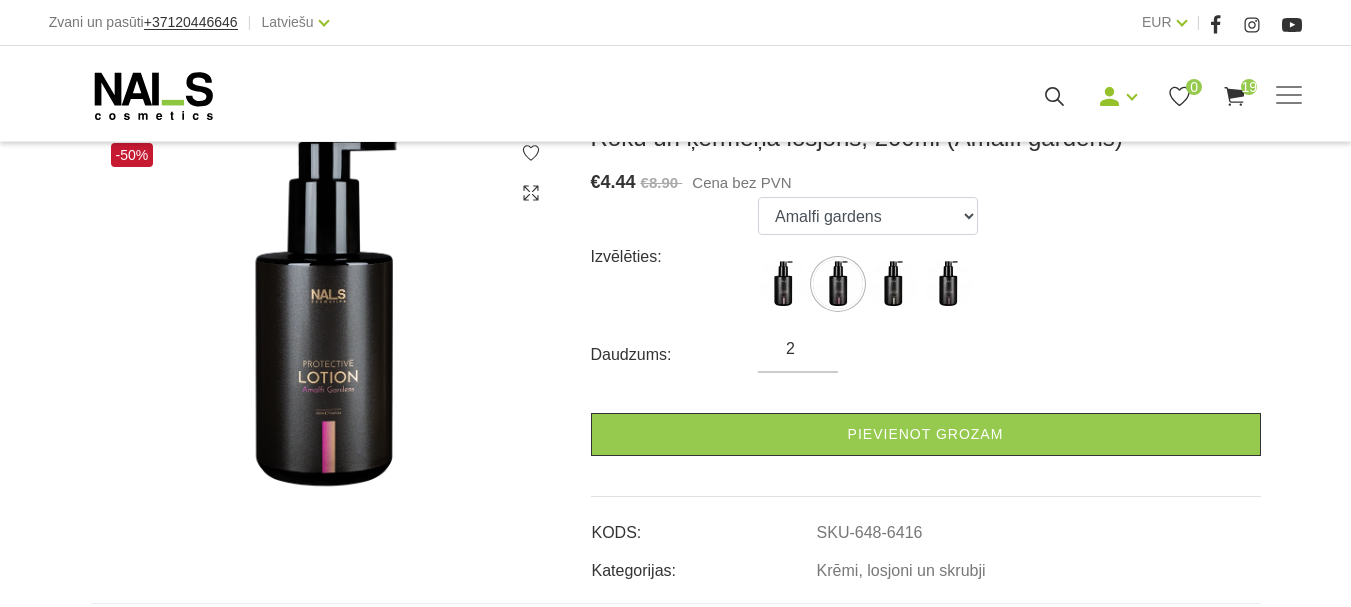 click on "2" at bounding box center (798, 349) 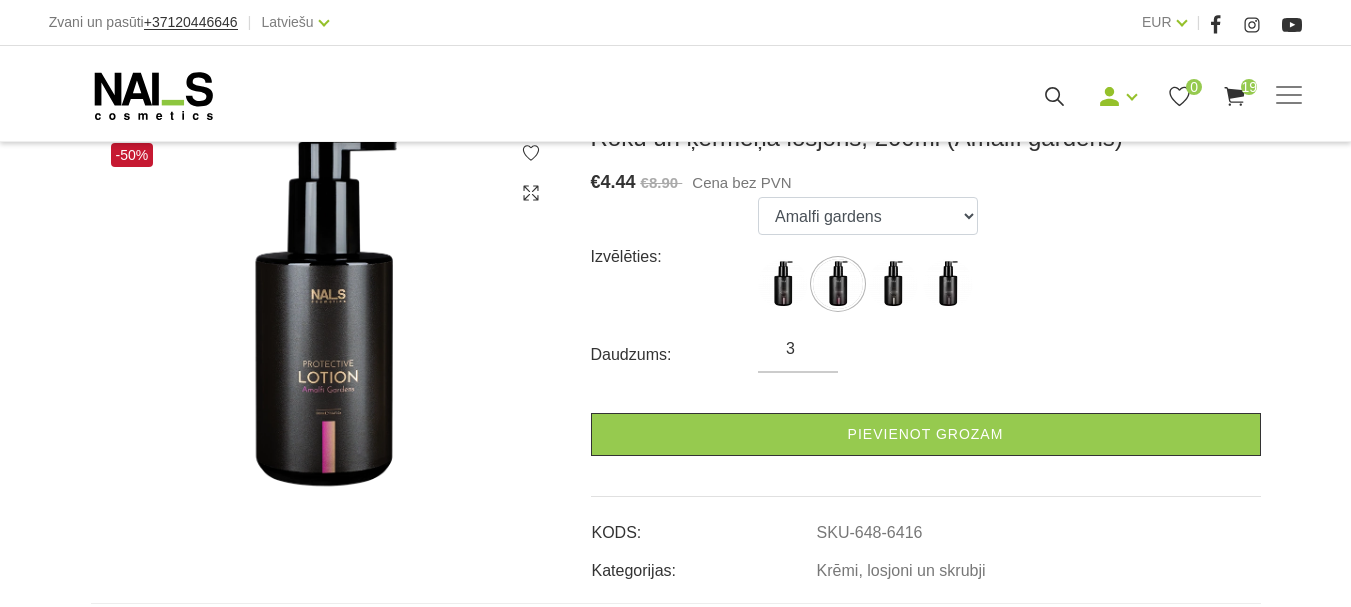 type on "3" 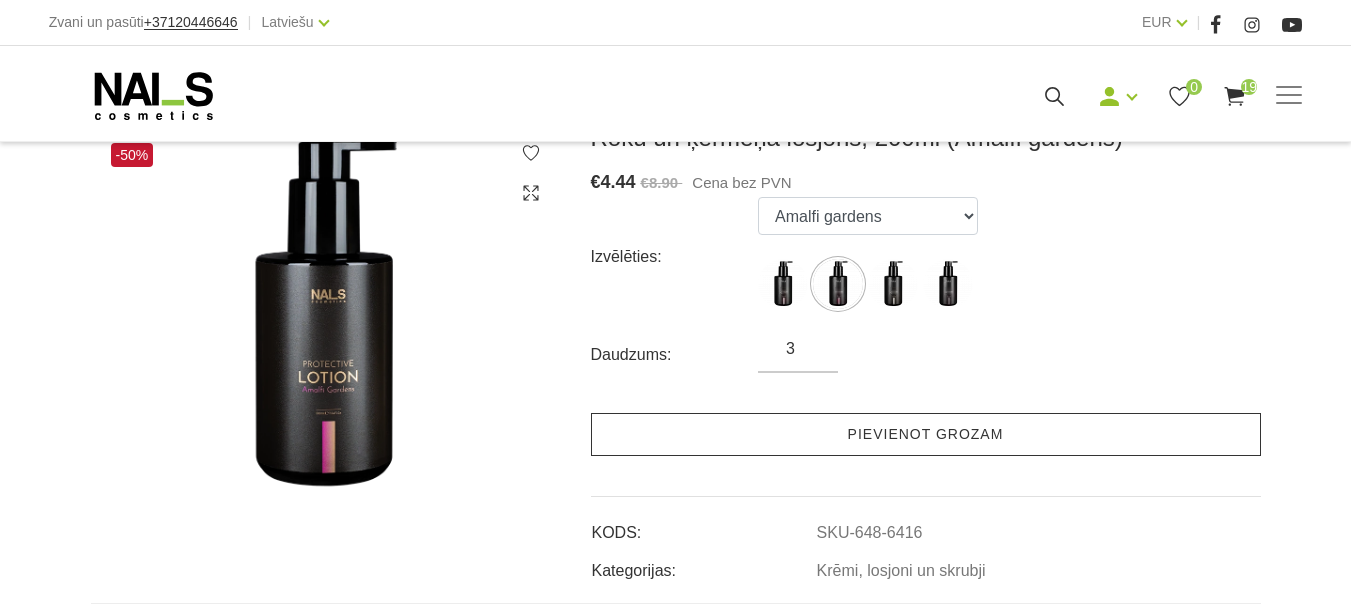 click on "Pievienot grozam" at bounding box center [926, 434] 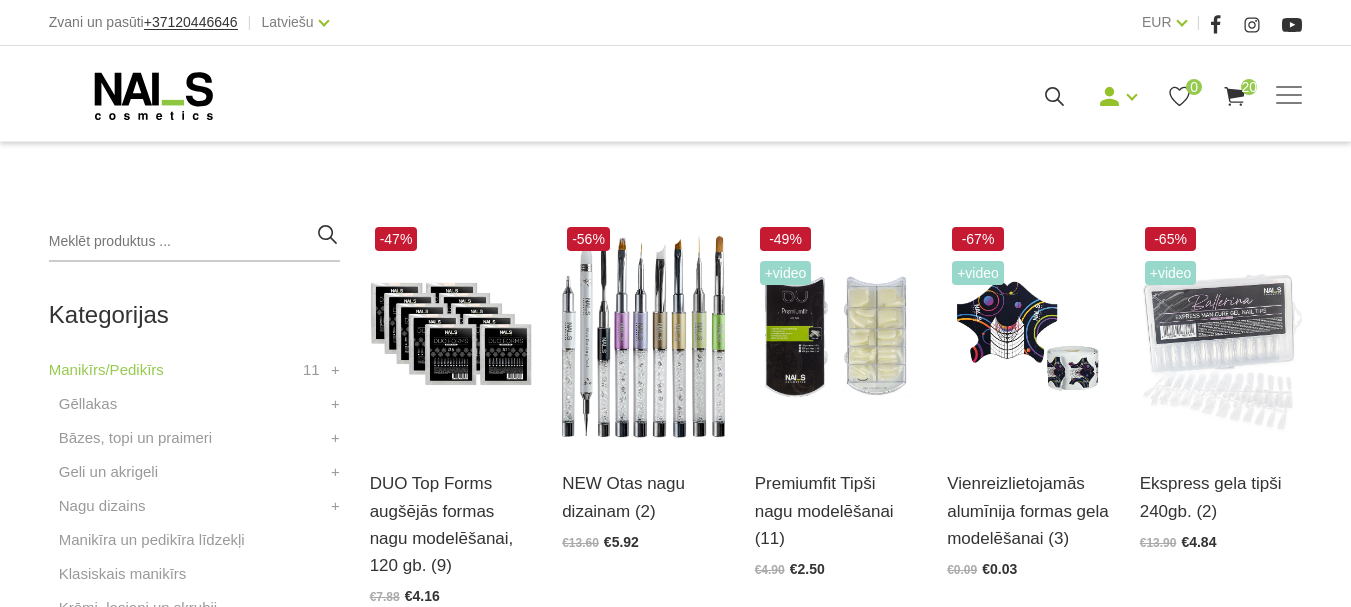 scroll, scrollTop: 400, scrollLeft: 0, axis: vertical 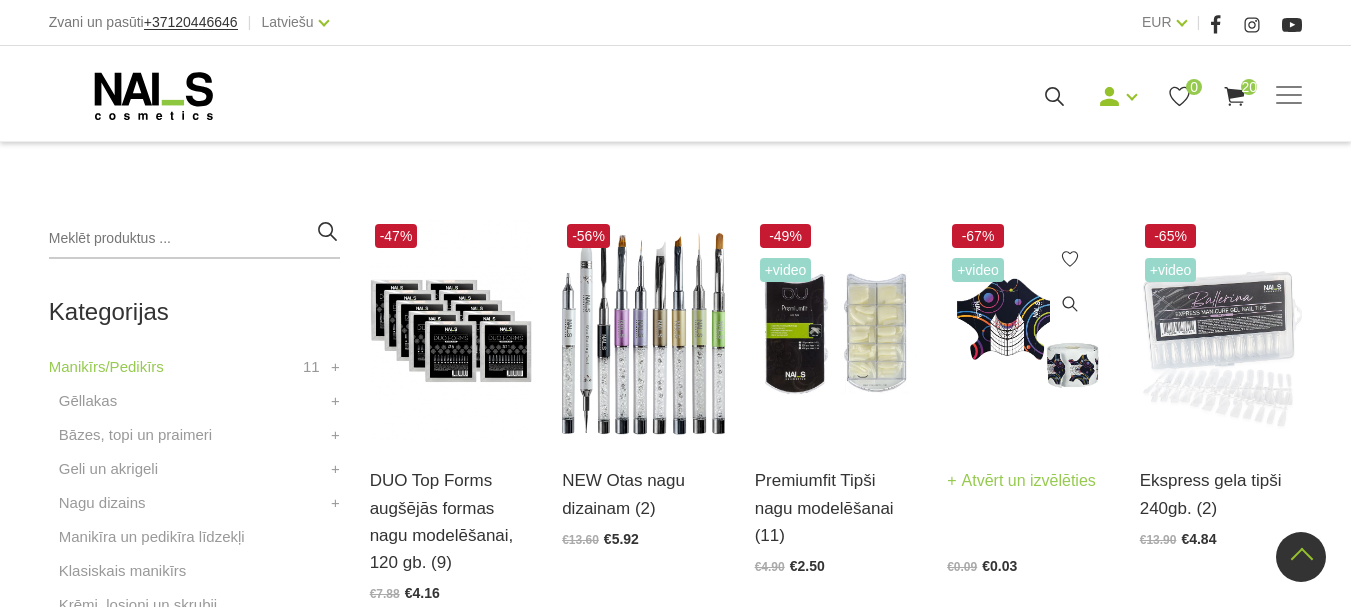 click on "Atvērt un izvēlēties" at bounding box center [1021, 481] 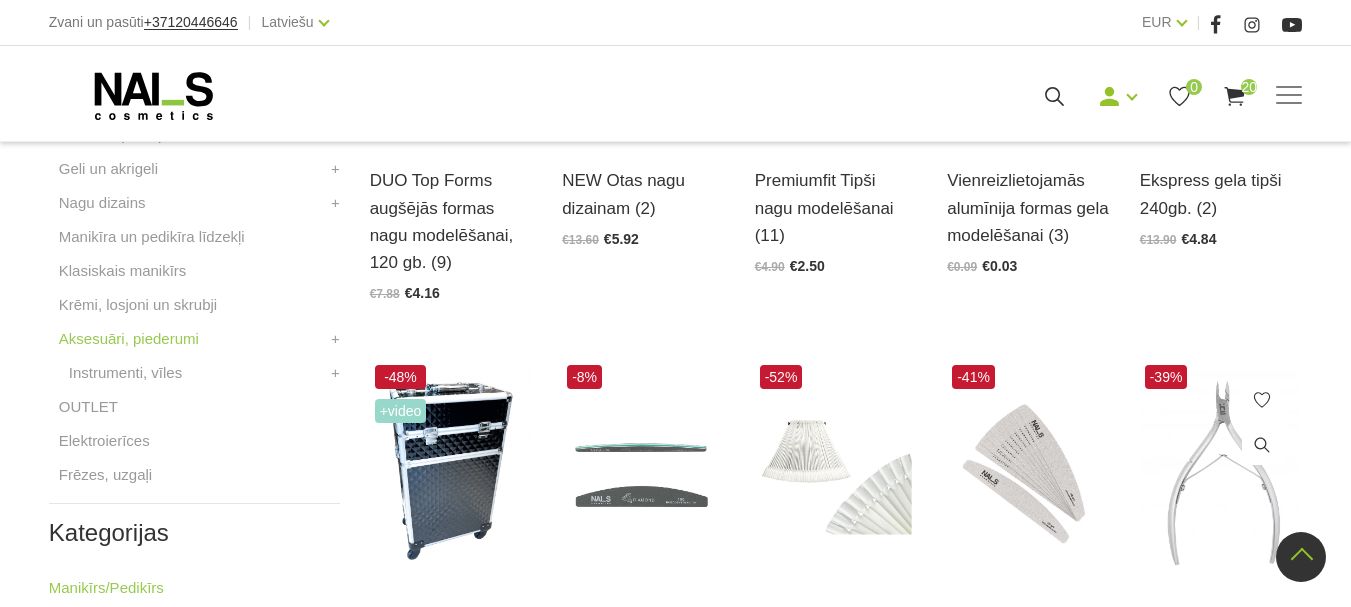 scroll, scrollTop: 800, scrollLeft: 0, axis: vertical 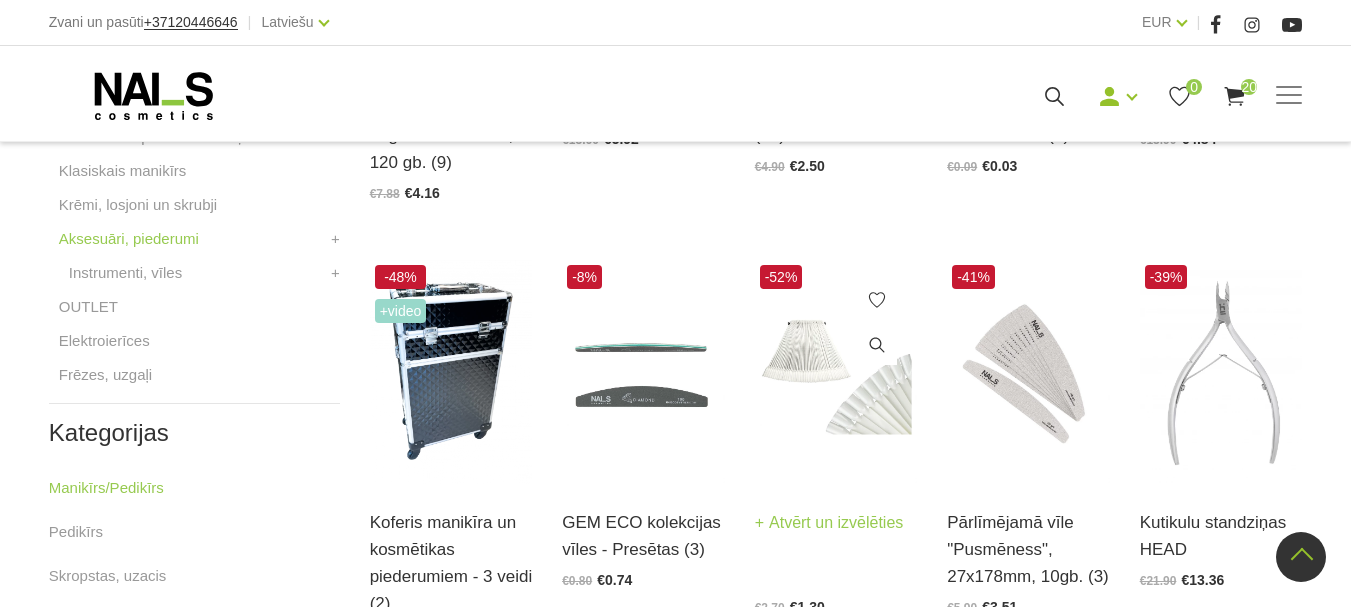 click on "Atvērt un izvēlēties" at bounding box center [829, 523] 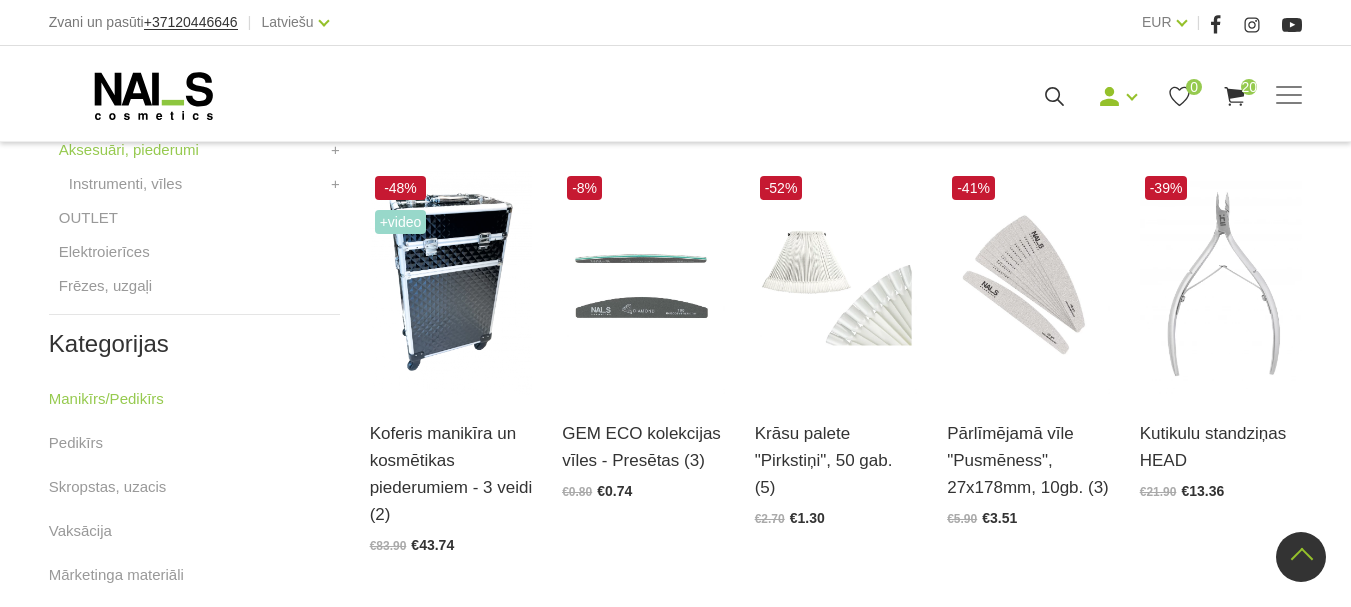 scroll, scrollTop: 1000, scrollLeft: 0, axis: vertical 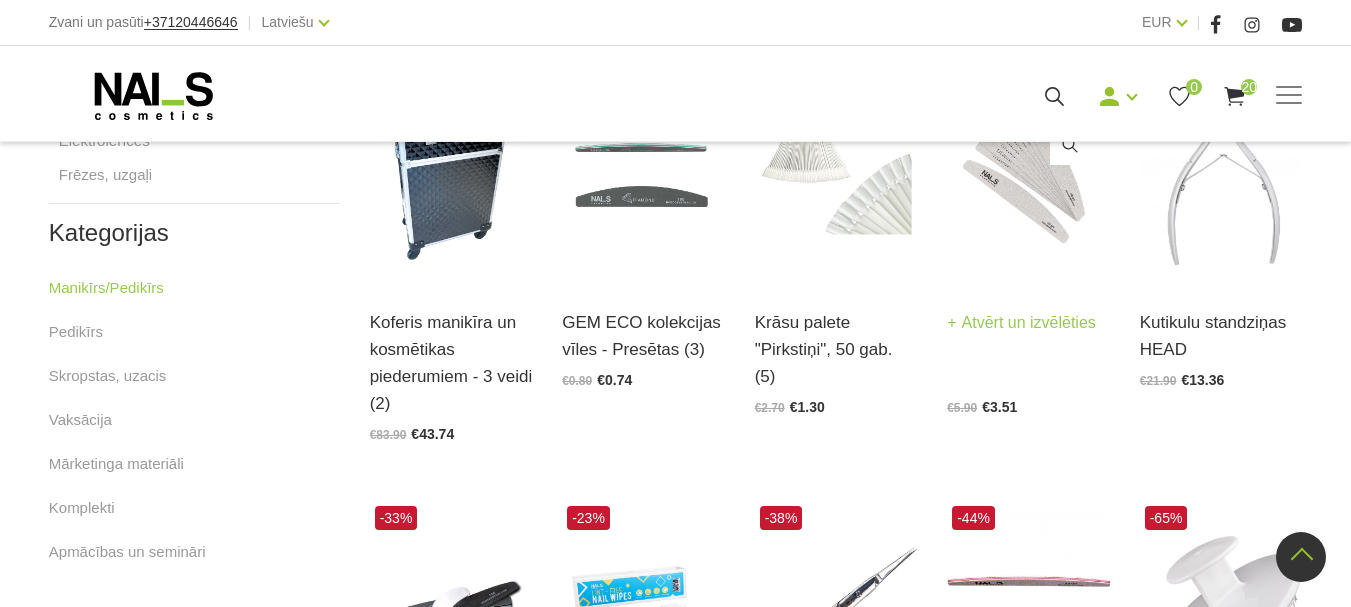 click on "Atvērt un izvēlēties" at bounding box center (1021, 323) 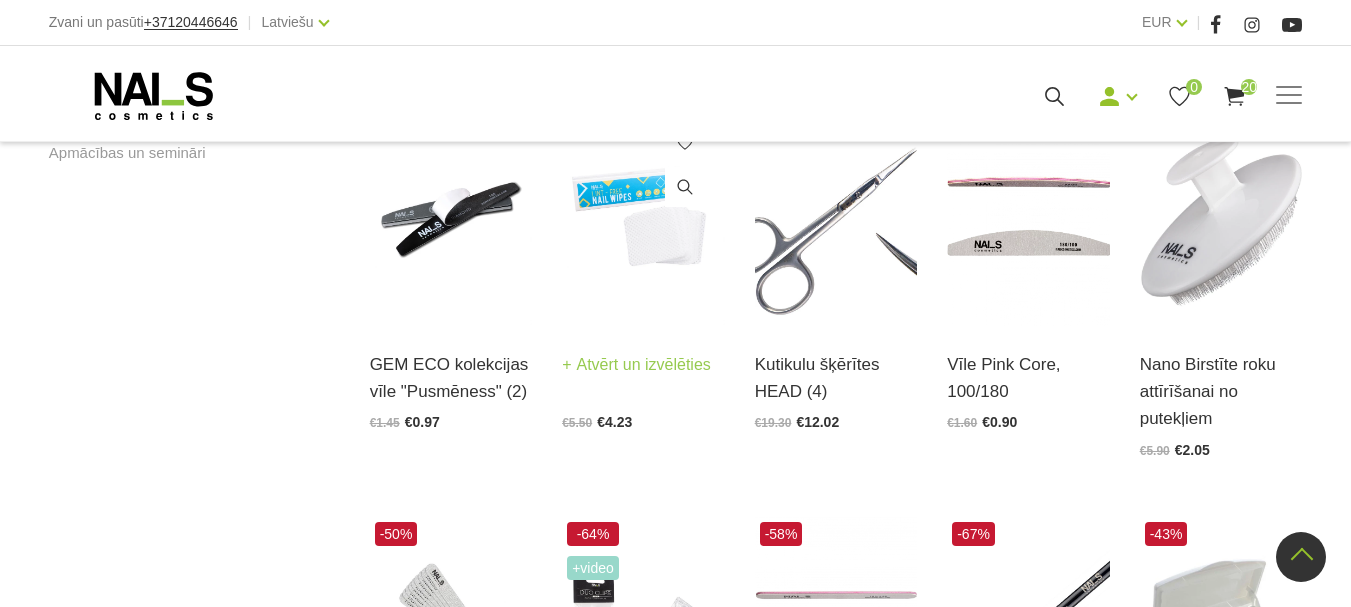 scroll, scrollTop: 1400, scrollLeft: 0, axis: vertical 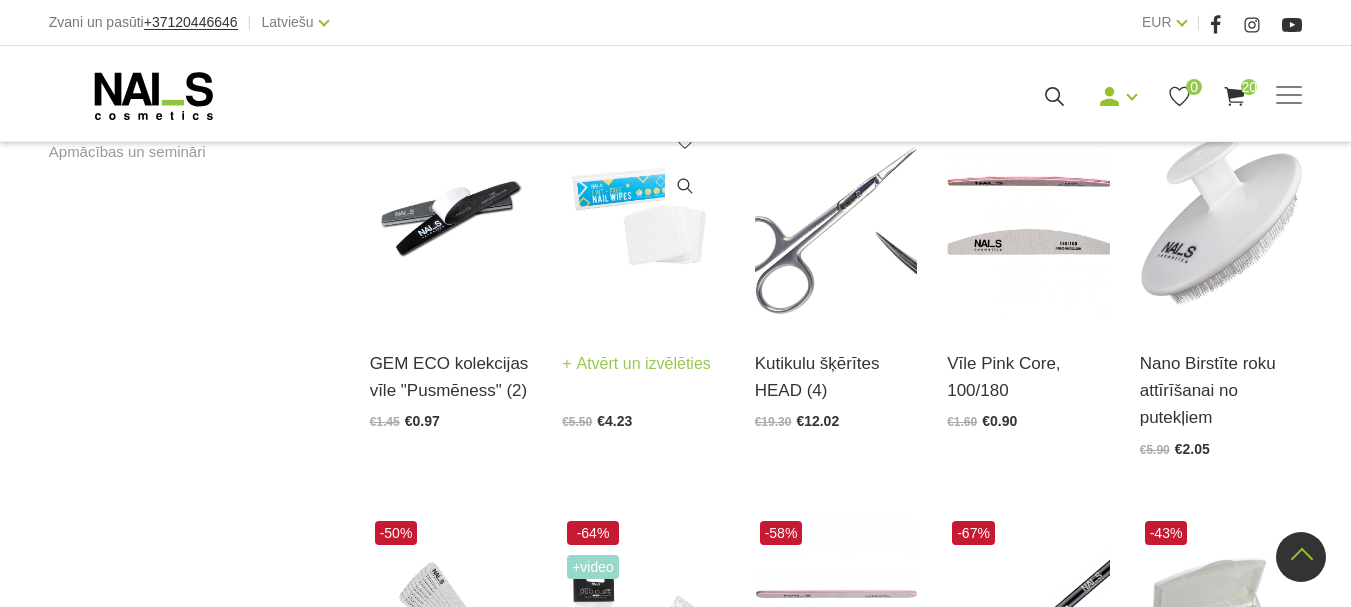 click on "Atvērt un izvēlēties" at bounding box center [636, 364] 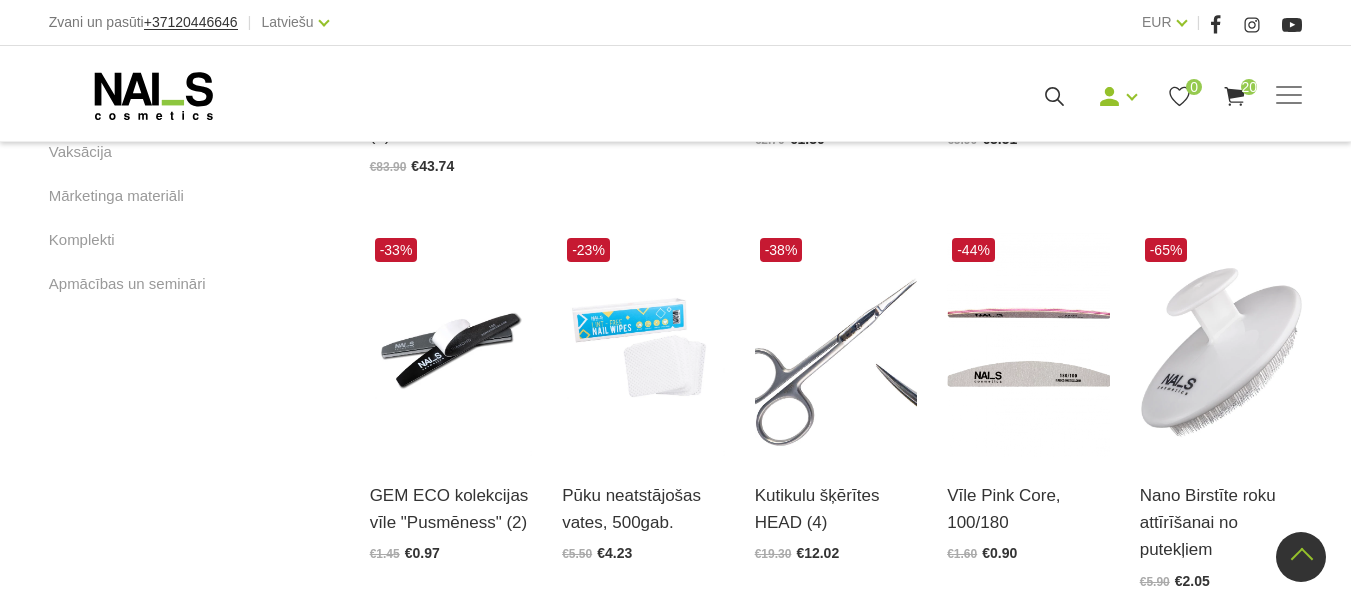 scroll, scrollTop: 1300, scrollLeft: 0, axis: vertical 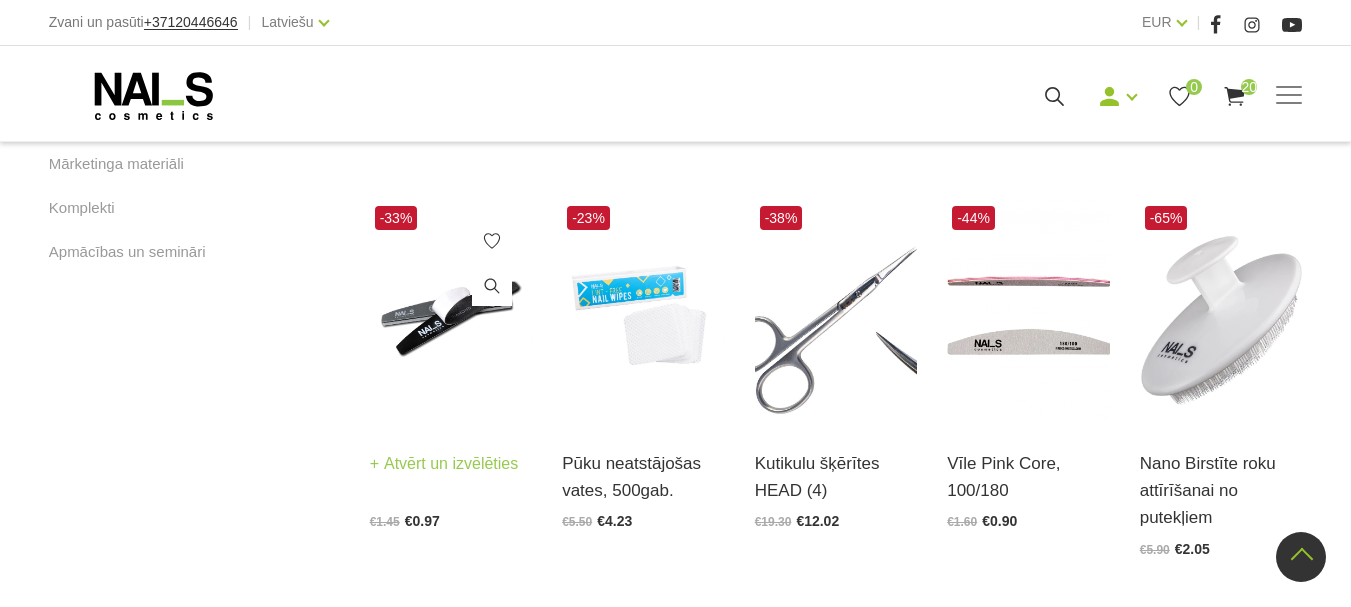click on "Atvērt un izvēlēties" at bounding box center [444, 464] 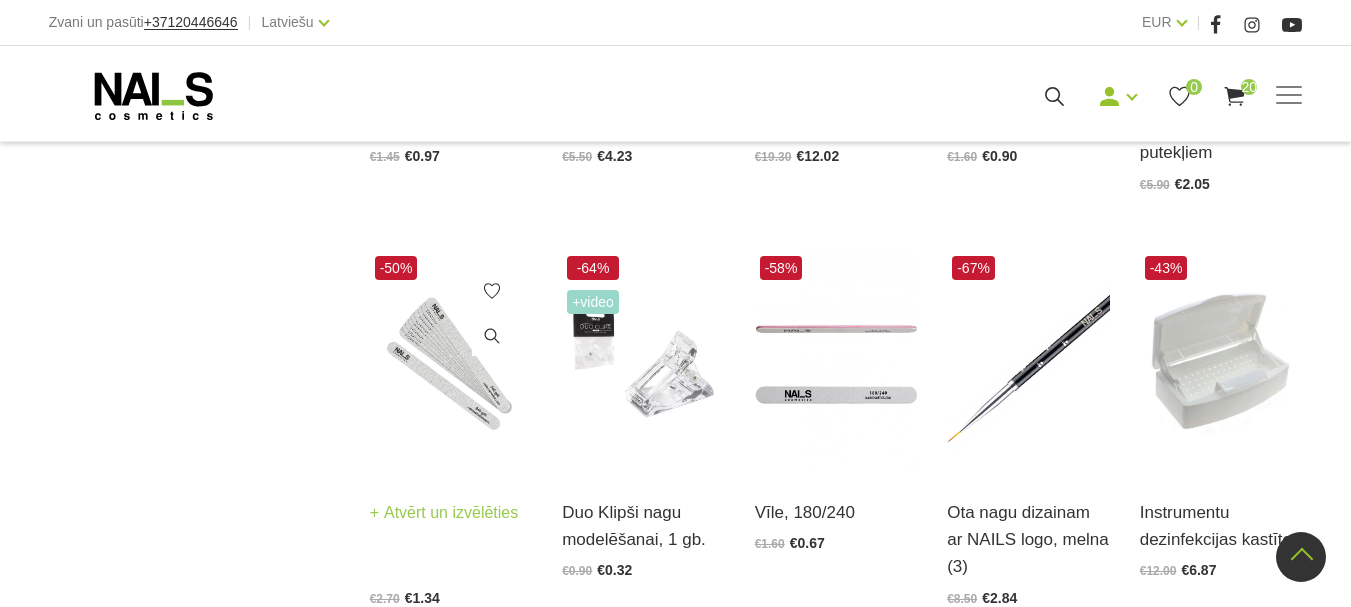 scroll, scrollTop: 1700, scrollLeft: 0, axis: vertical 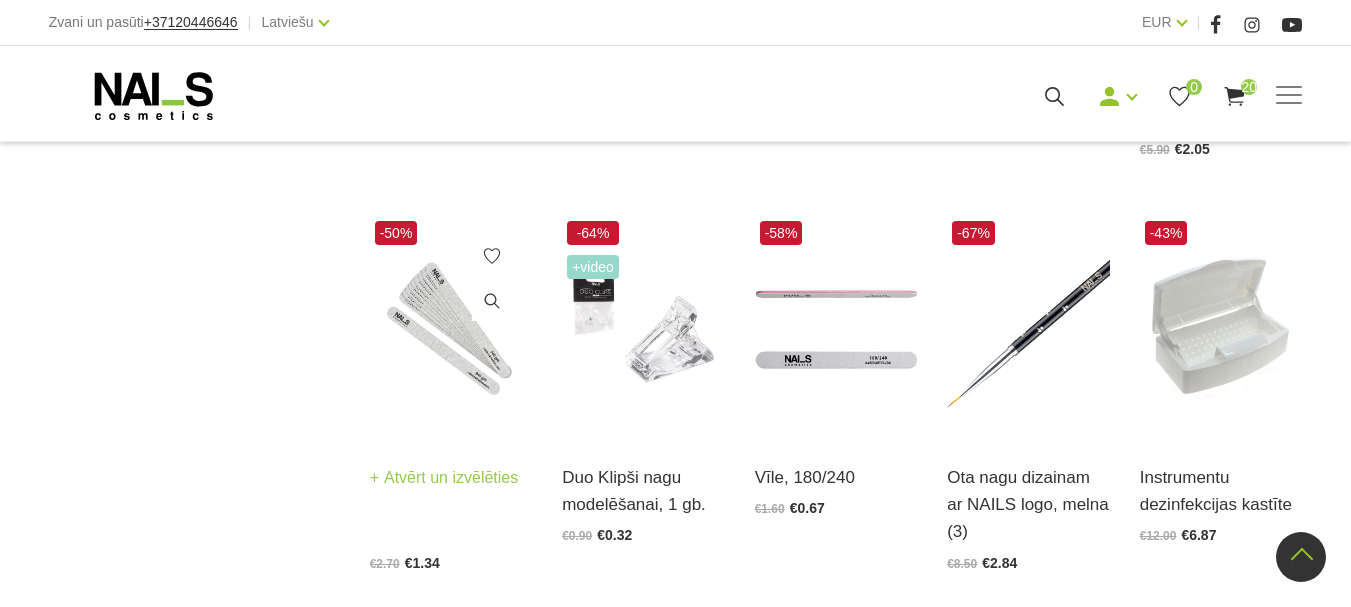 click on "Atvērt un izvēlēties" at bounding box center (444, 478) 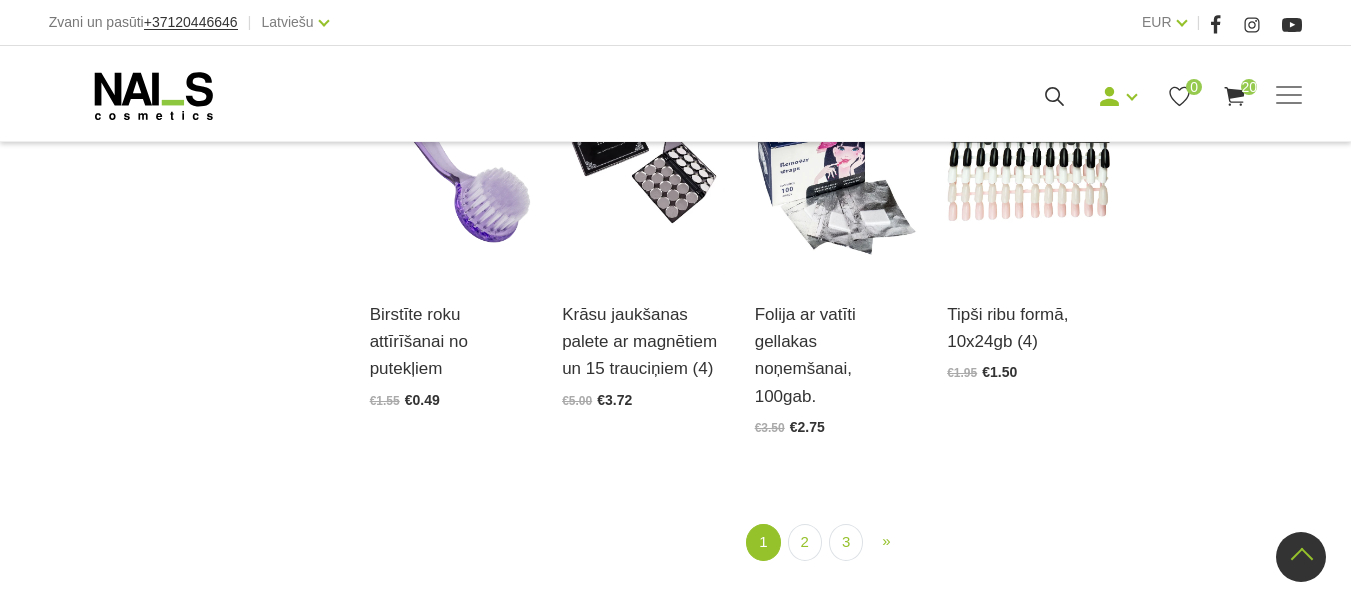 scroll, scrollTop: 2300, scrollLeft: 0, axis: vertical 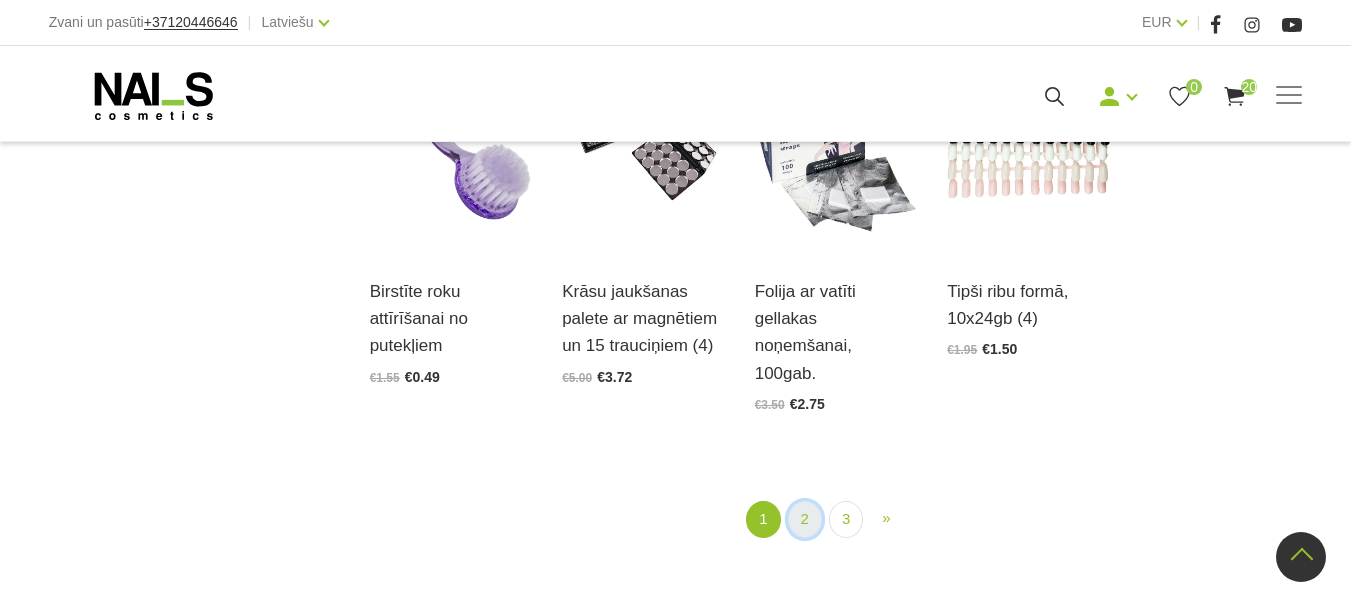 click on "2" at bounding box center (805, 519) 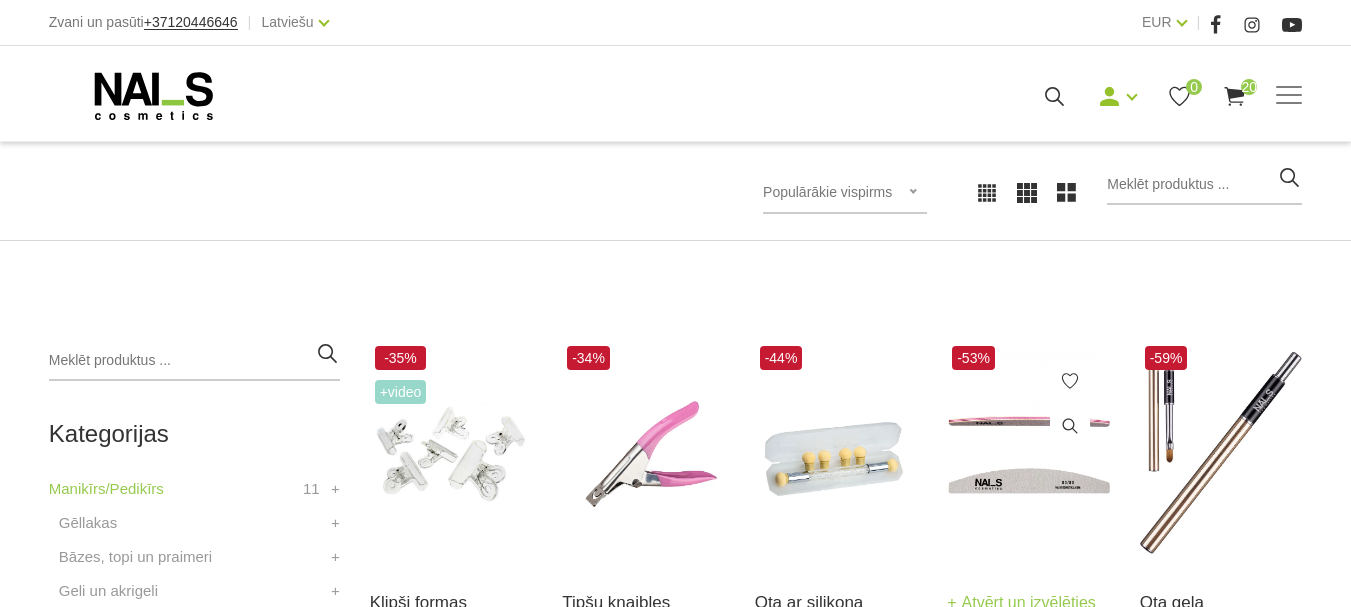 scroll, scrollTop: 409, scrollLeft: 0, axis: vertical 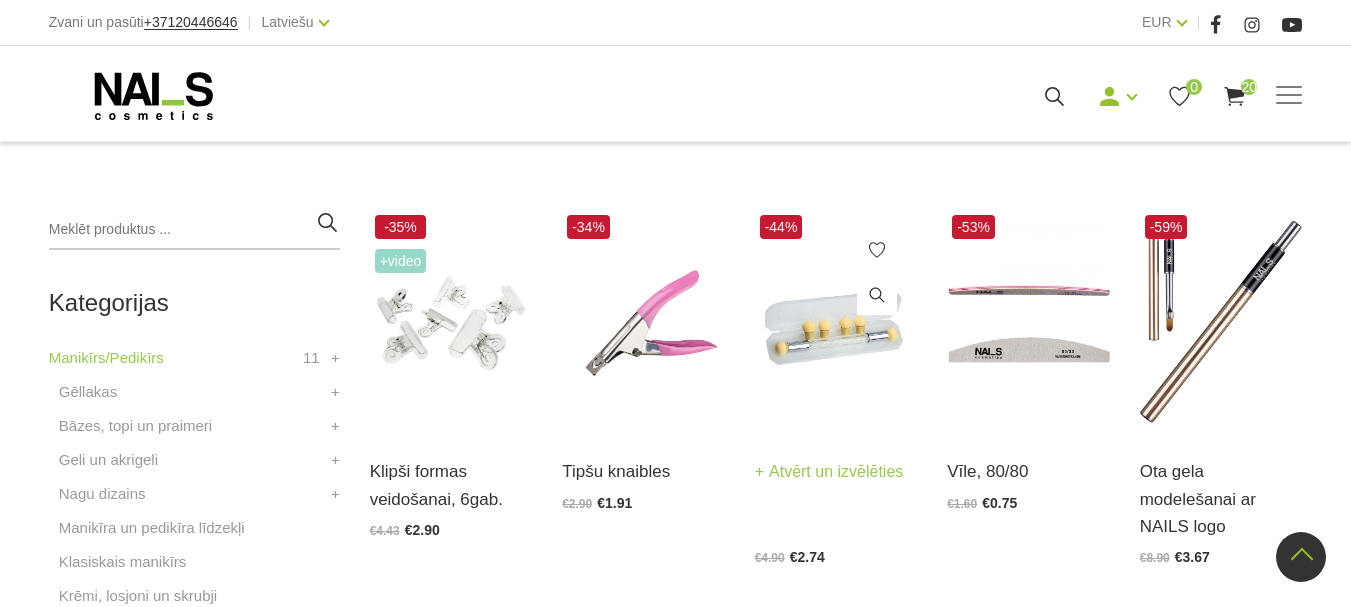 click on "Atvērt un izvēlēties" at bounding box center (829, 472) 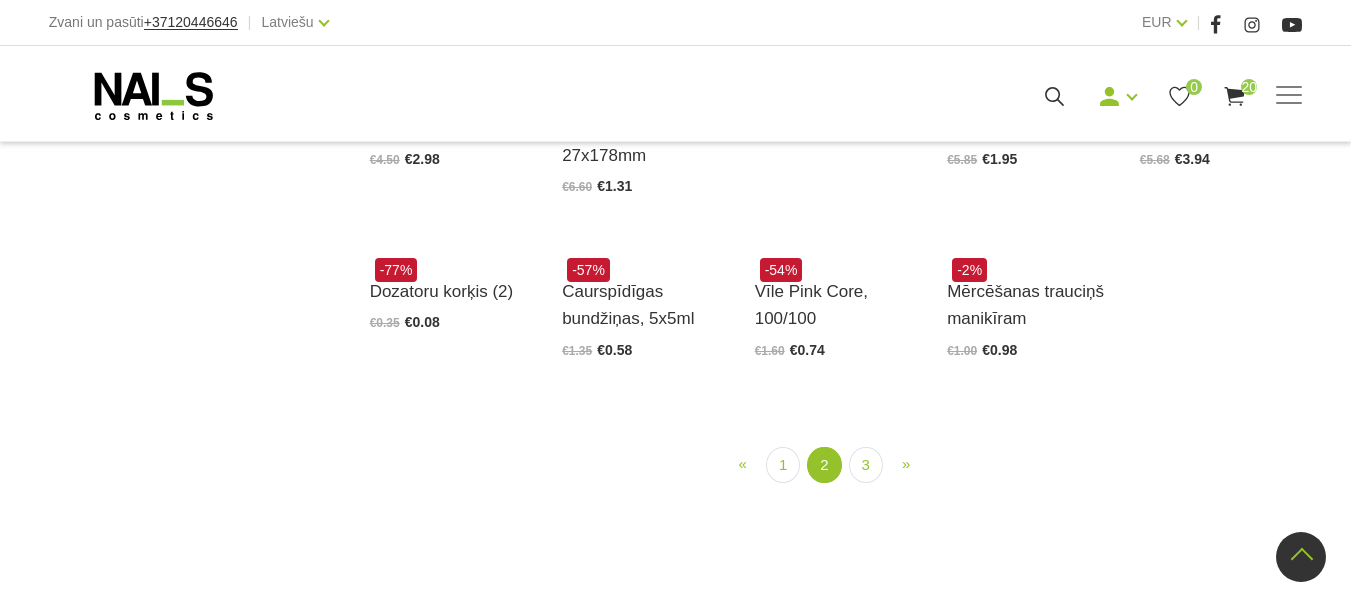 scroll, scrollTop: 1609, scrollLeft: 0, axis: vertical 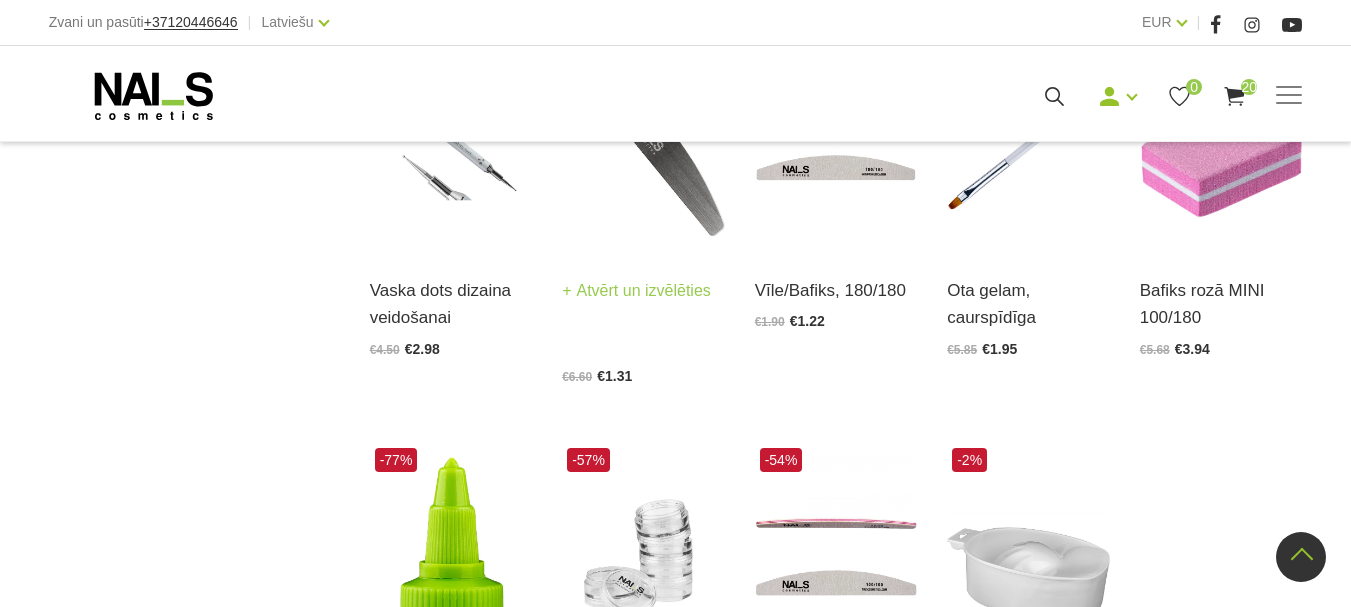 click on "Atvērt un izvēlēties" at bounding box center [636, 291] 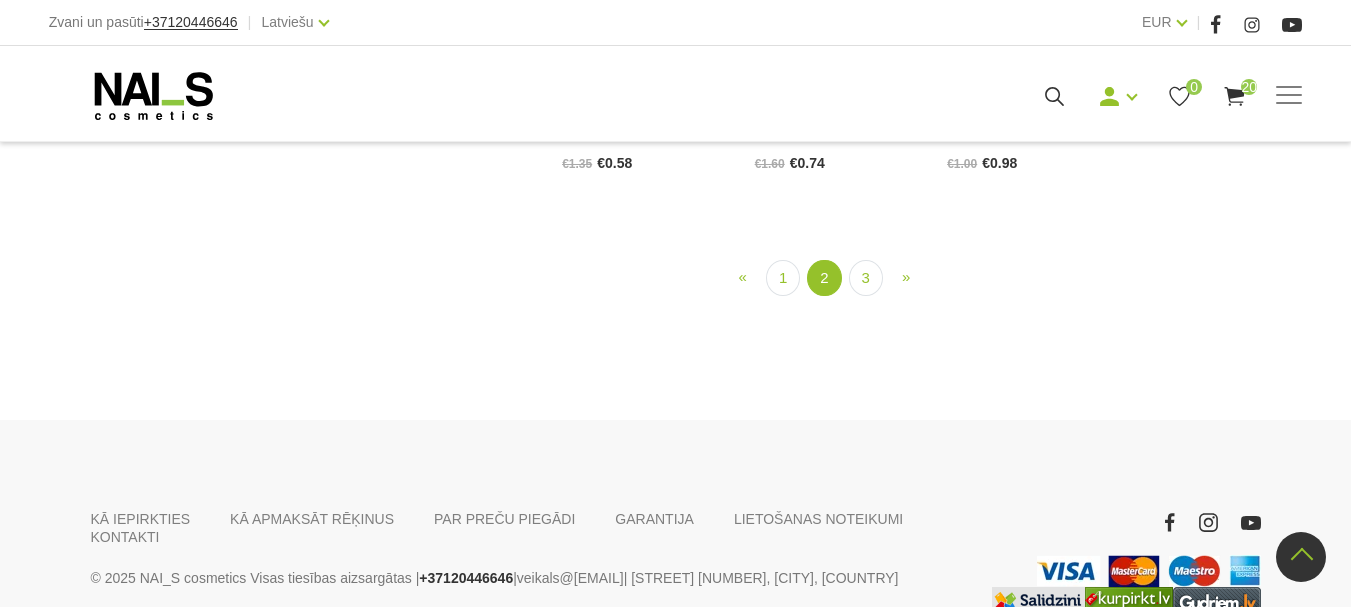scroll, scrollTop: 2309, scrollLeft: 0, axis: vertical 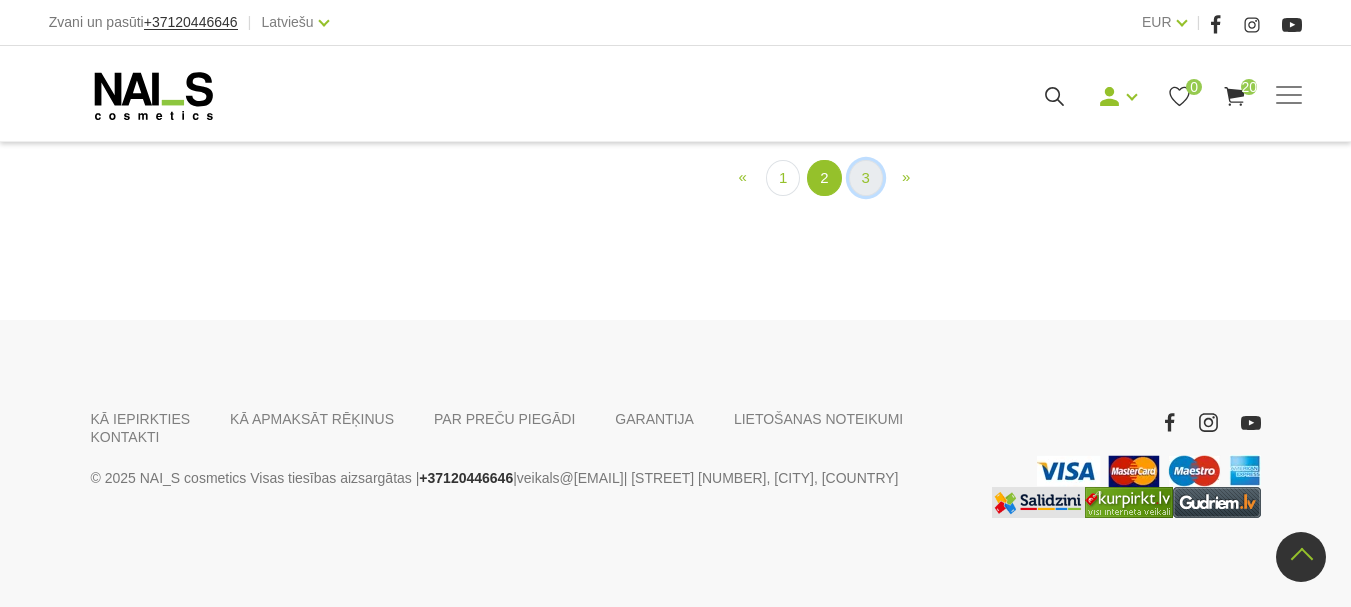click on "3" at bounding box center (866, 178) 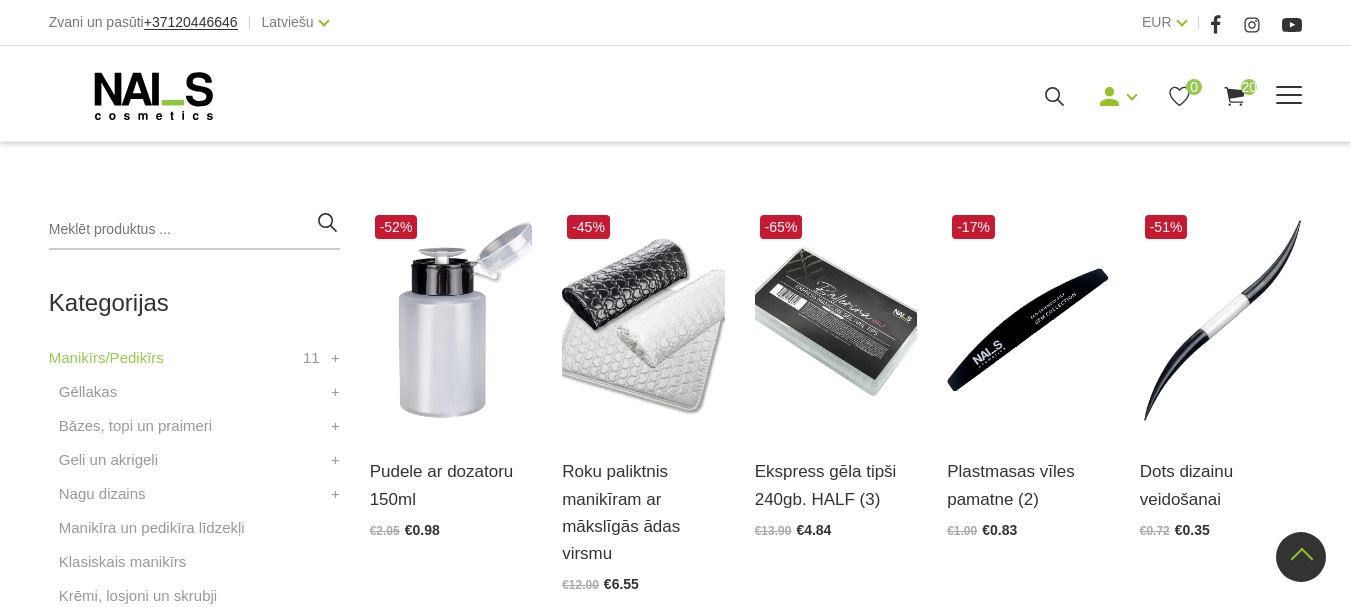 scroll, scrollTop: 509, scrollLeft: 0, axis: vertical 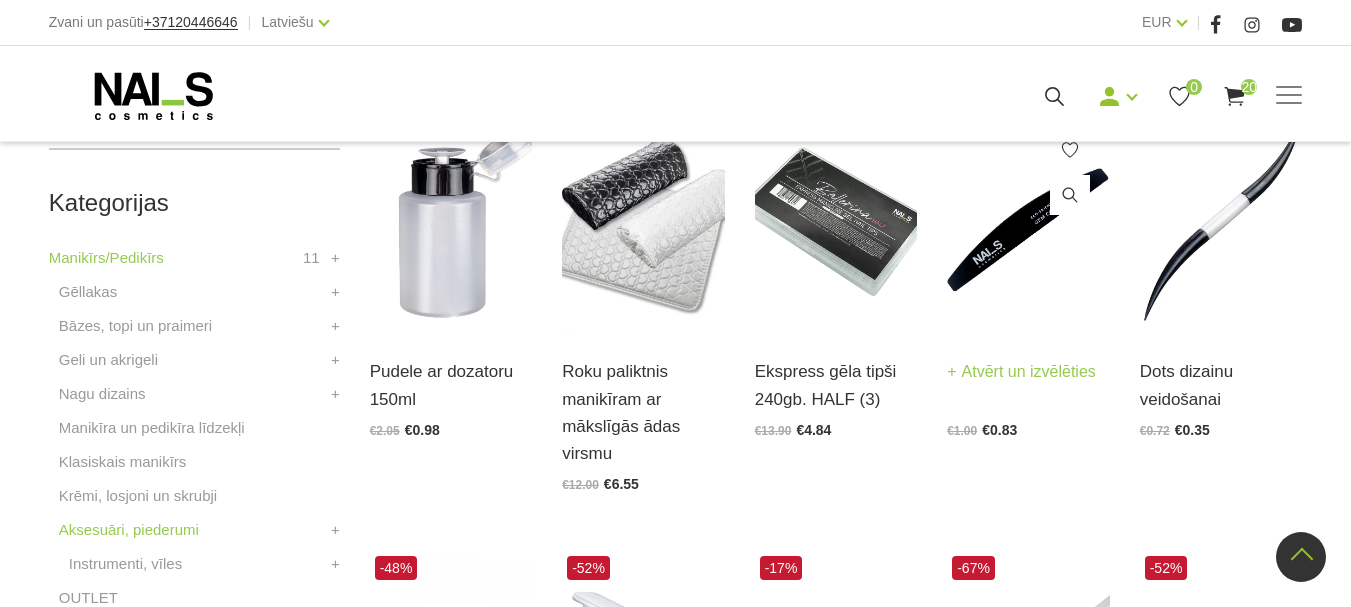 click on "Atvērt un izvēlēties" at bounding box center [1021, 372] 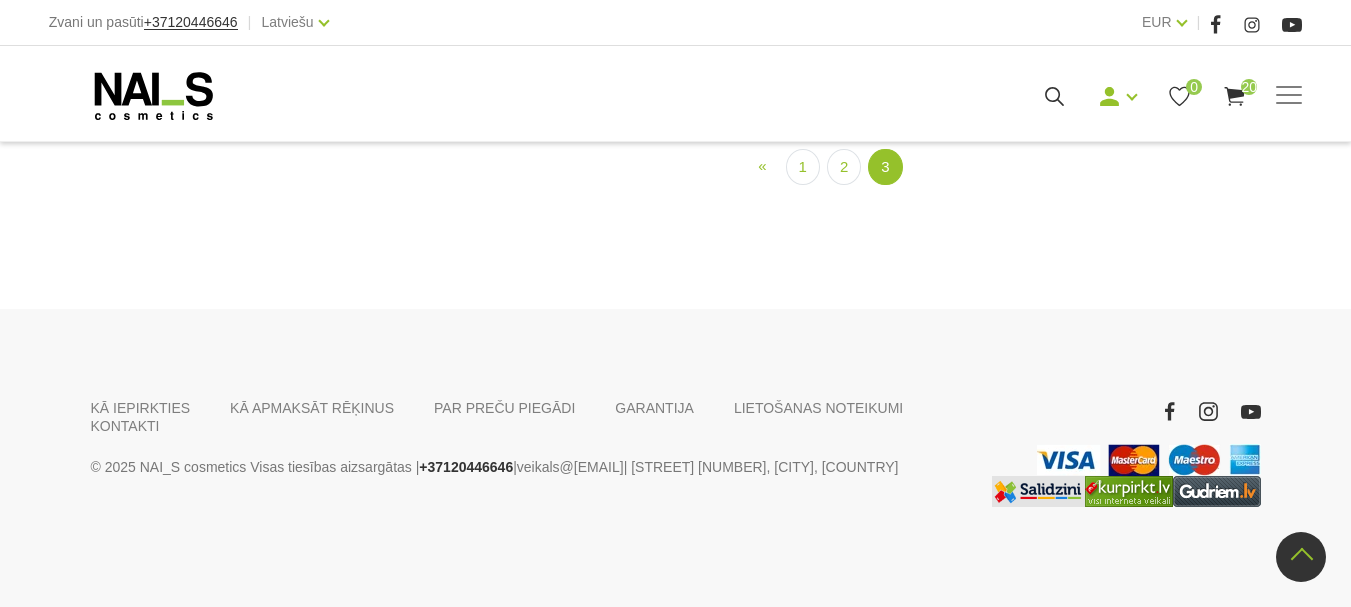 scroll, scrollTop: 1909, scrollLeft: 0, axis: vertical 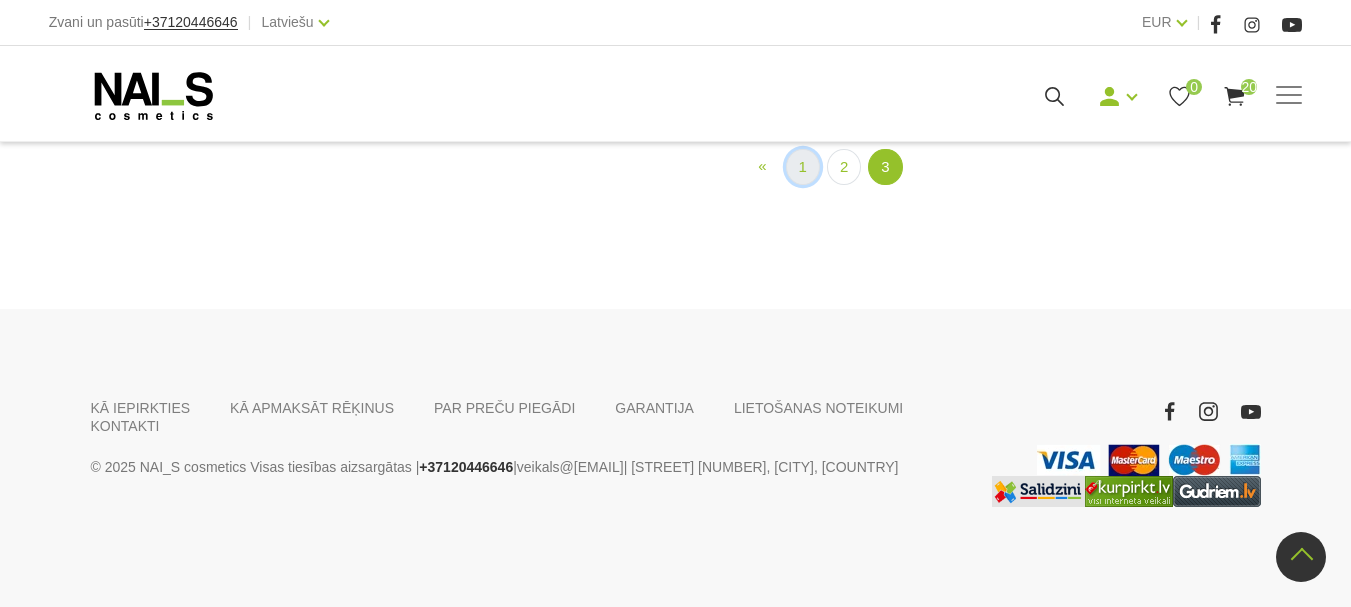 click on "1" at bounding box center (803, 167) 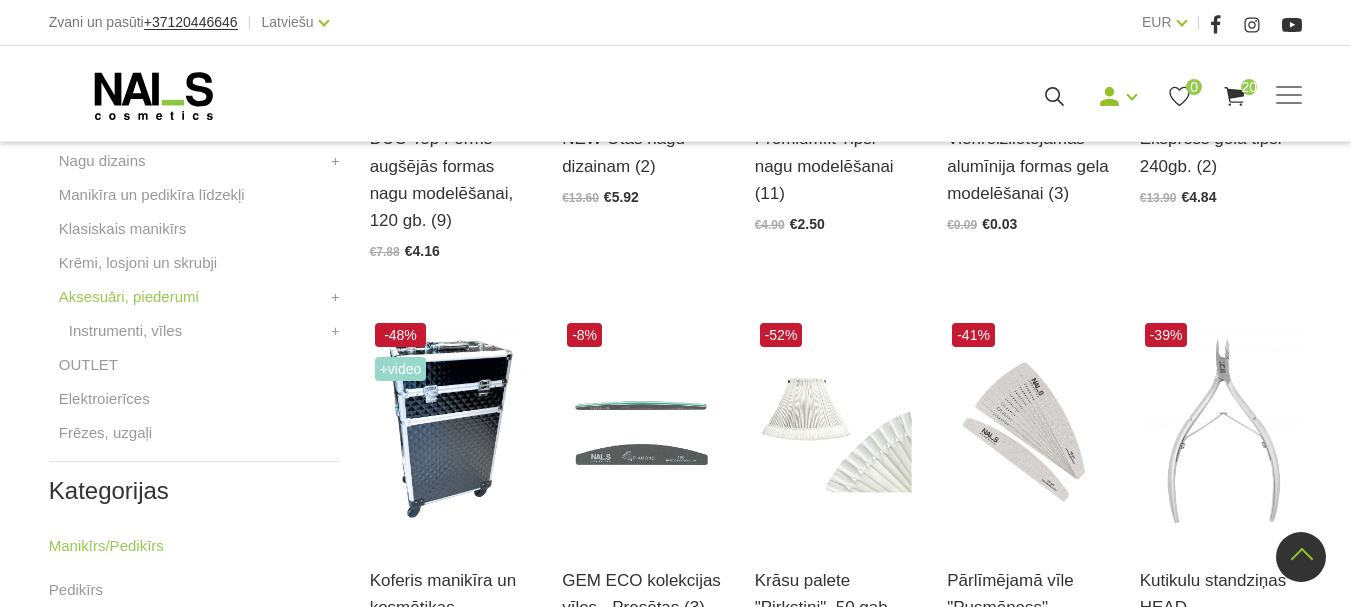 scroll, scrollTop: 709, scrollLeft: 0, axis: vertical 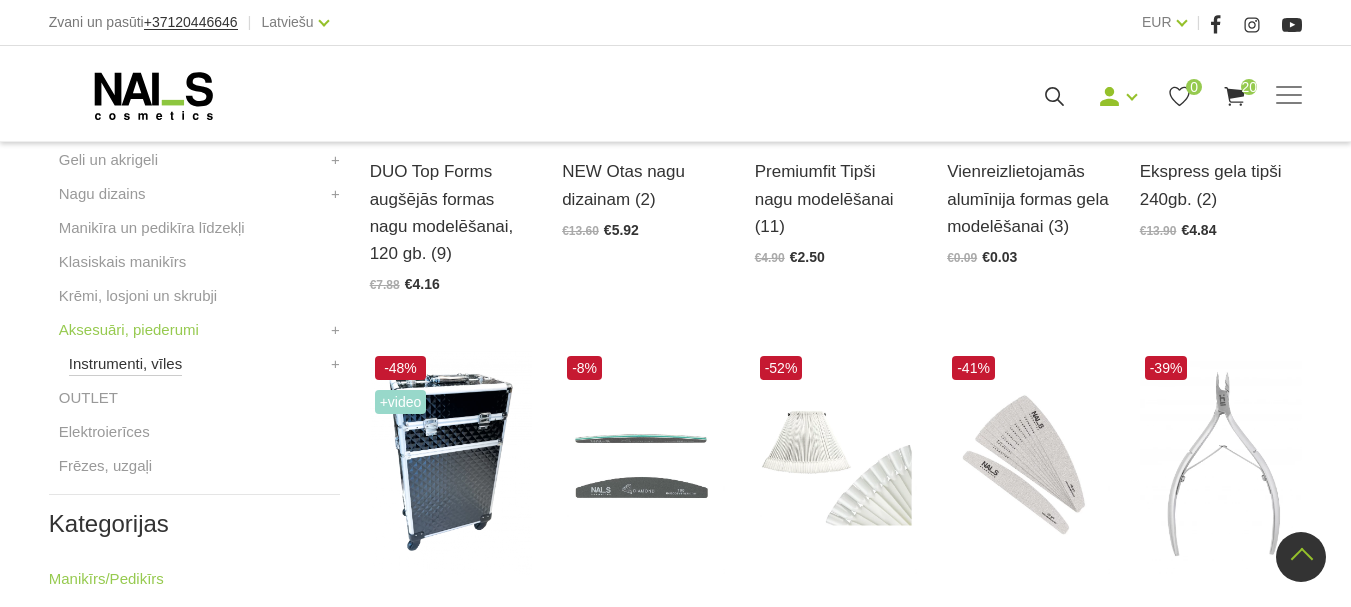 click on "Instrumenti, vīles" at bounding box center [125, 364] 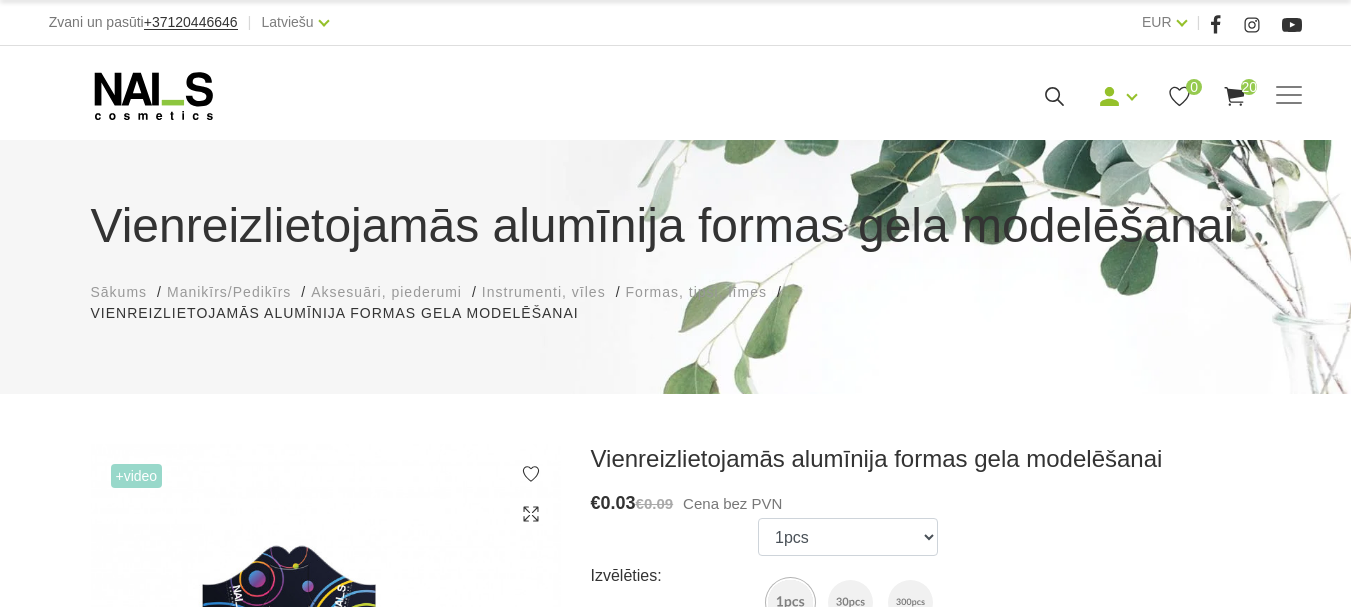 scroll, scrollTop: 200, scrollLeft: 0, axis: vertical 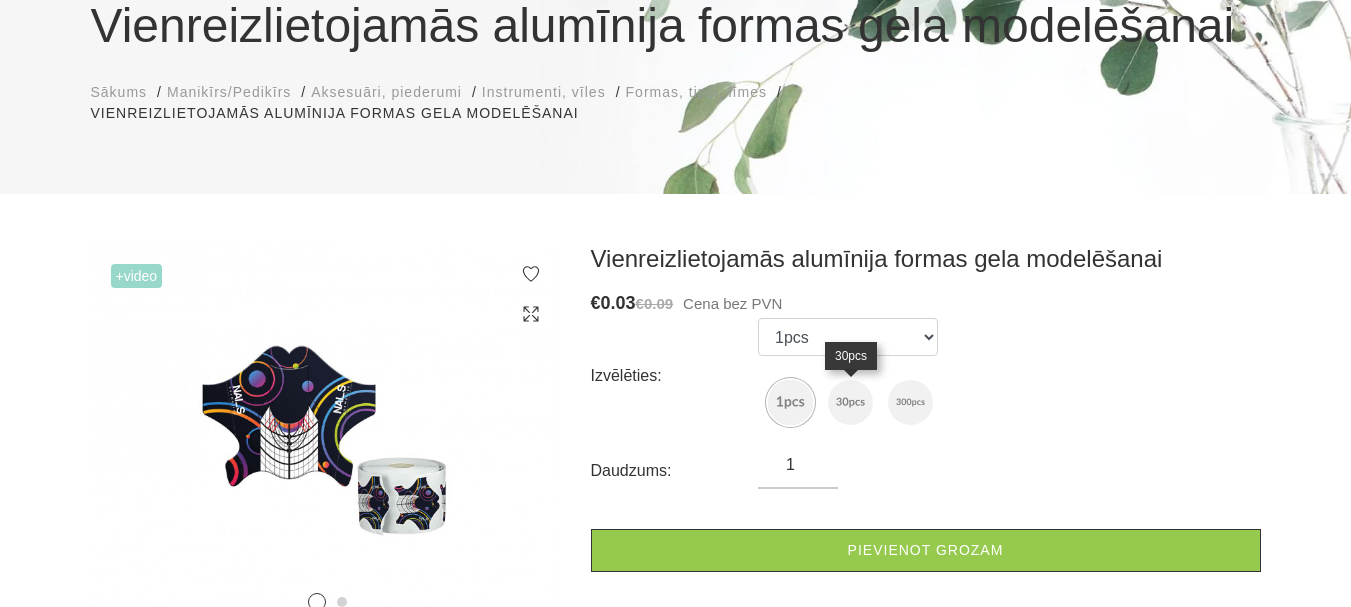 click at bounding box center (850, 402) 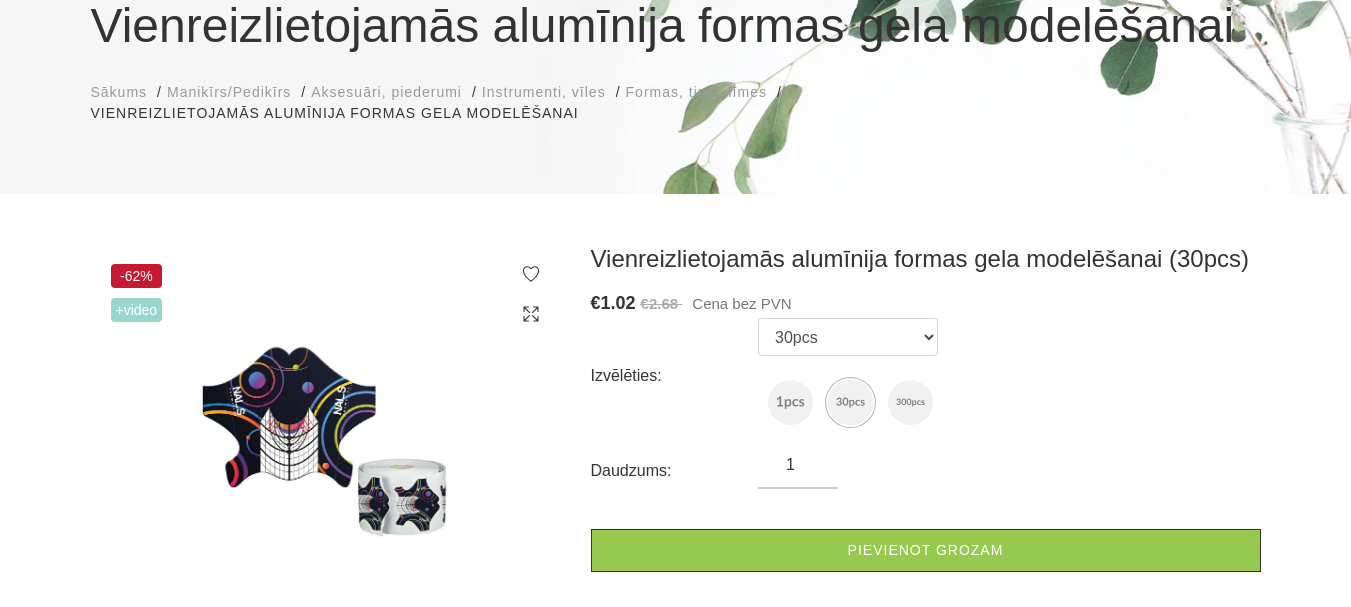 click on "1" at bounding box center [798, 465] 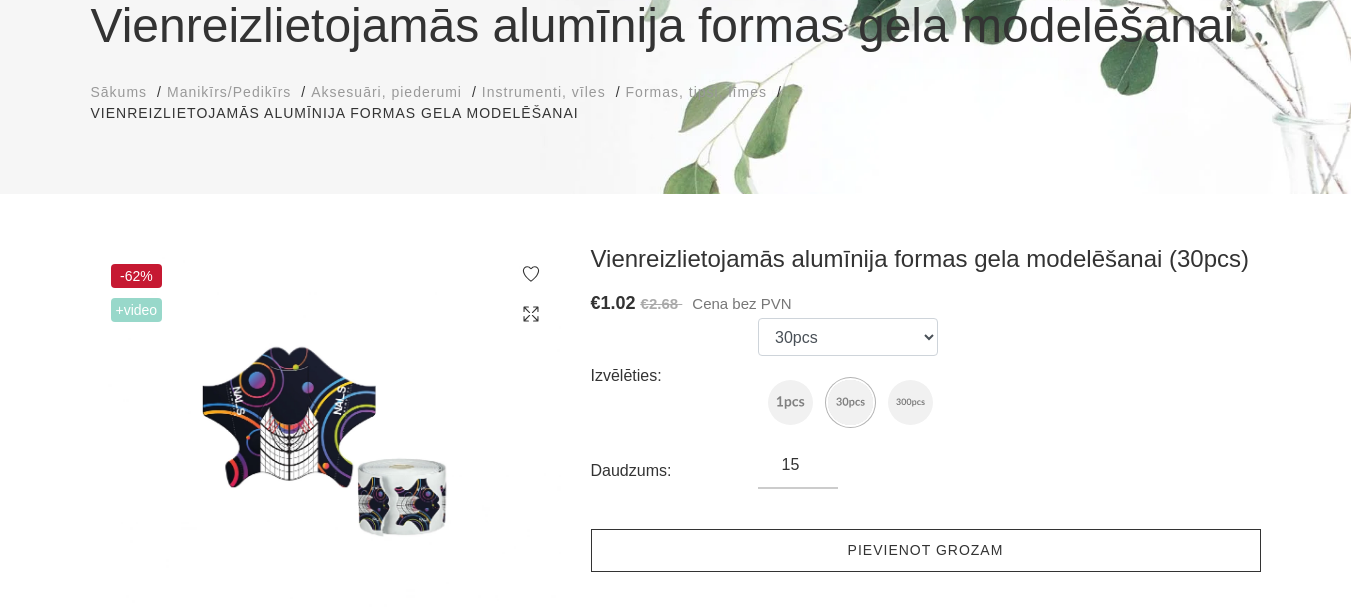 type on "15" 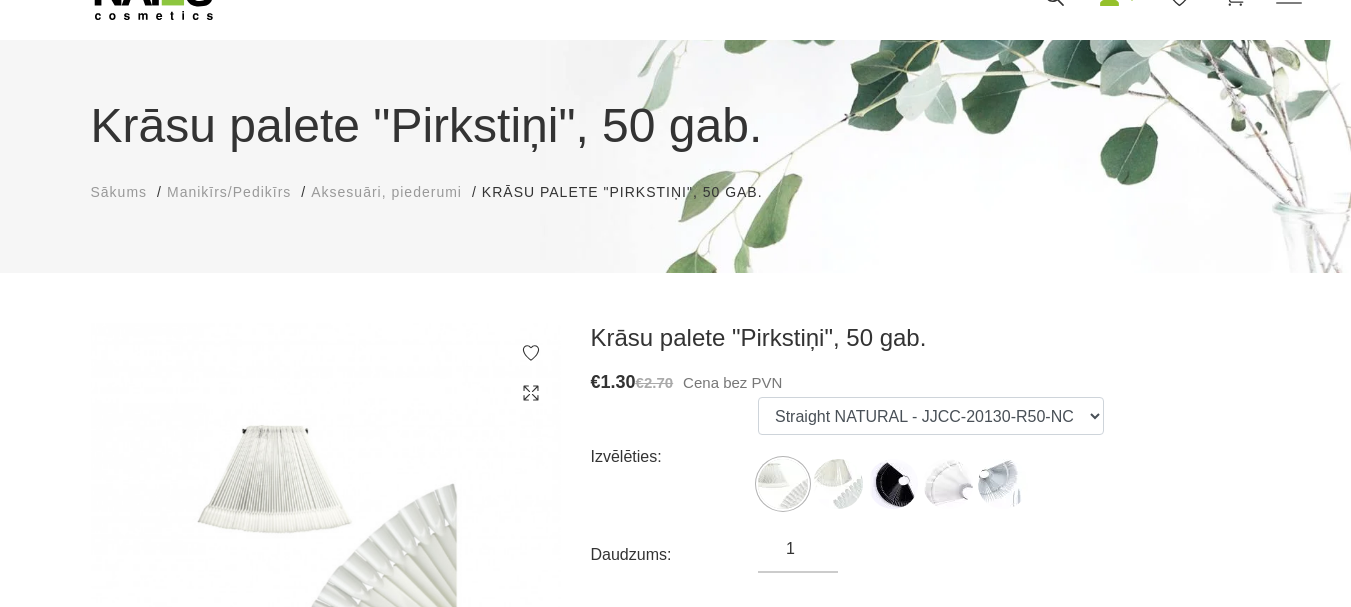scroll, scrollTop: 200, scrollLeft: 0, axis: vertical 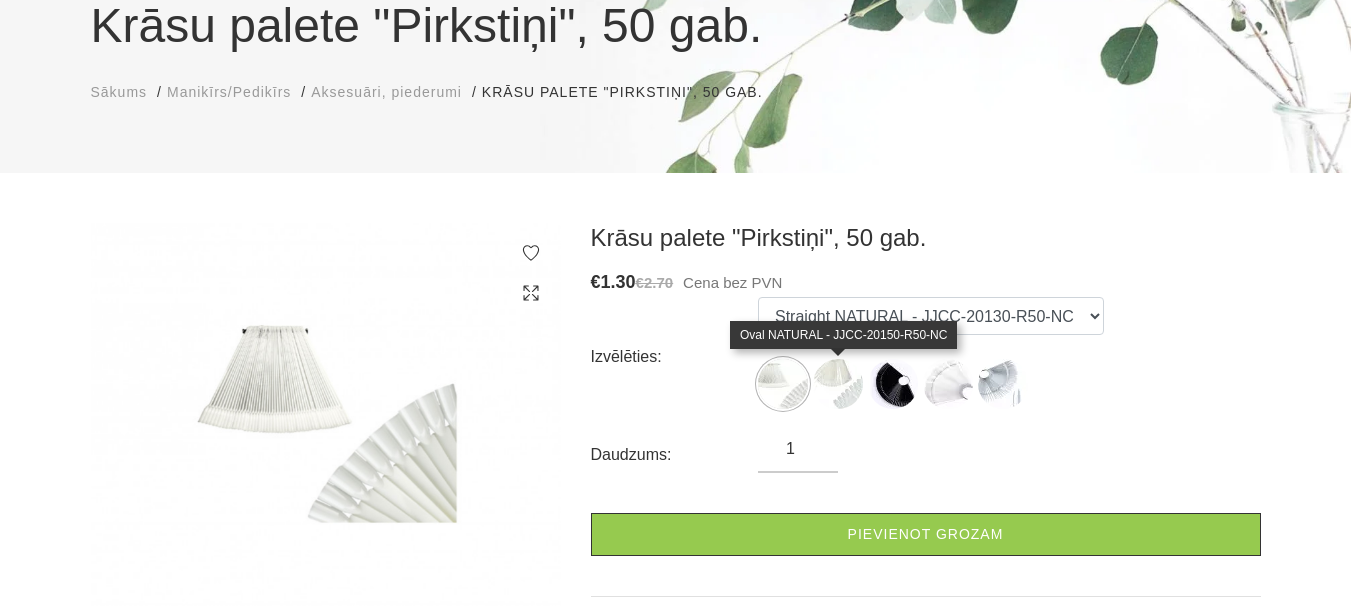 click at bounding box center (838, 384) 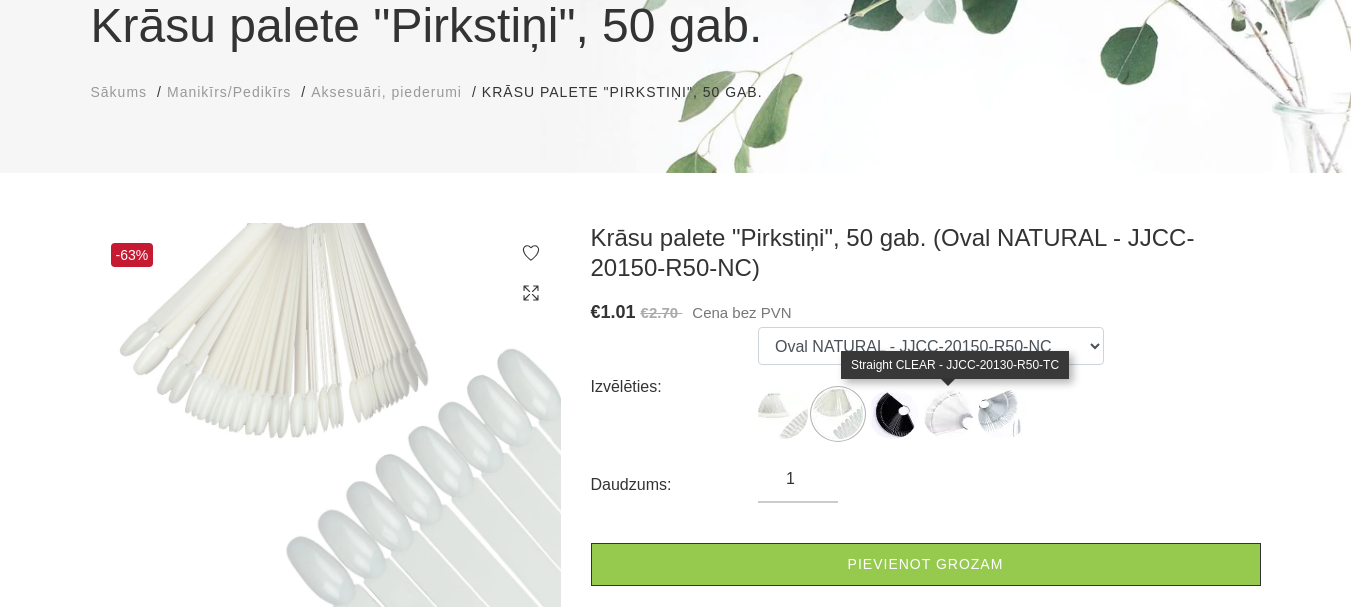 click at bounding box center [948, 414] 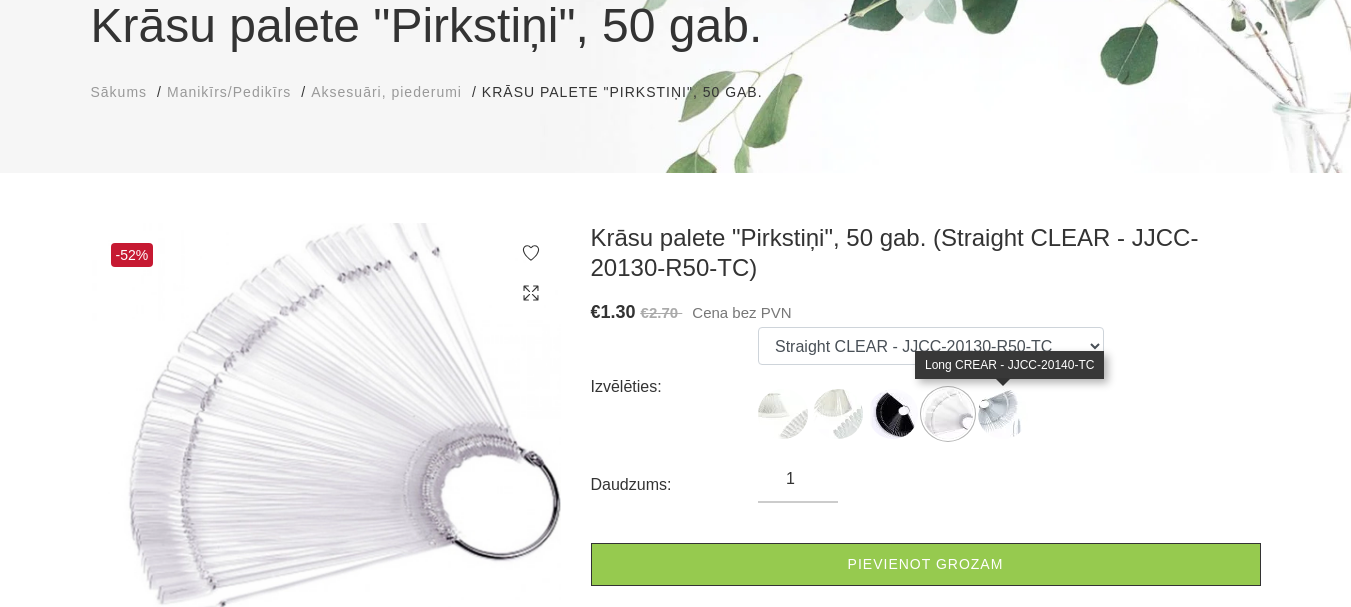 click at bounding box center (1003, 414) 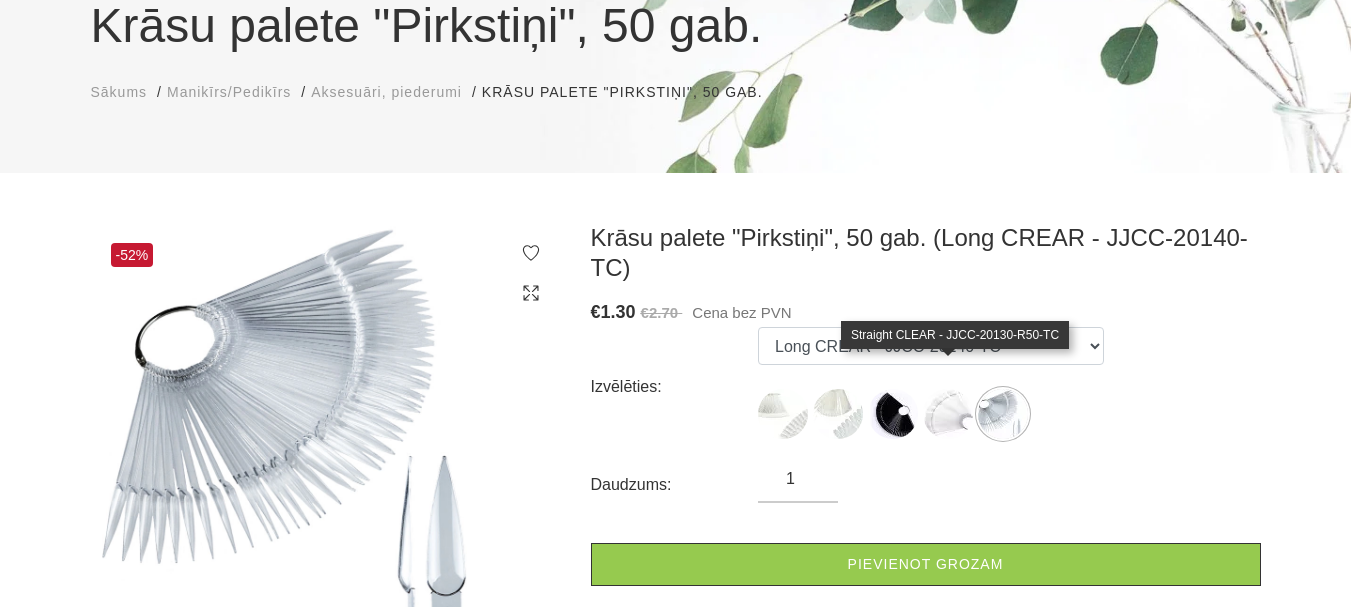 click at bounding box center [948, 414] 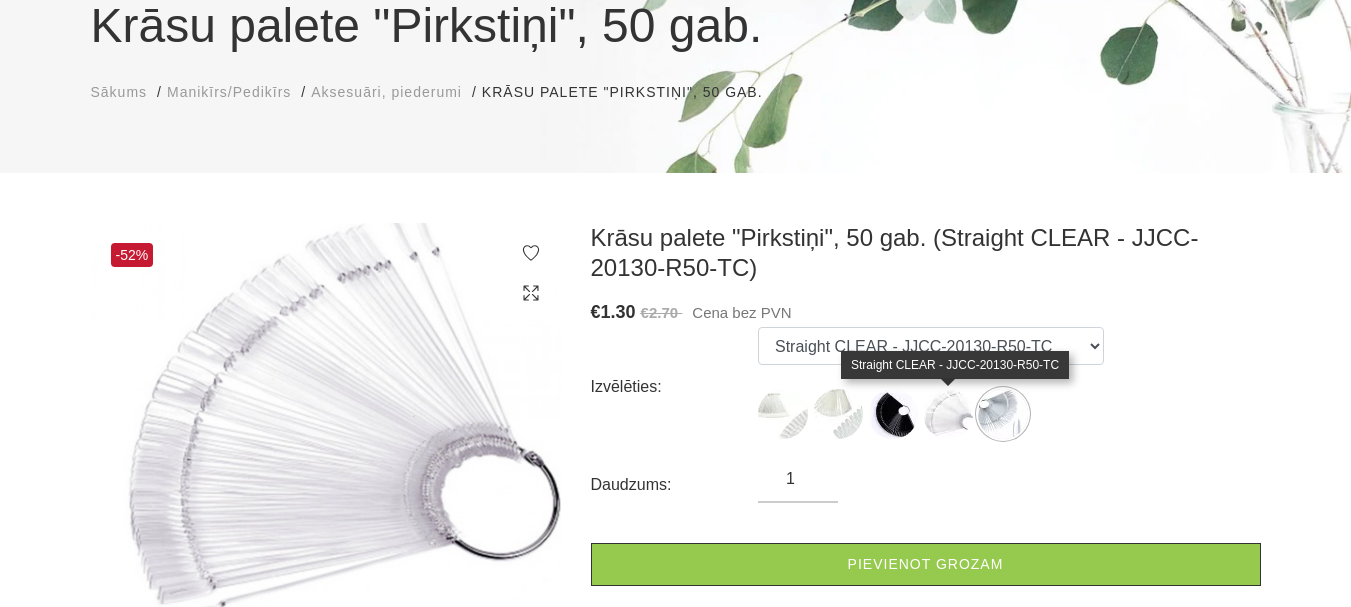 click at bounding box center [948, 414] 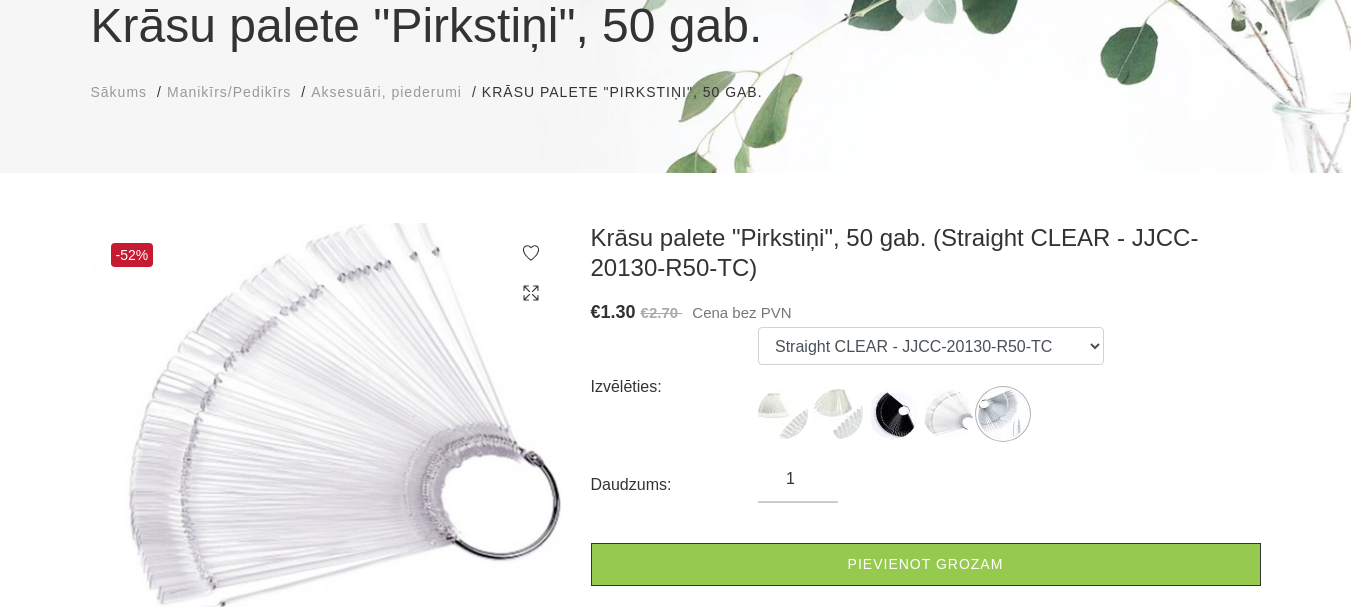 click on "1" at bounding box center [798, 479] 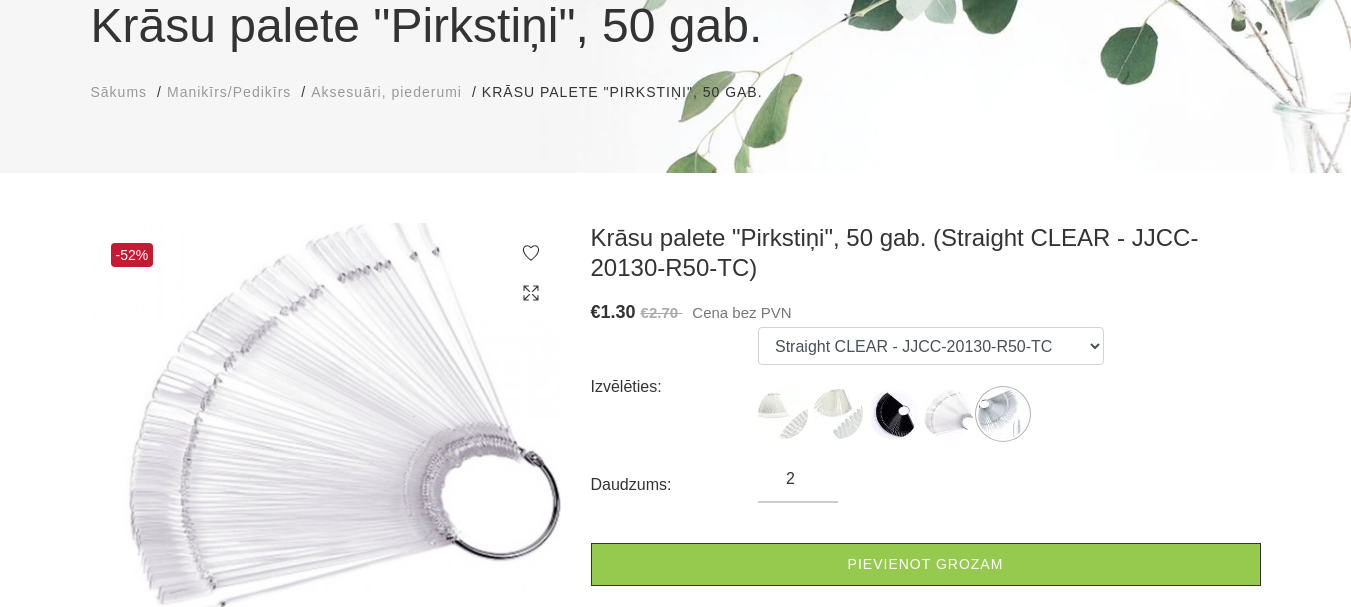 click on "2" at bounding box center (798, 479) 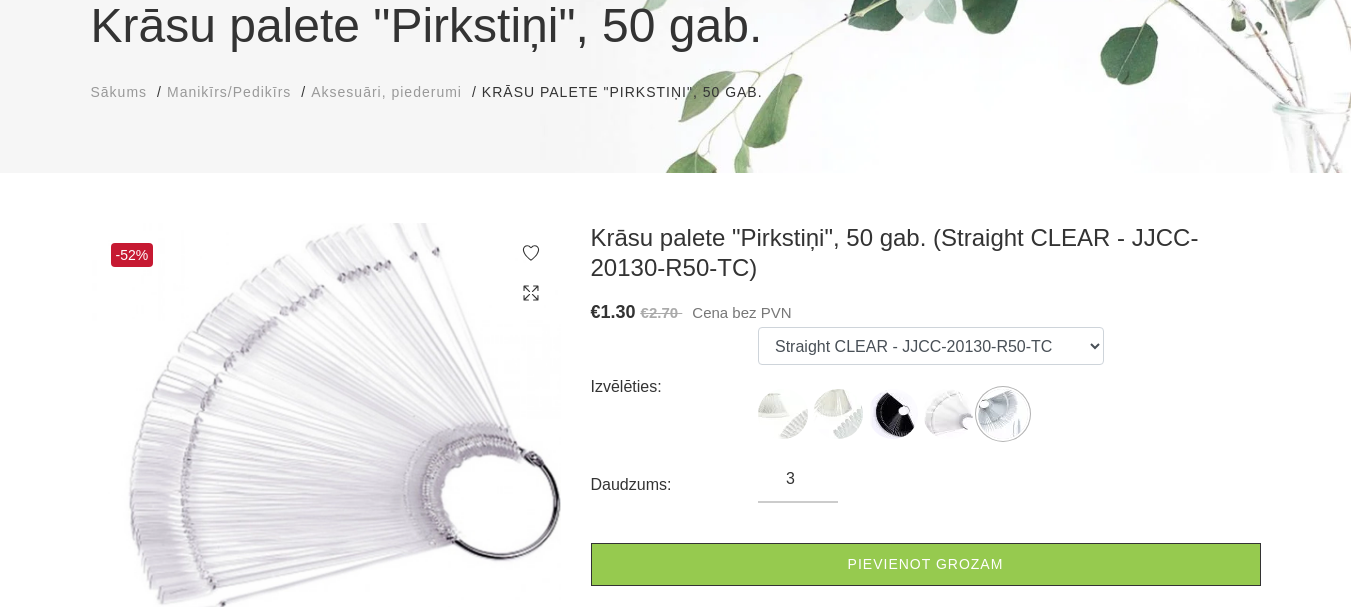 type on "3" 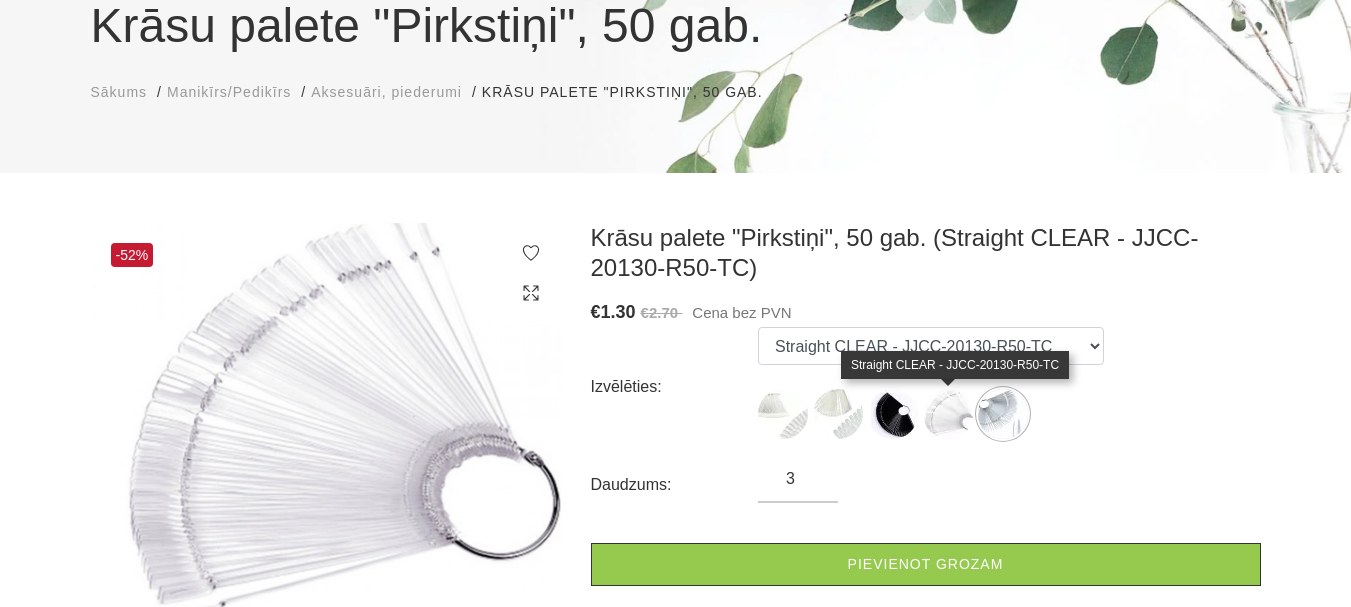 click at bounding box center [948, 414] 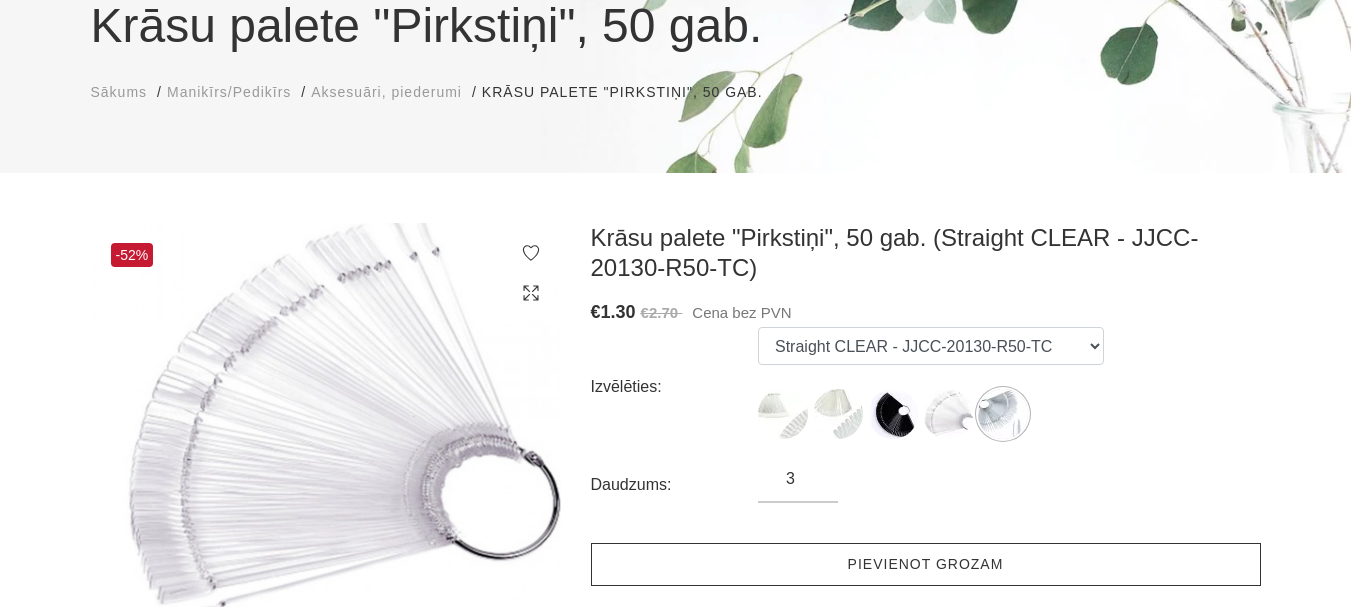 drag, startPoint x: 894, startPoint y: 569, endPoint x: 895, endPoint y: 551, distance: 18.027756 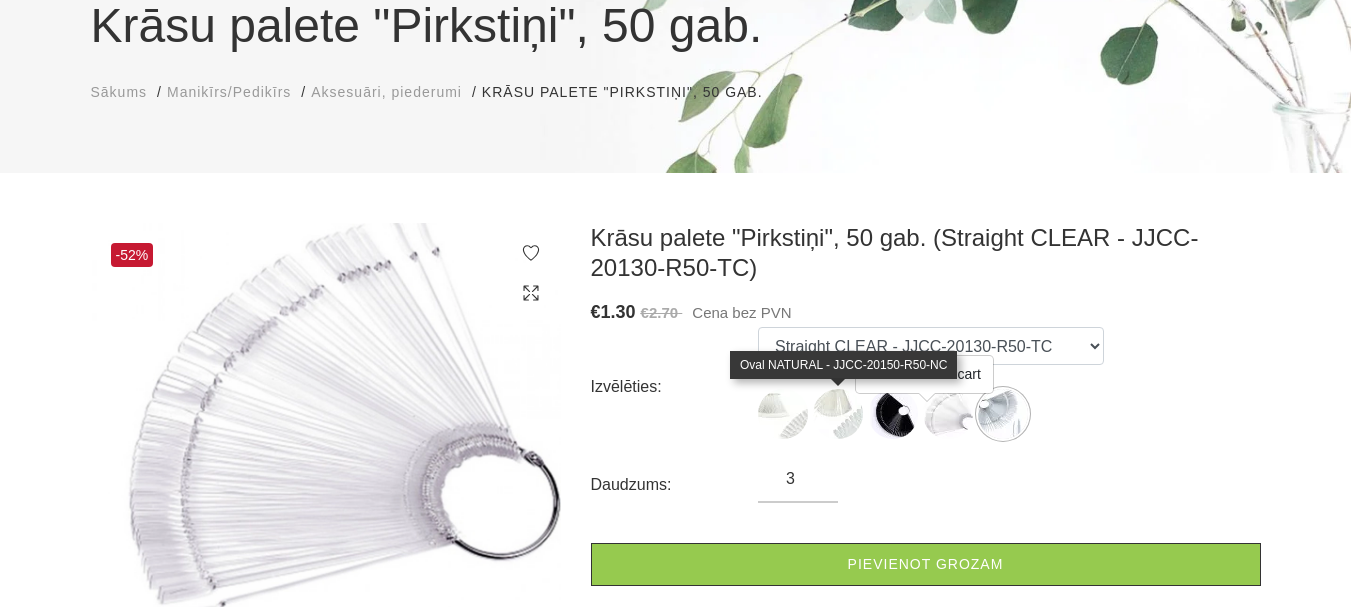 click at bounding box center [838, 414] 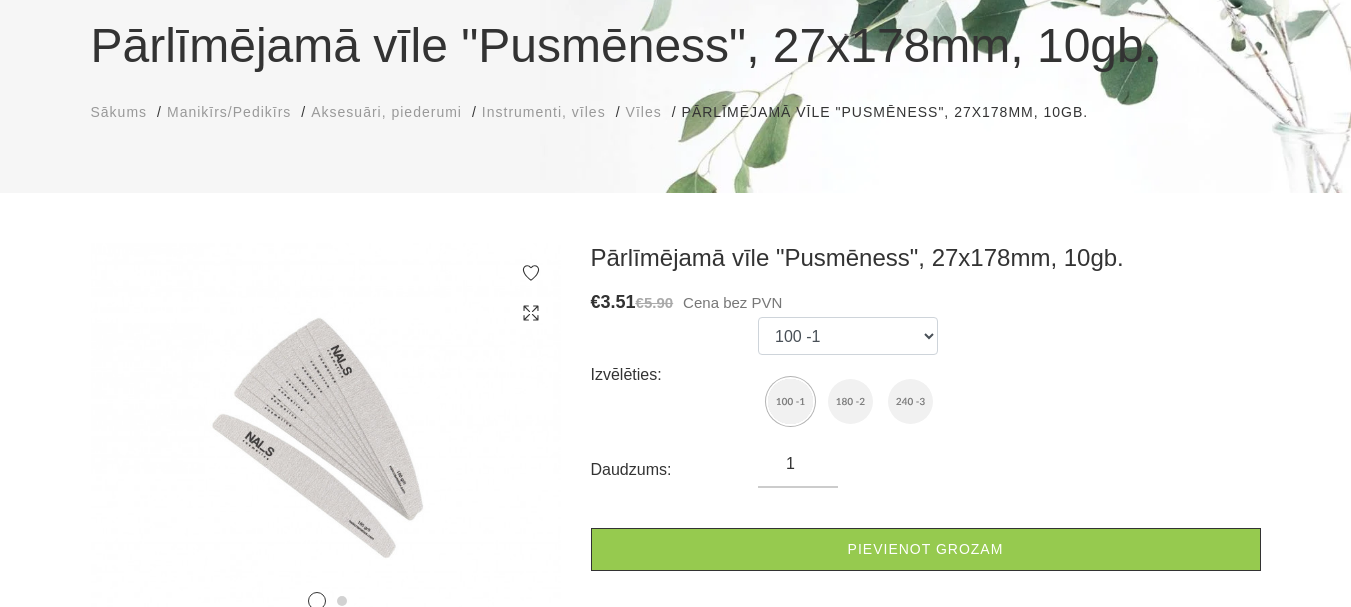 scroll, scrollTop: 200, scrollLeft: 0, axis: vertical 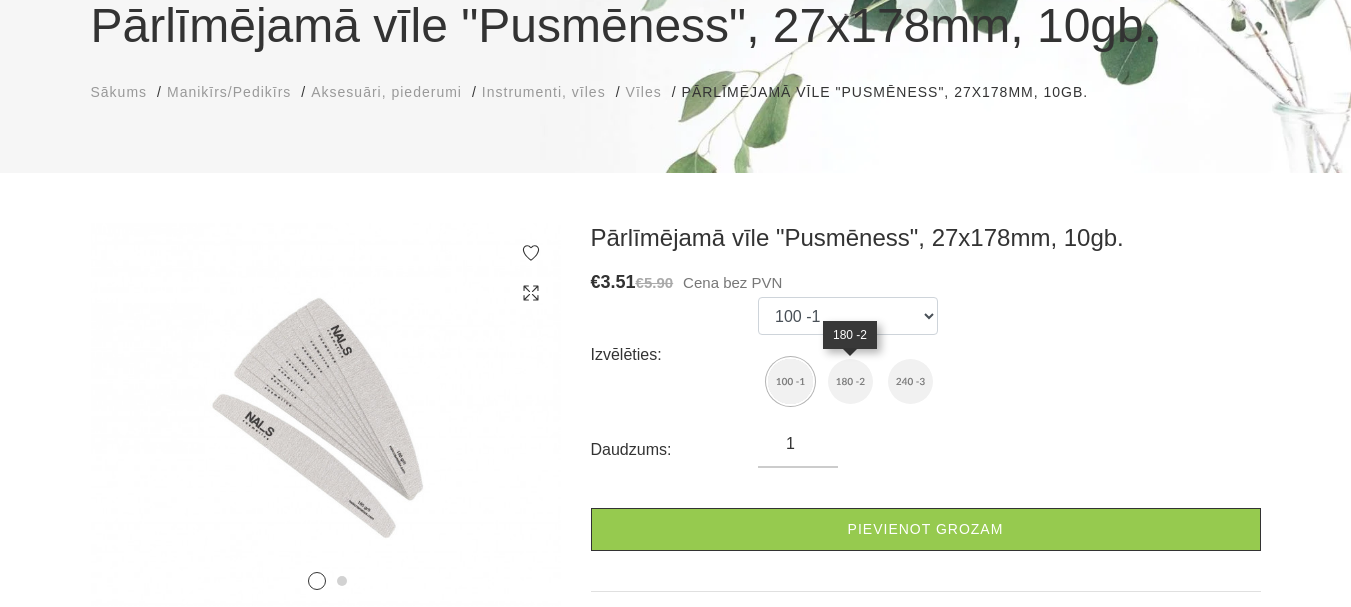 click at bounding box center [850, 381] 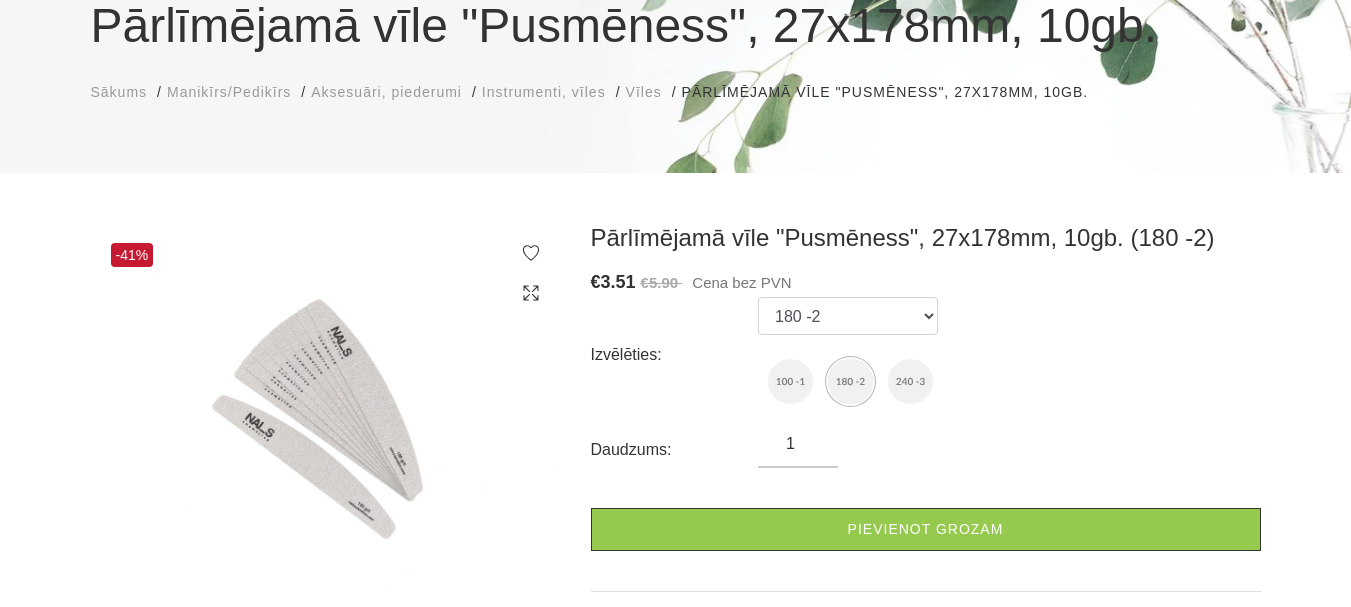 click on "1" at bounding box center (798, 444) 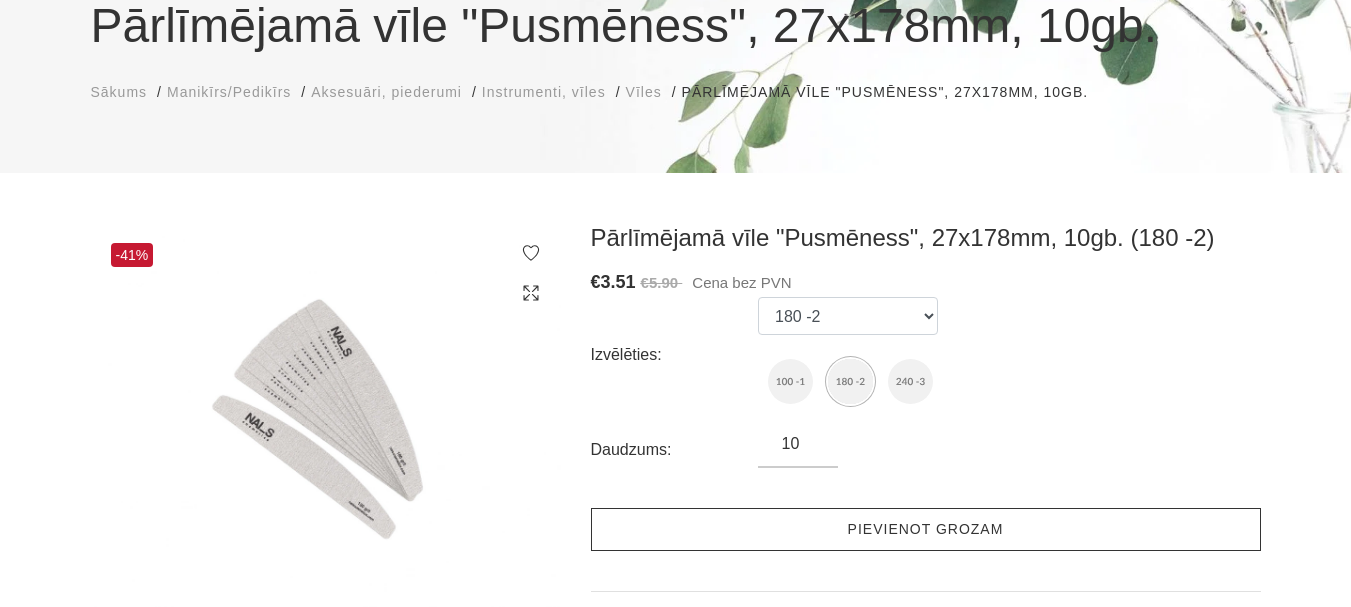 type on "10" 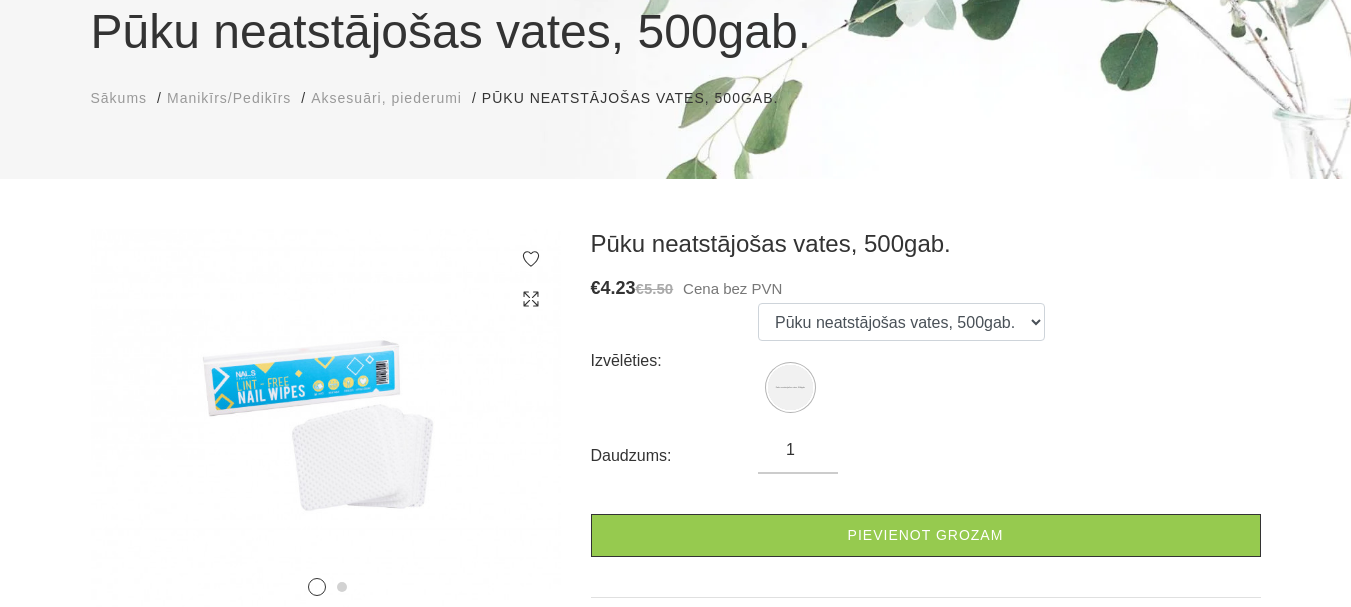 scroll, scrollTop: 200, scrollLeft: 0, axis: vertical 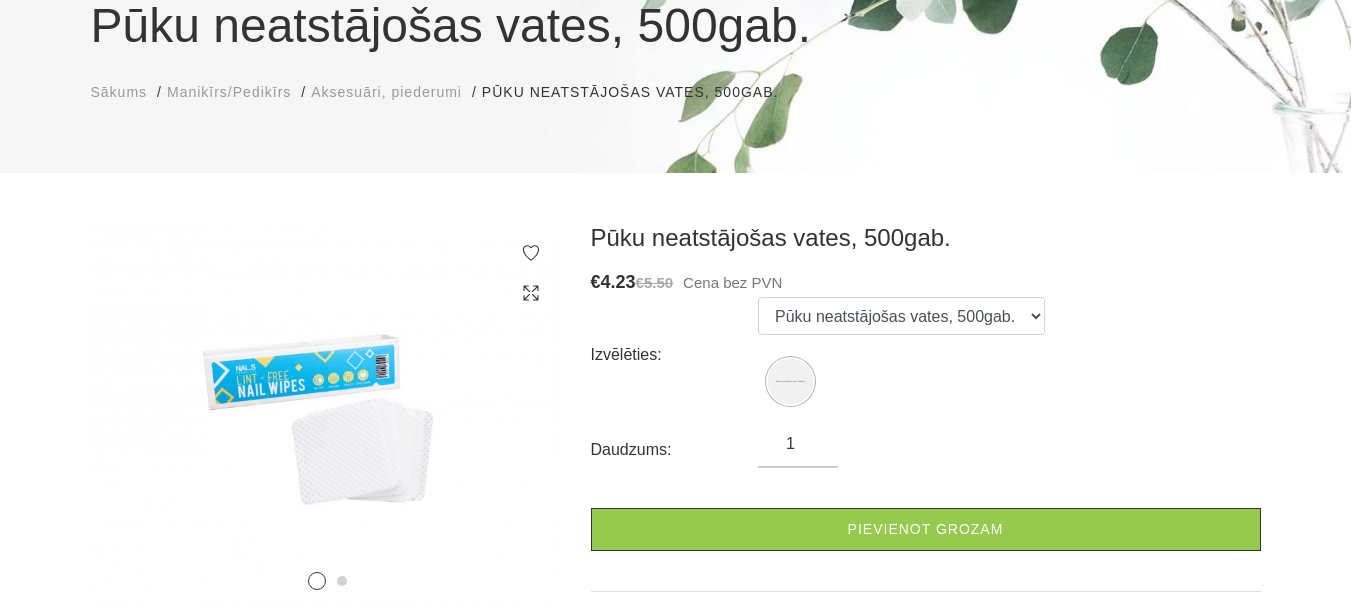 click on "1" at bounding box center (798, 444) 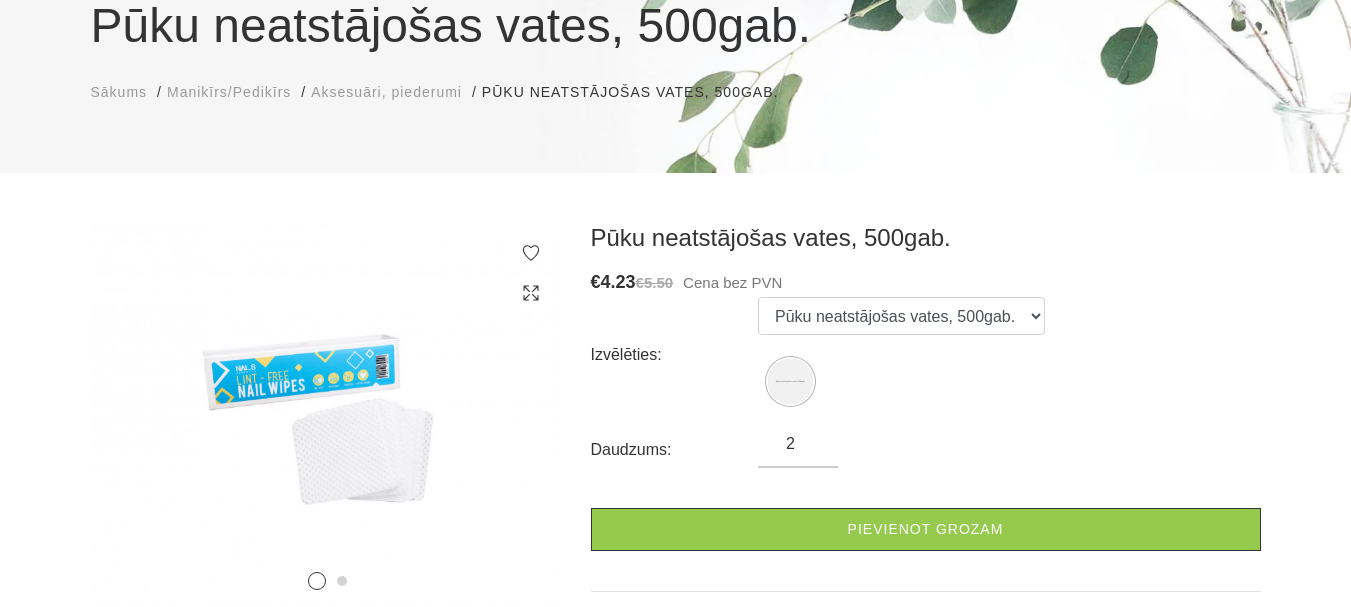 click on "2" at bounding box center [798, 444] 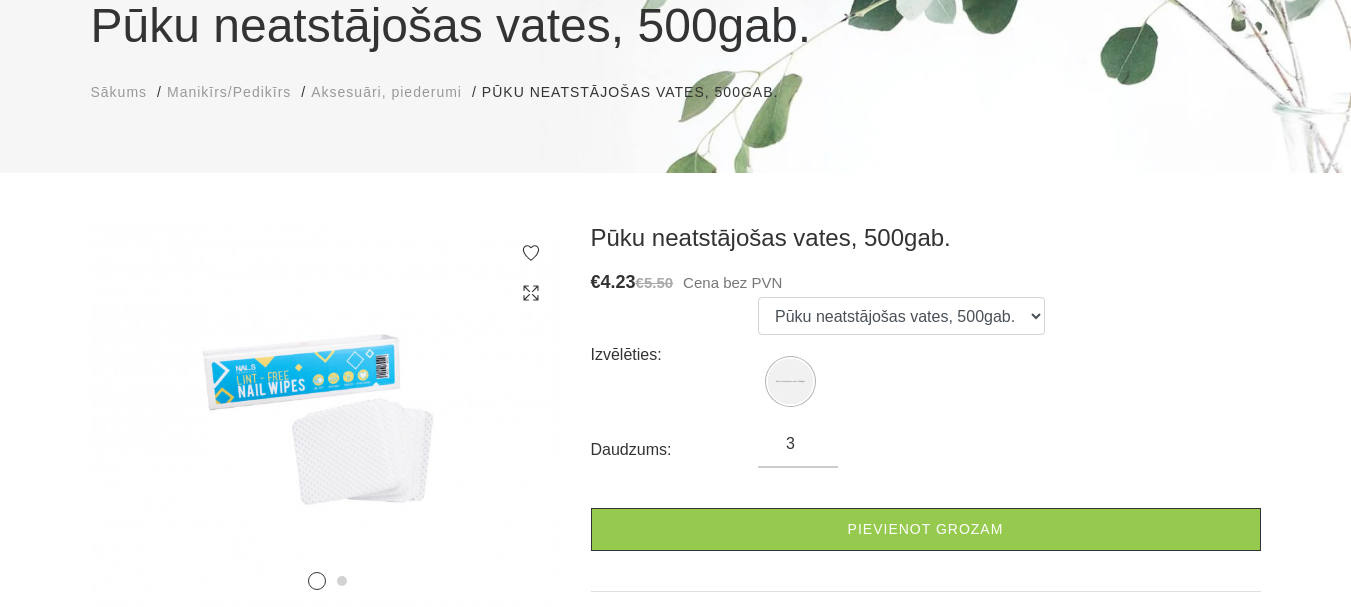 click on "3" at bounding box center [798, 444] 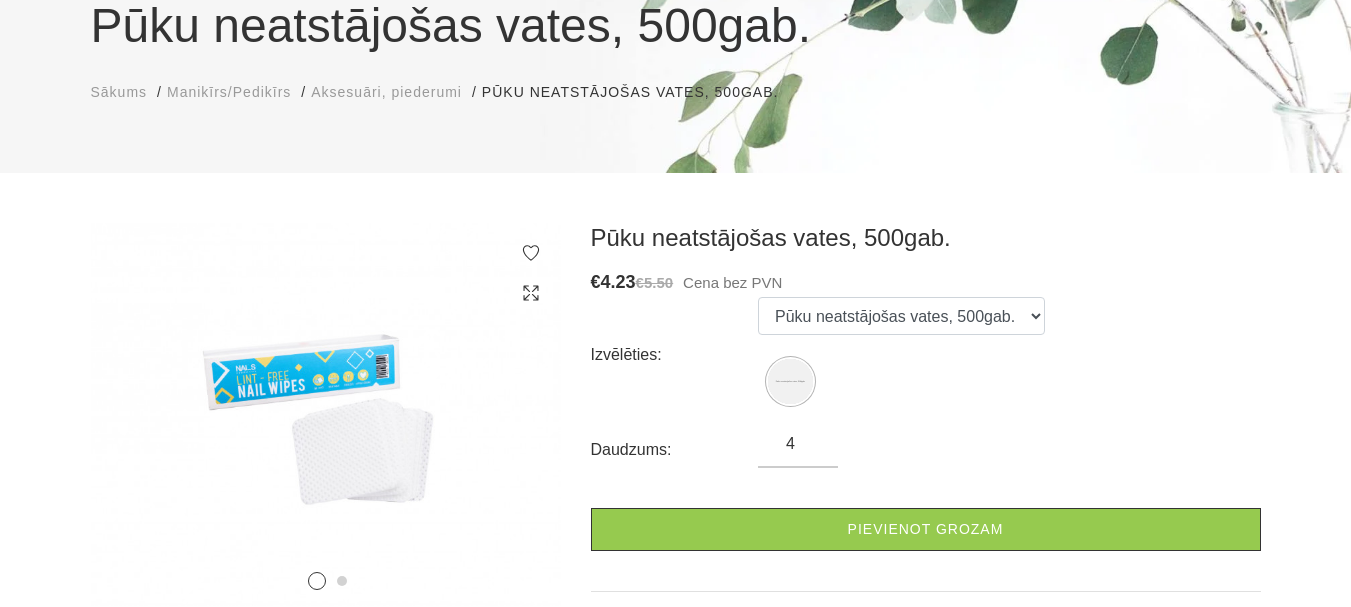 type on "4" 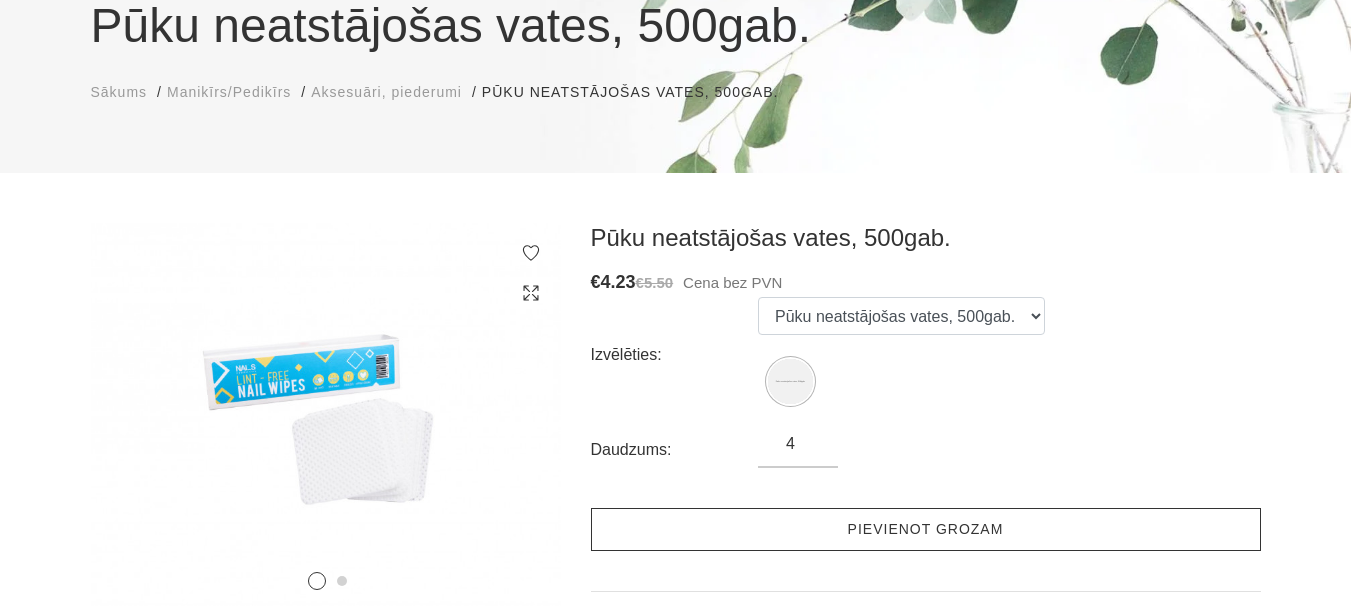 drag, startPoint x: 843, startPoint y: 536, endPoint x: 832, endPoint y: 523, distance: 17.029387 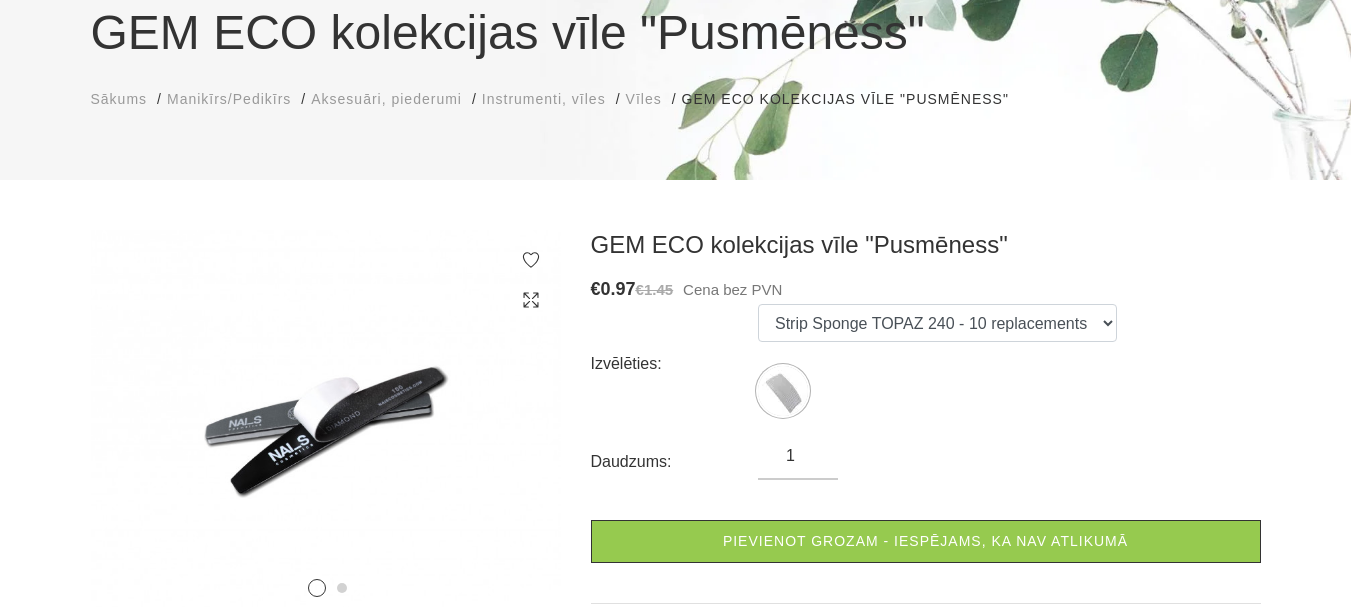 scroll, scrollTop: 200, scrollLeft: 0, axis: vertical 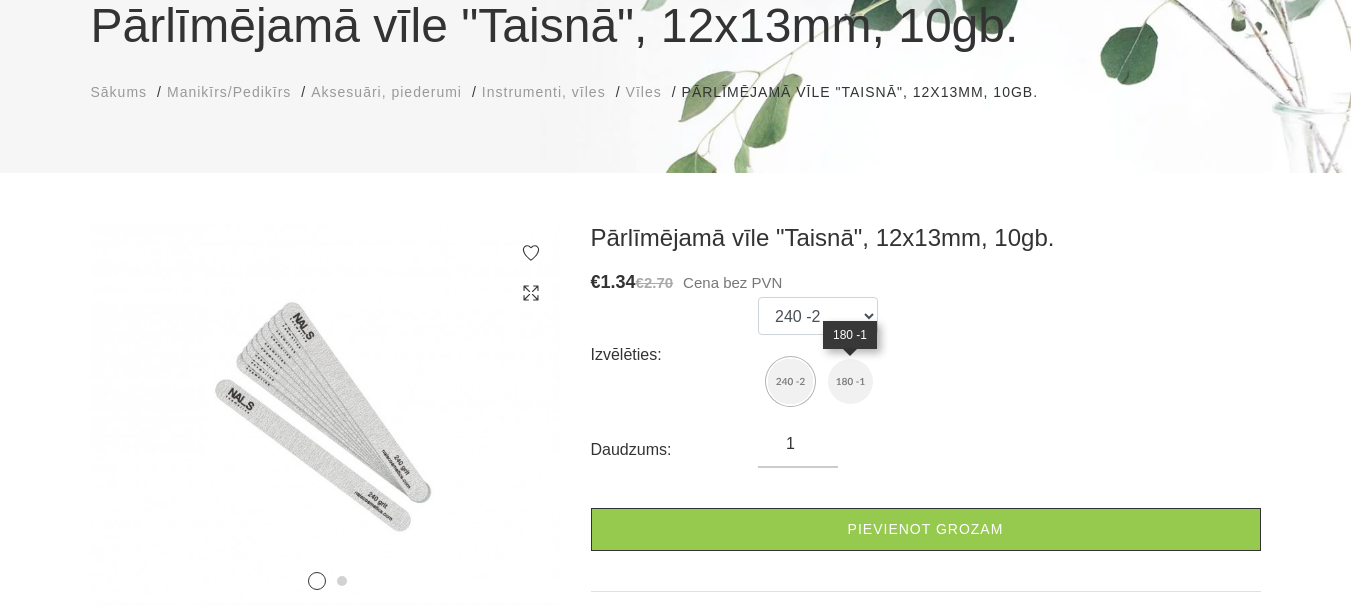 click at bounding box center (850, 381) 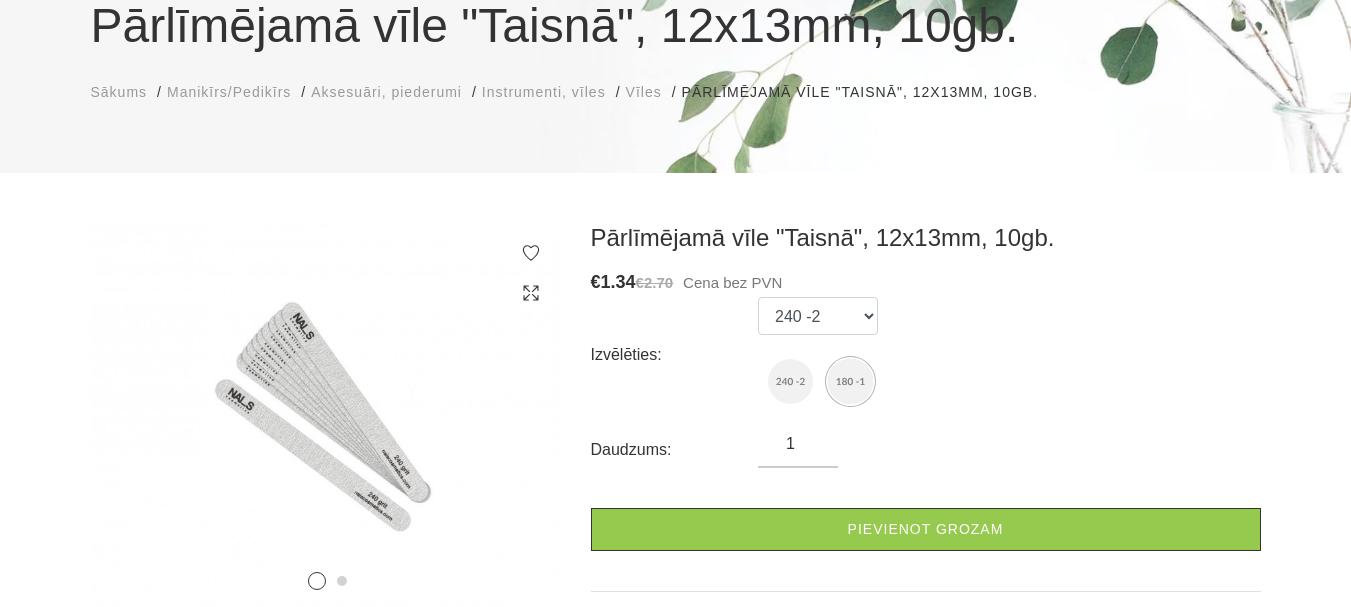 select on "4553" 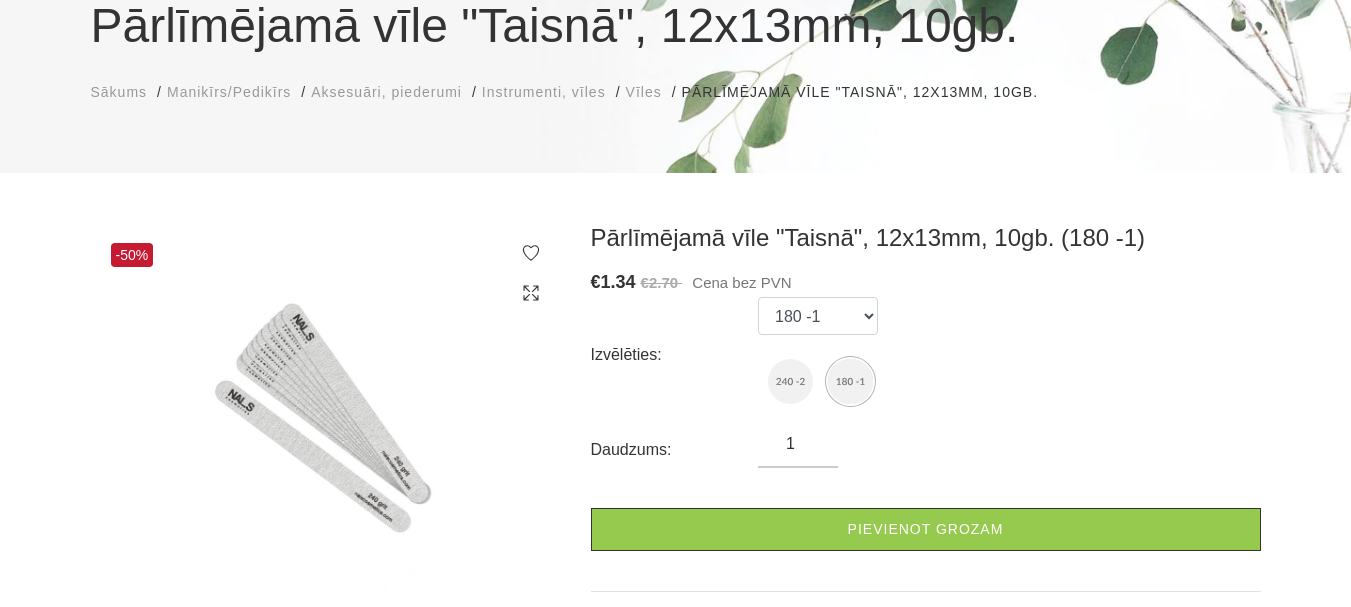 click on "1" at bounding box center (798, 444) 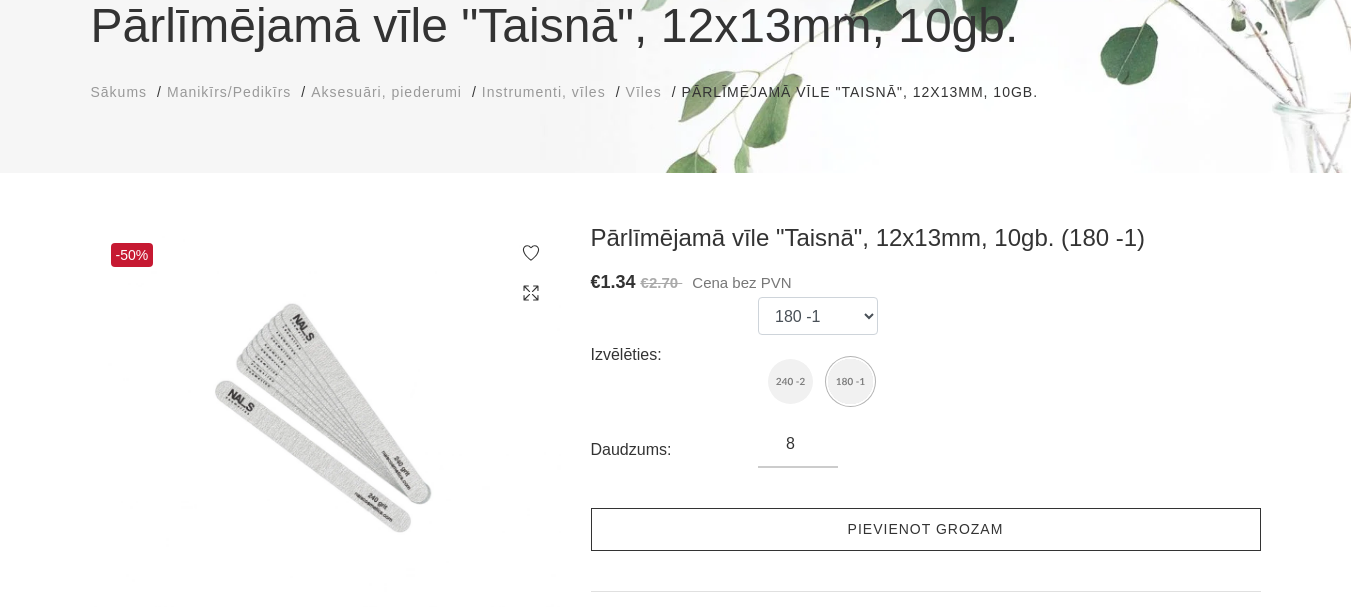 type on "8" 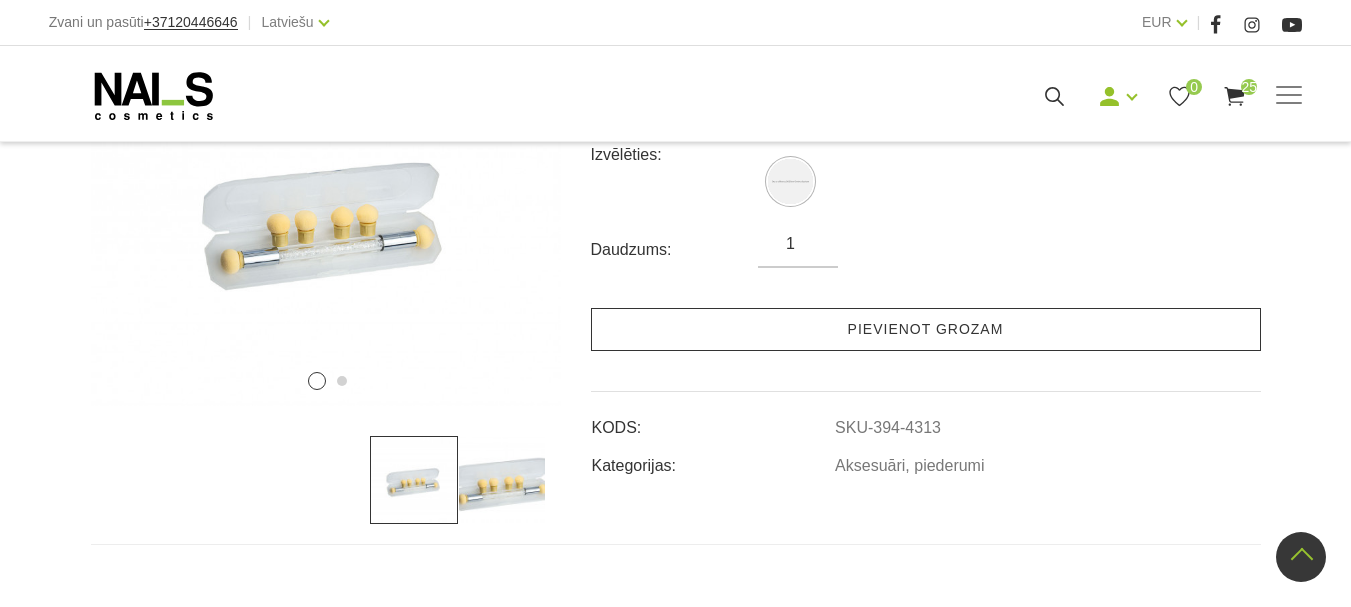 scroll, scrollTop: 300, scrollLeft: 0, axis: vertical 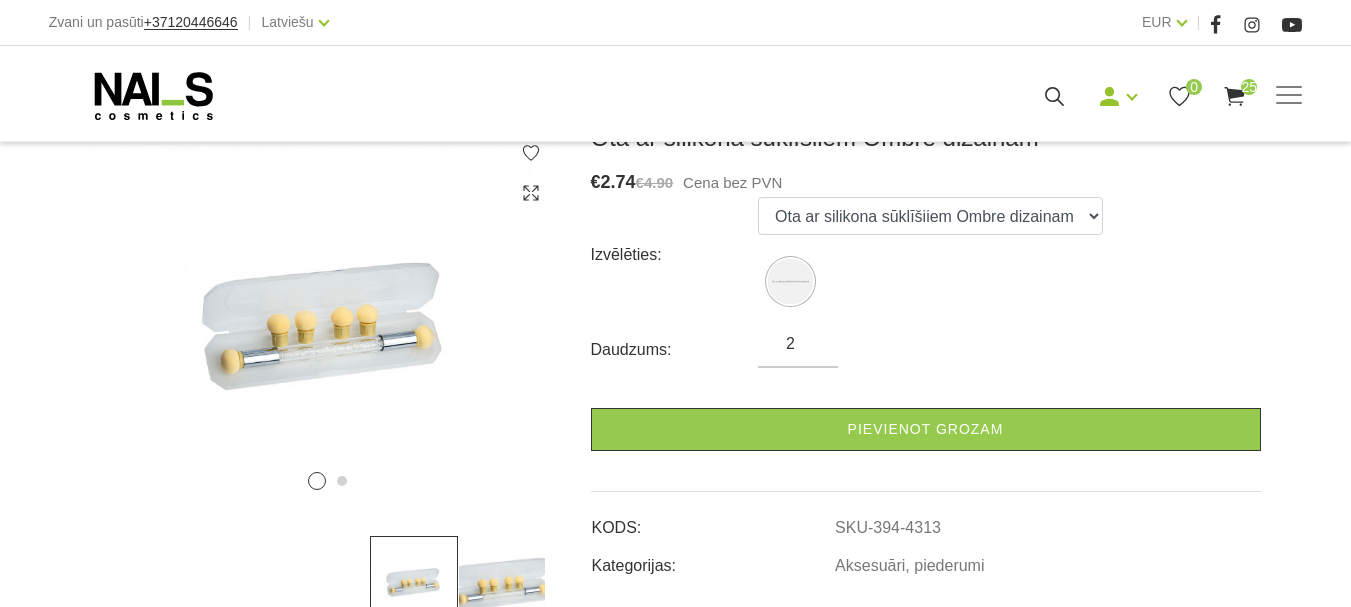 type on "2" 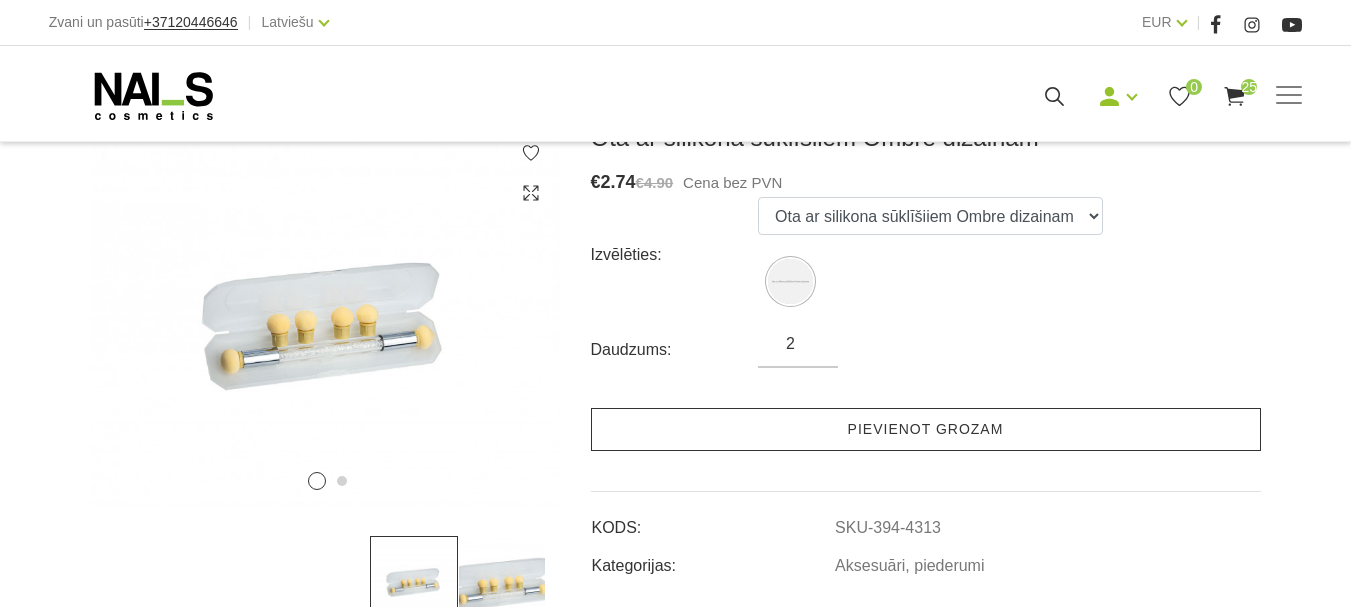 click on "Pievienot grozam" at bounding box center (926, 429) 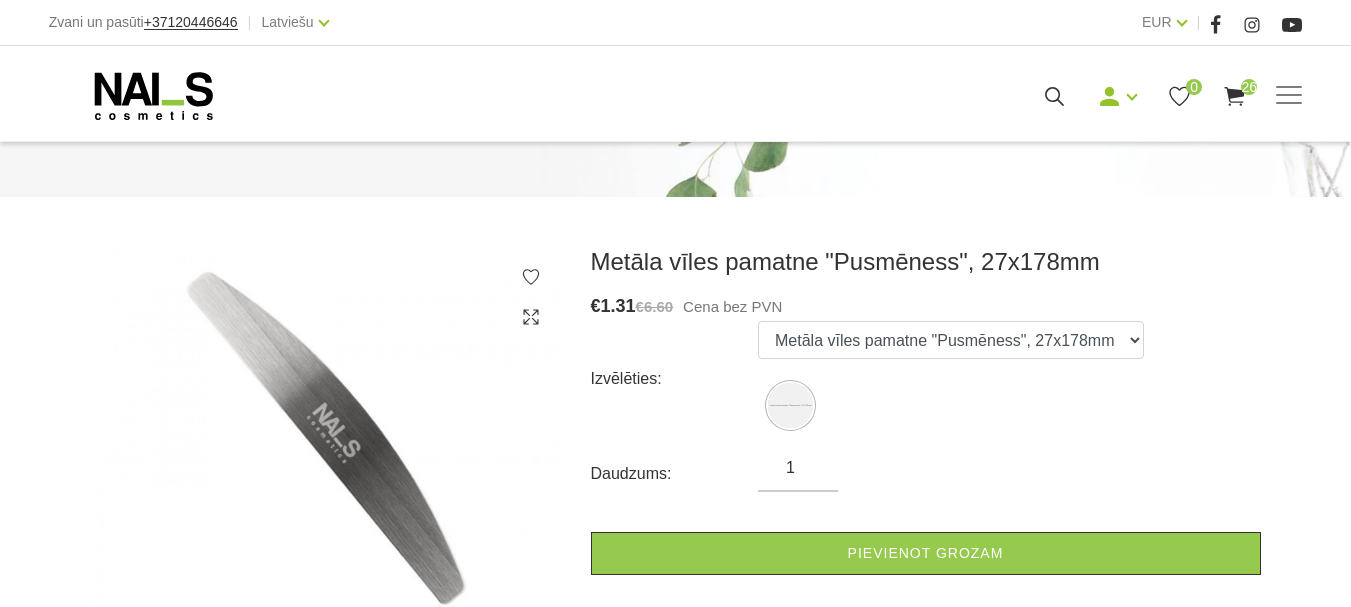 scroll, scrollTop: 300, scrollLeft: 0, axis: vertical 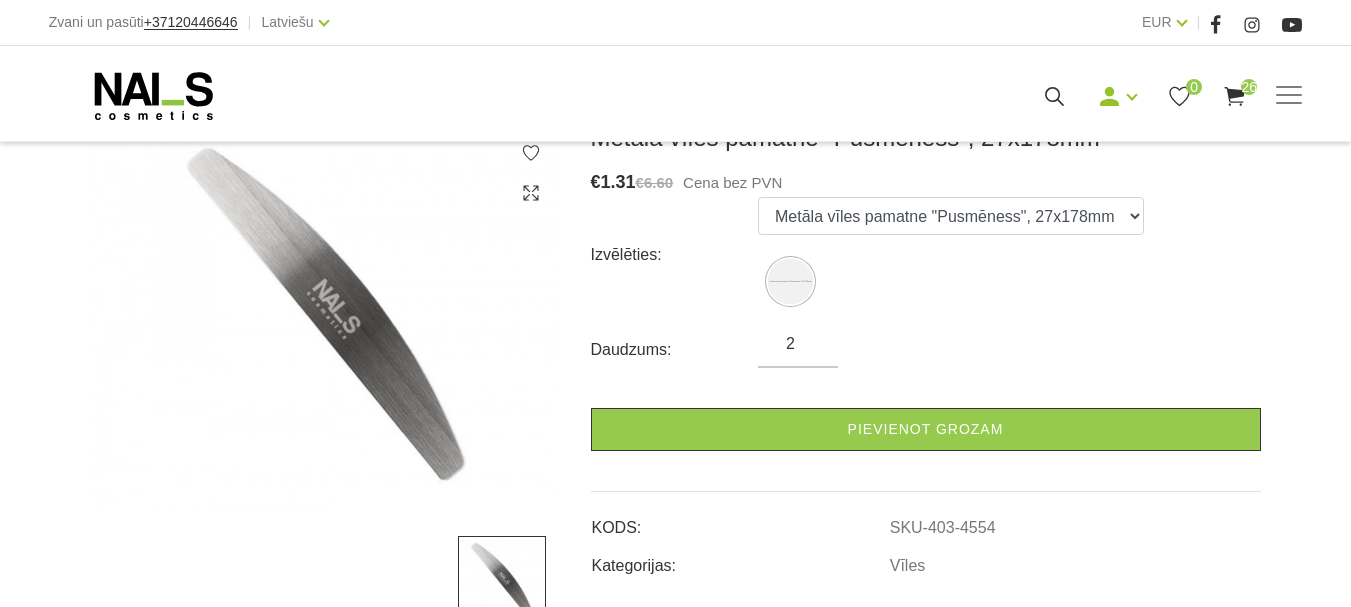 type on "2" 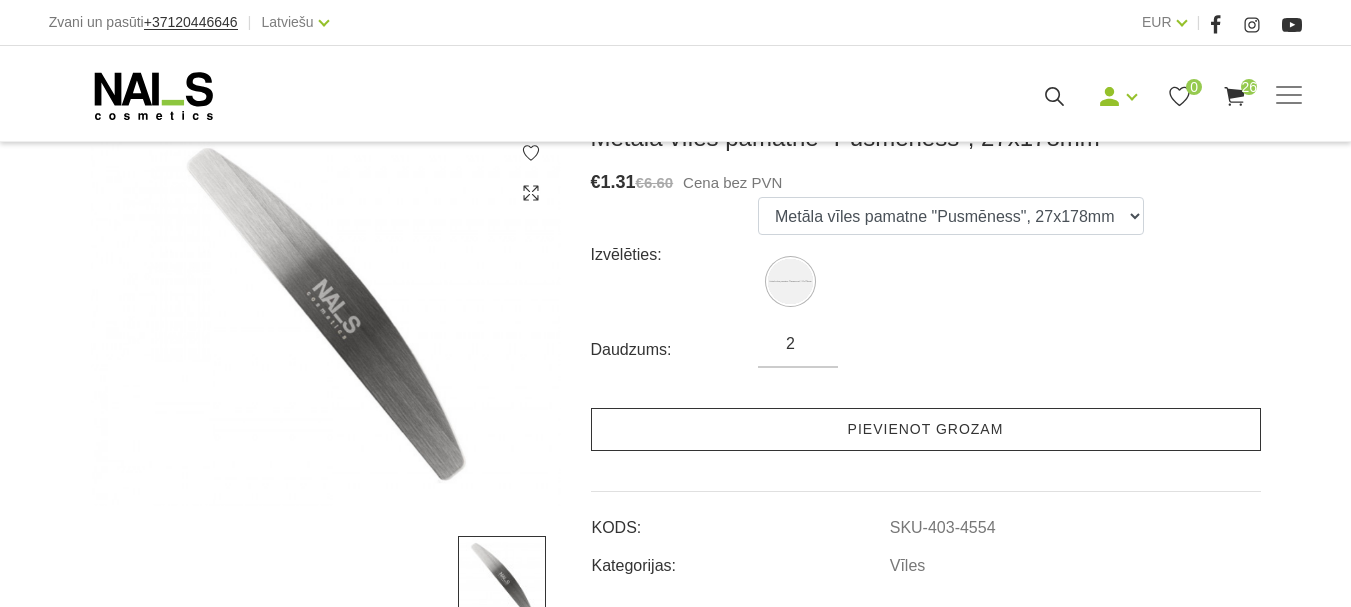 click on "Pievienot grozam" at bounding box center (926, 429) 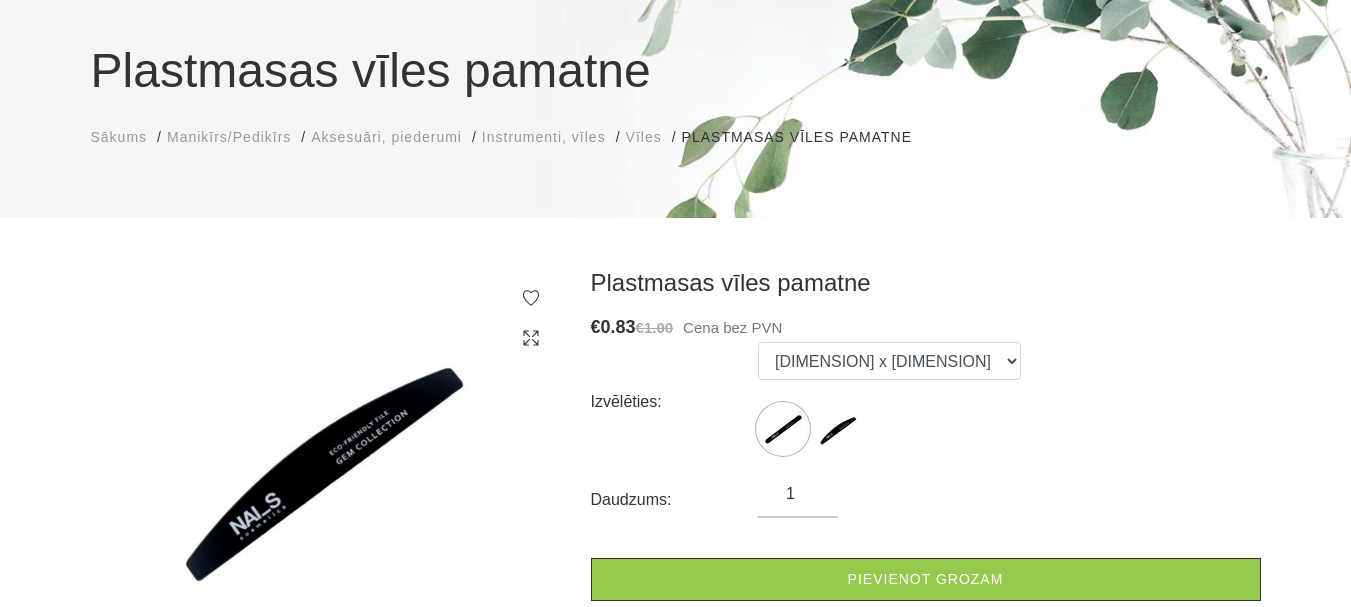 scroll, scrollTop: 200, scrollLeft: 0, axis: vertical 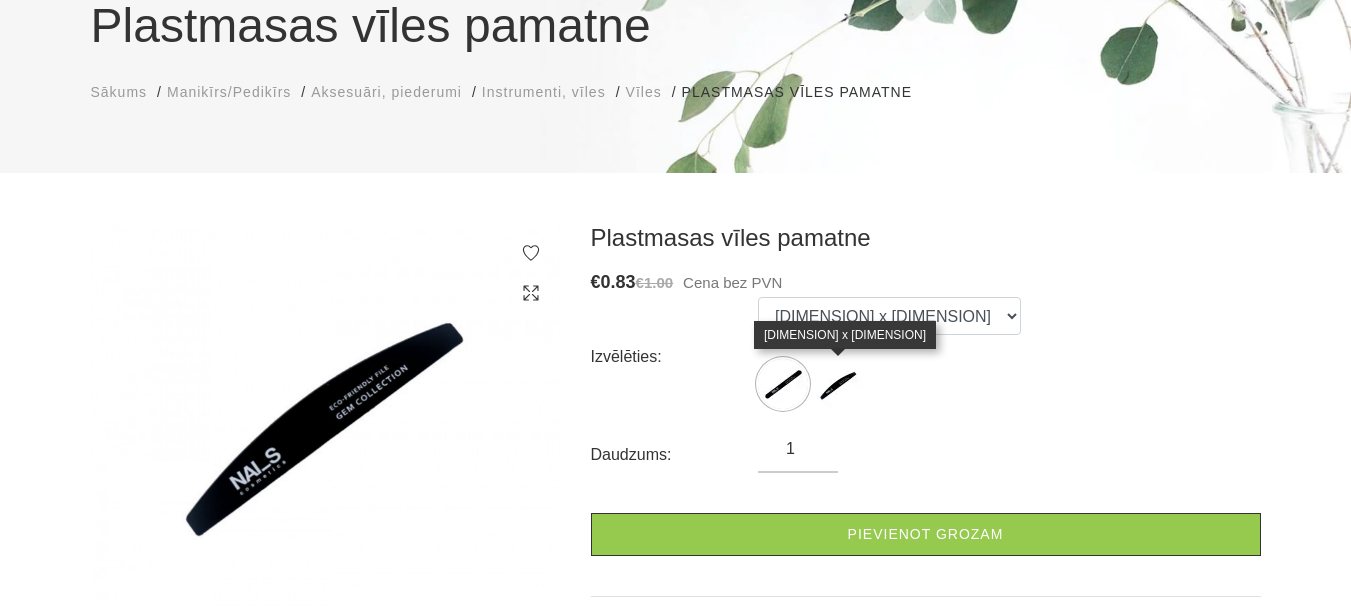 click at bounding box center [838, 384] 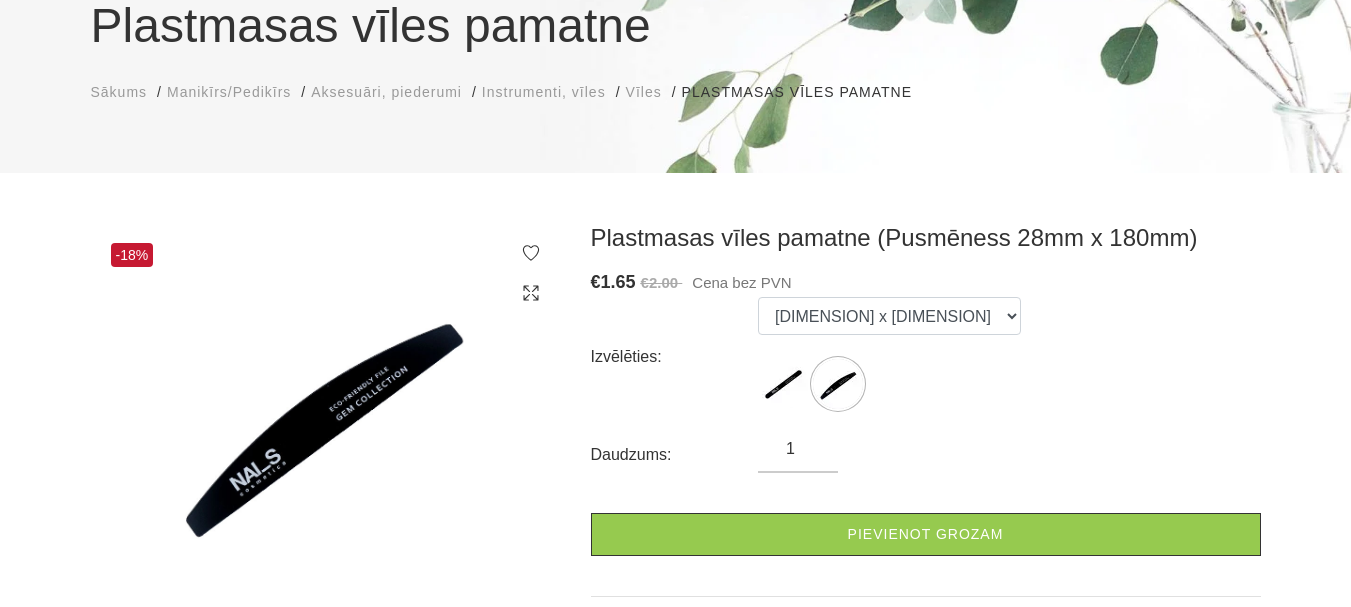 click on "1" at bounding box center [798, 449] 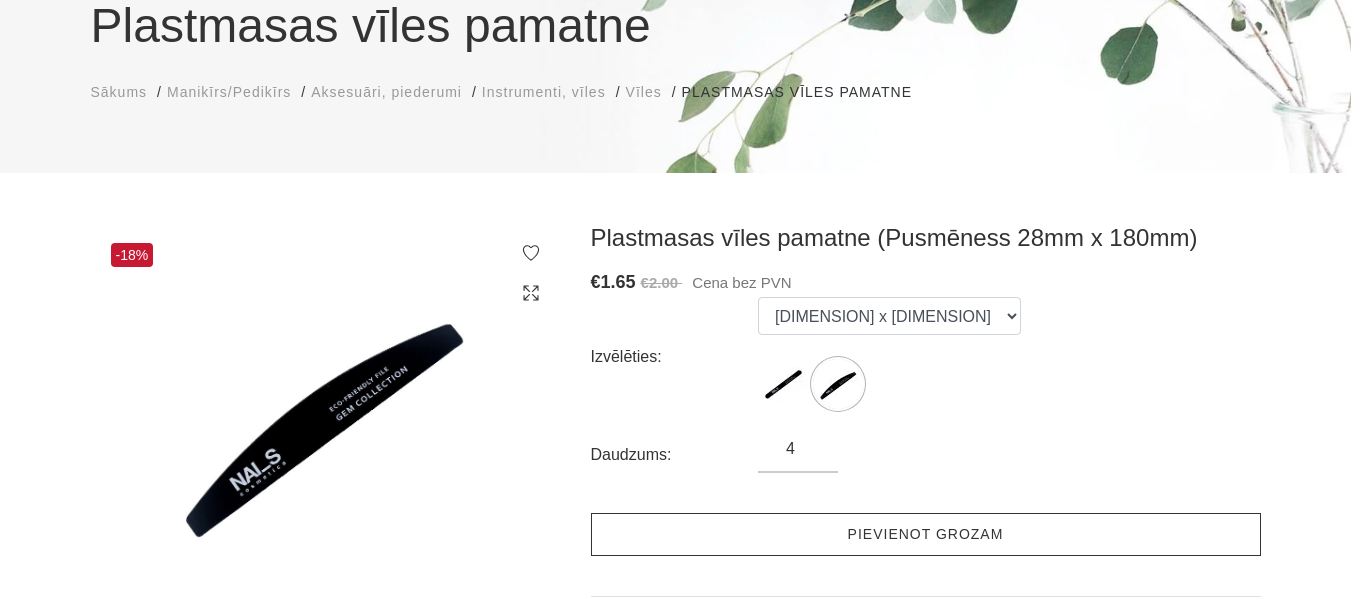 type on "4" 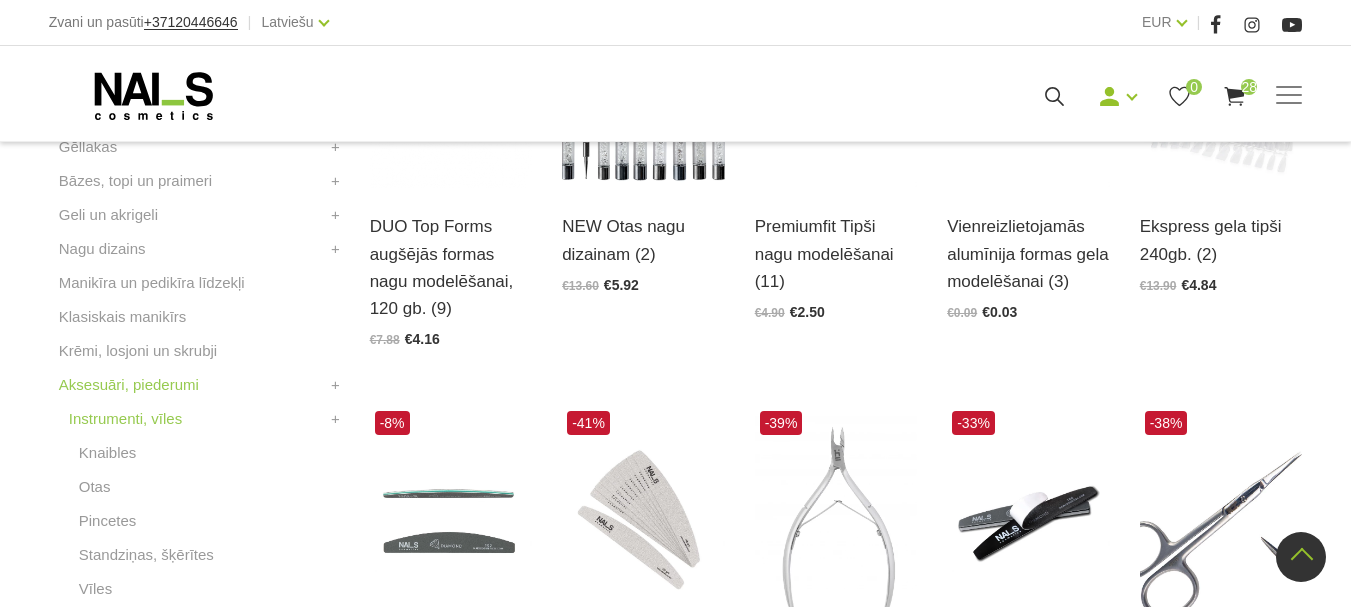 scroll, scrollTop: 700, scrollLeft: 0, axis: vertical 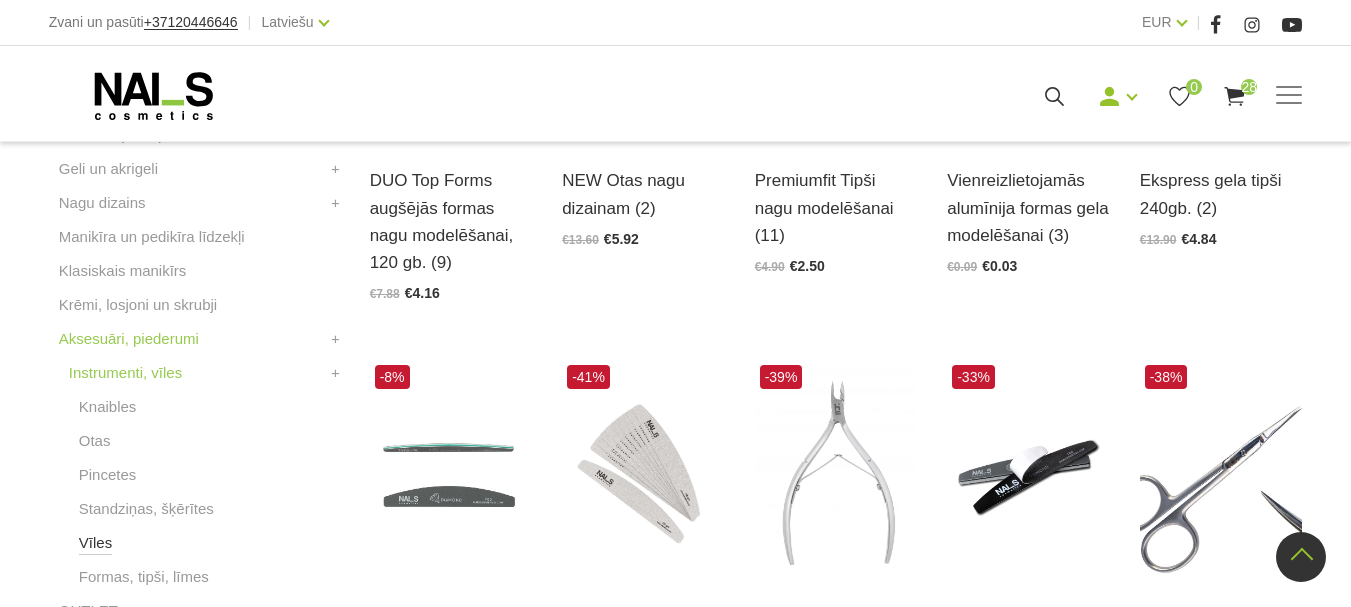 click on "Vīles" at bounding box center [95, 543] 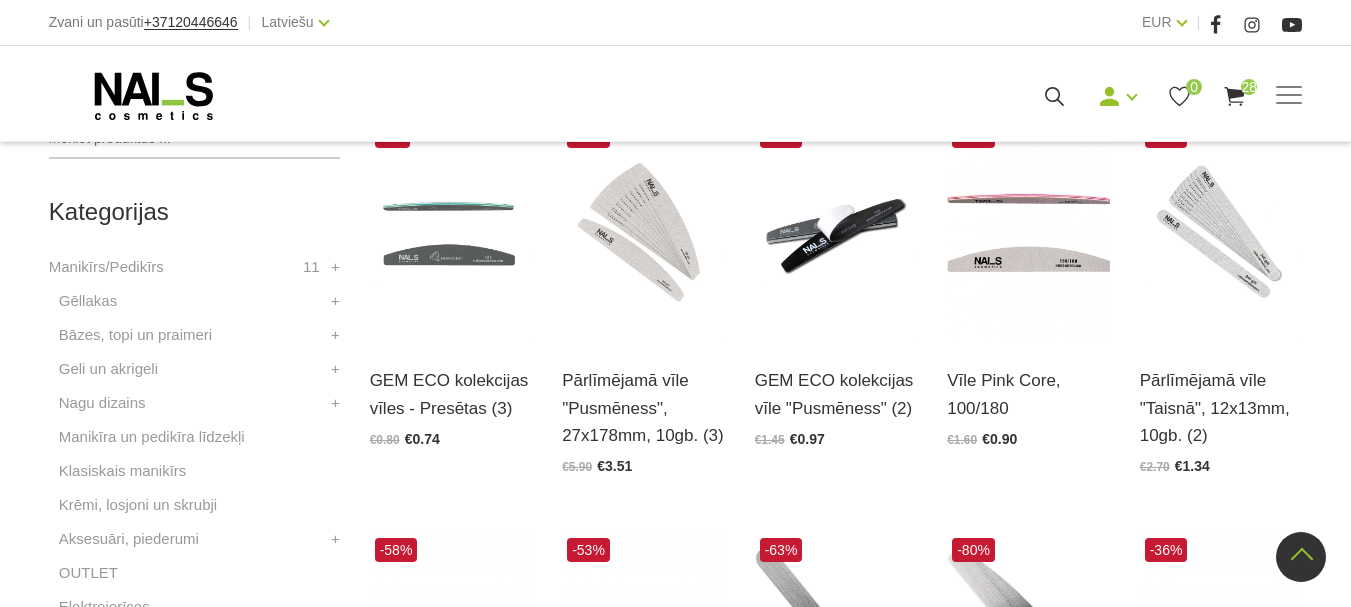 scroll, scrollTop: 400, scrollLeft: 0, axis: vertical 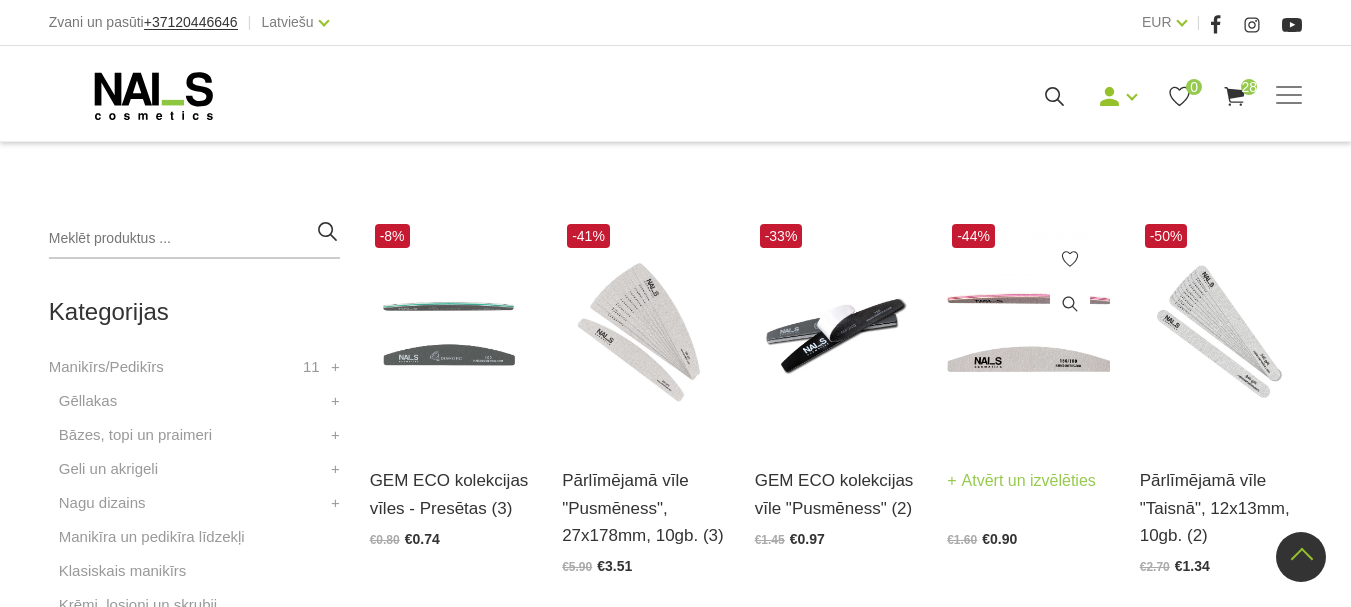 click on "Atvērt un izvēlēties" at bounding box center [1021, 481] 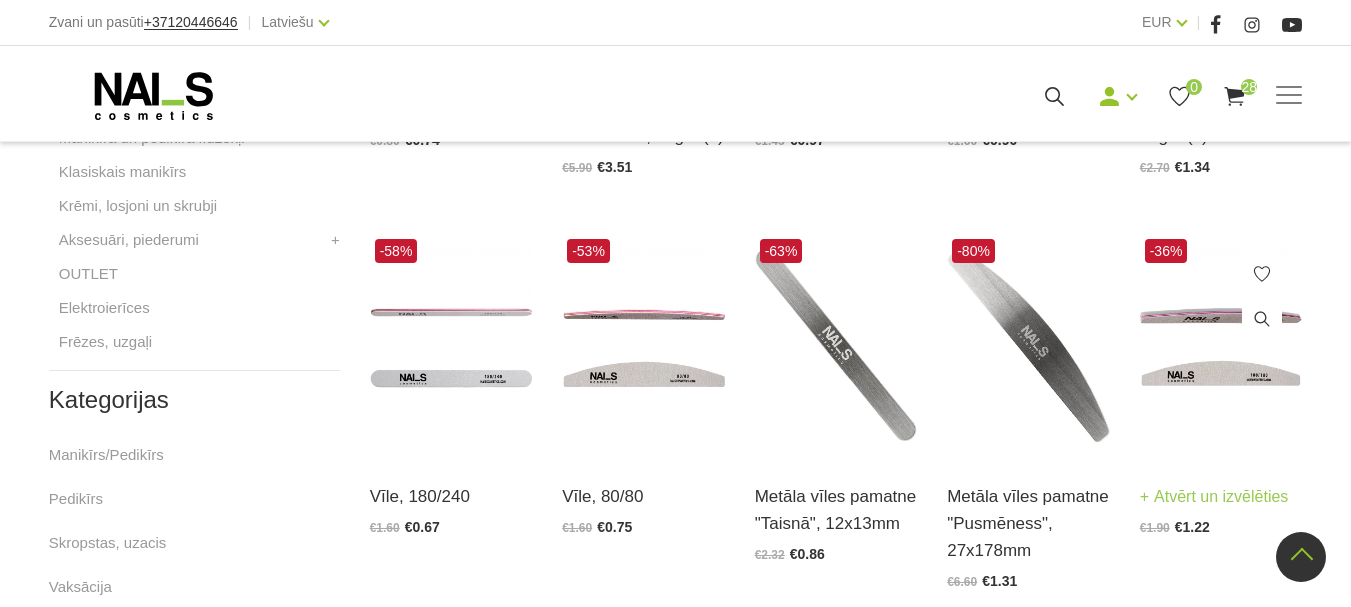 scroll, scrollTop: 800, scrollLeft: 0, axis: vertical 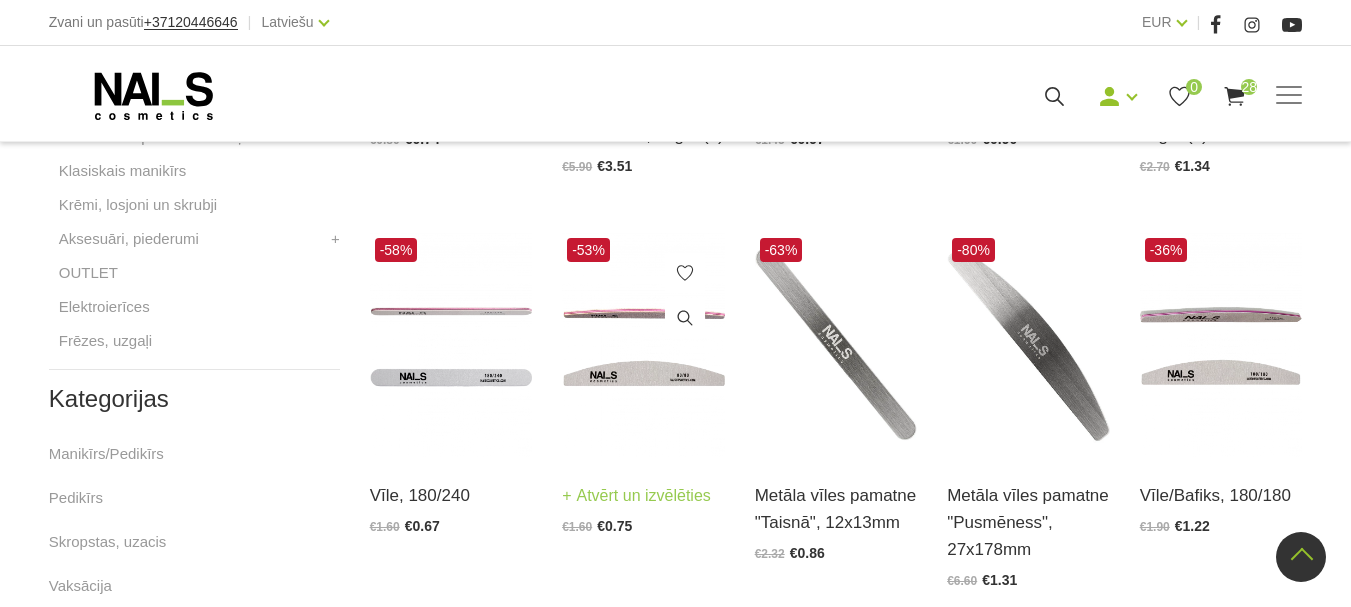click on "Atvērt un izvēlēties" at bounding box center [636, 496] 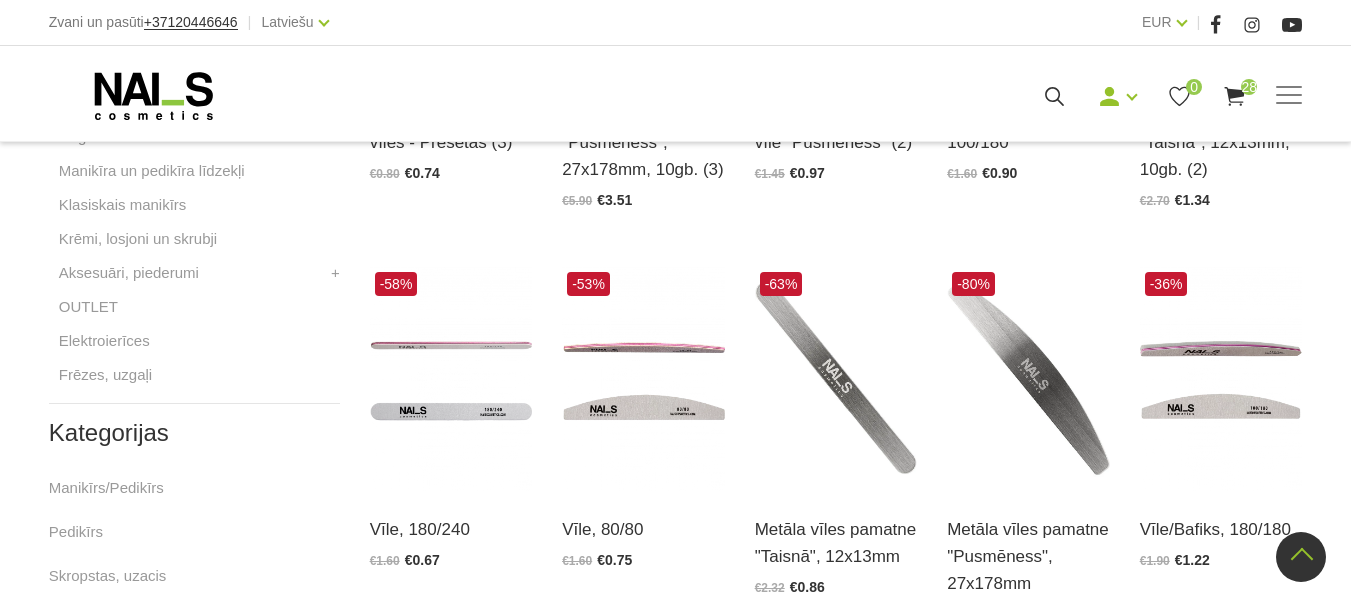 scroll, scrollTop: 800, scrollLeft: 0, axis: vertical 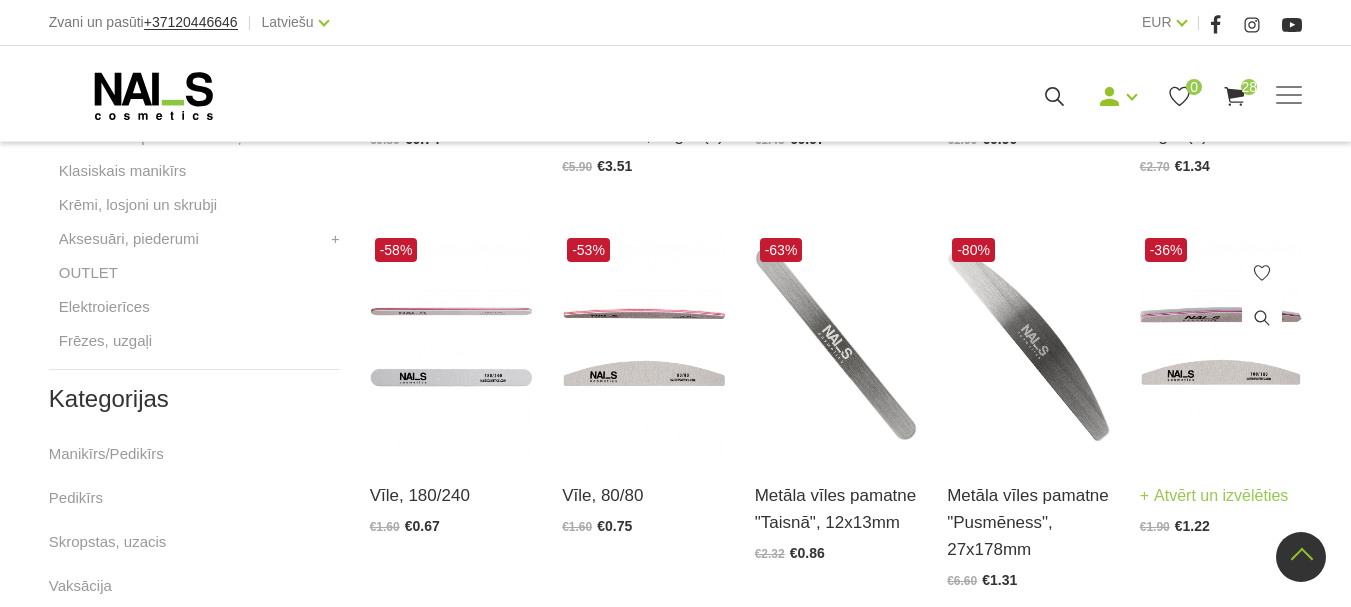 click on "Atvērt un izvēlēties" at bounding box center (1214, 496) 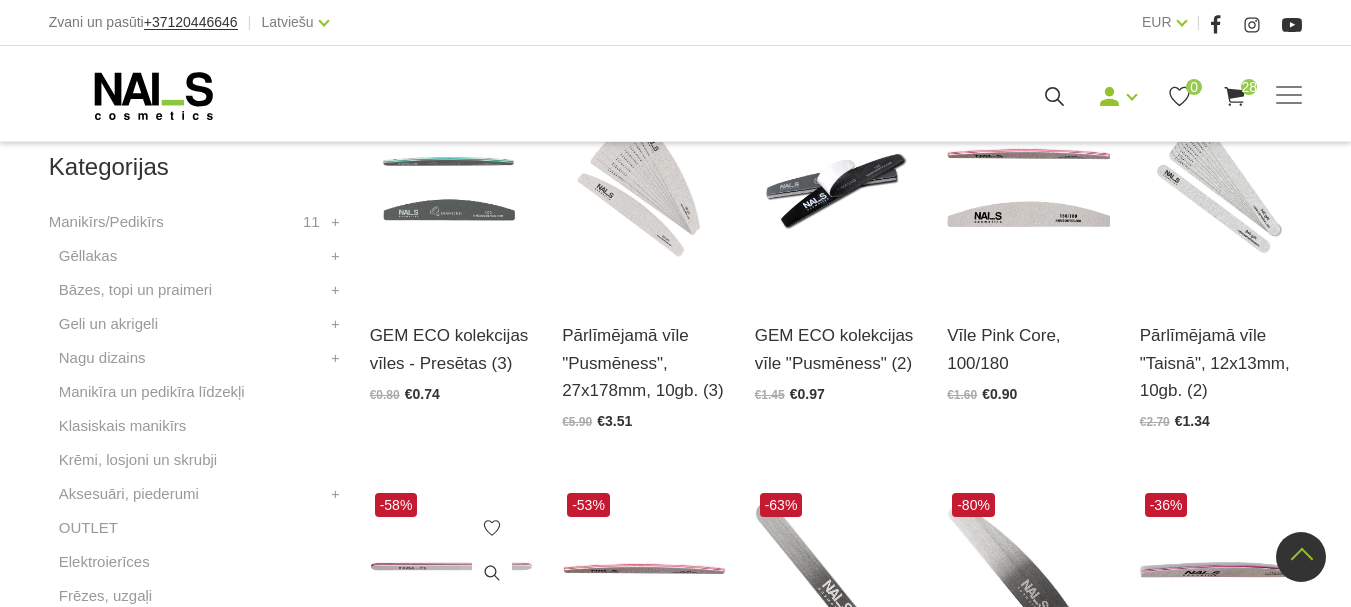 scroll, scrollTop: 500, scrollLeft: 0, axis: vertical 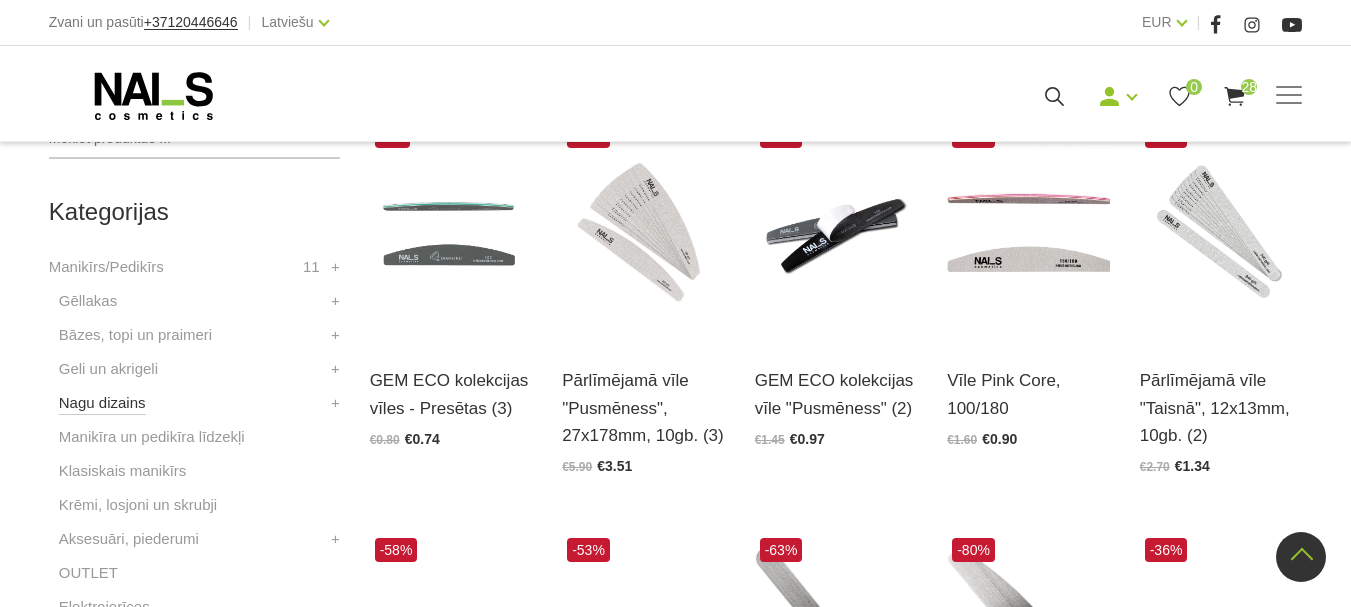 click on "Nagu dizains" at bounding box center (102, 403) 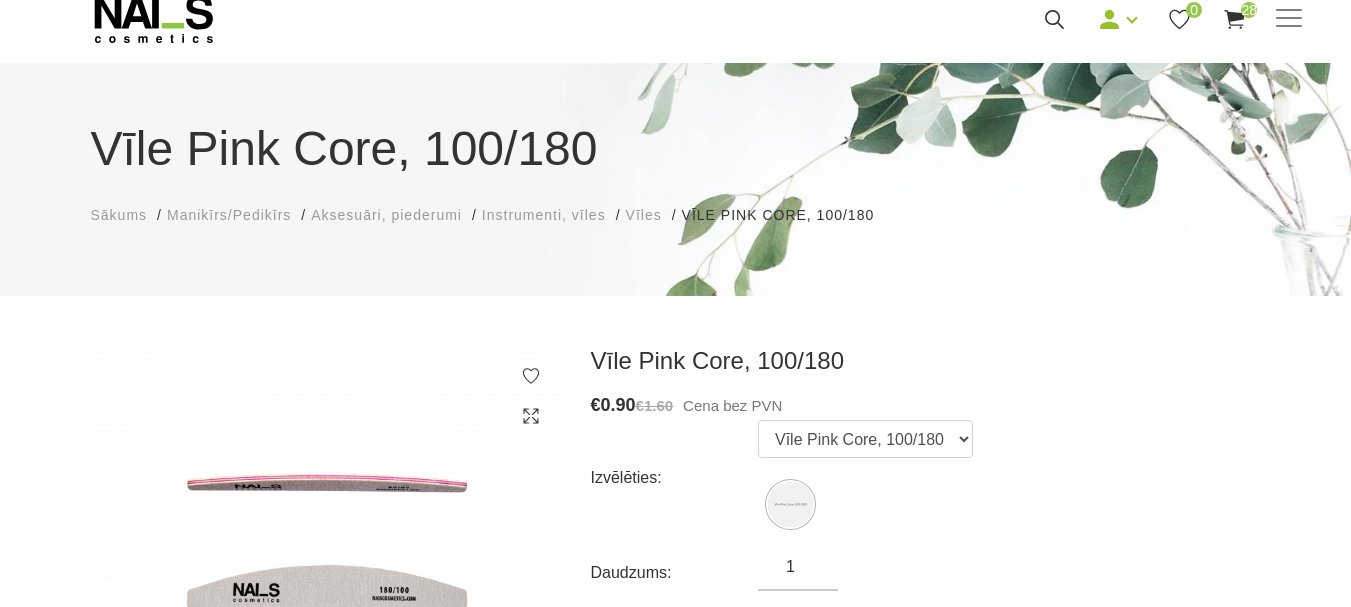 scroll, scrollTop: 100, scrollLeft: 0, axis: vertical 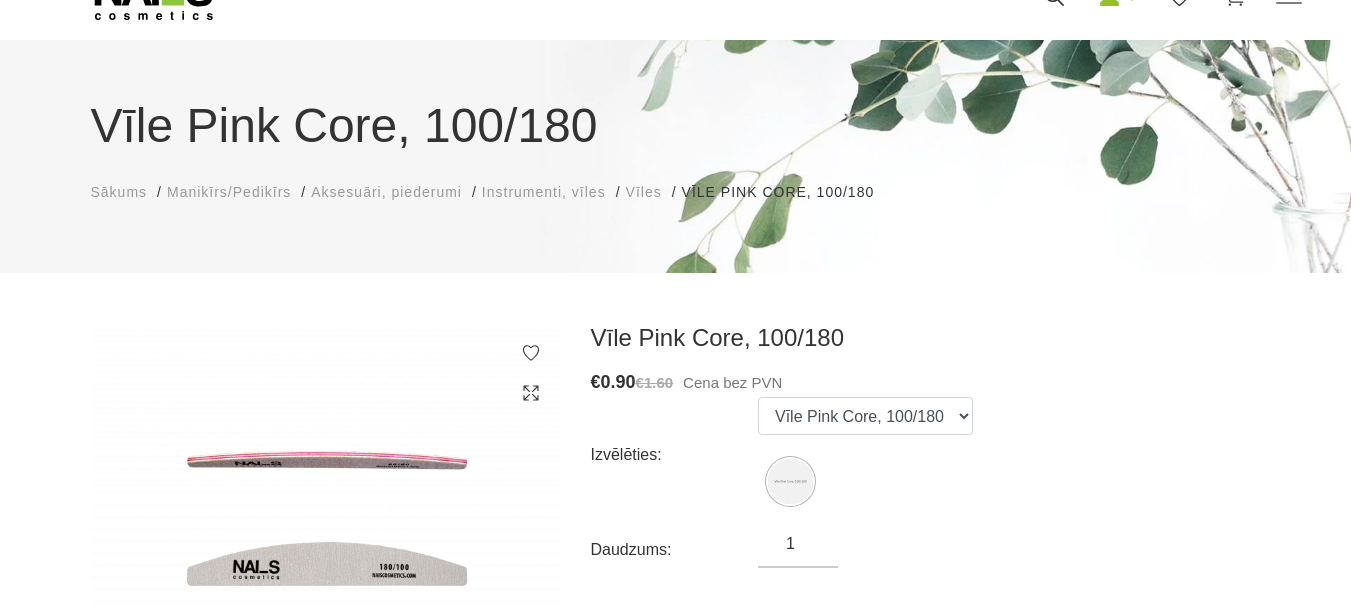 click on "1" at bounding box center (798, 544) 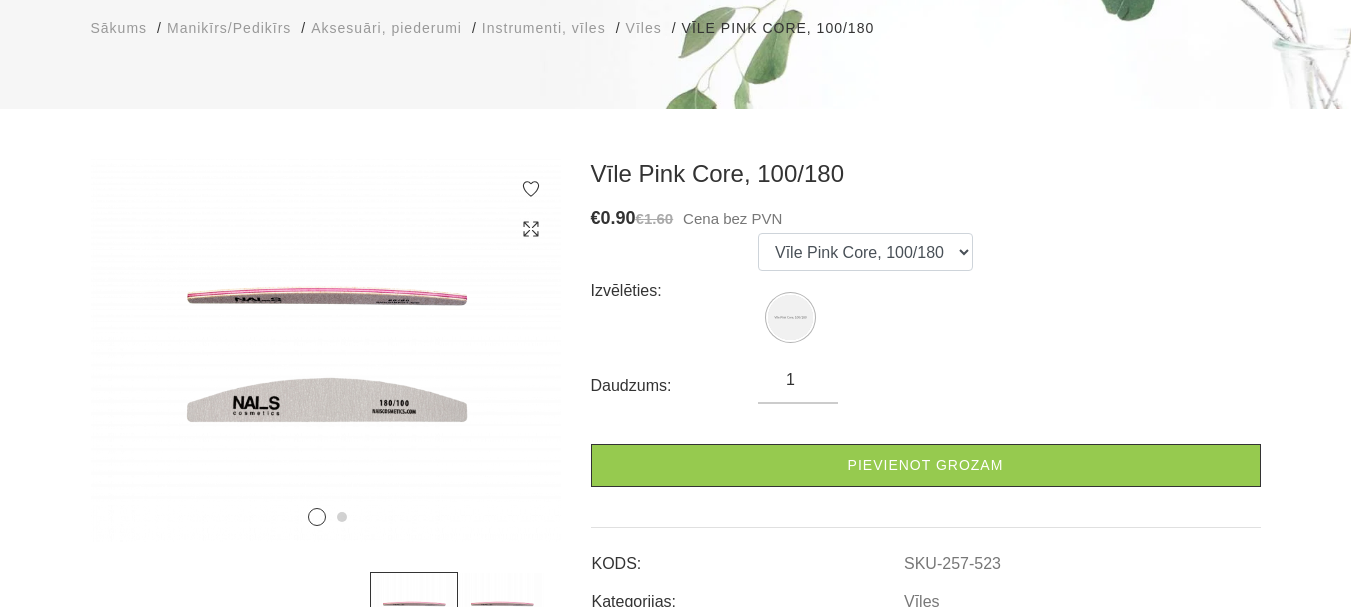 scroll, scrollTop: 300, scrollLeft: 0, axis: vertical 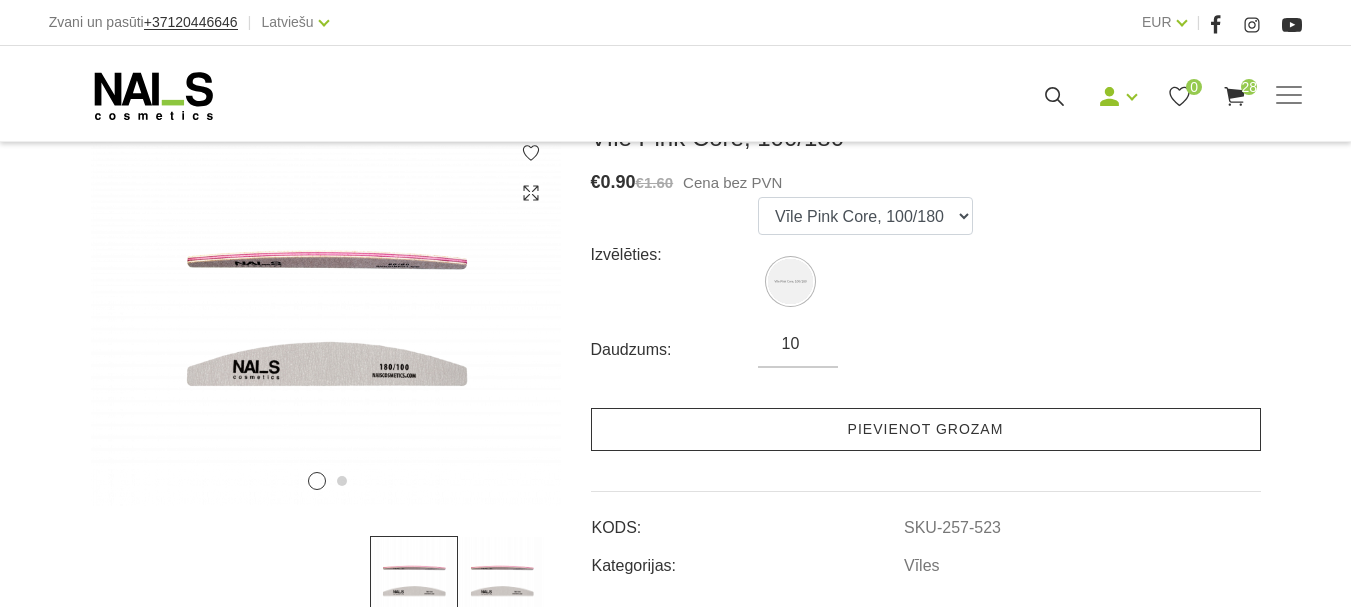 type on "10" 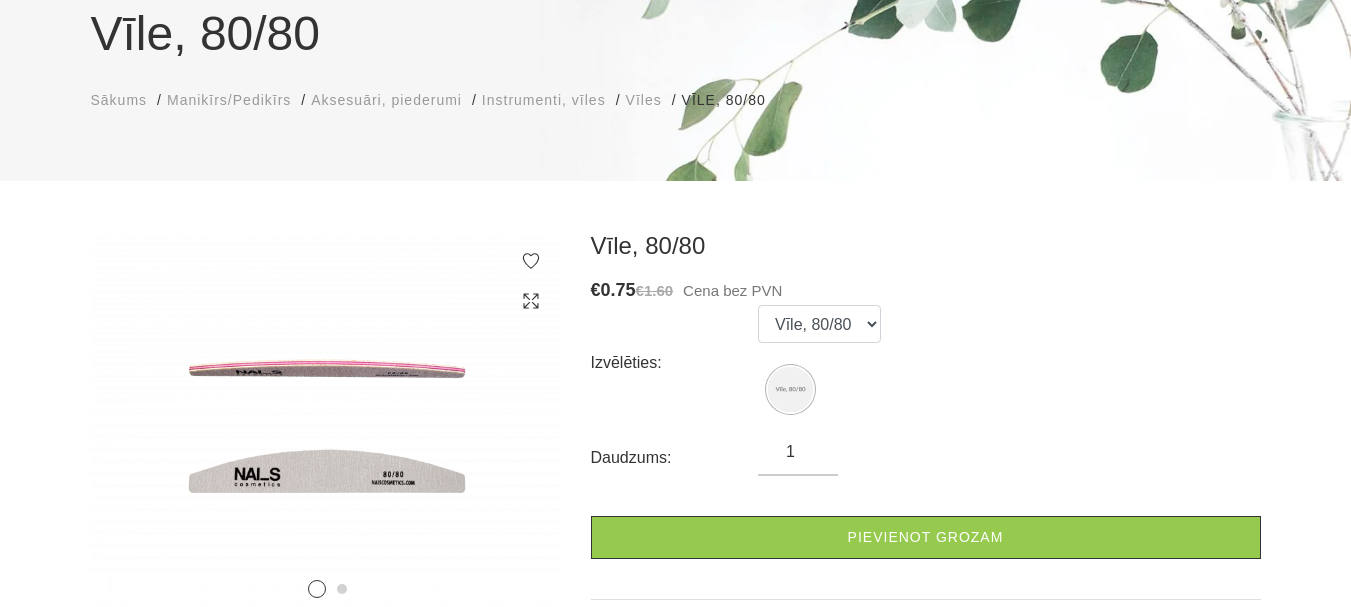 scroll, scrollTop: 200, scrollLeft: 0, axis: vertical 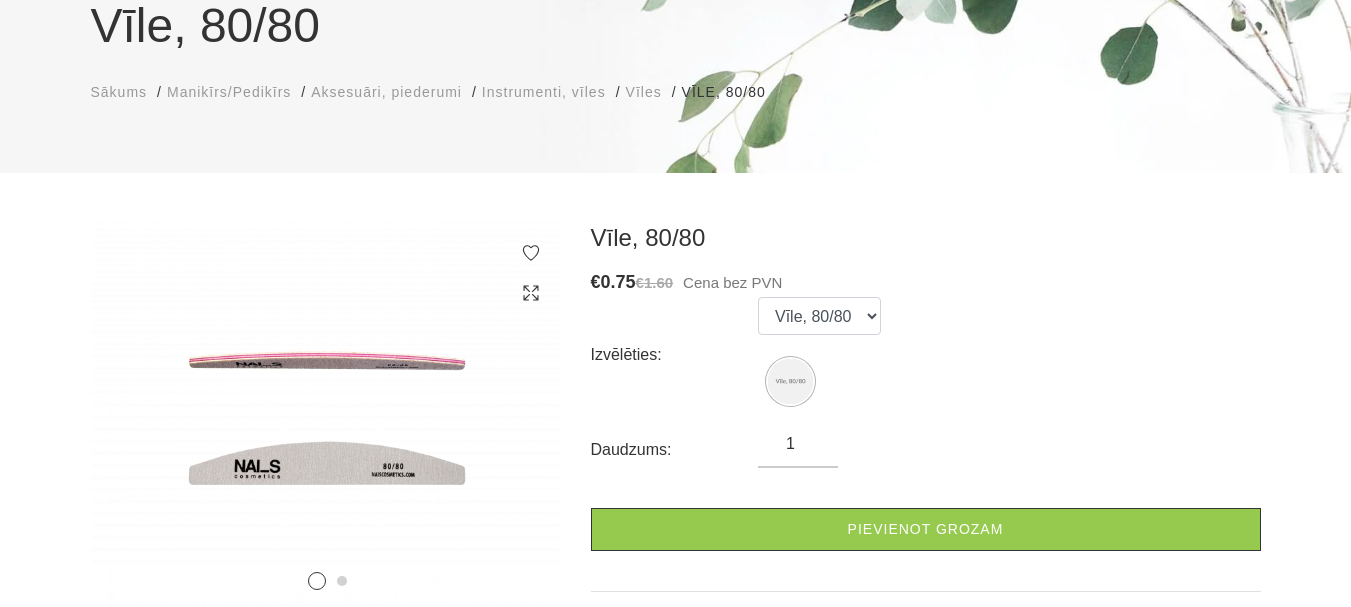 click on "1" at bounding box center (798, 444) 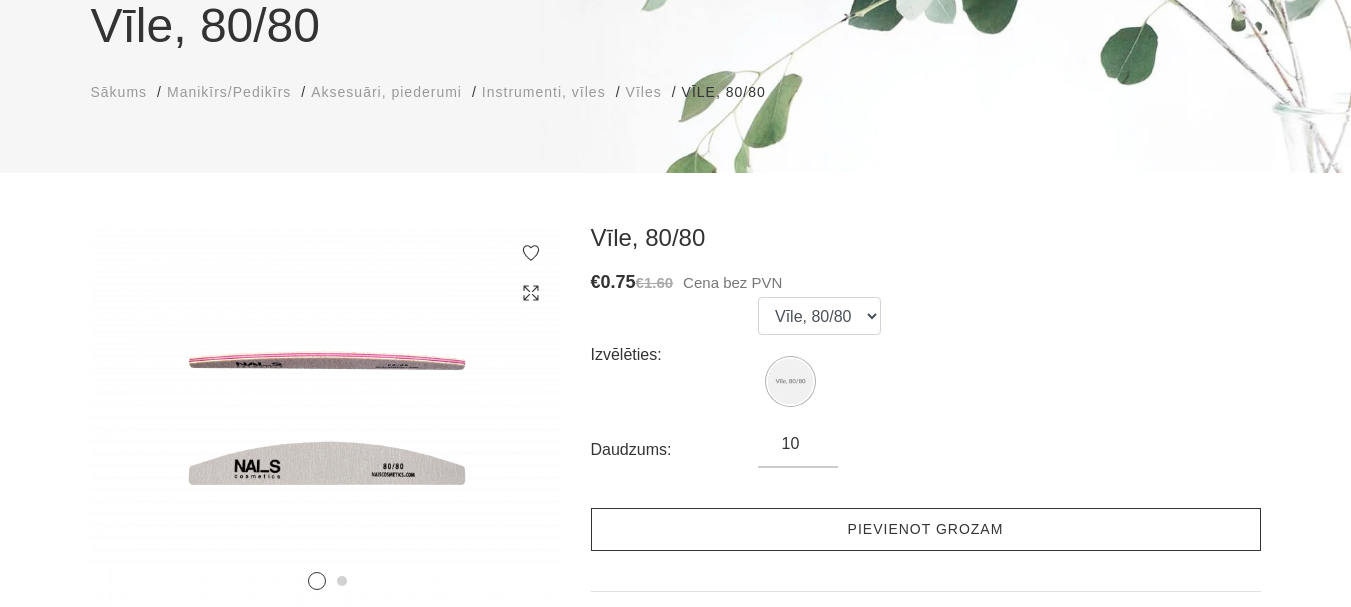 type on "10" 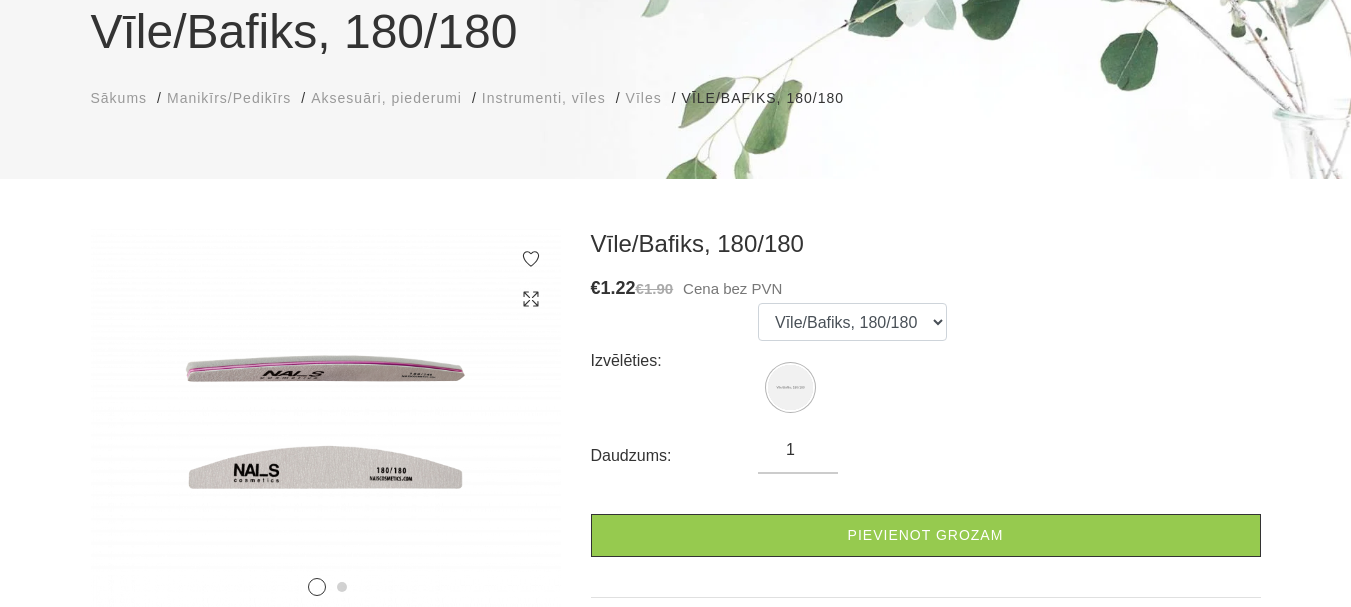 scroll, scrollTop: 200, scrollLeft: 0, axis: vertical 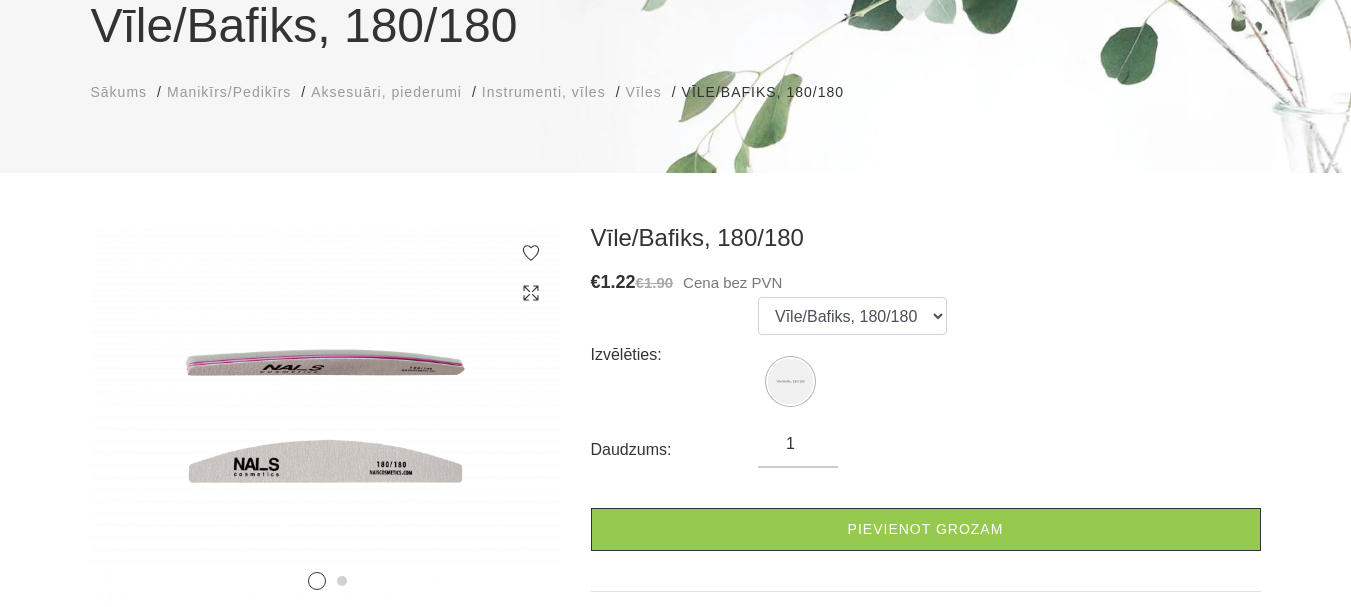 click on "1" at bounding box center (798, 444) 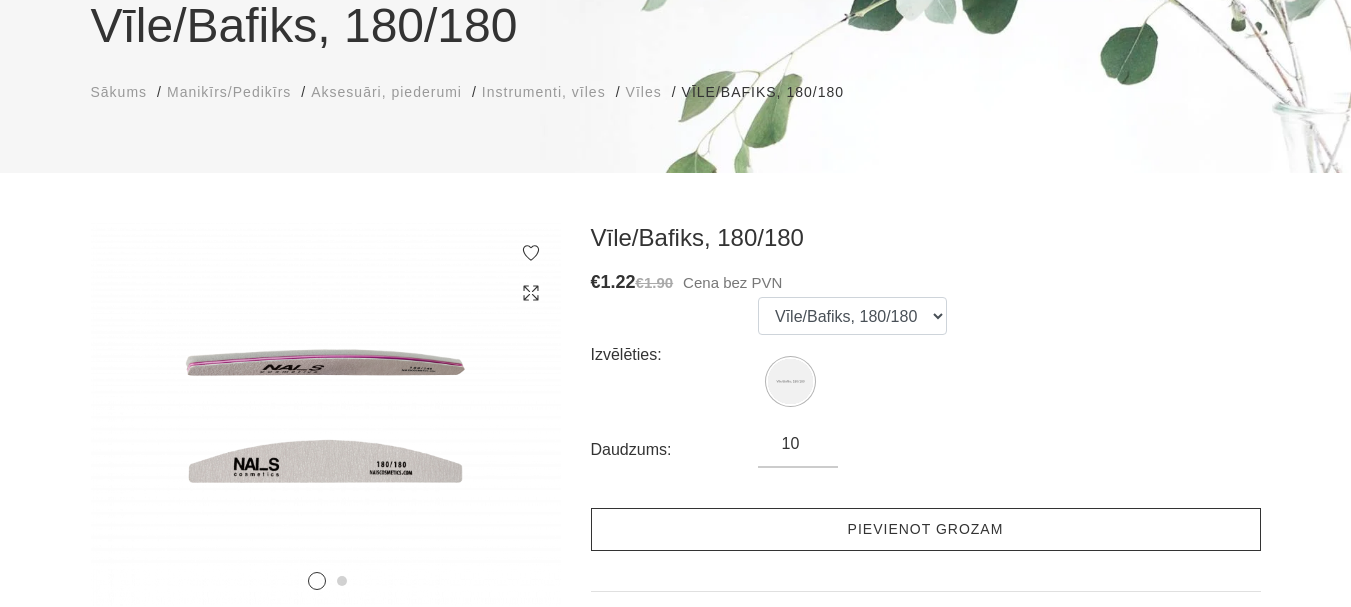 type on "10" 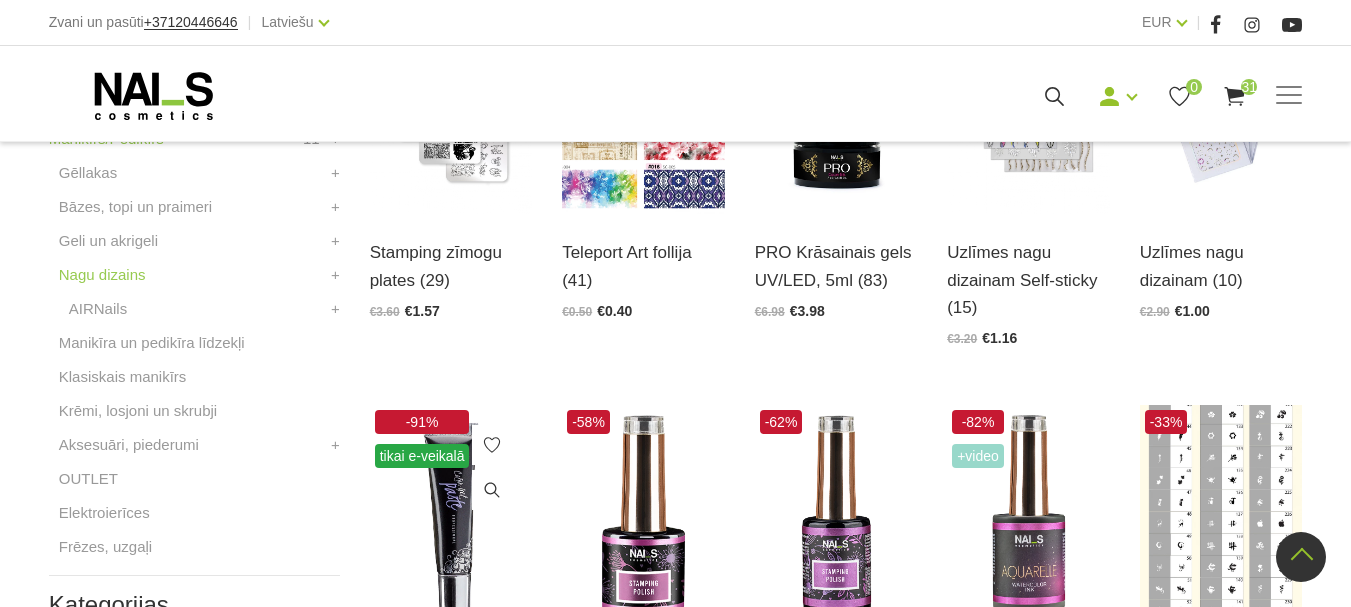 scroll, scrollTop: 600, scrollLeft: 0, axis: vertical 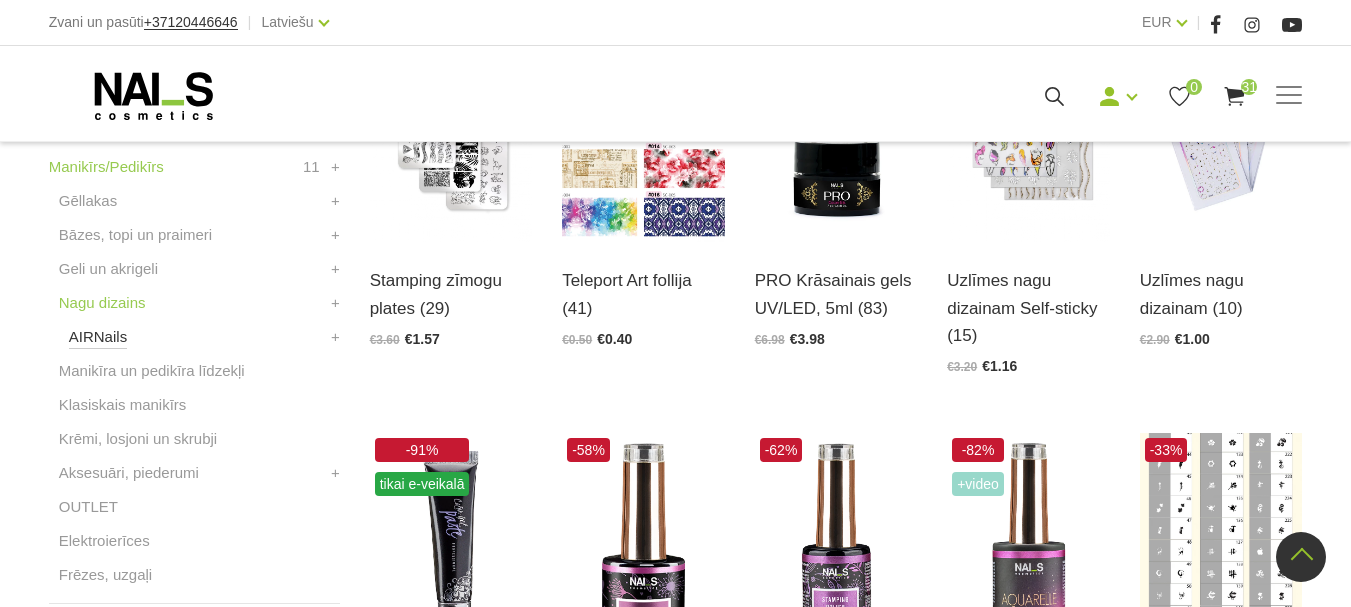 click on "AIRNails" at bounding box center [98, 337] 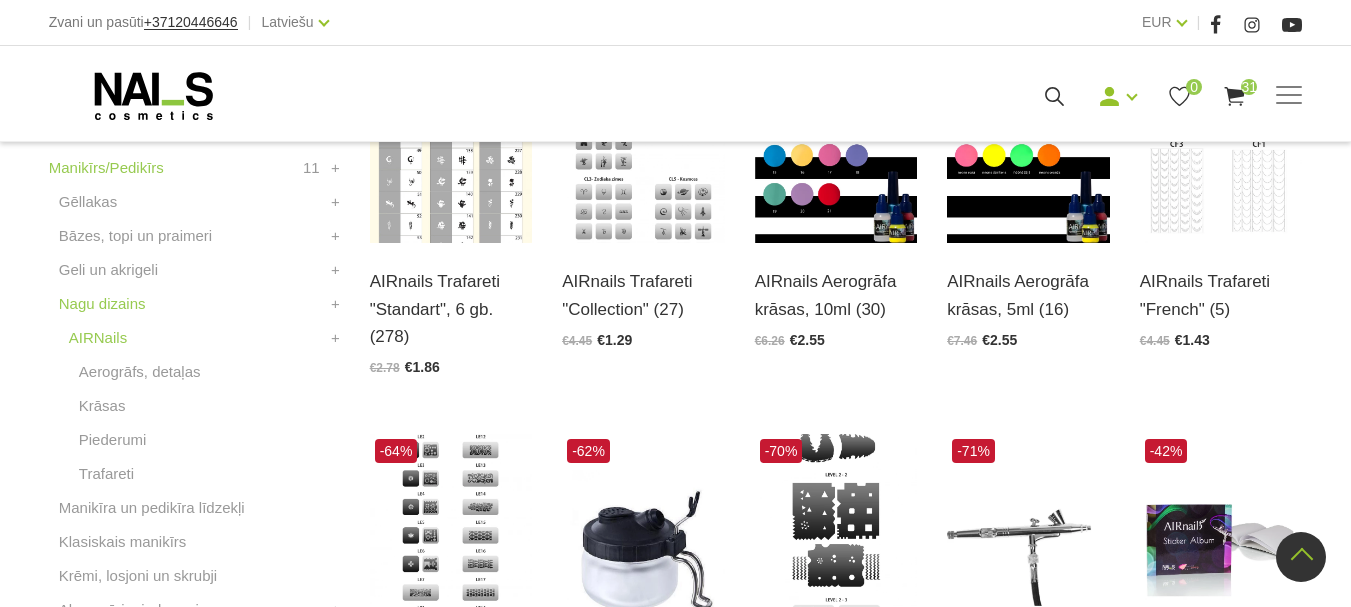 scroll, scrollTop: 600, scrollLeft: 0, axis: vertical 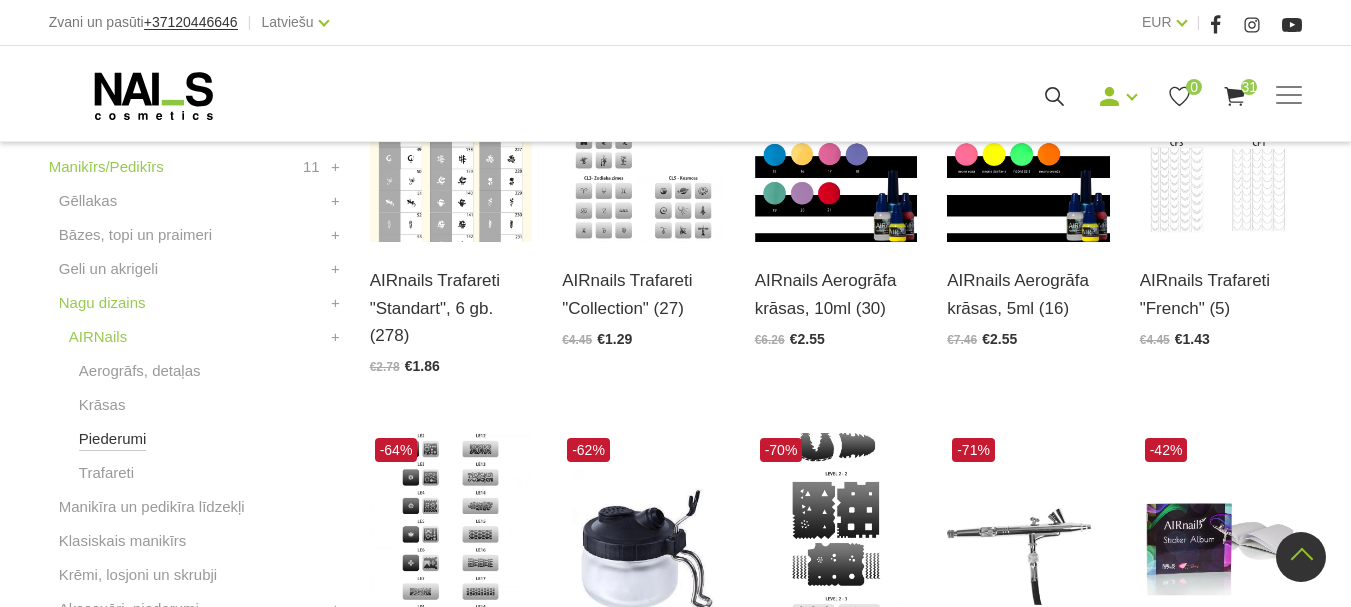 click on "Piederumi" at bounding box center [113, 439] 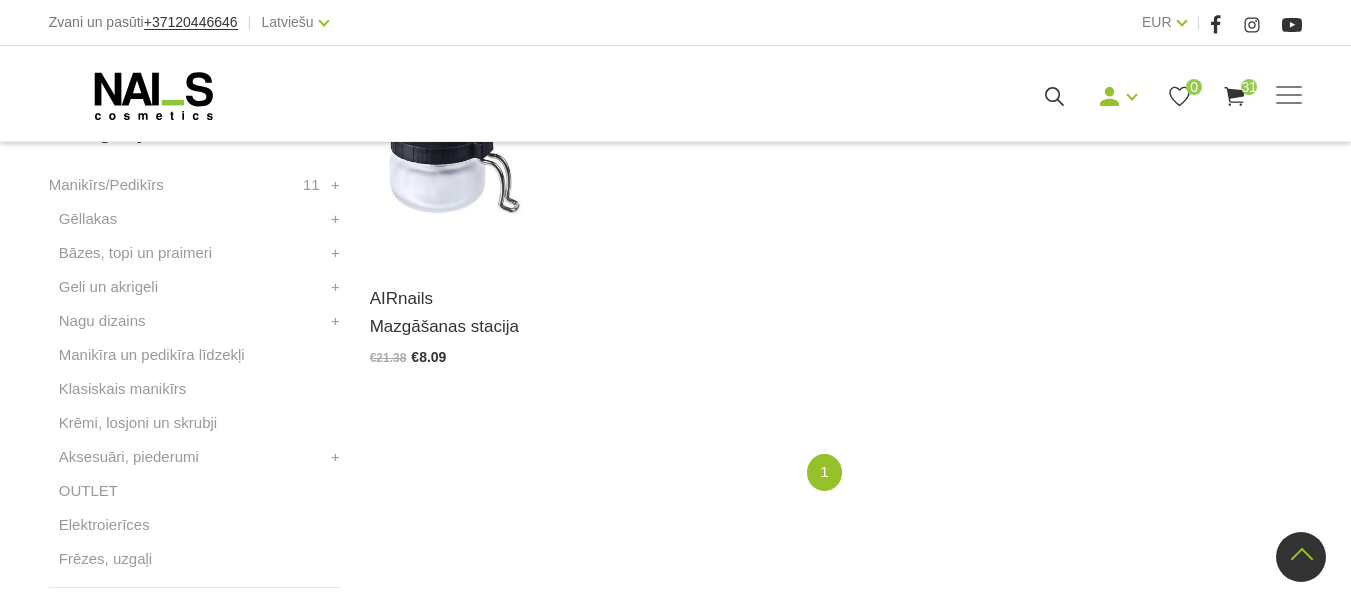scroll, scrollTop: 600, scrollLeft: 0, axis: vertical 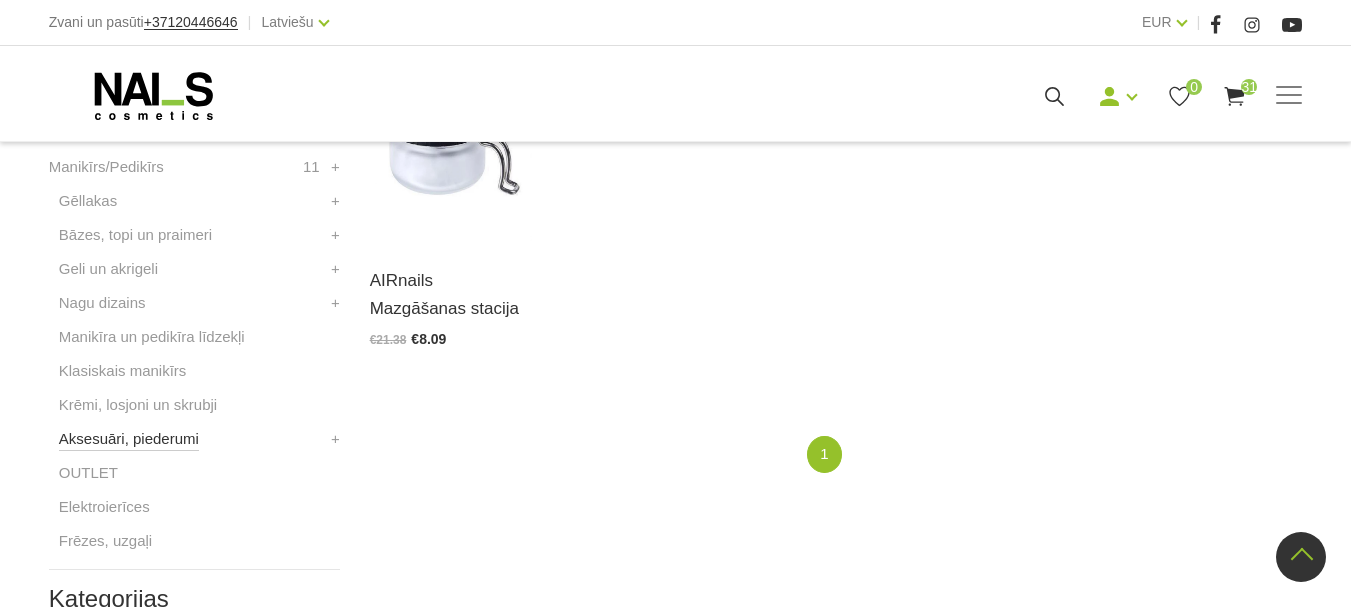 click on "Aksesuāri, piederumi" at bounding box center [129, 439] 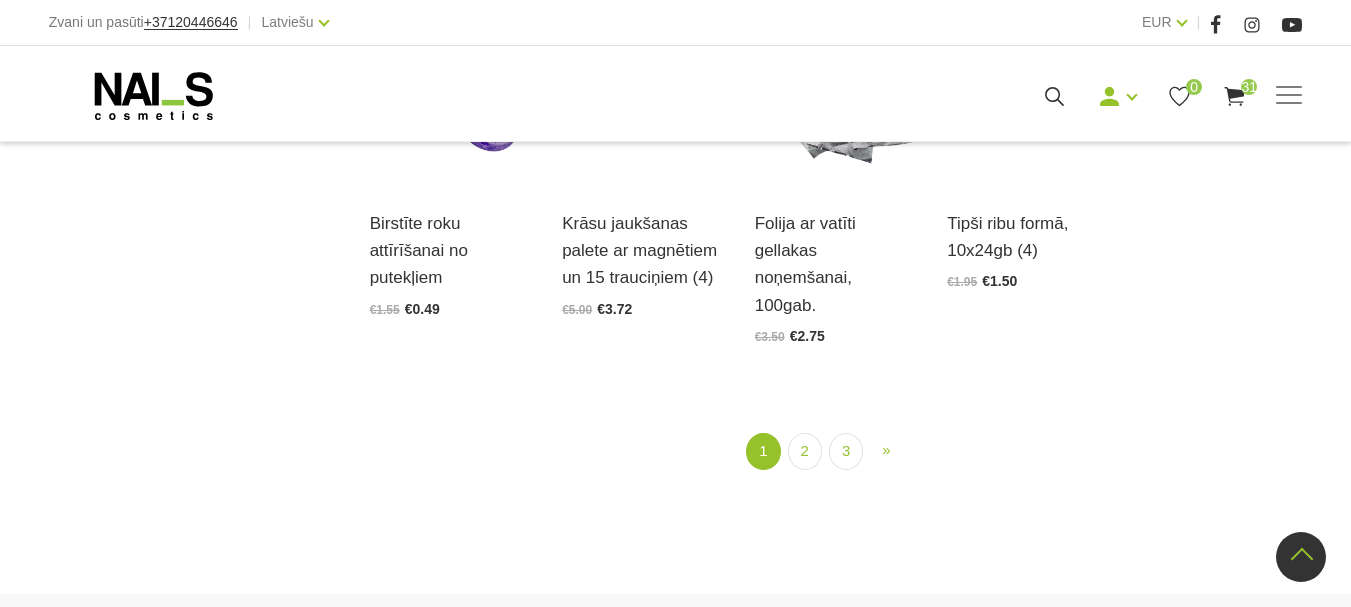 scroll, scrollTop: 2400, scrollLeft: 0, axis: vertical 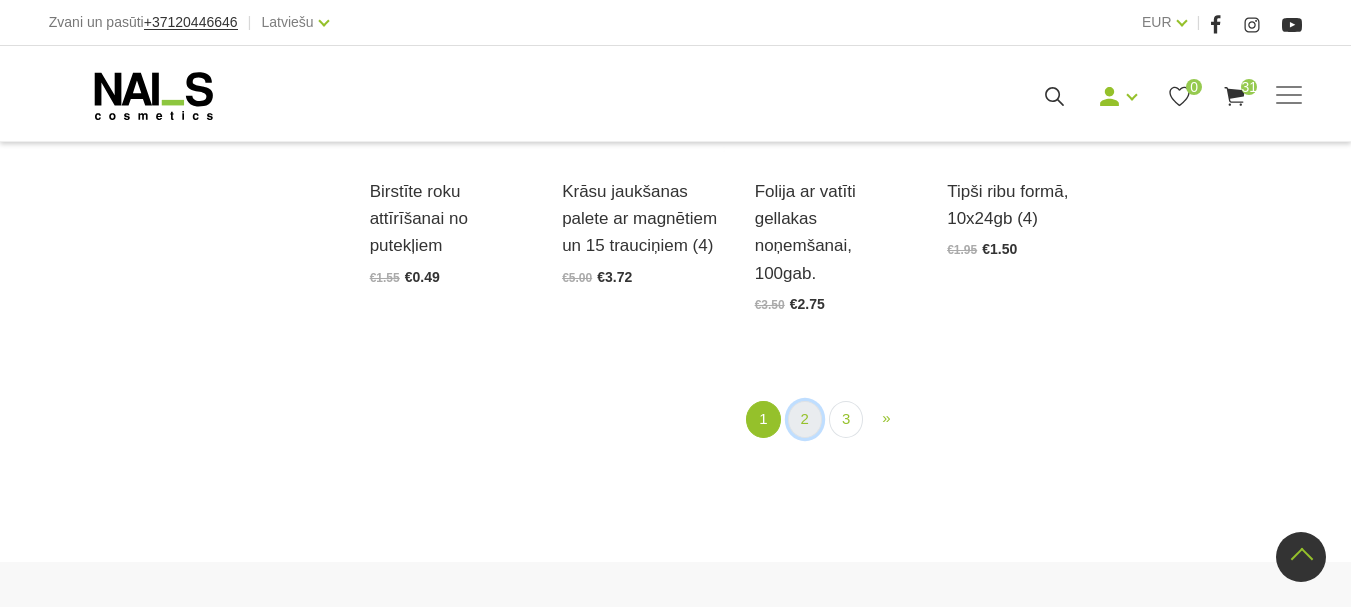 click on "2" at bounding box center [805, 419] 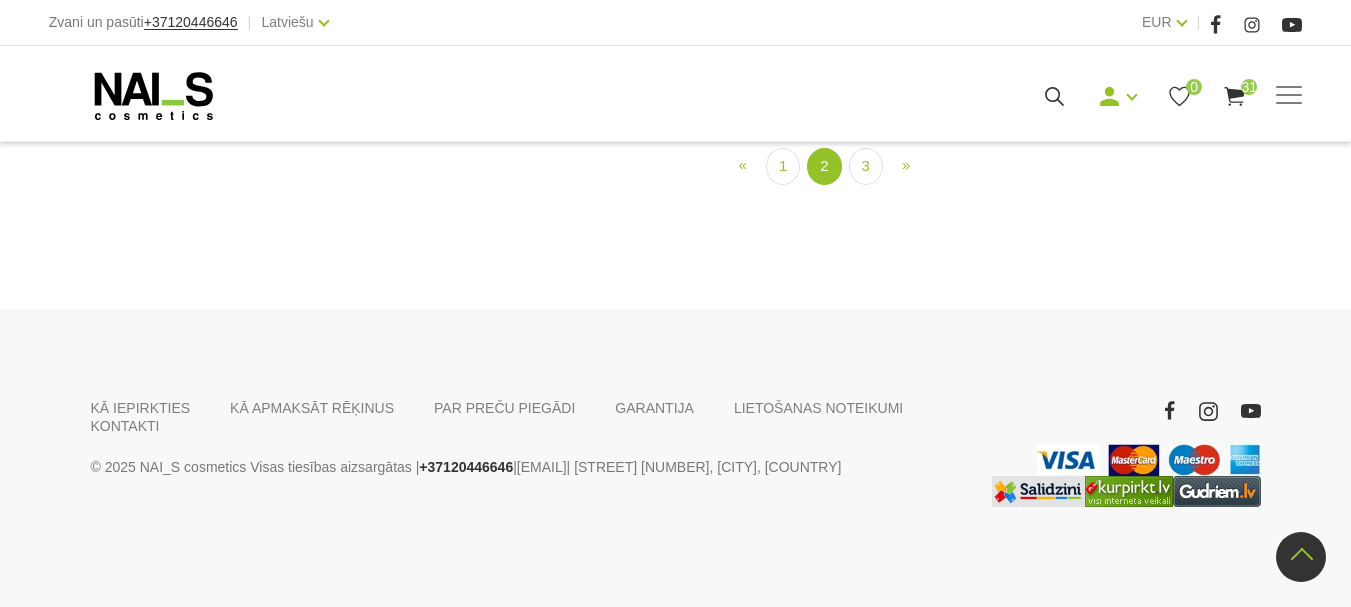 scroll, scrollTop: 2209, scrollLeft: 0, axis: vertical 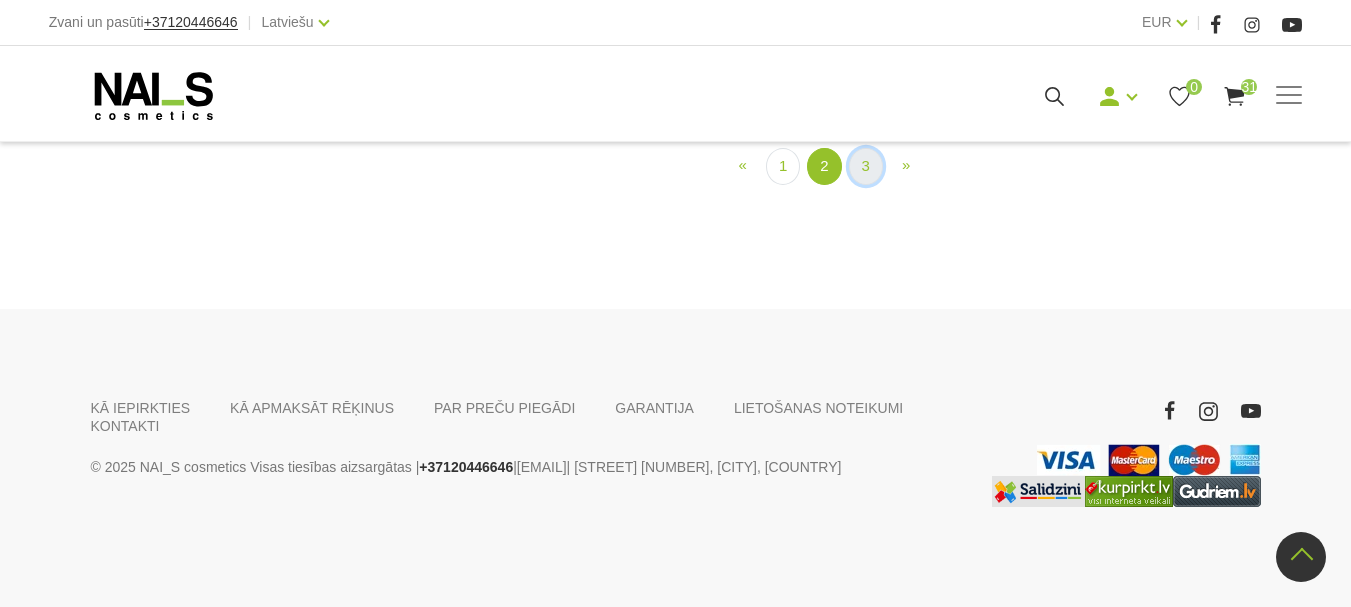 click on "3" at bounding box center (866, 166) 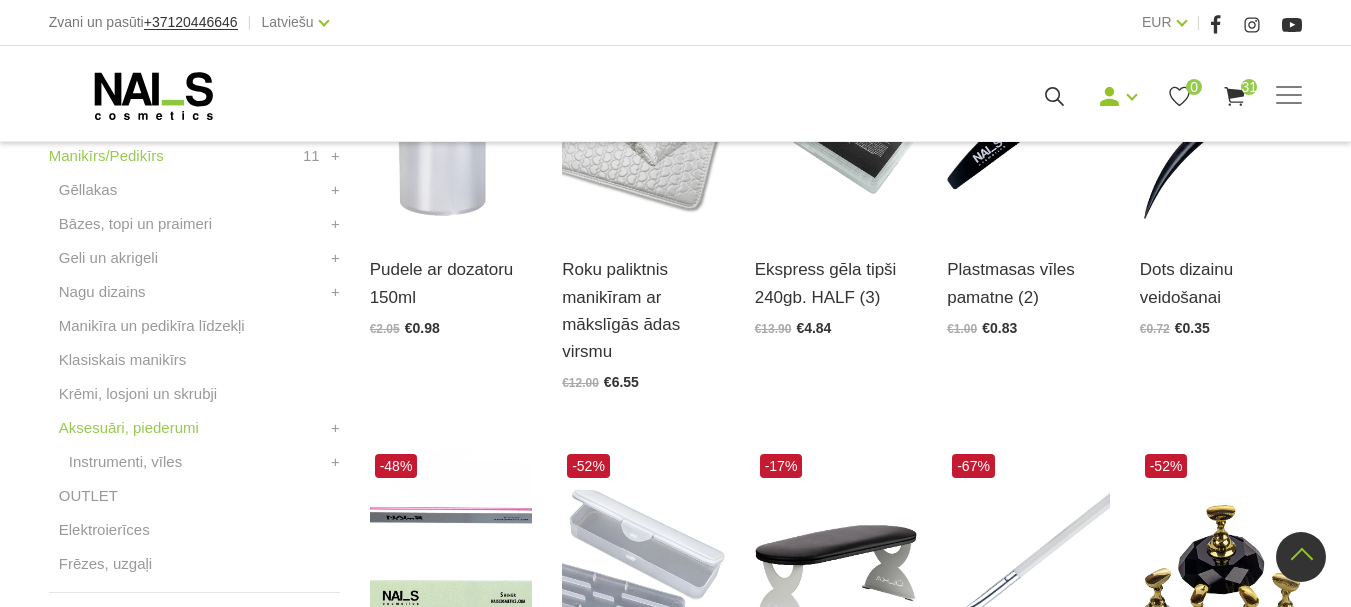 scroll, scrollTop: 609, scrollLeft: 0, axis: vertical 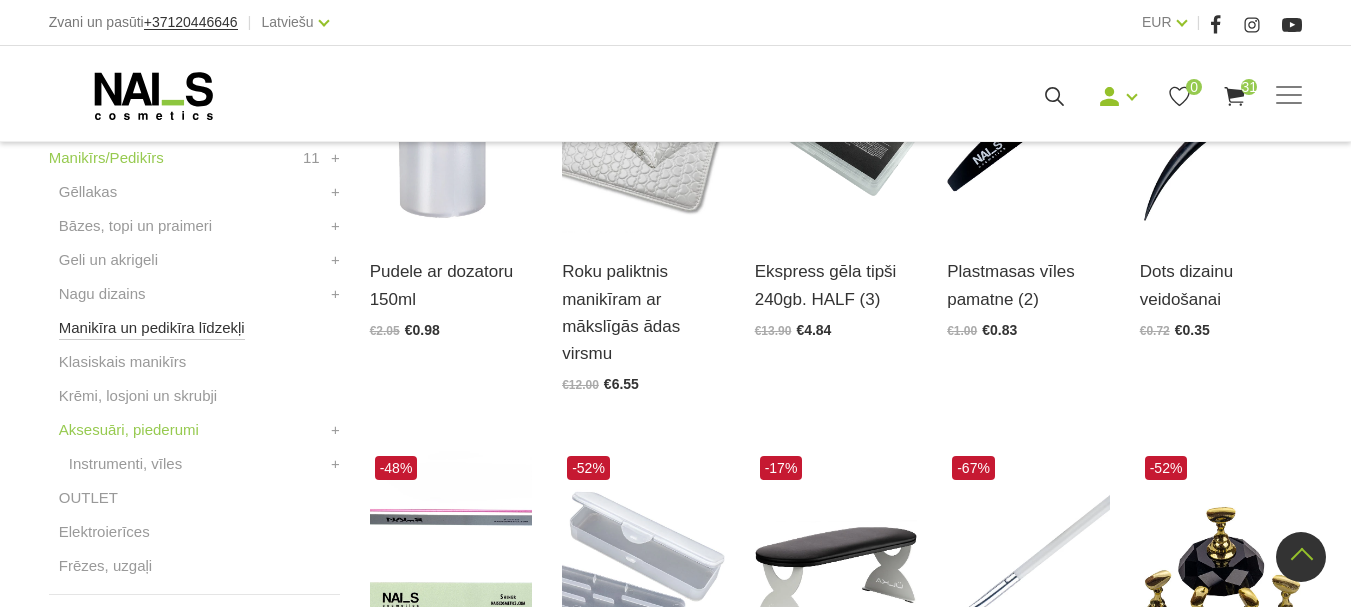click on "Manikīra un pedikīra līdzekļi" at bounding box center [152, 328] 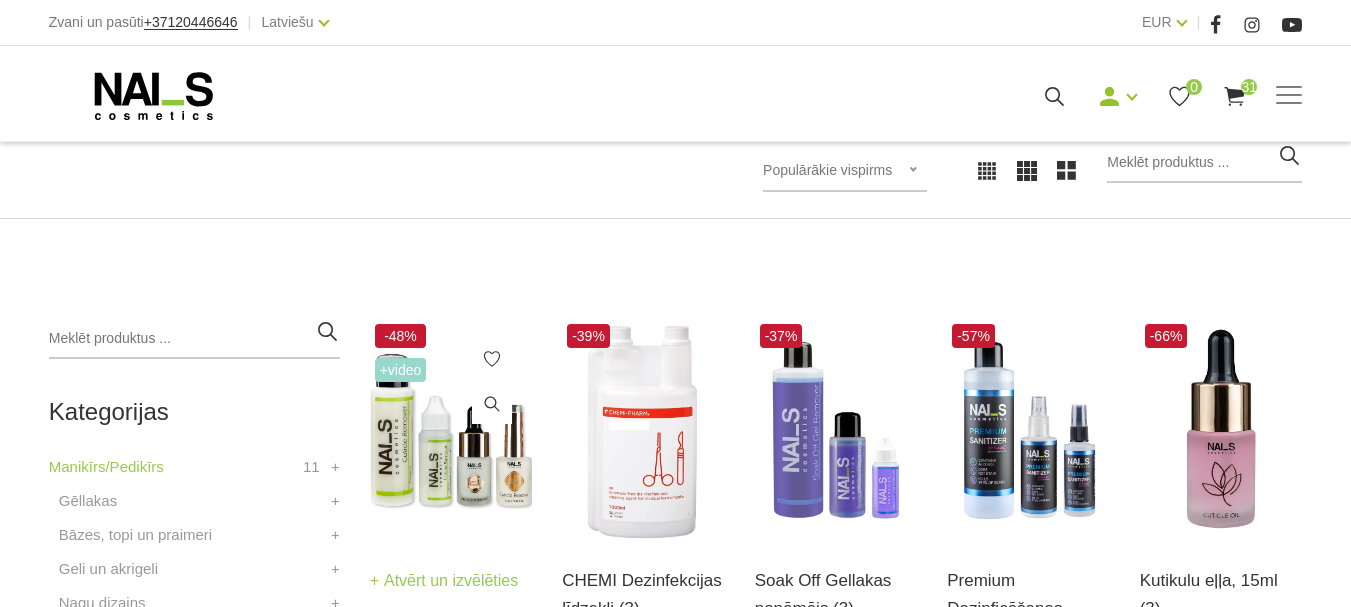 scroll, scrollTop: 500, scrollLeft: 0, axis: vertical 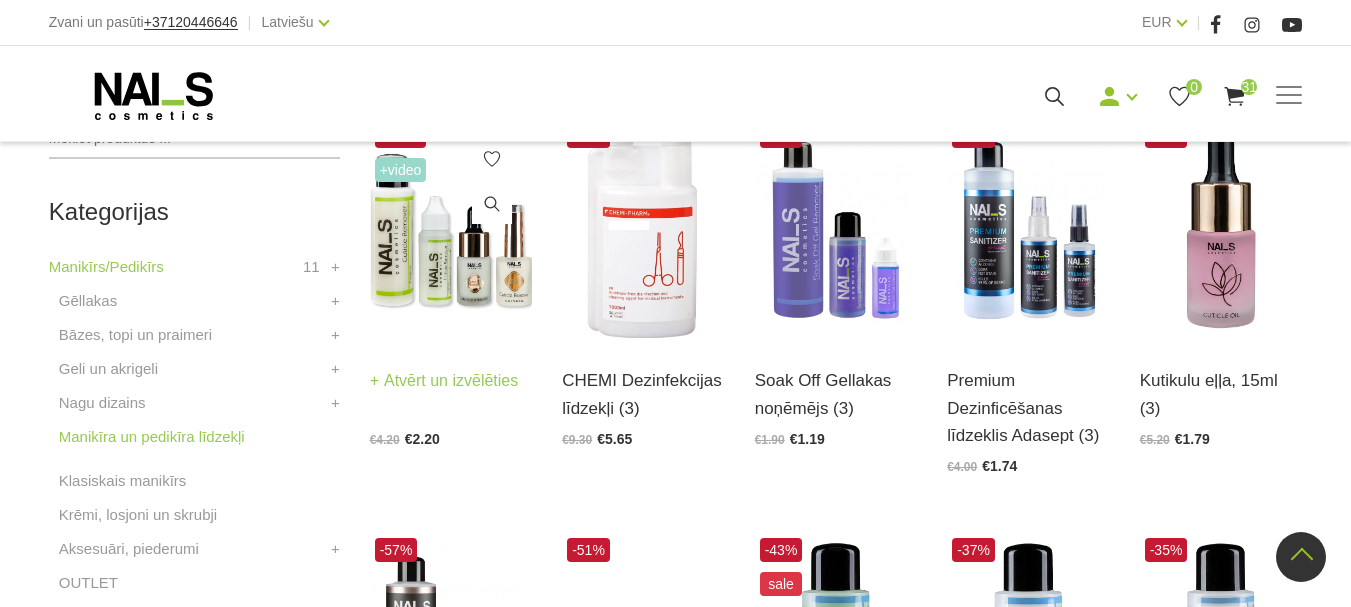 click on "Atvērt un izvēlēties" at bounding box center (444, 381) 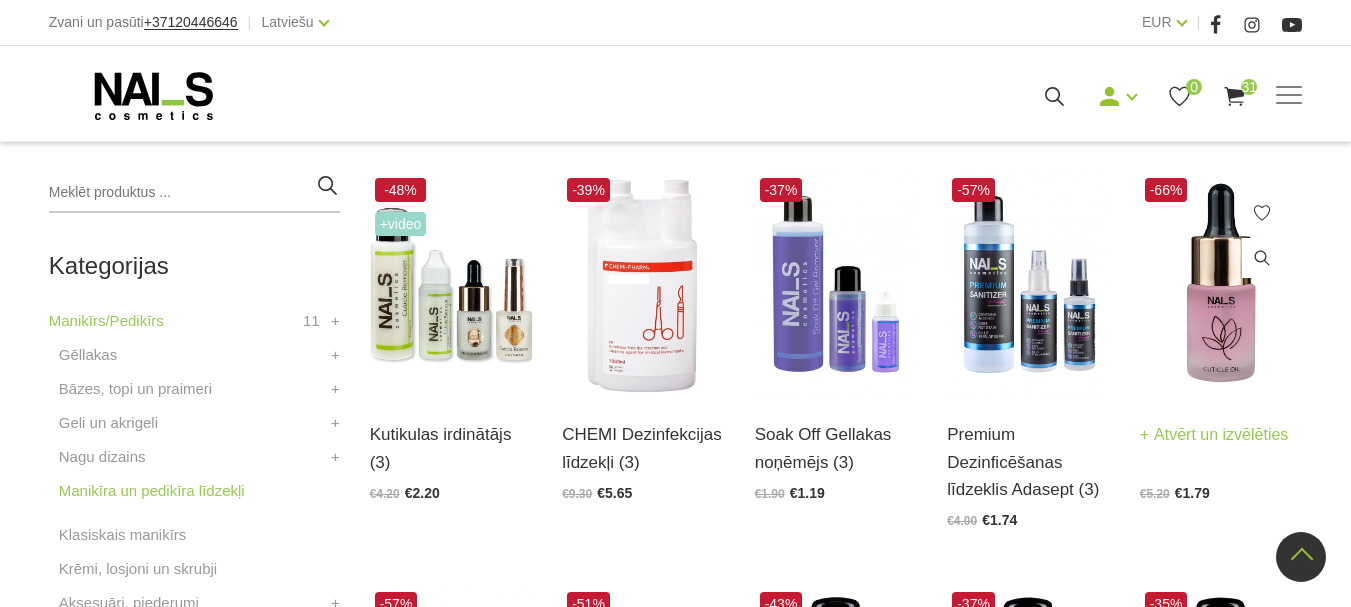 scroll, scrollTop: 400, scrollLeft: 0, axis: vertical 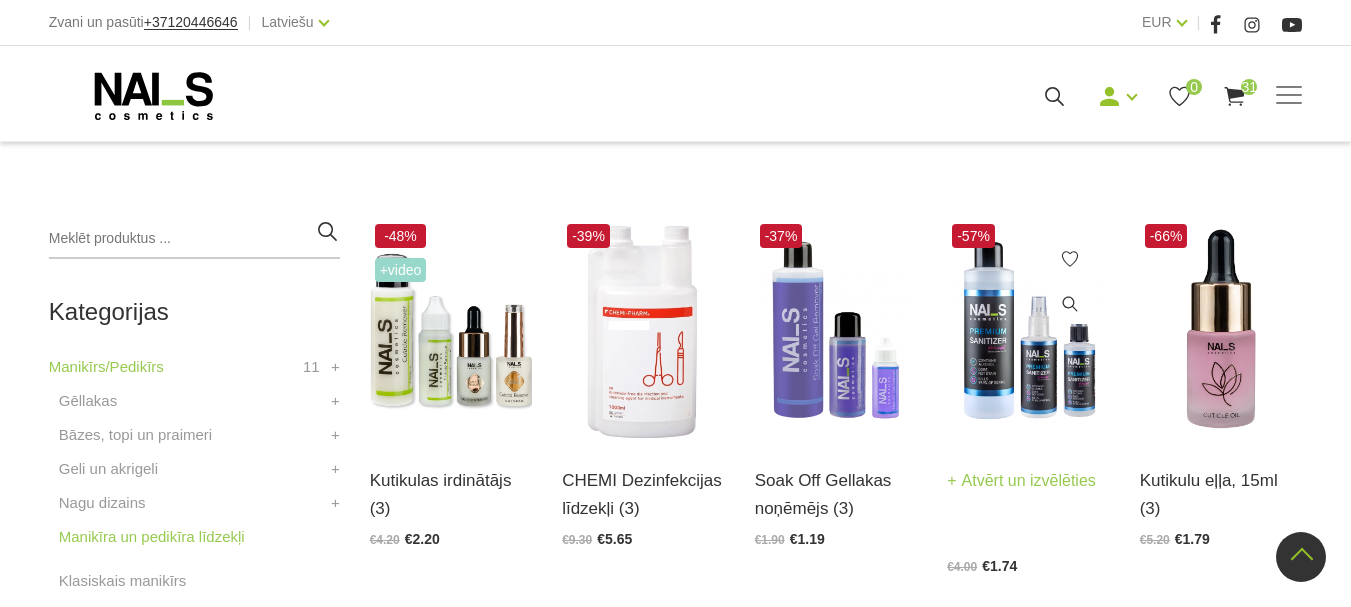 click on "Atvērt un izvēlēties" at bounding box center [1021, 481] 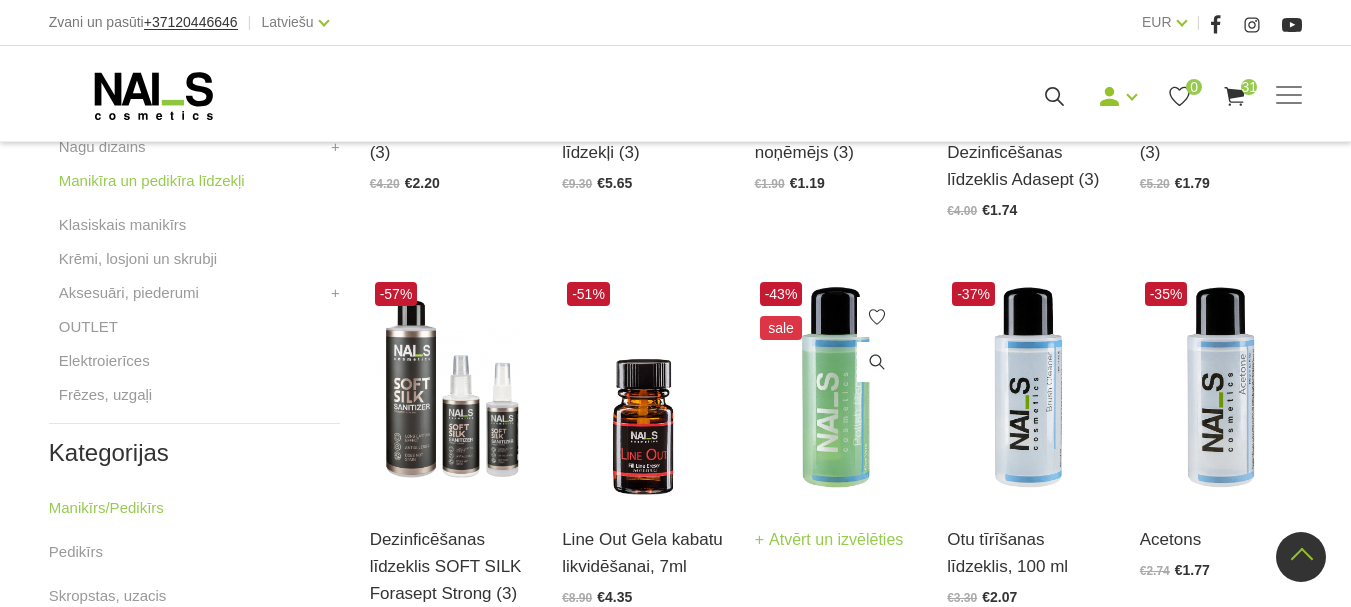 scroll, scrollTop: 800, scrollLeft: 0, axis: vertical 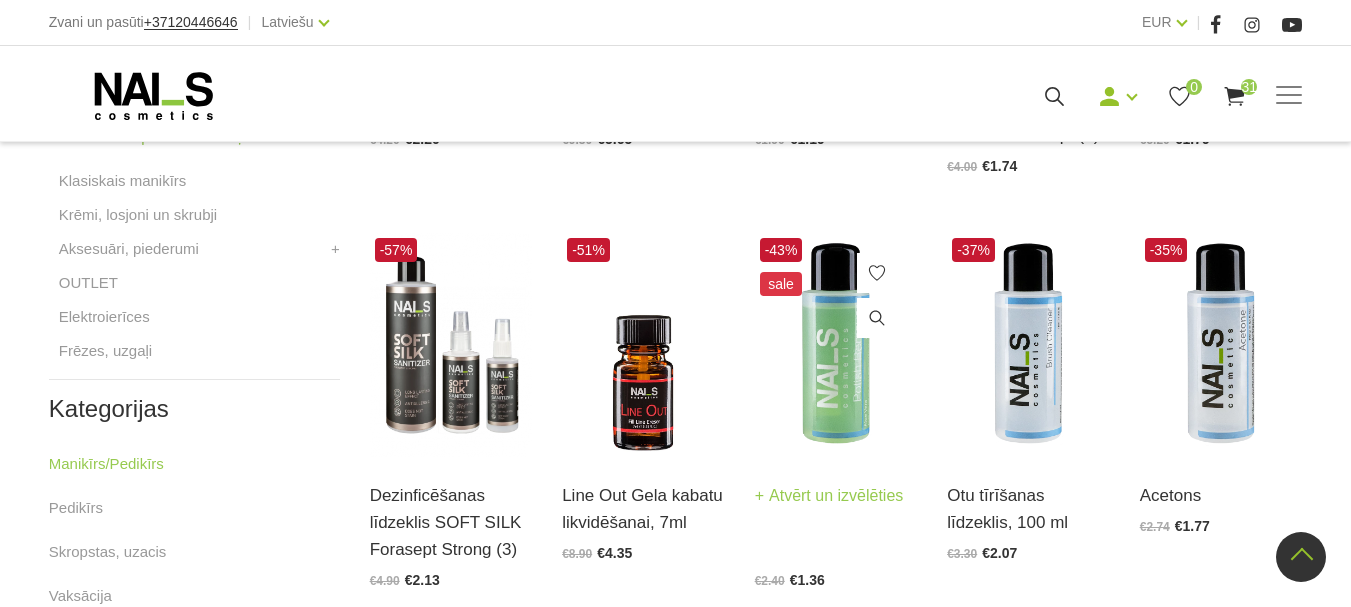 click on "Atvērt un izvēlēties" at bounding box center (829, 496) 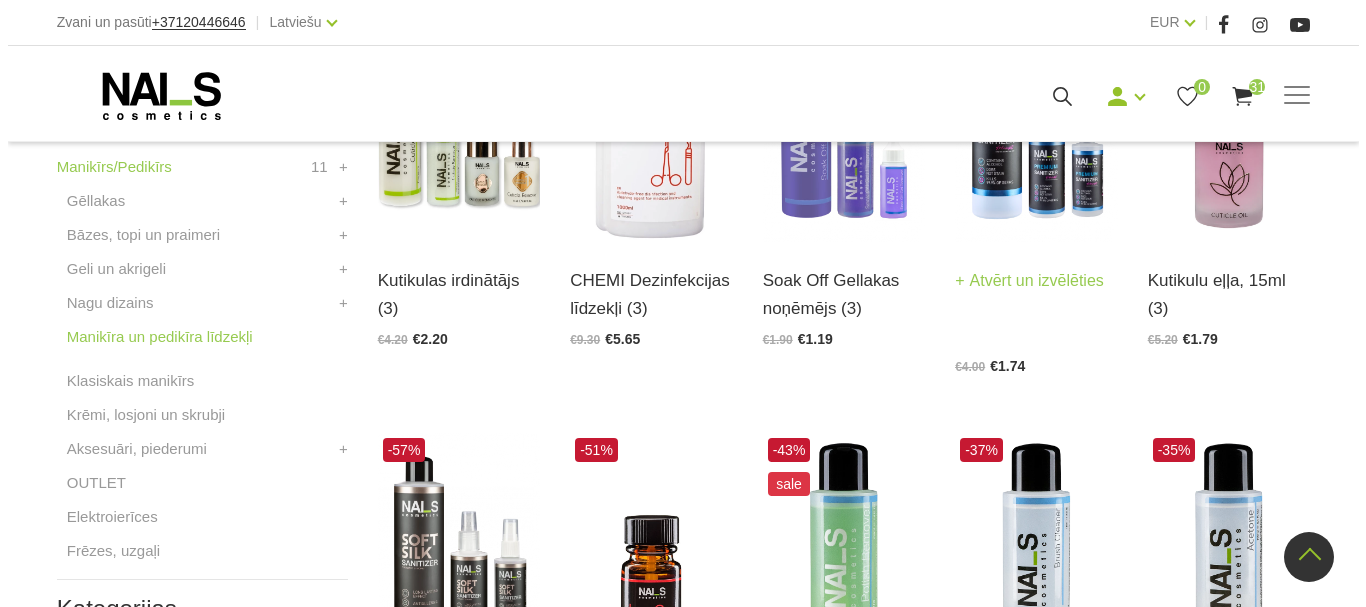 scroll, scrollTop: 400, scrollLeft: 0, axis: vertical 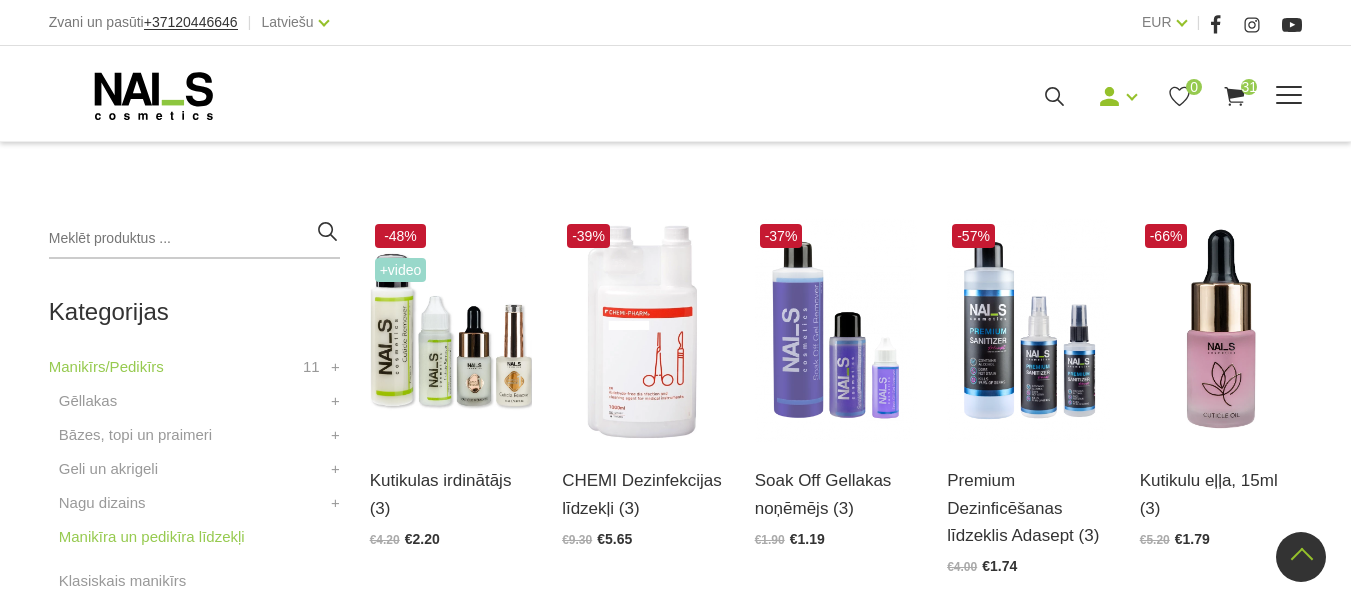 click 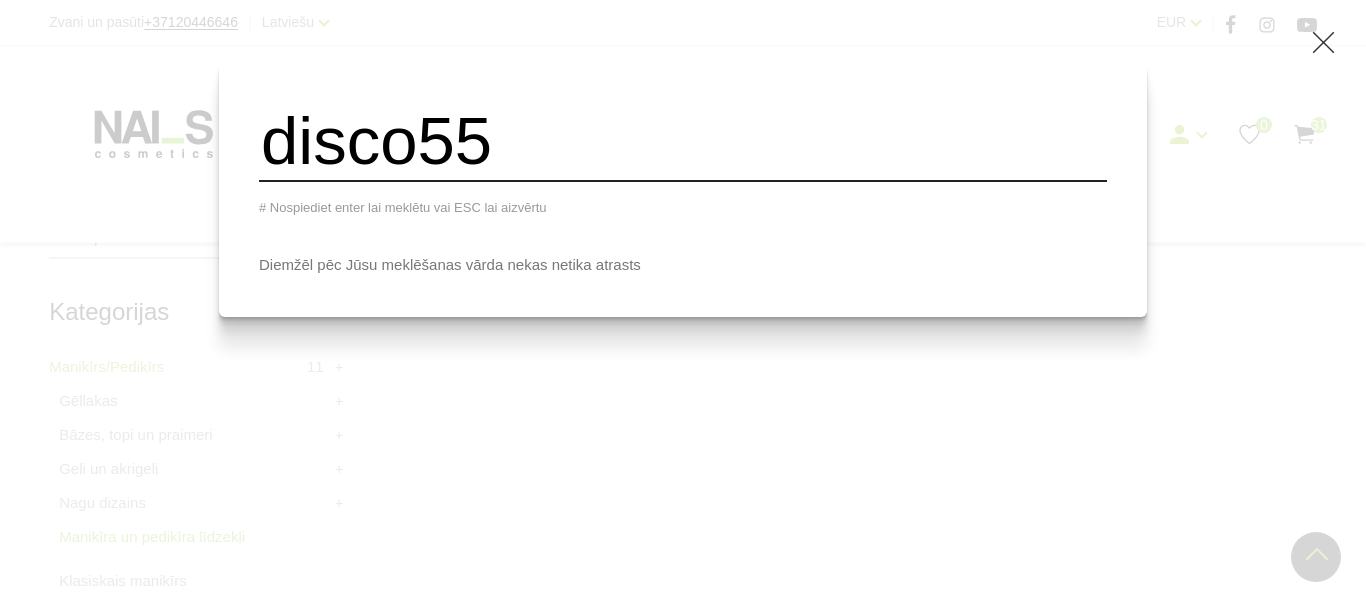 type on "disco55" 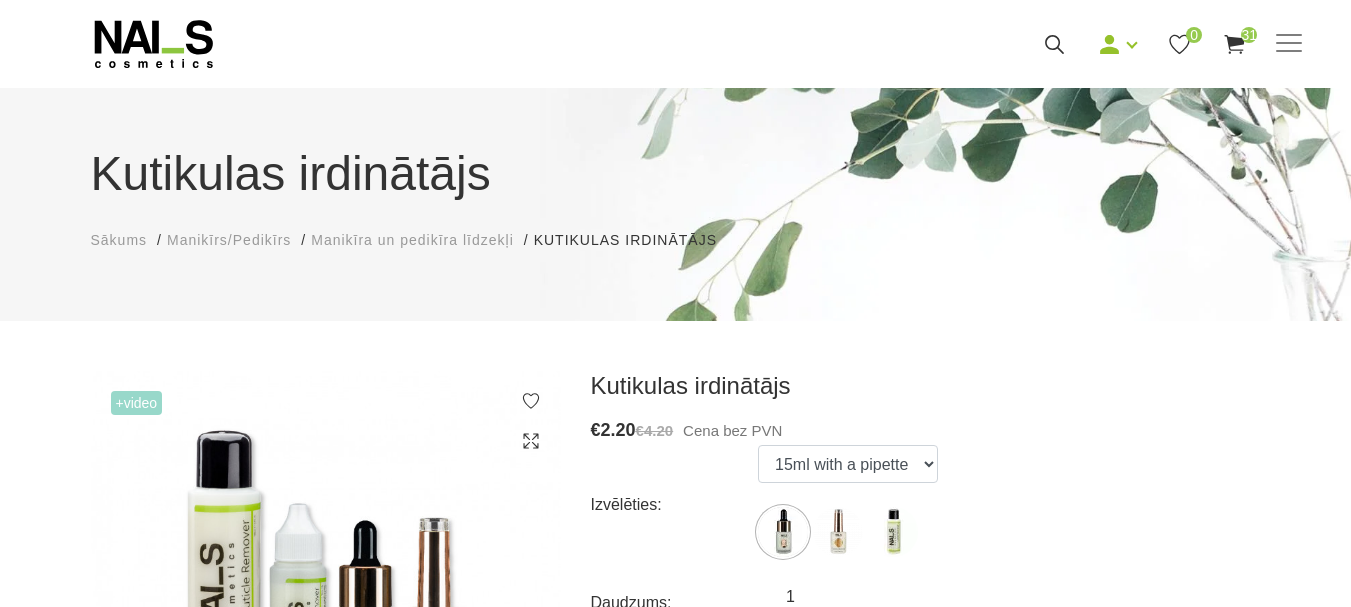 scroll, scrollTop: 200, scrollLeft: 0, axis: vertical 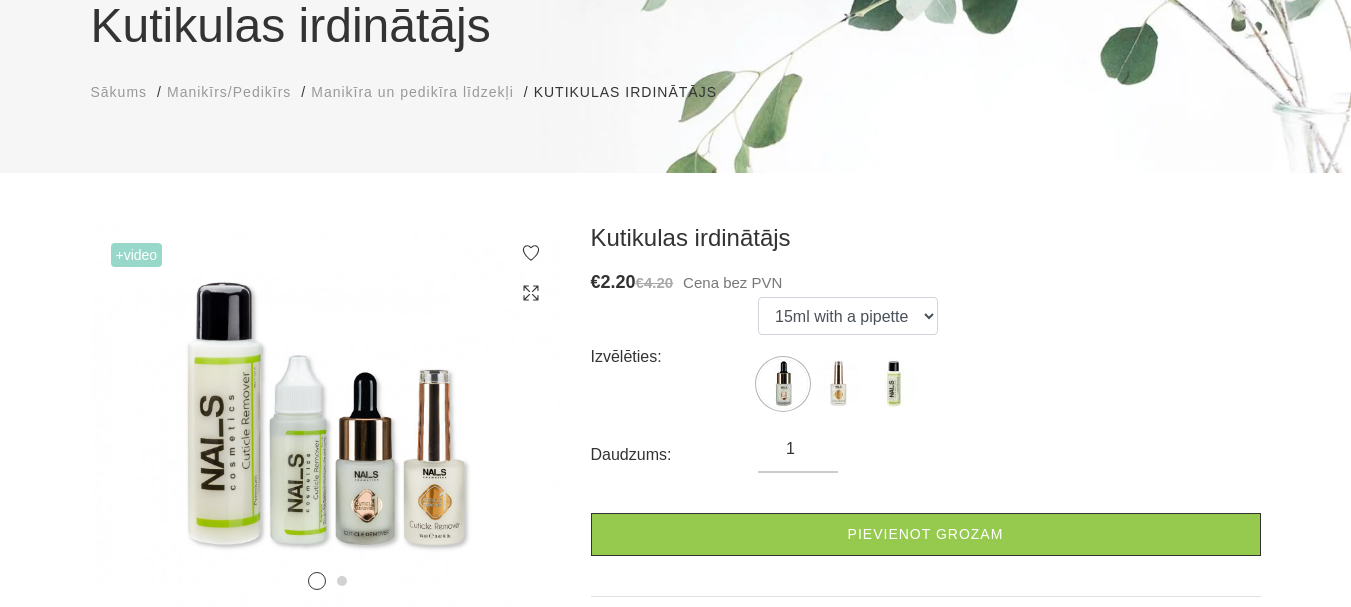 click on "1" at bounding box center (798, 449) 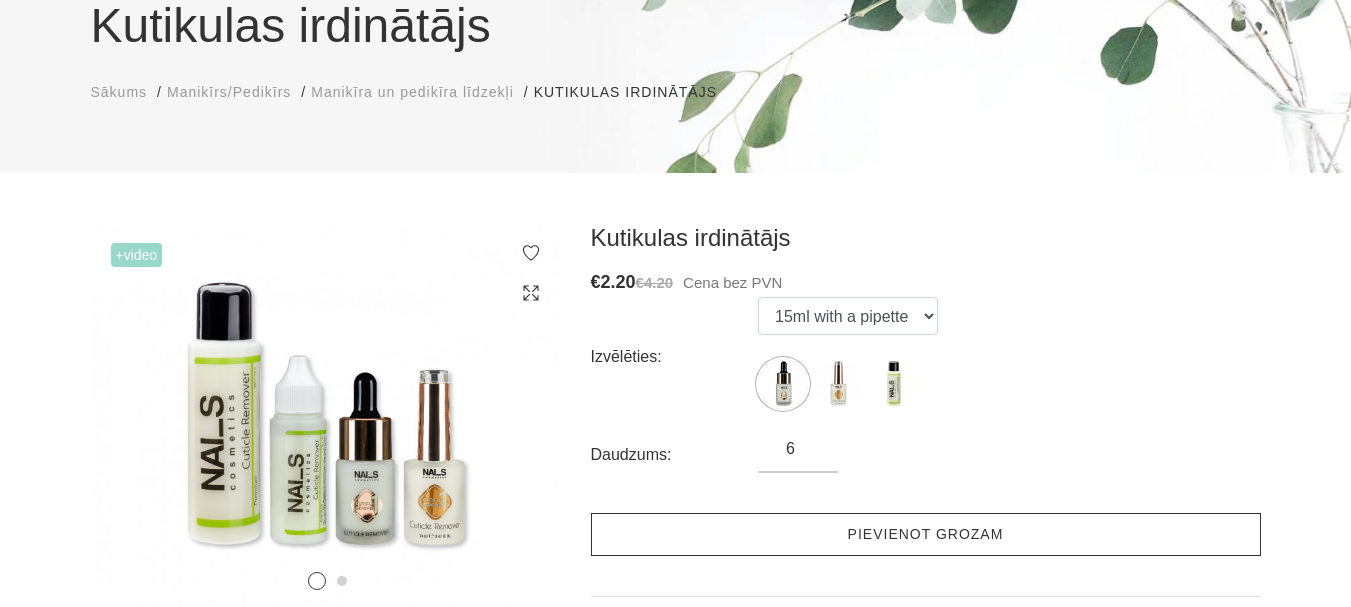 type on "6" 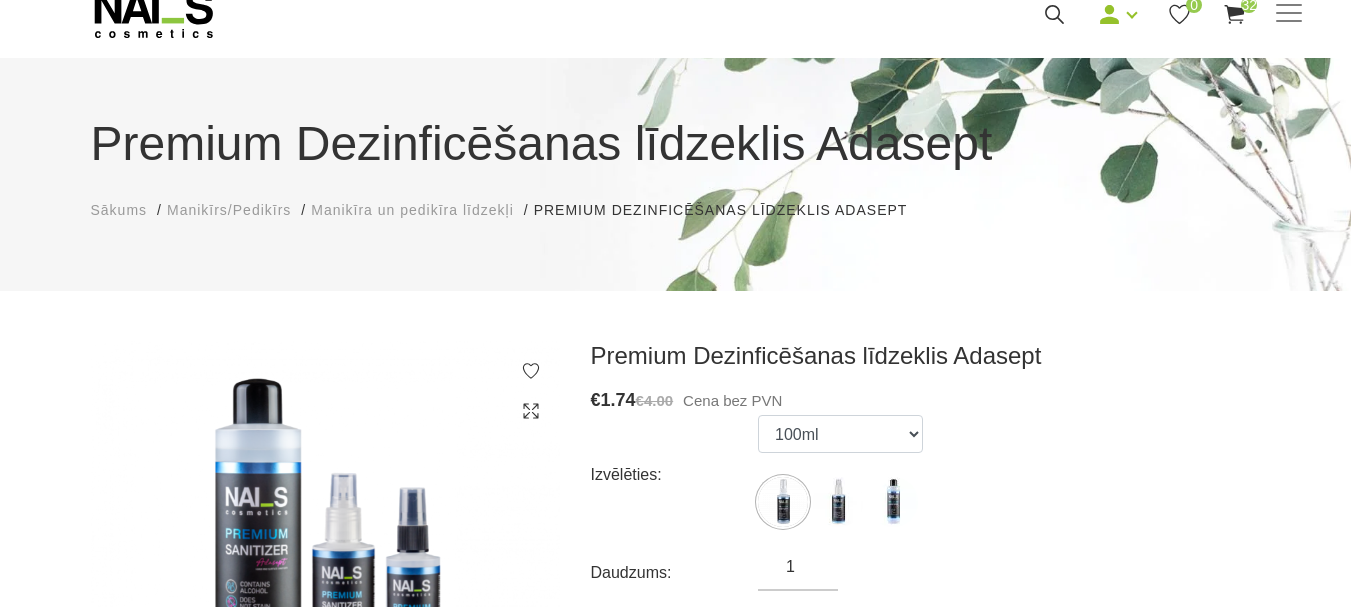 scroll, scrollTop: 100, scrollLeft: 0, axis: vertical 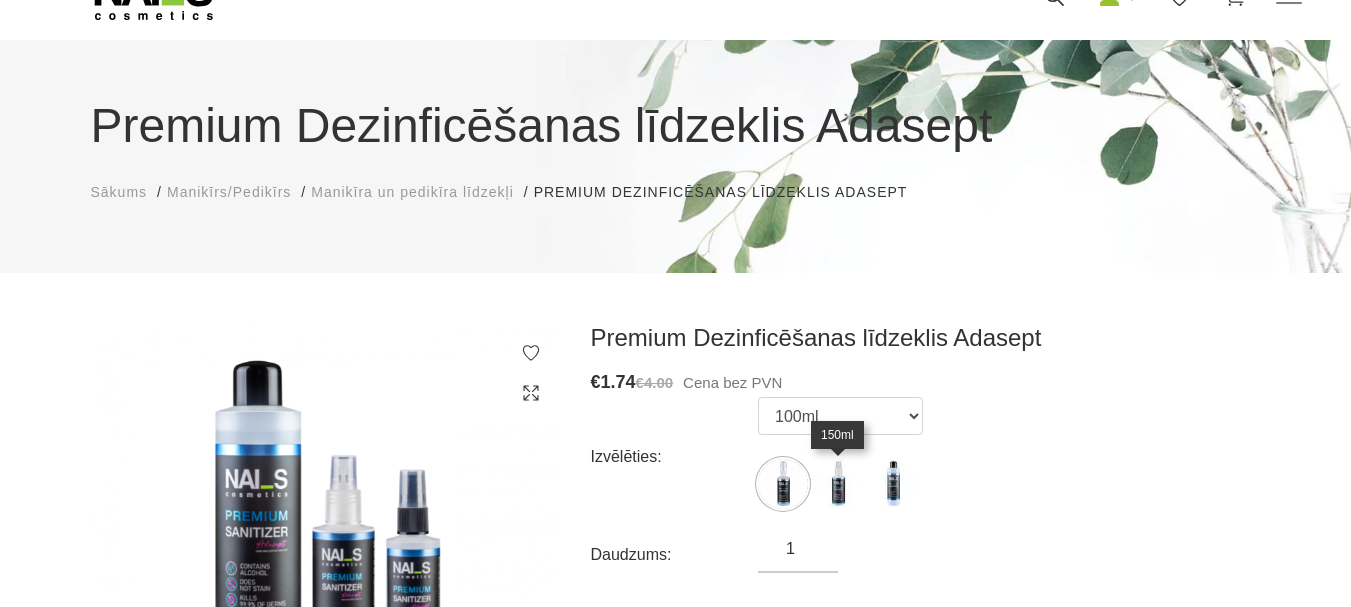 click at bounding box center [838, 484] 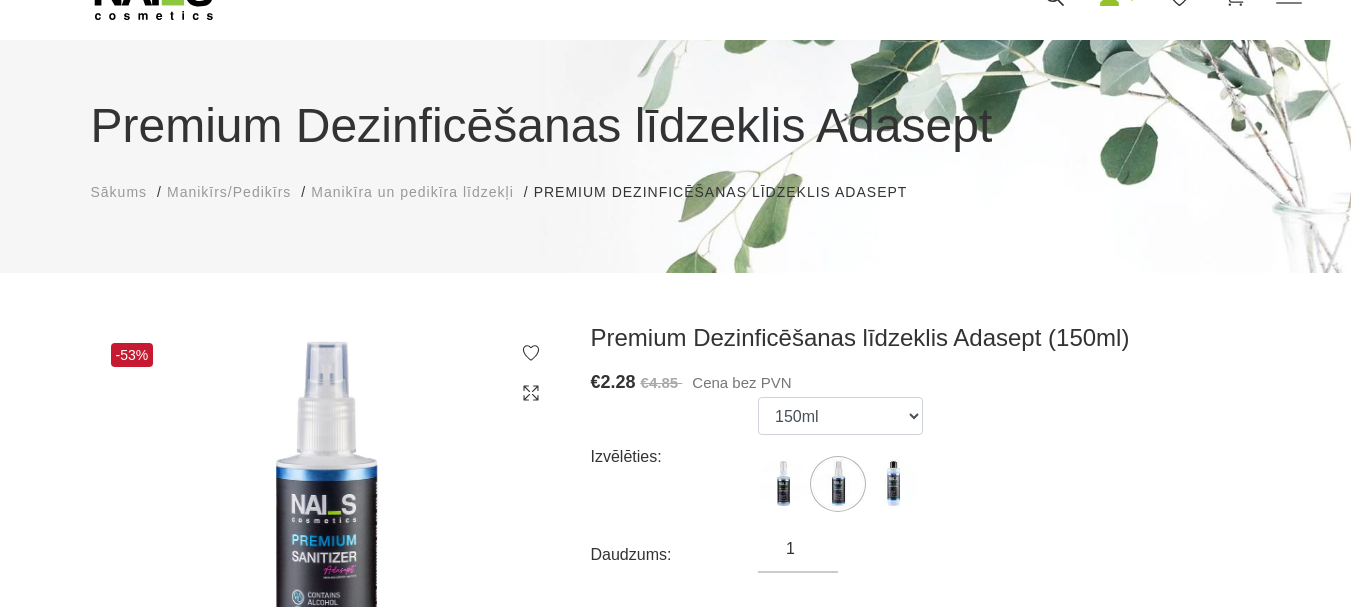 scroll, scrollTop: 300, scrollLeft: 0, axis: vertical 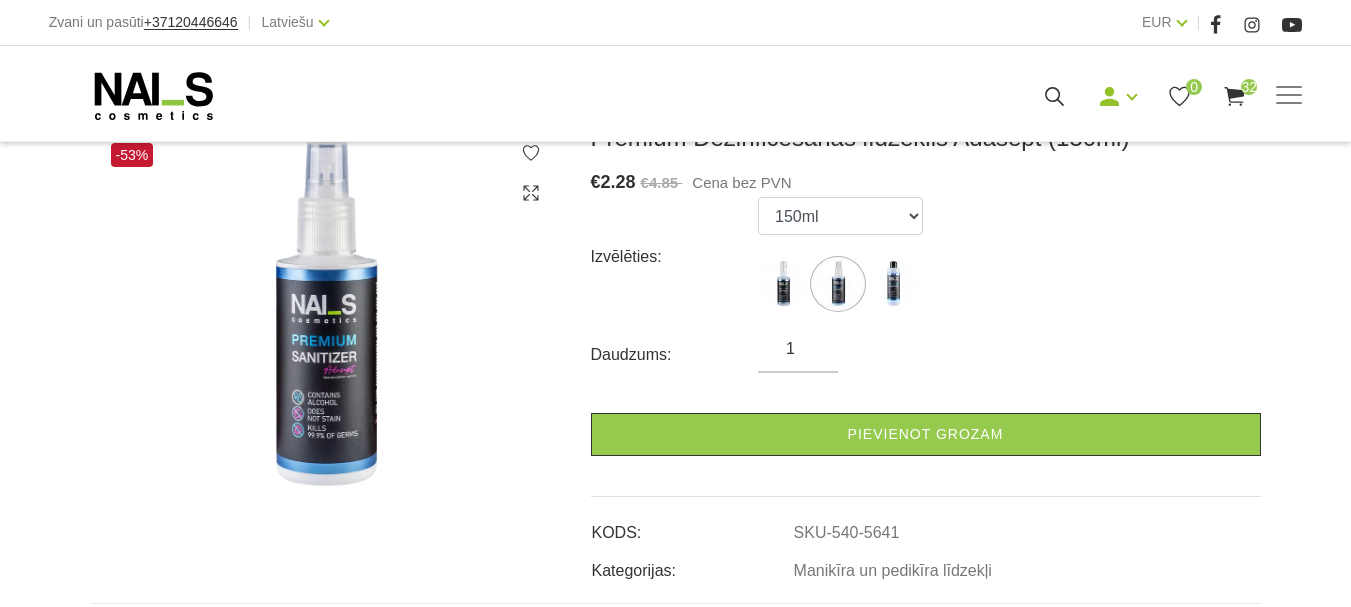 click on "1" at bounding box center (798, 349) 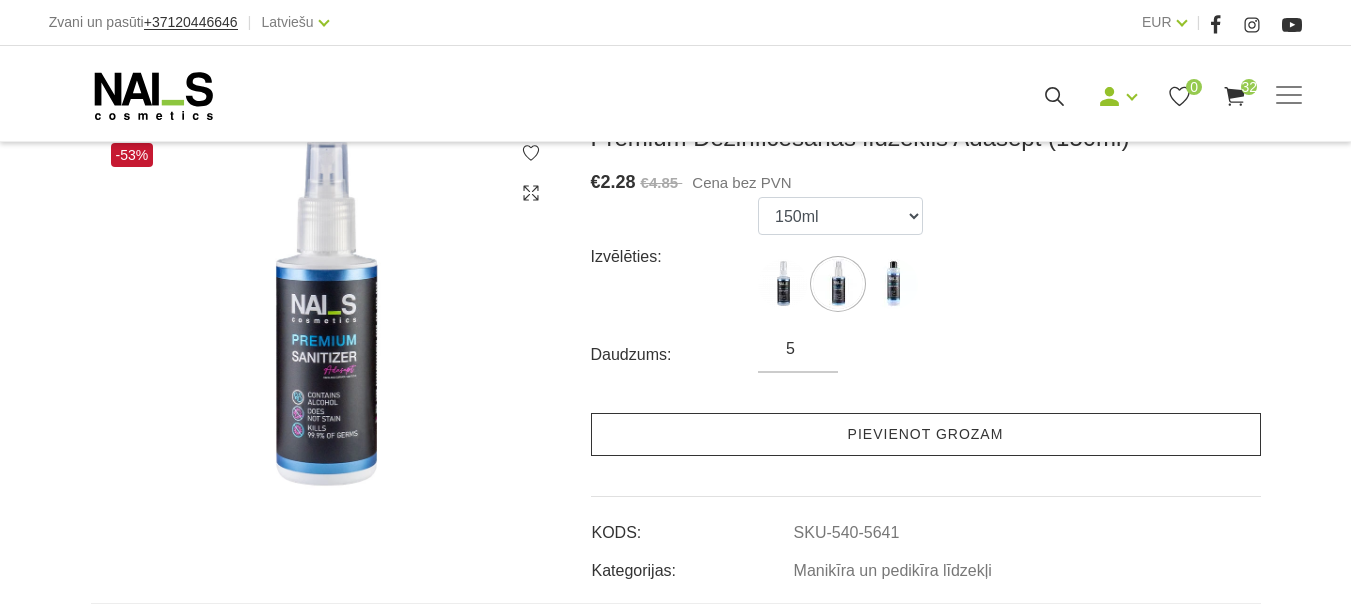 type on "5" 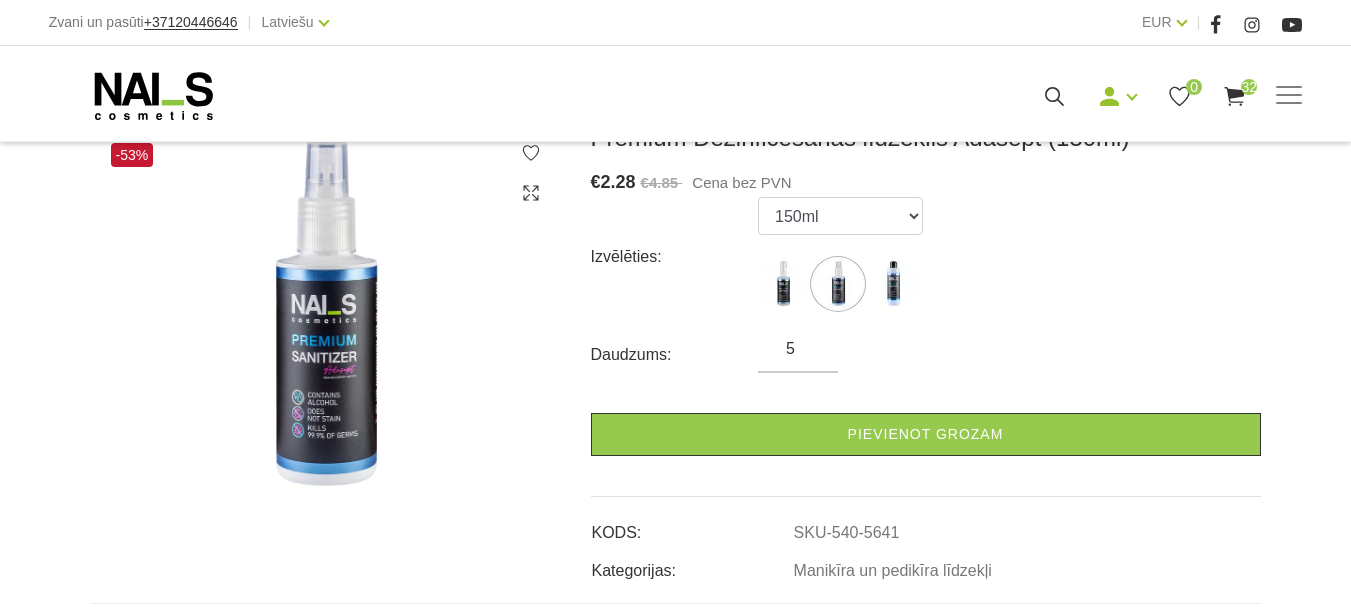 drag, startPoint x: 858, startPoint y: 424, endPoint x: 728, endPoint y: 366, distance: 142.35168 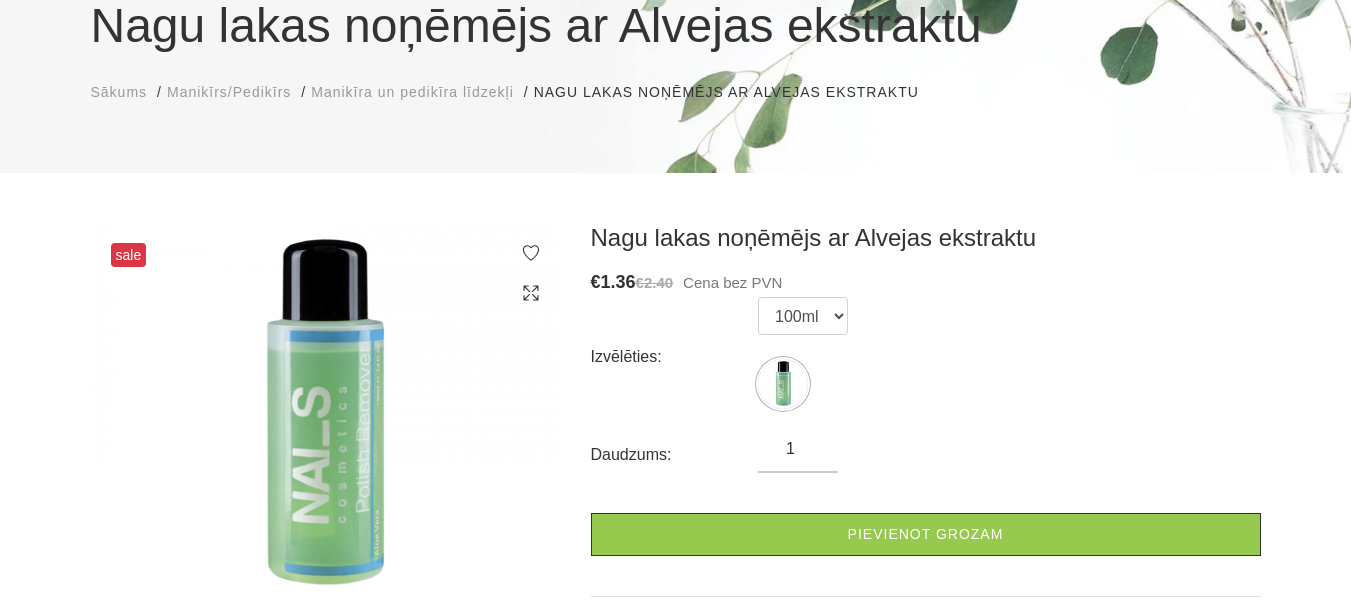 scroll, scrollTop: 200, scrollLeft: 0, axis: vertical 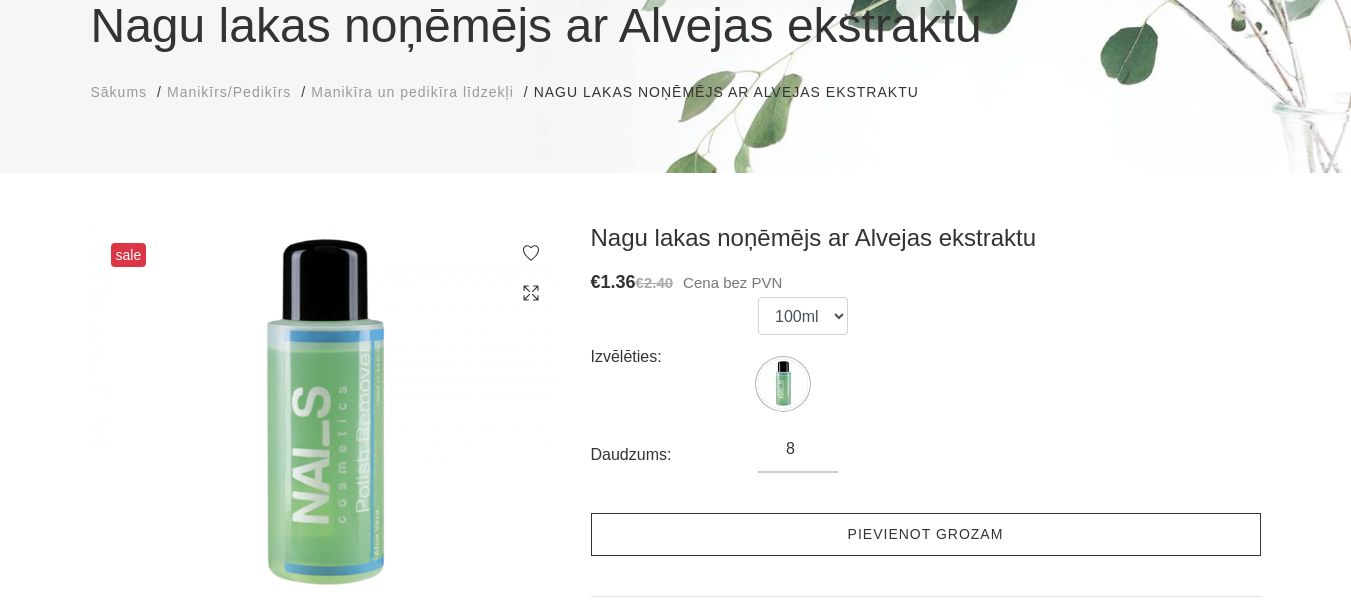 type on "8" 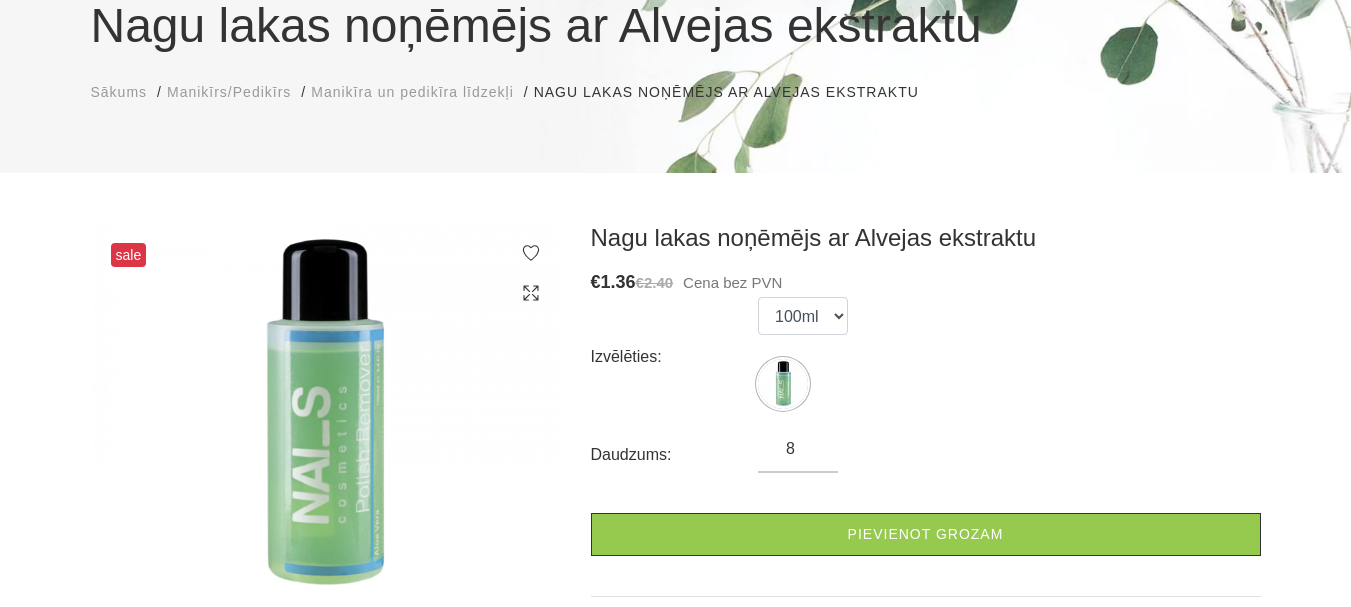 drag, startPoint x: 842, startPoint y: 522, endPoint x: 803, endPoint y: 483, distance: 55.154327 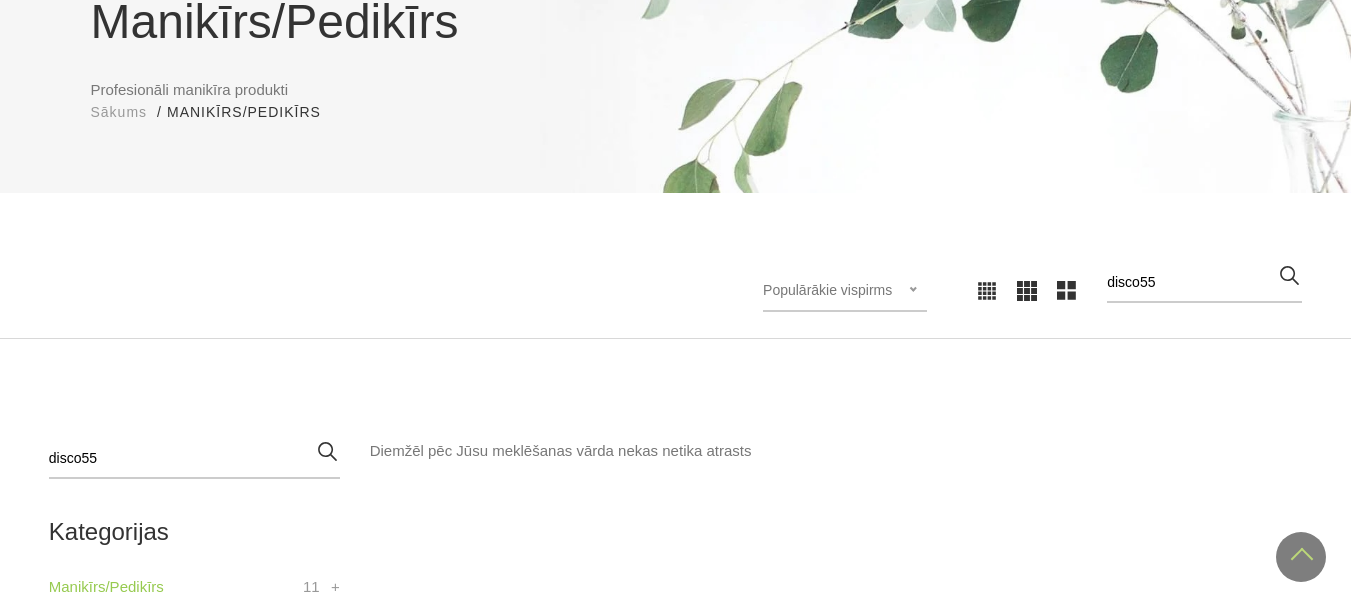 scroll, scrollTop: 200, scrollLeft: 0, axis: vertical 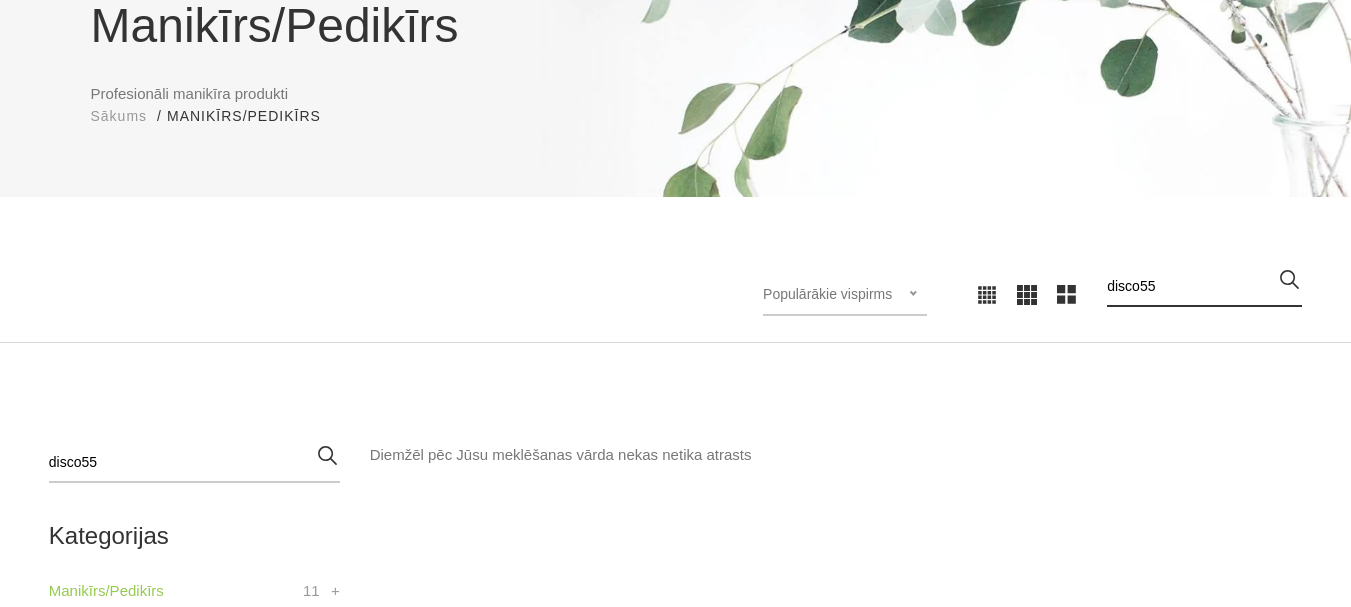 click on "disco55" at bounding box center [1204, 287] 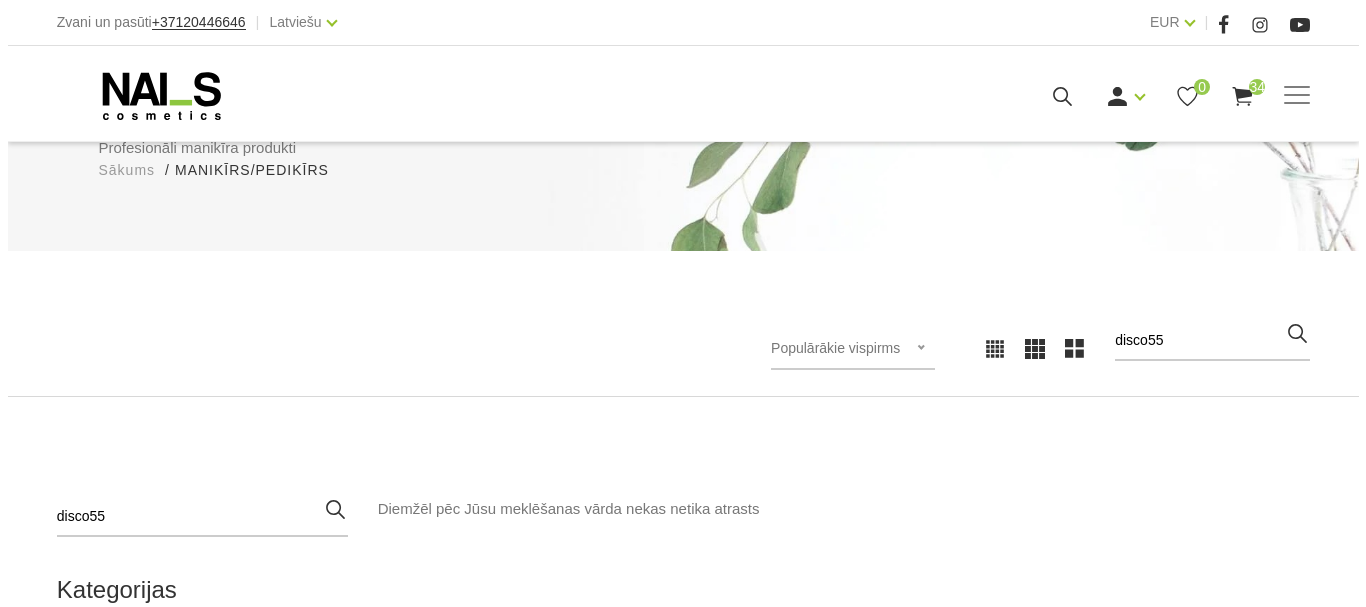 scroll, scrollTop: 0, scrollLeft: 0, axis: both 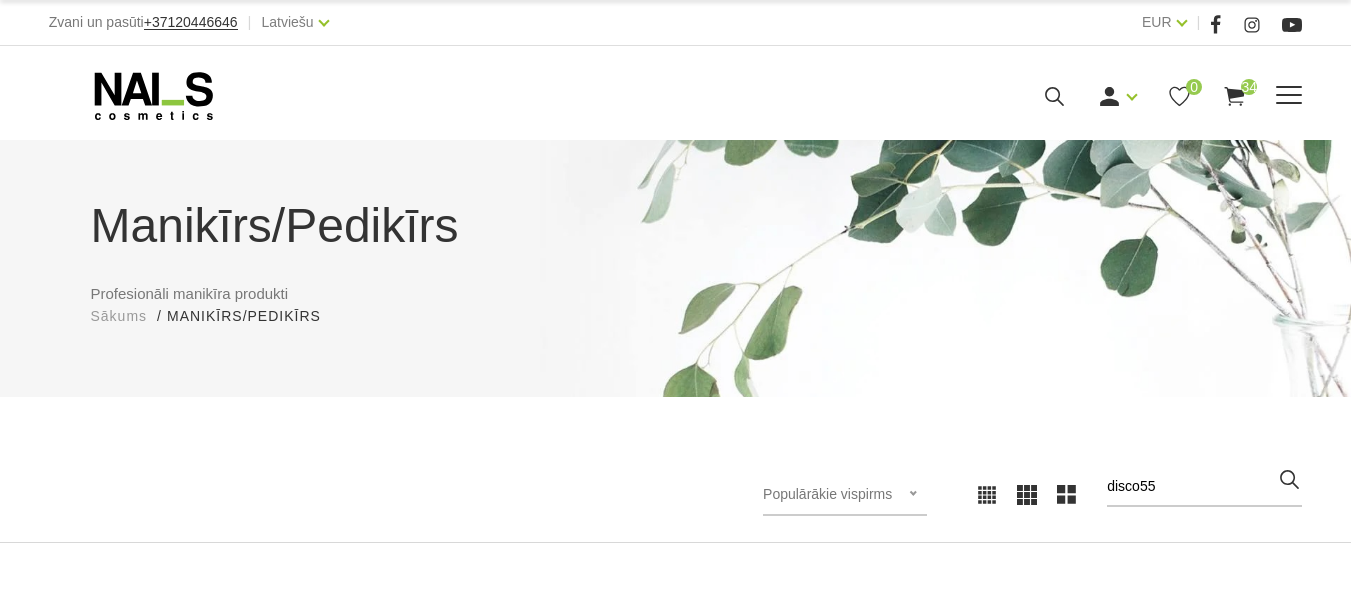click 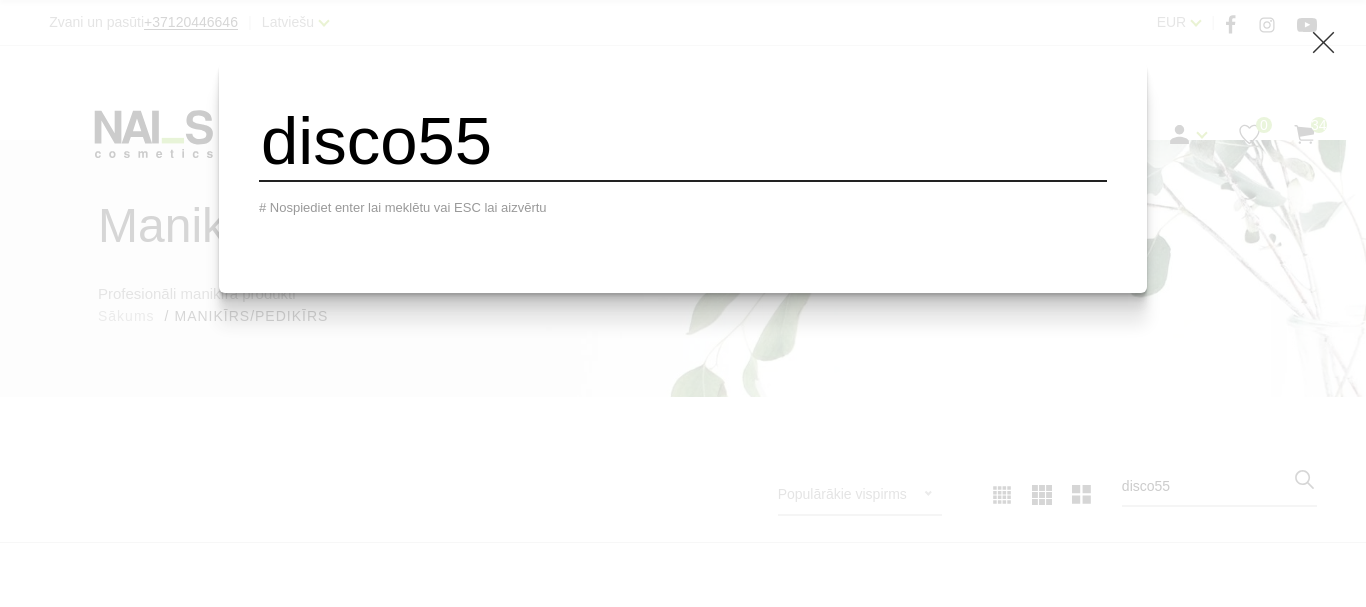 click on "disco55" at bounding box center [683, 141] 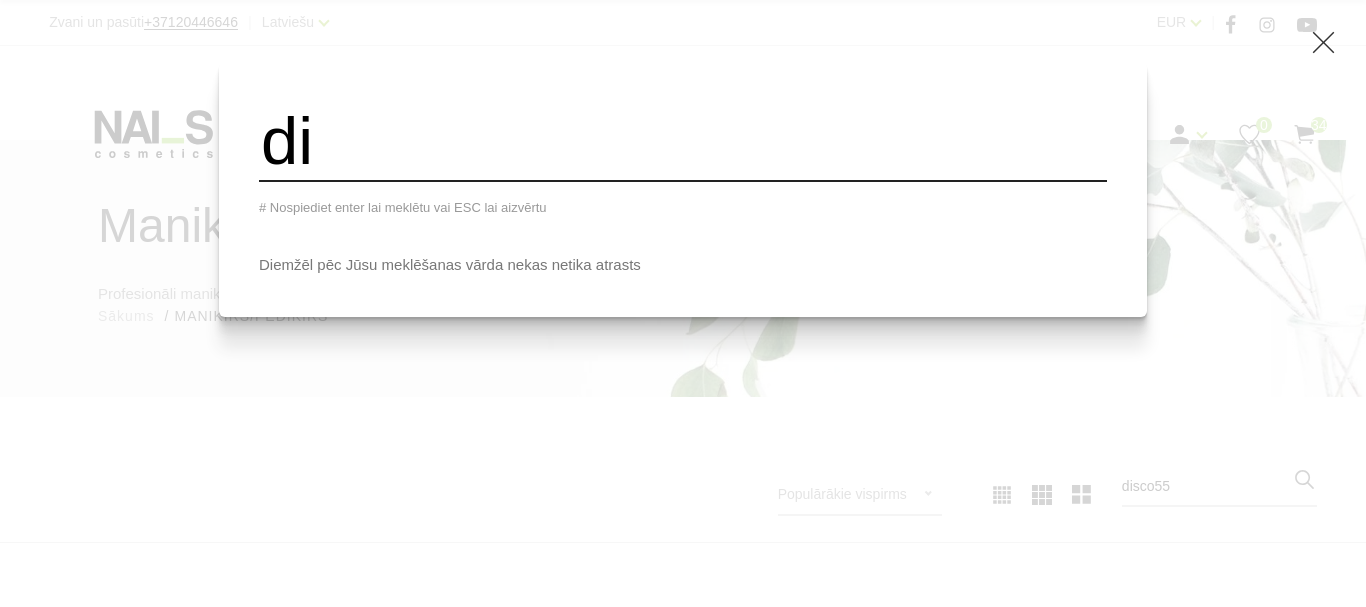 type on "d" 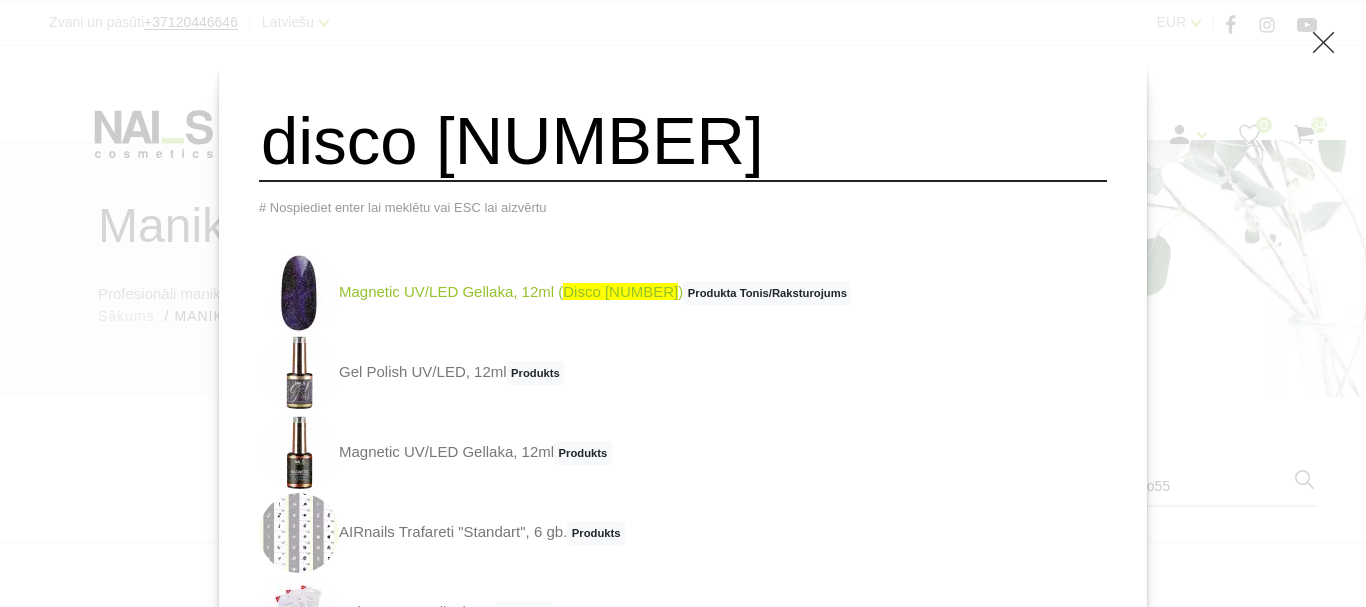 type on "disco 55" 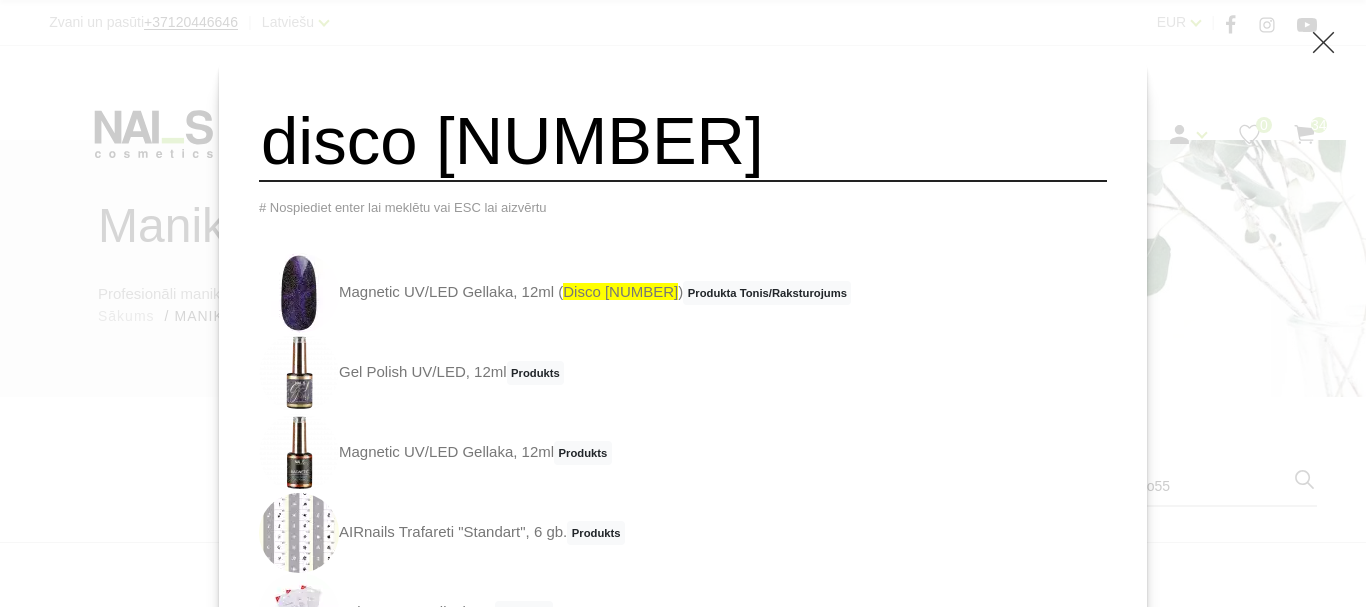 click on "Magnetic UV/LED Gellaka, 12ml ( disco 55 )  Produkta Tonis/Raksturojums" at bounding box center [555, 293] 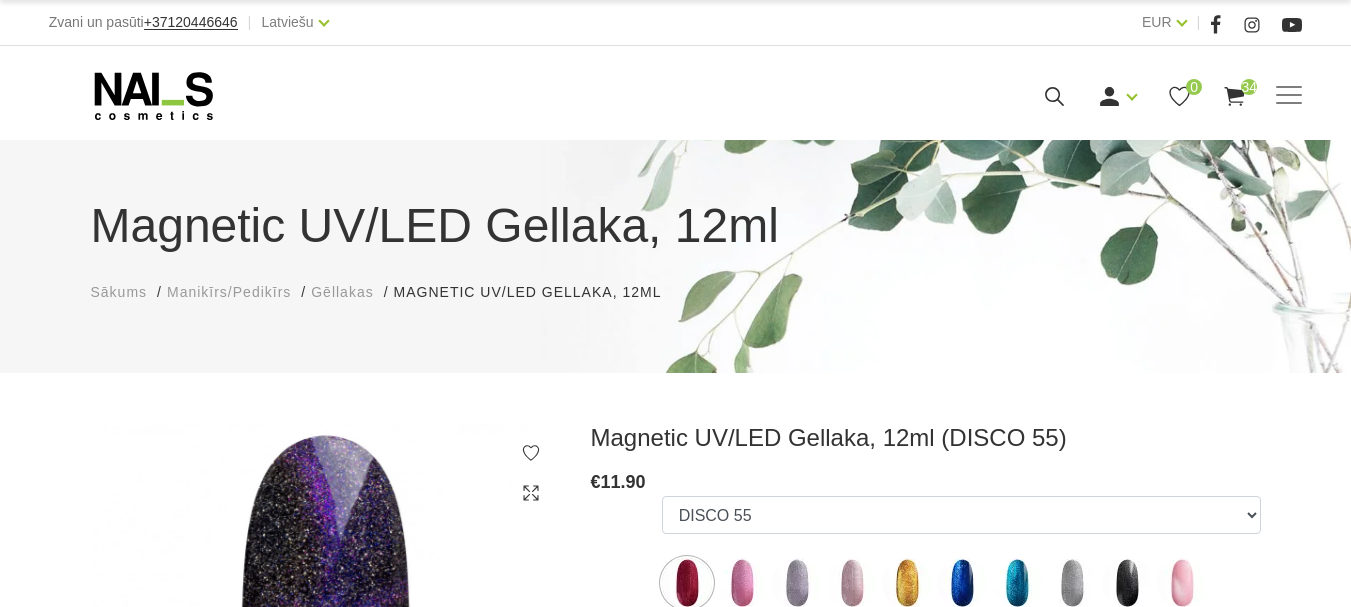 select on "5593" 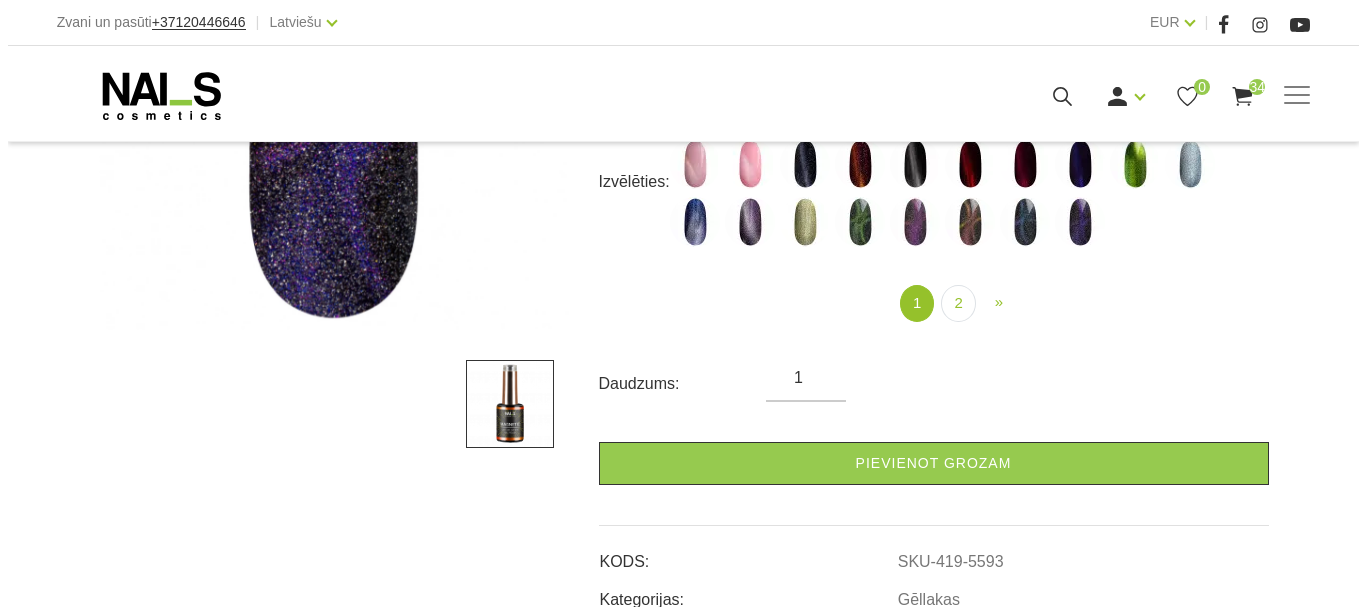 scroll, scrollTop: 500, scrollLeft: 0, axis: vertical 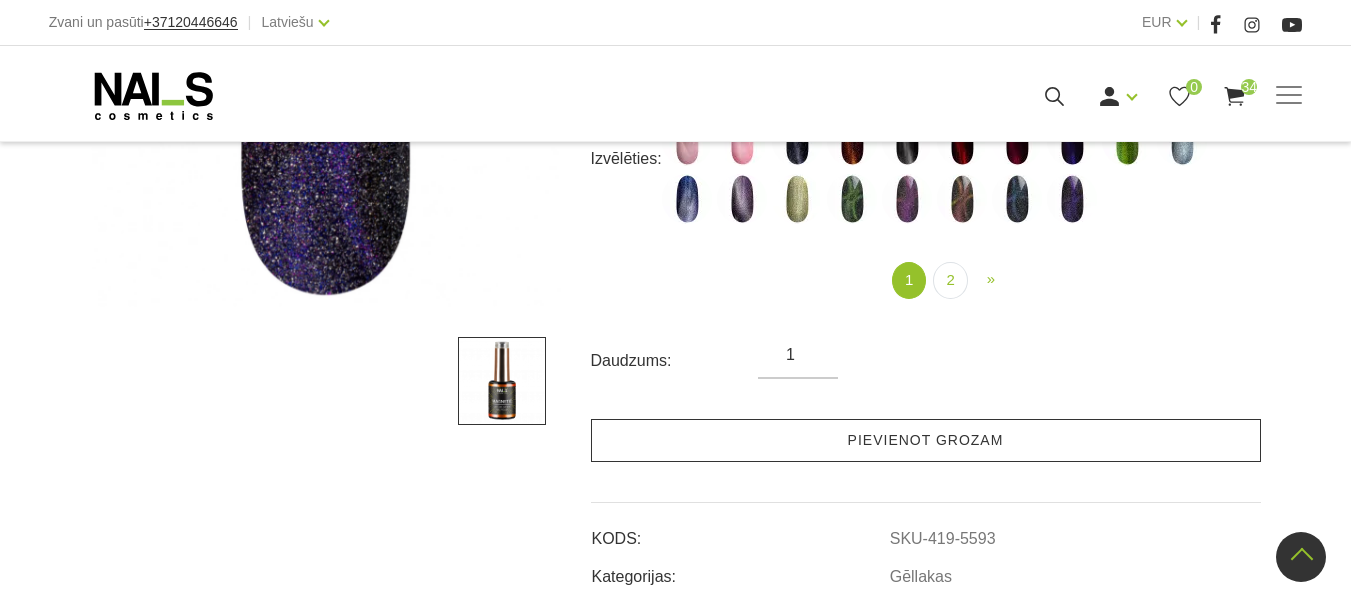 click on "Pievienot grozam" at bounding box center [926, 440] 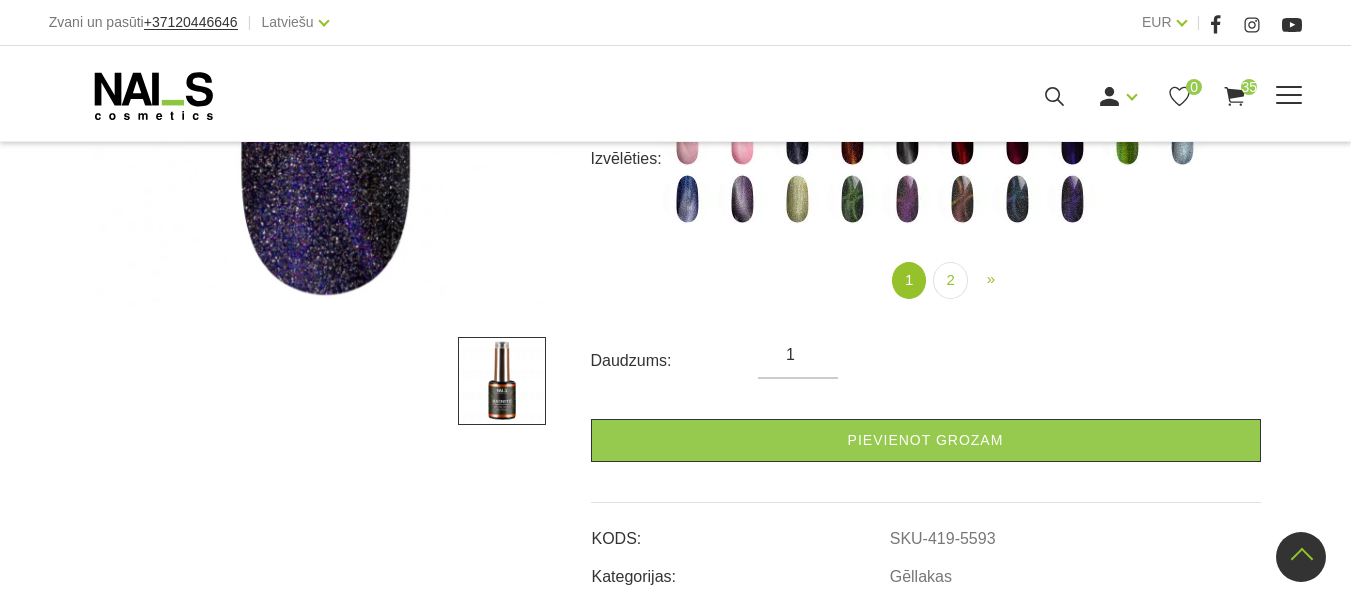 click 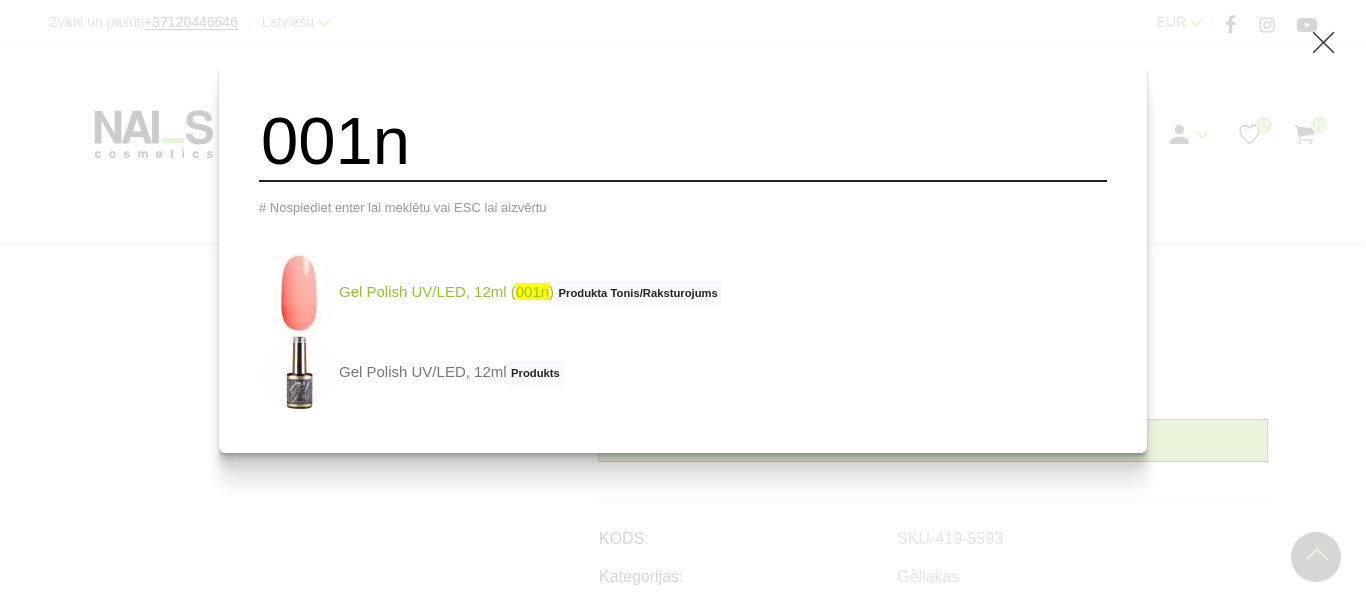 type on "001n" 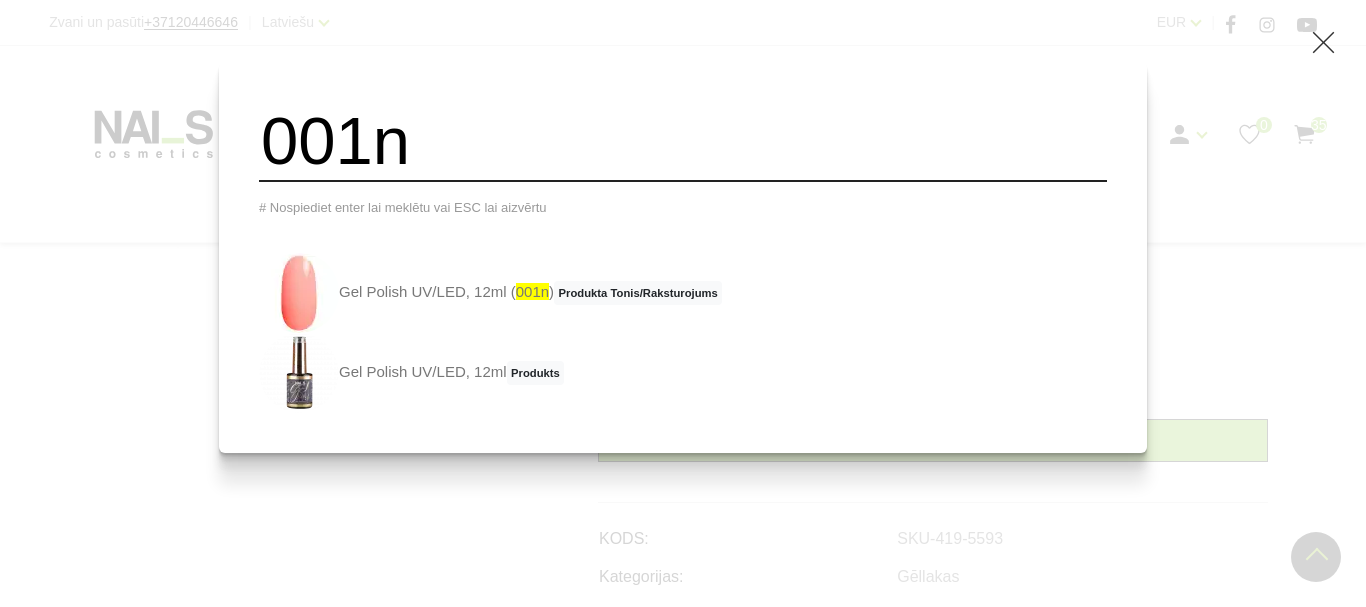 click on "Gel Polish UV/LED, 12ml ( 001n )  Produkta Tonis/Raksturojums" at bounding box center [490, 293] 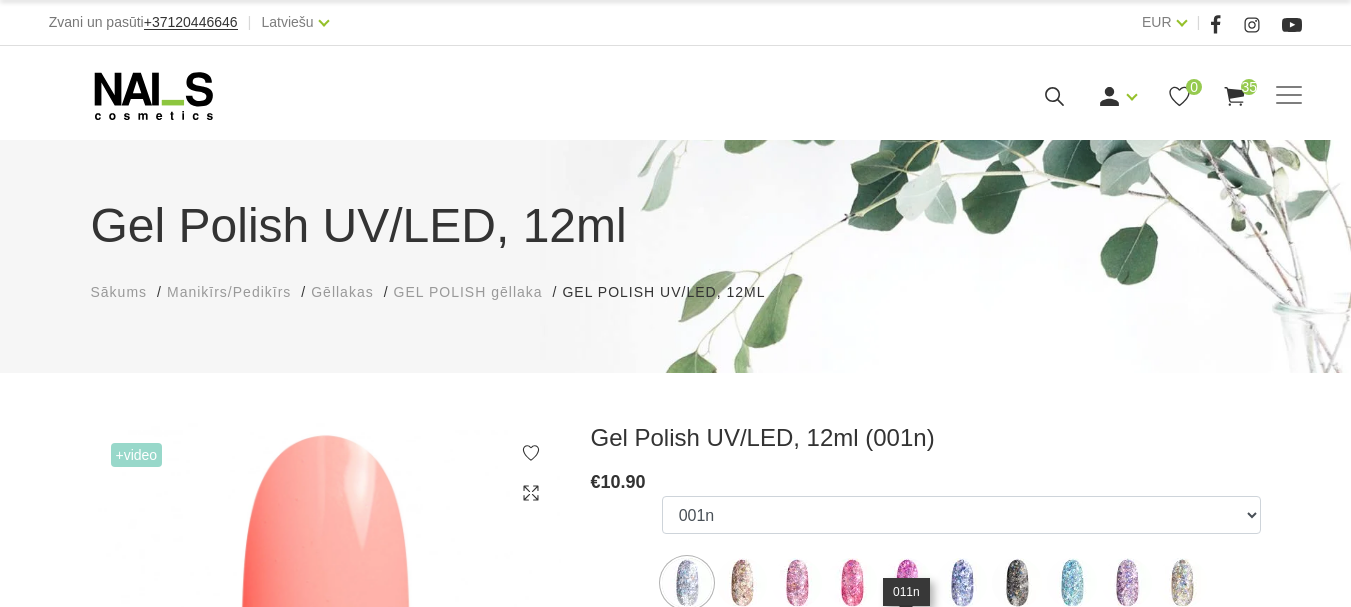 select on "3946" 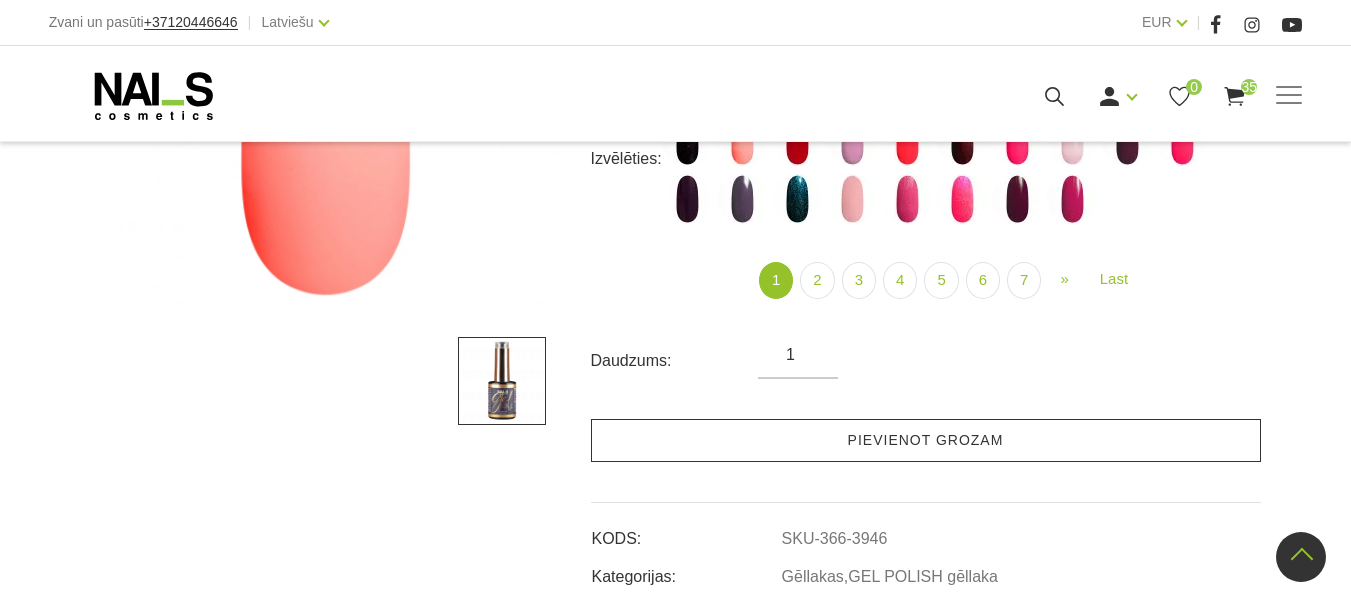 click on "Pievienot grozam" at bounding box center (926, 440) 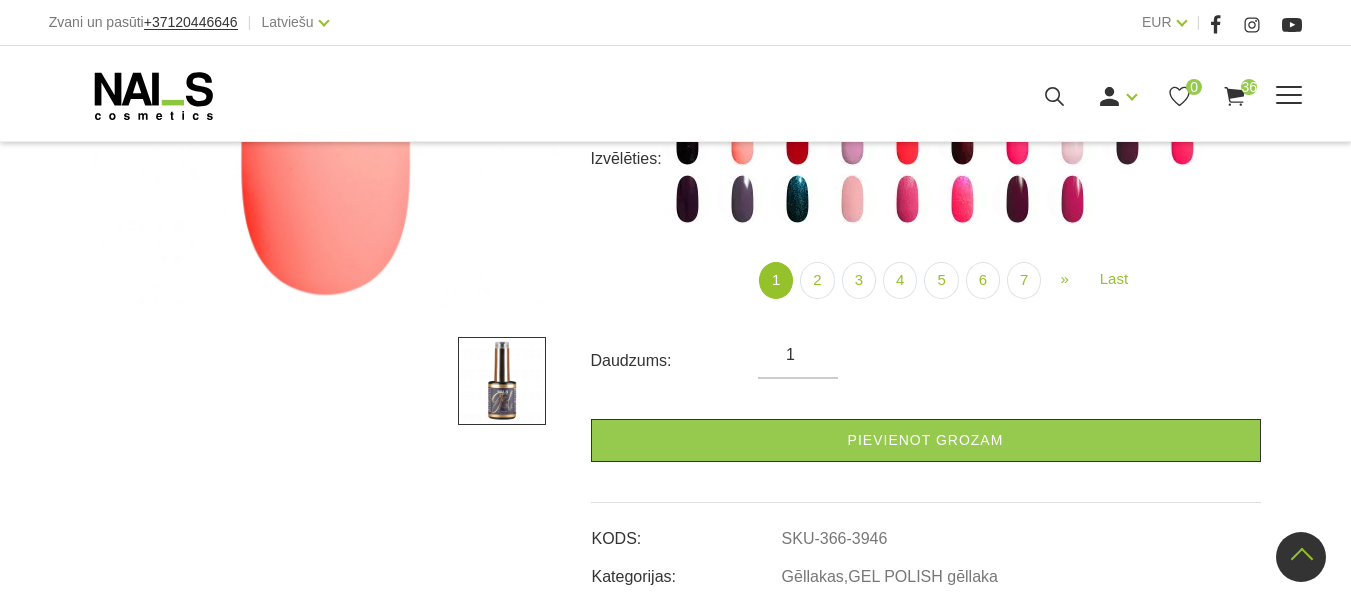 click 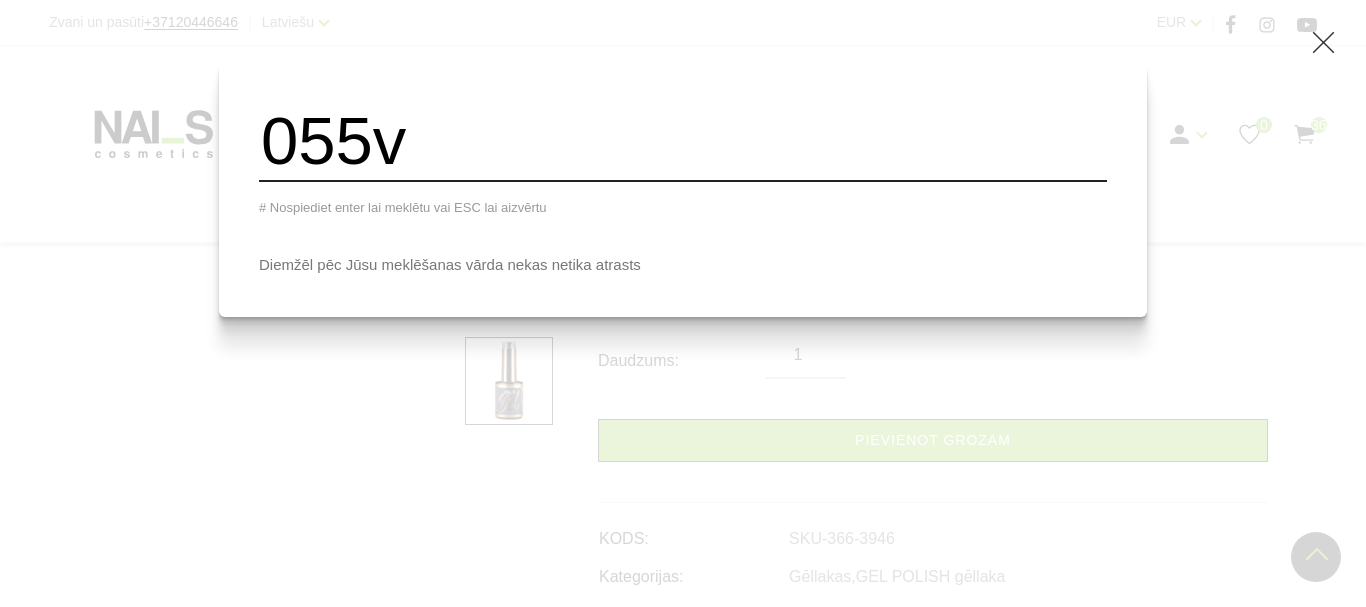 click on "055v" at bounding box center [683, 141] 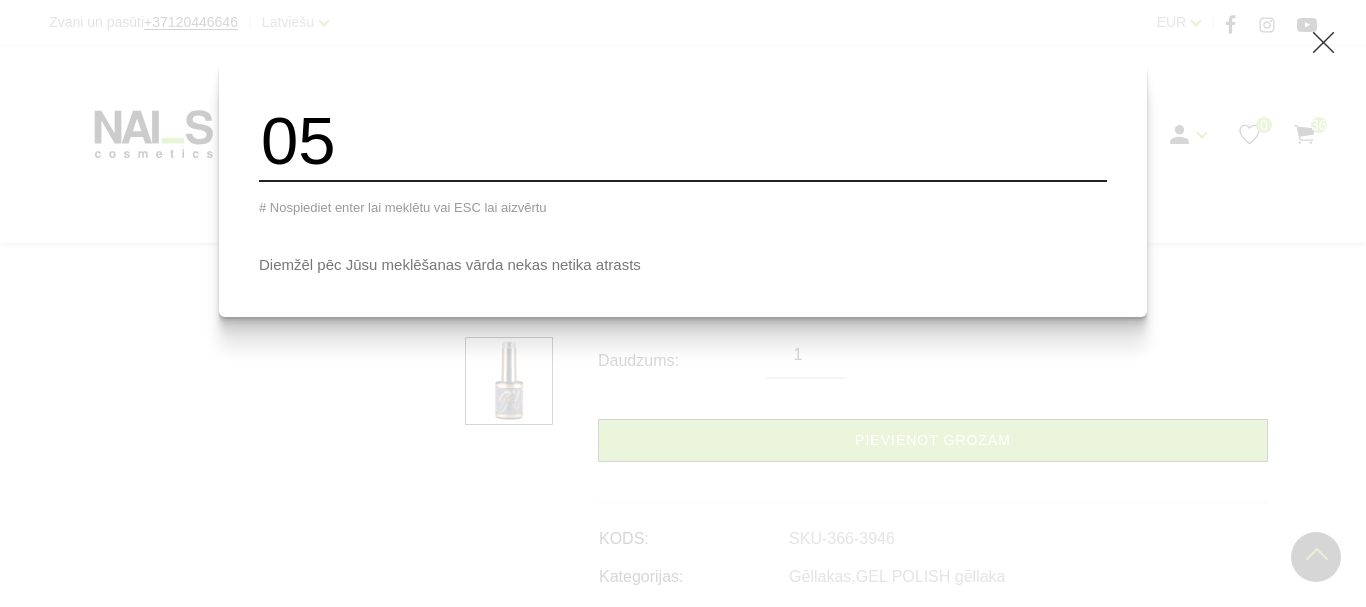 type on "0" 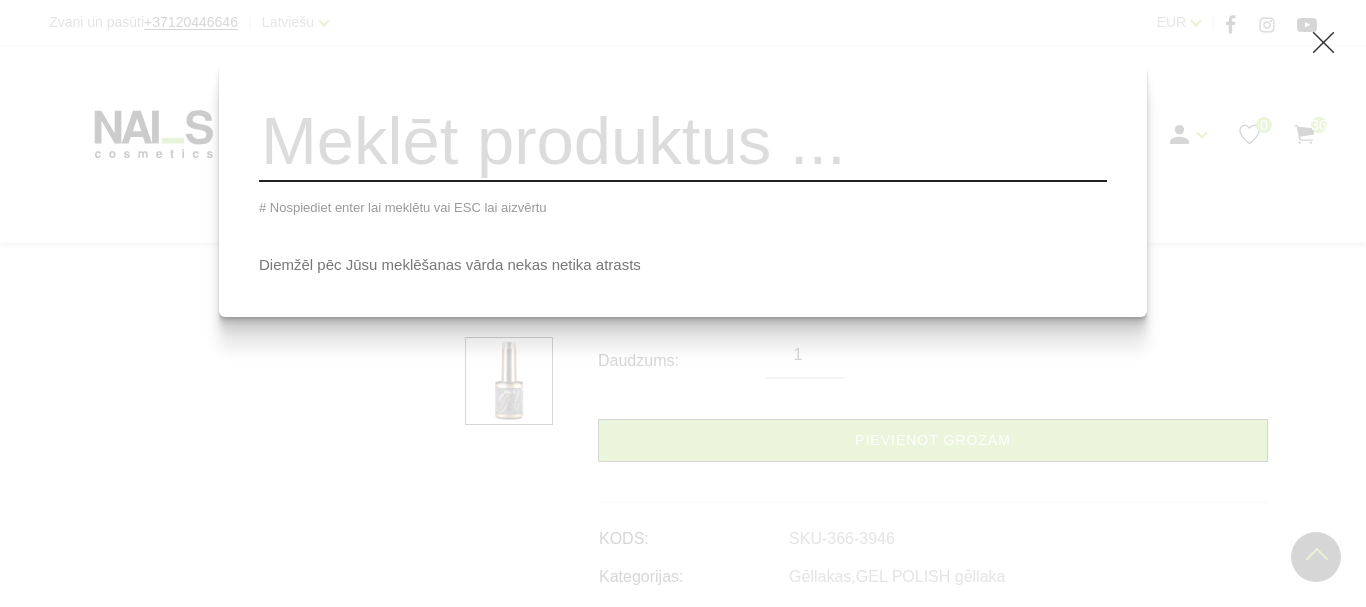type 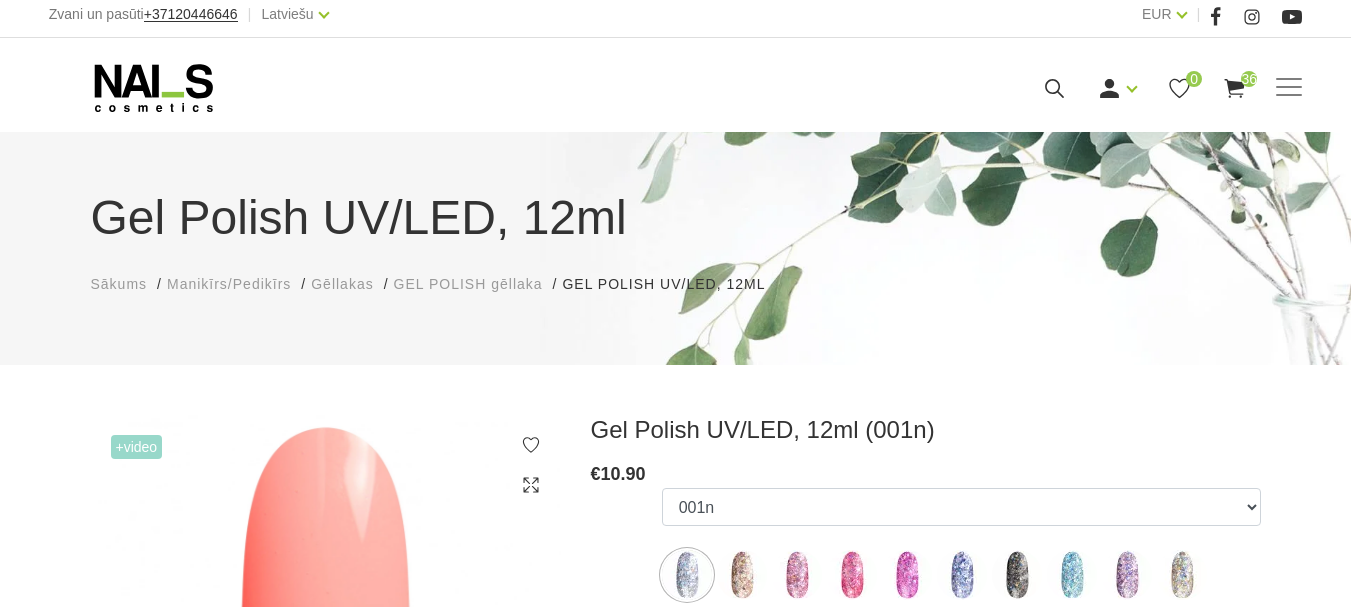 scroll, scrollTop: 0, scrollLeft: 0, axis: both 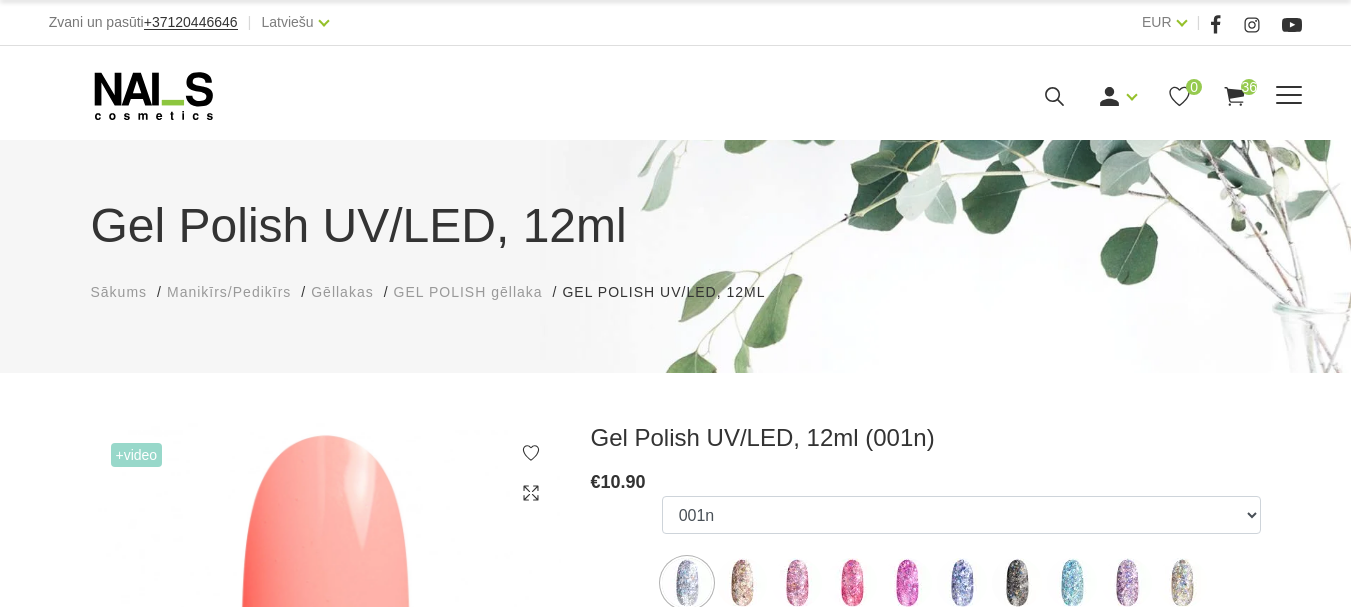 click on "Gēllakas" at bounding box center [0, 0] 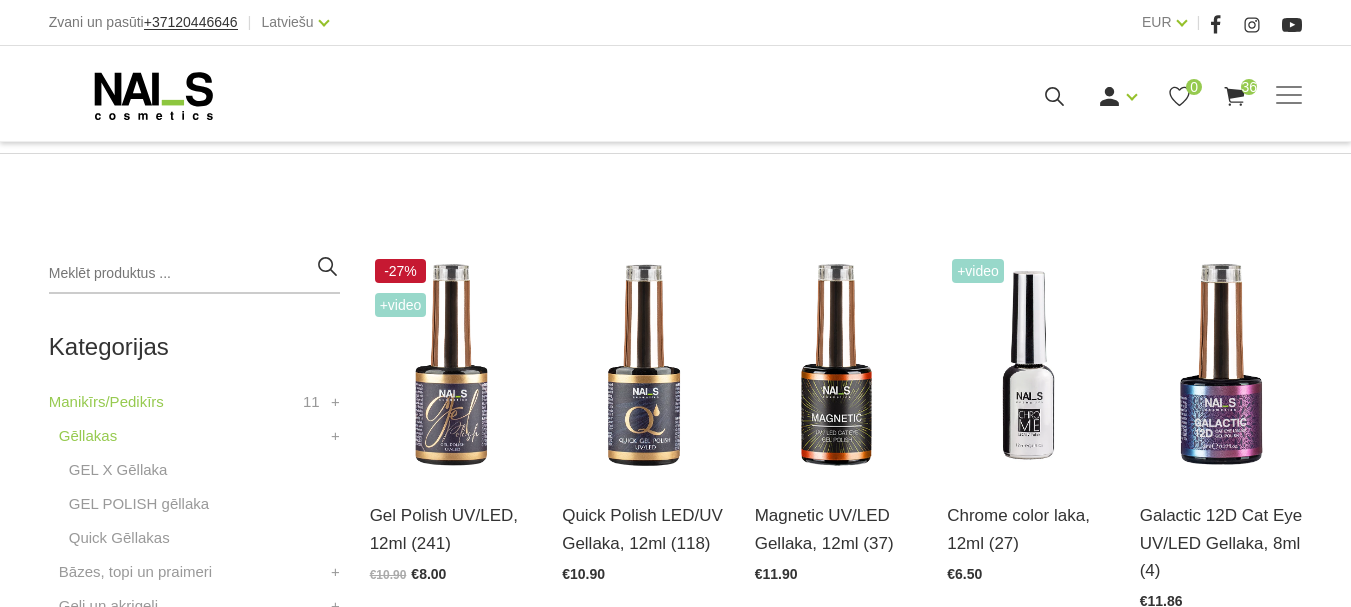 scroll, scrollTop: 400, scrollLeft: 0, axis: vertical 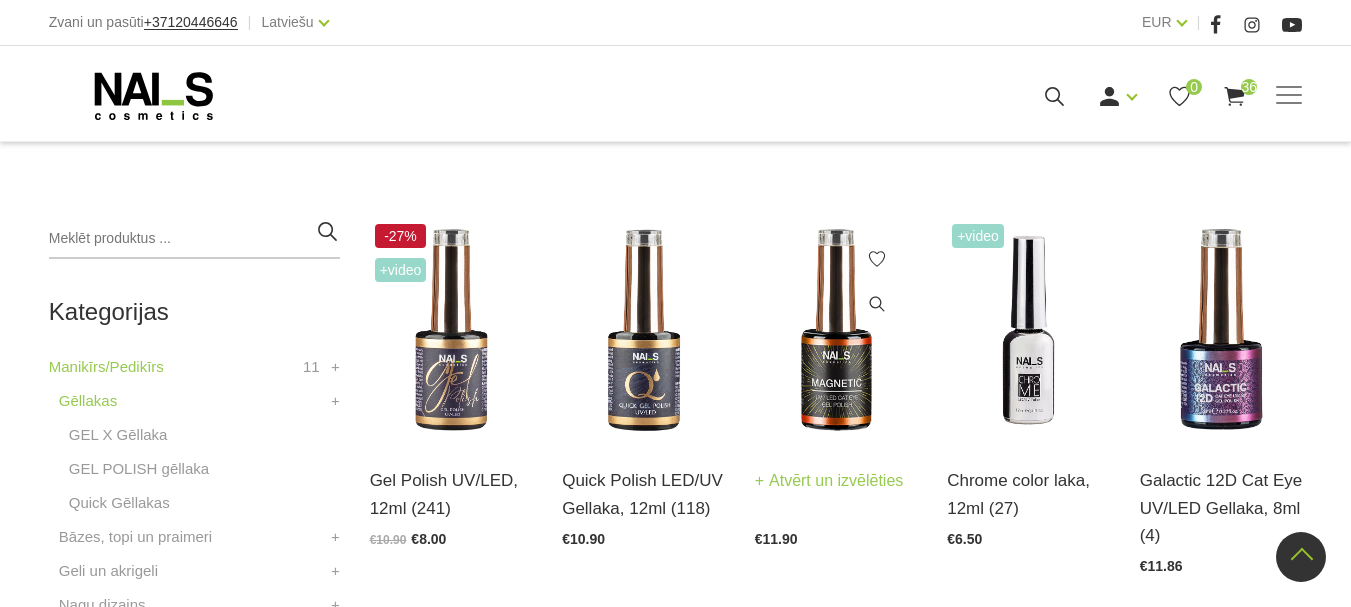 click on "Atvērt un izvēlēties" at bounding box center [829, 481] 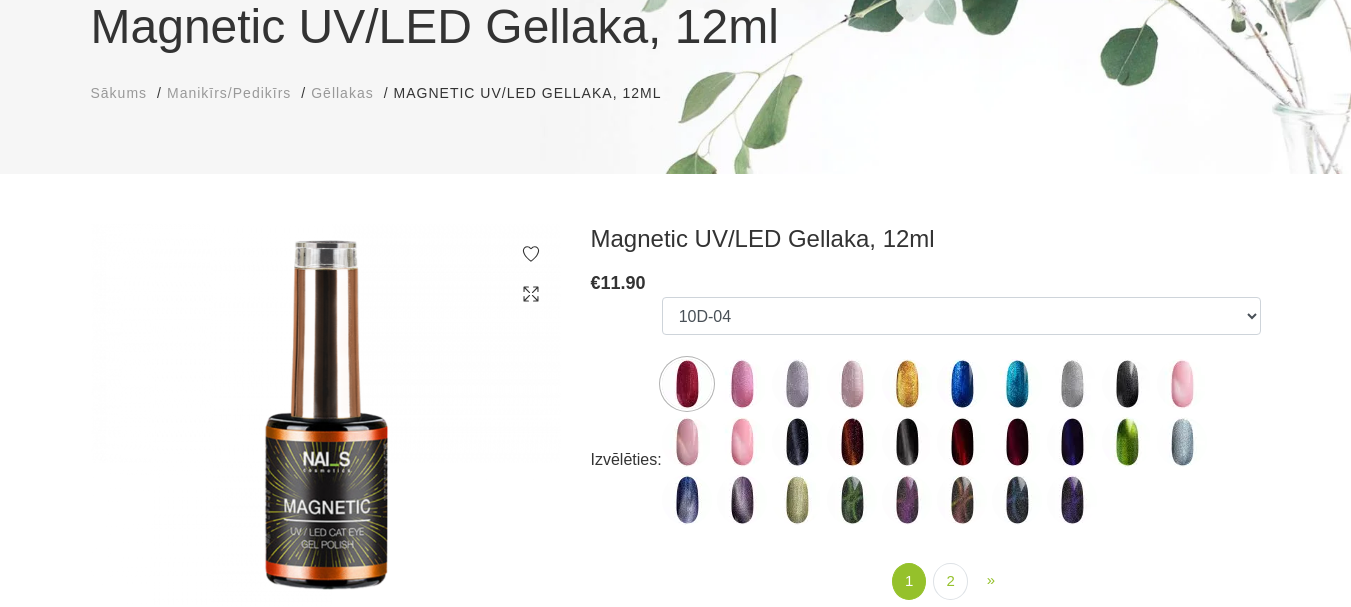 scroll, scrollTop: 200, scrollLeft: 0, axis: vertical 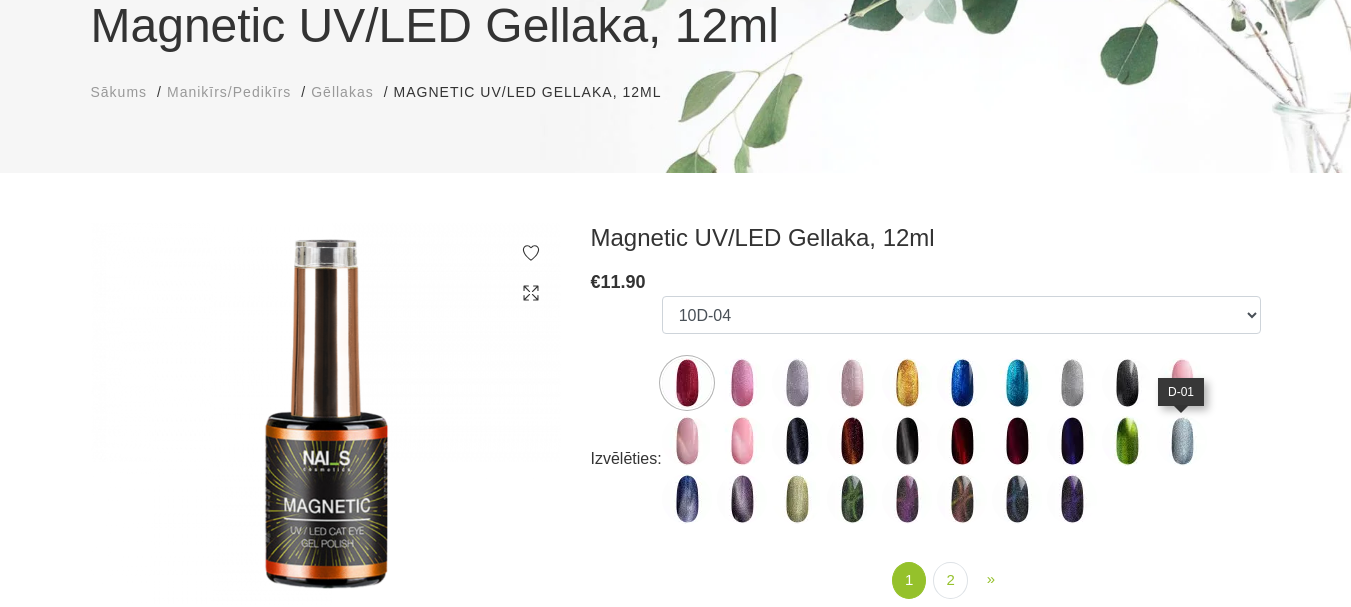click at bounding box center (1182, 441) 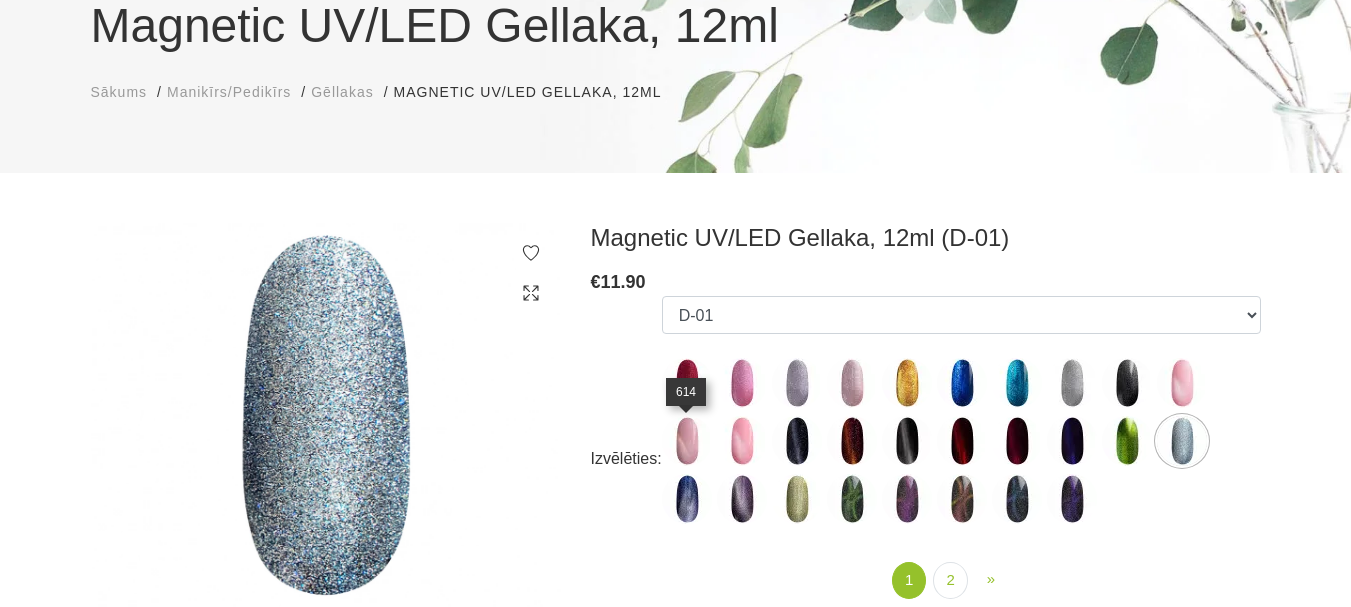 click at bounding box center (687, 441) 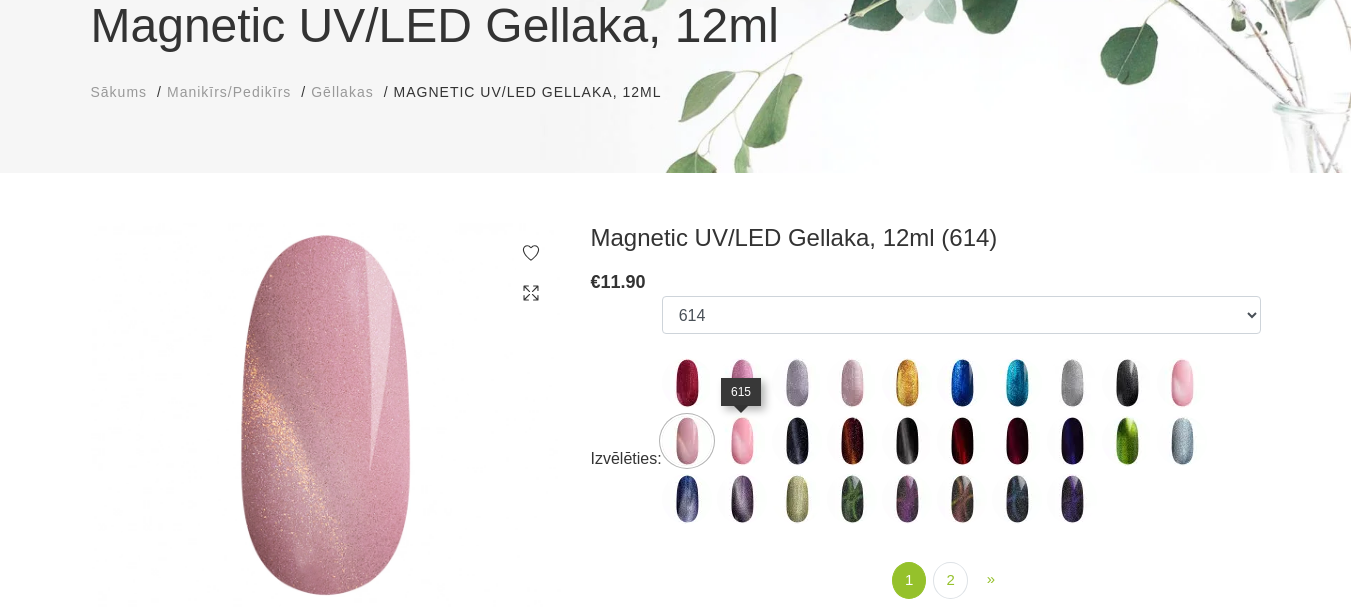 click at bounding box center (742, 441) 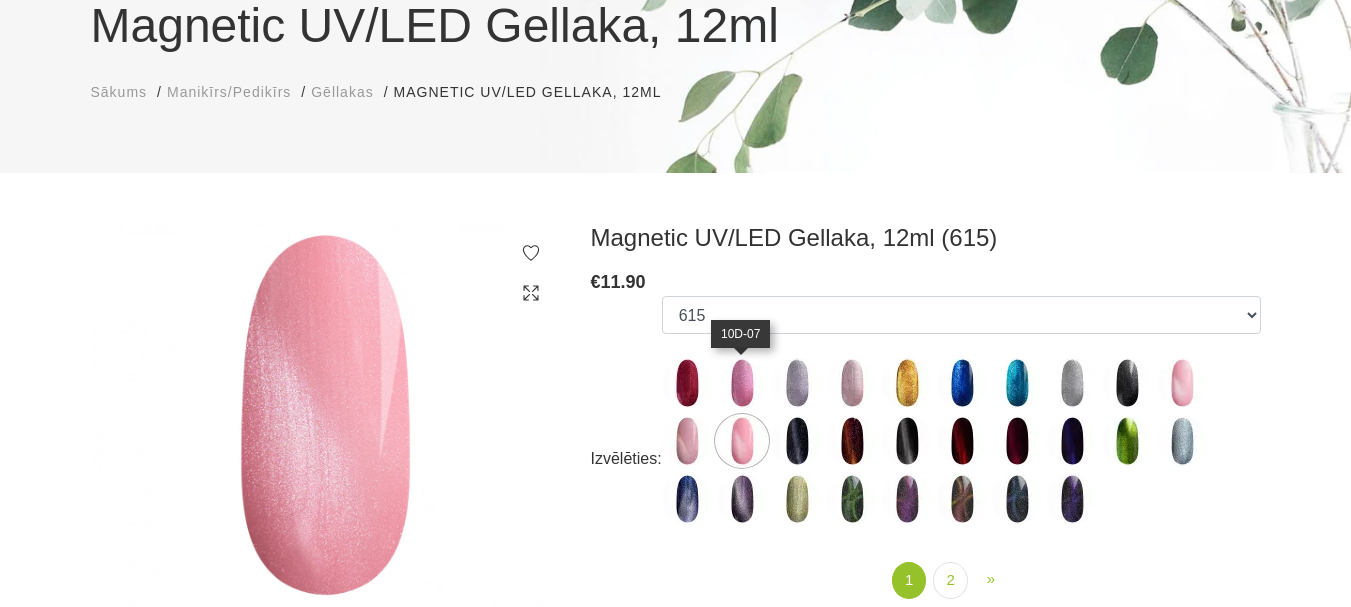 click at bounding box center (742, 383) 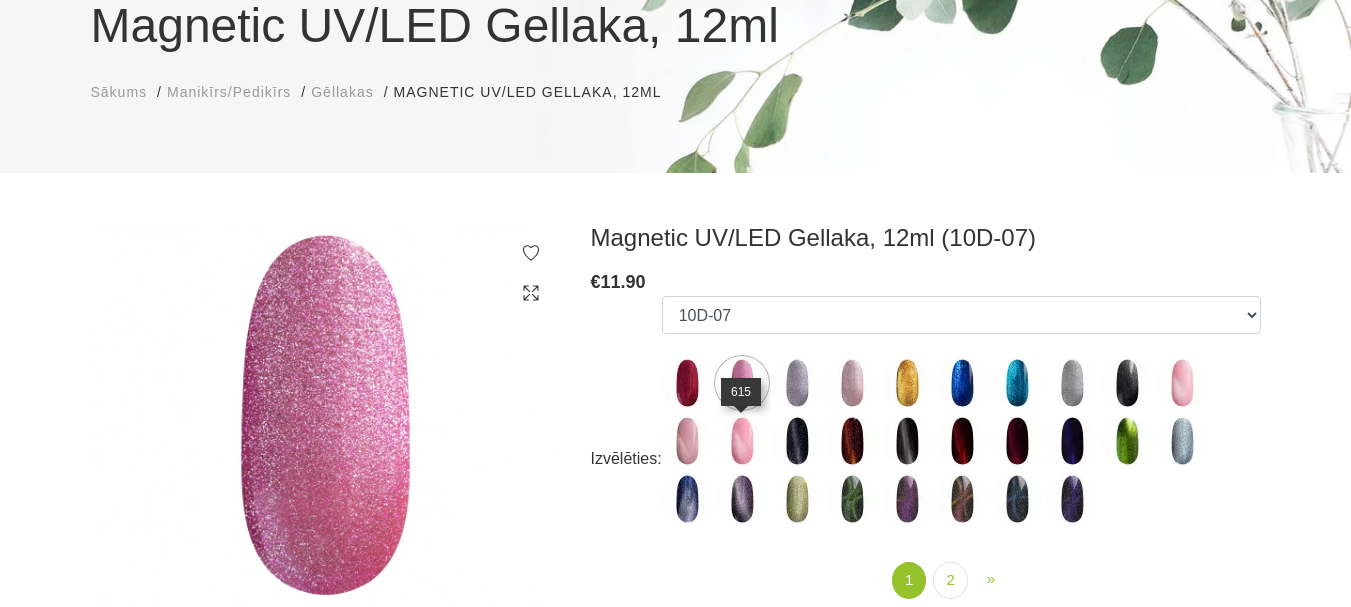 click at bounding box center [742, 441] 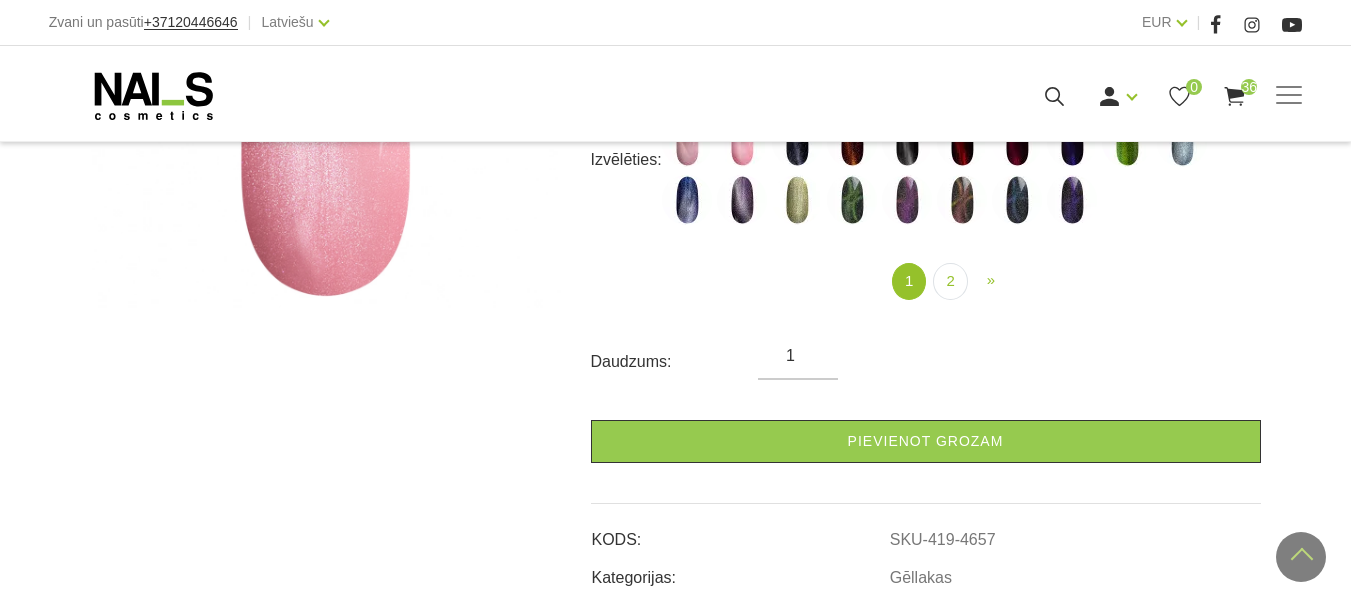 scroll, scrollTop: 500, scrollLeft: 0, axis: vertical 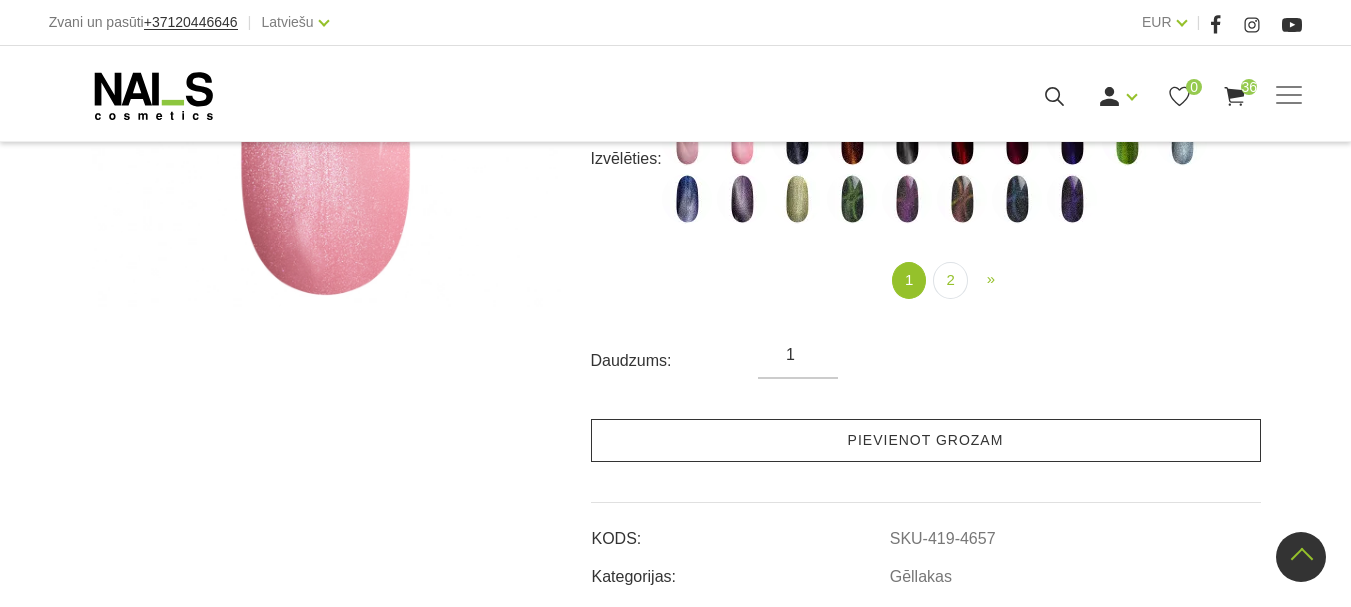 click on "Pievienot grozam" at bounding box center [926, 440] 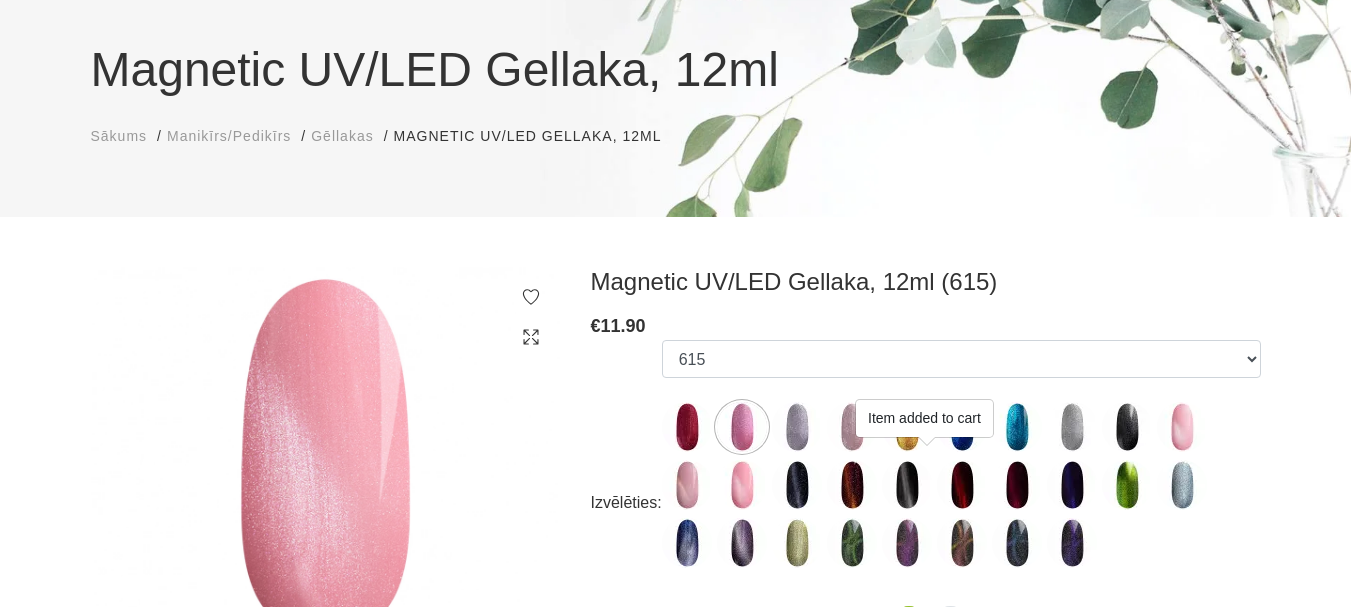 scroll, scrollTop: 200, scrollLeft: 0, axis: vertical 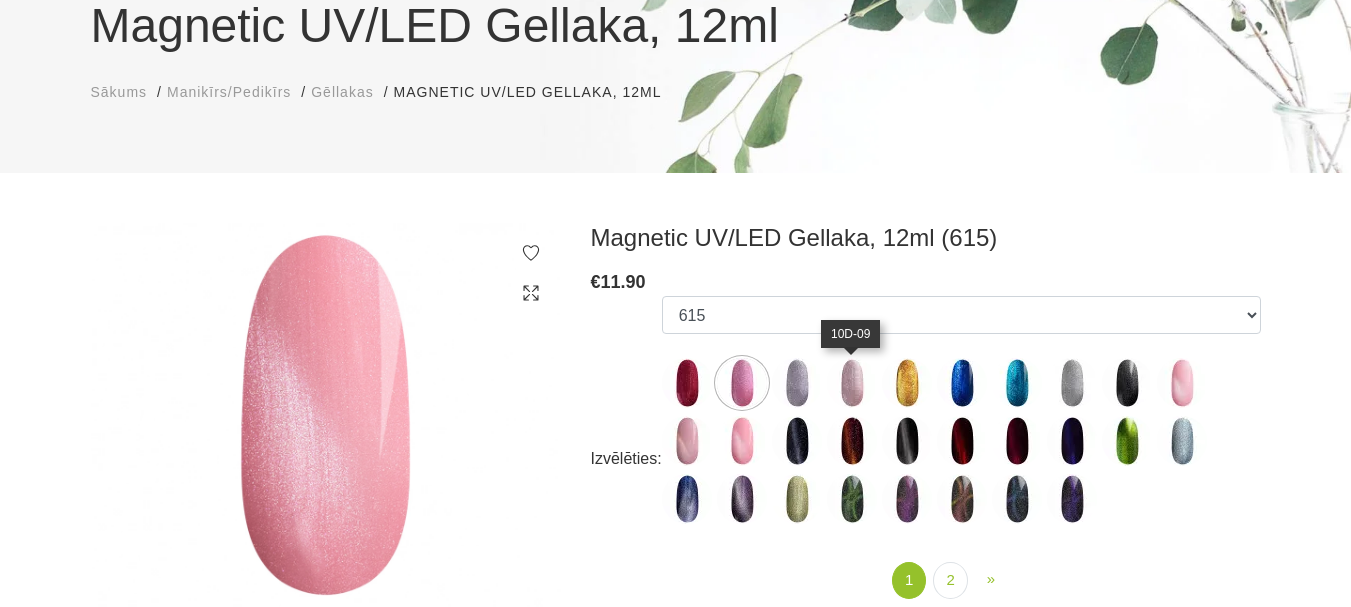 click at bounding box center [852, 383] 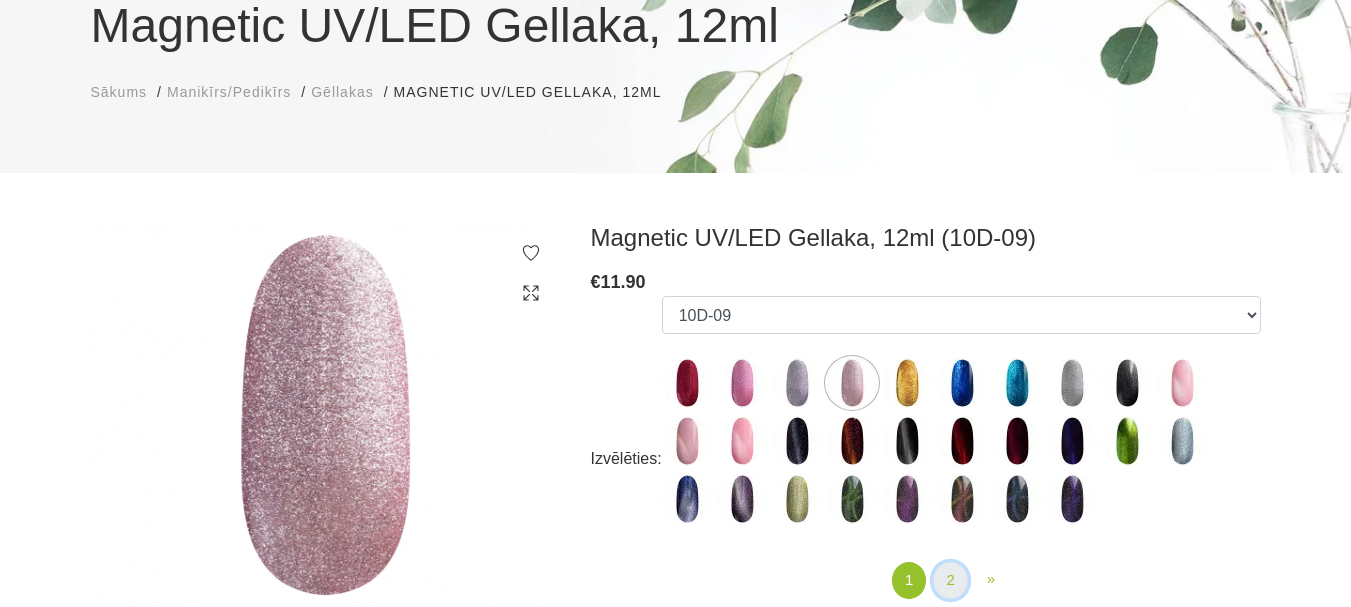 click on "2" at bounding box center [950, 580] 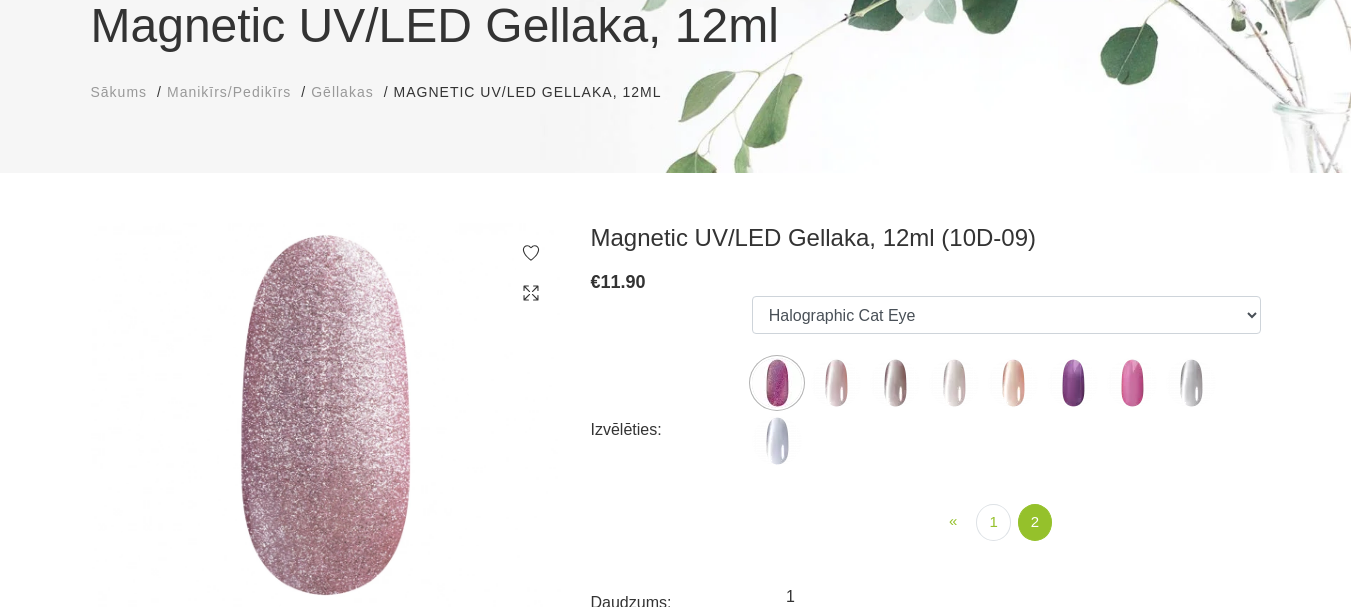 click at bounding box center (777, 383) 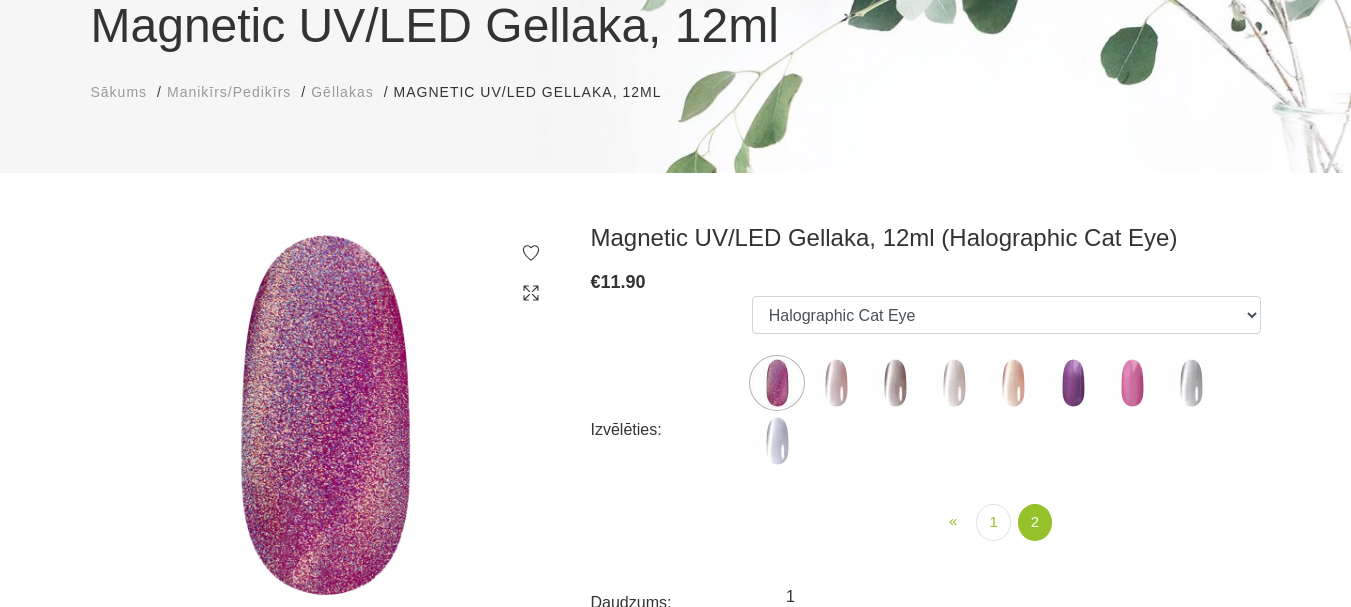 click at bounding box center [1132, 383] 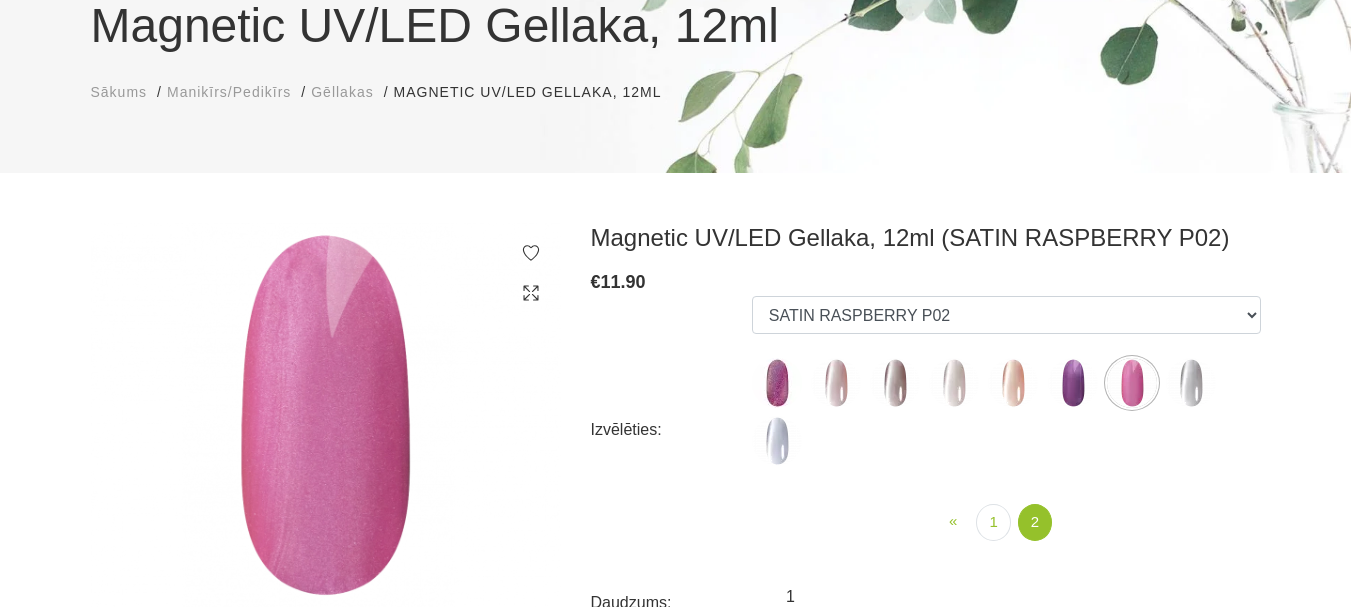 click at bounding box center (777, 383) 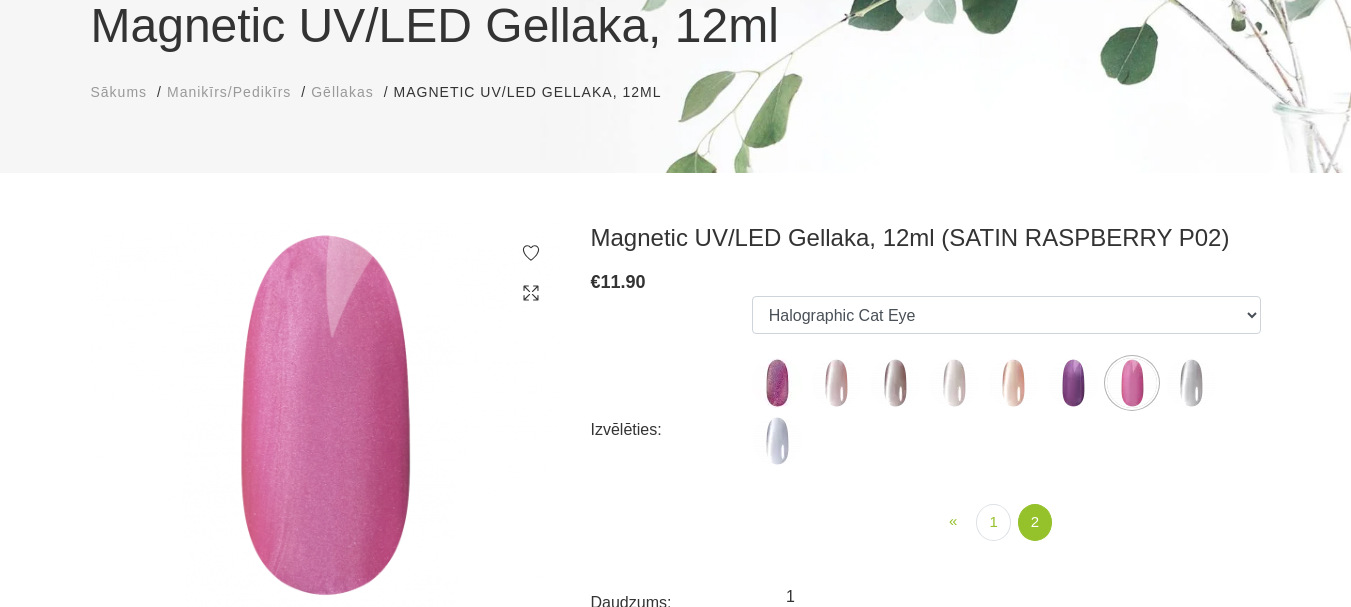 click at bounding box center (777, 383) 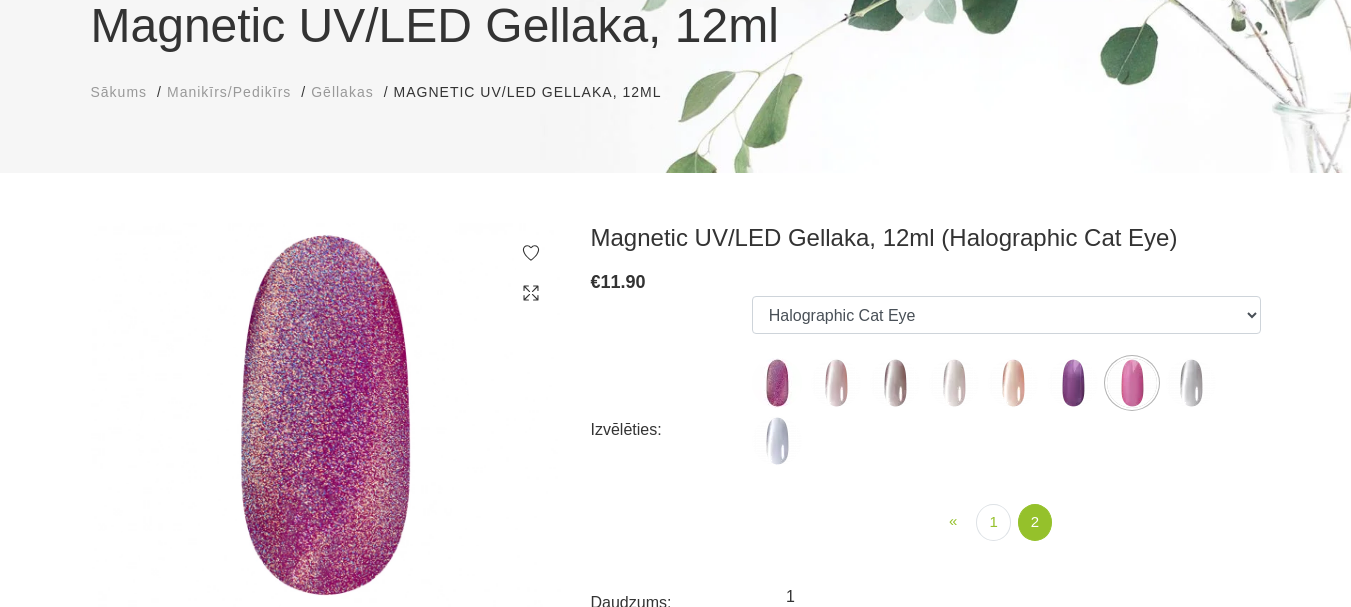 click at bounding box center (1073, 383) 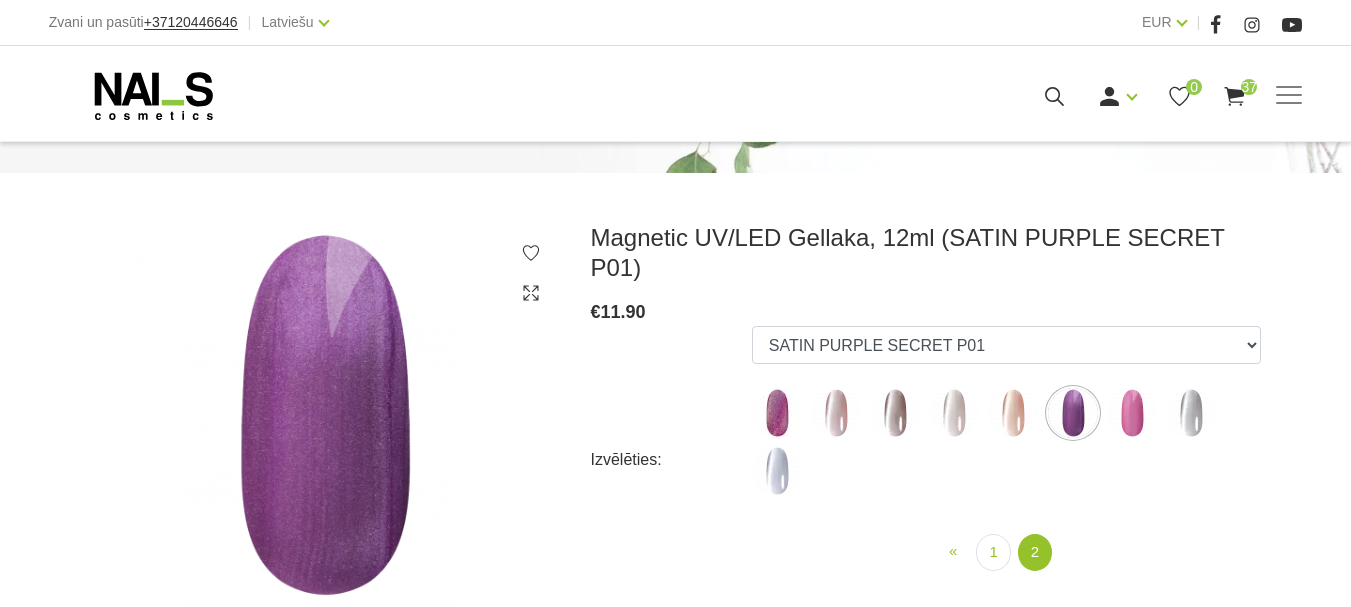 scroll, scrollTop: 300, scrollLeft: 0, axis: vertical 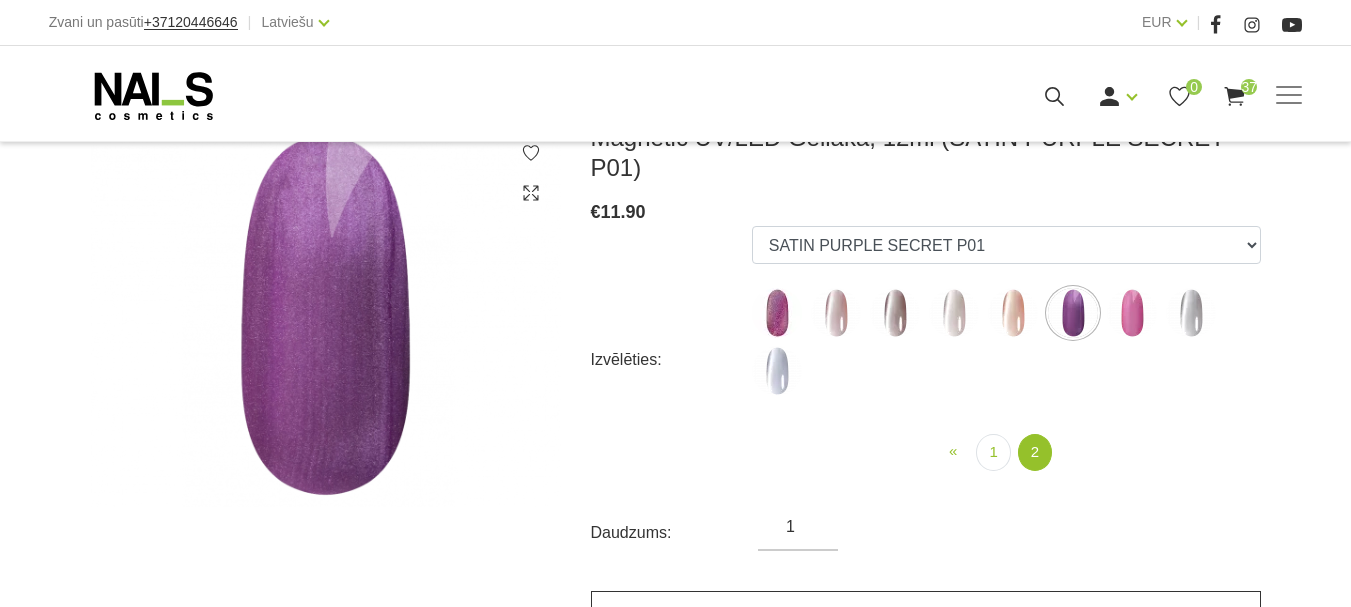 click on "Pievienot grozam" at bounding box center [926, 612] 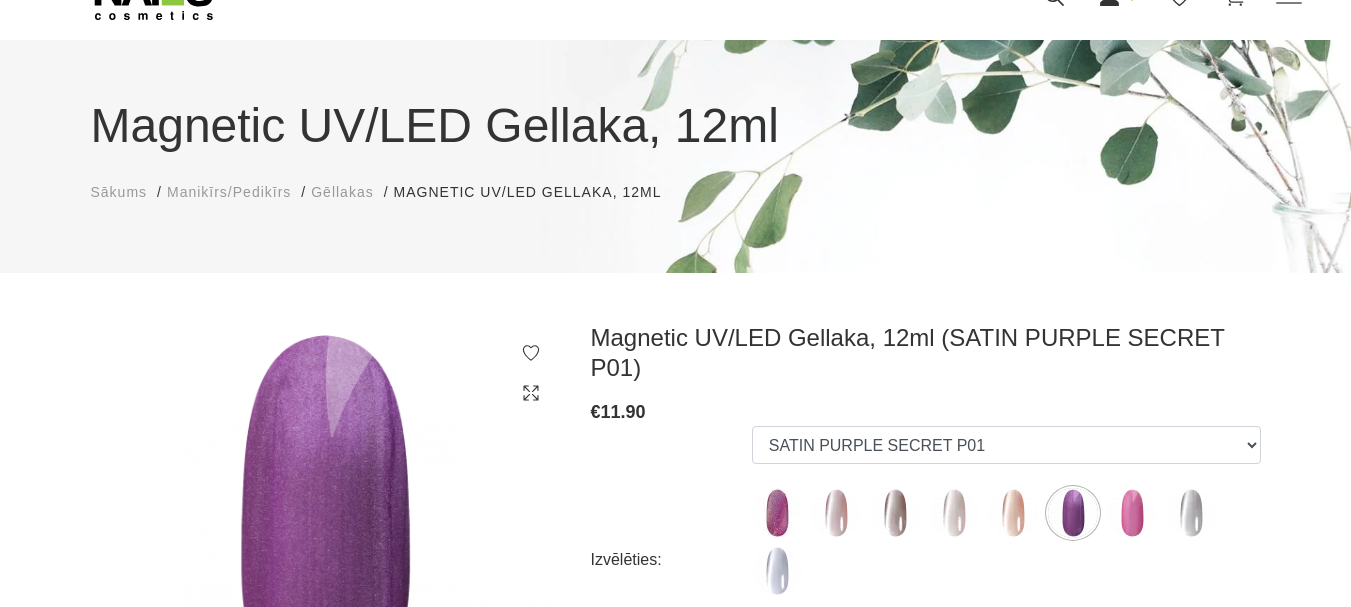 scroll, scrollTop: 0, scrollLeft: 0, axis: both 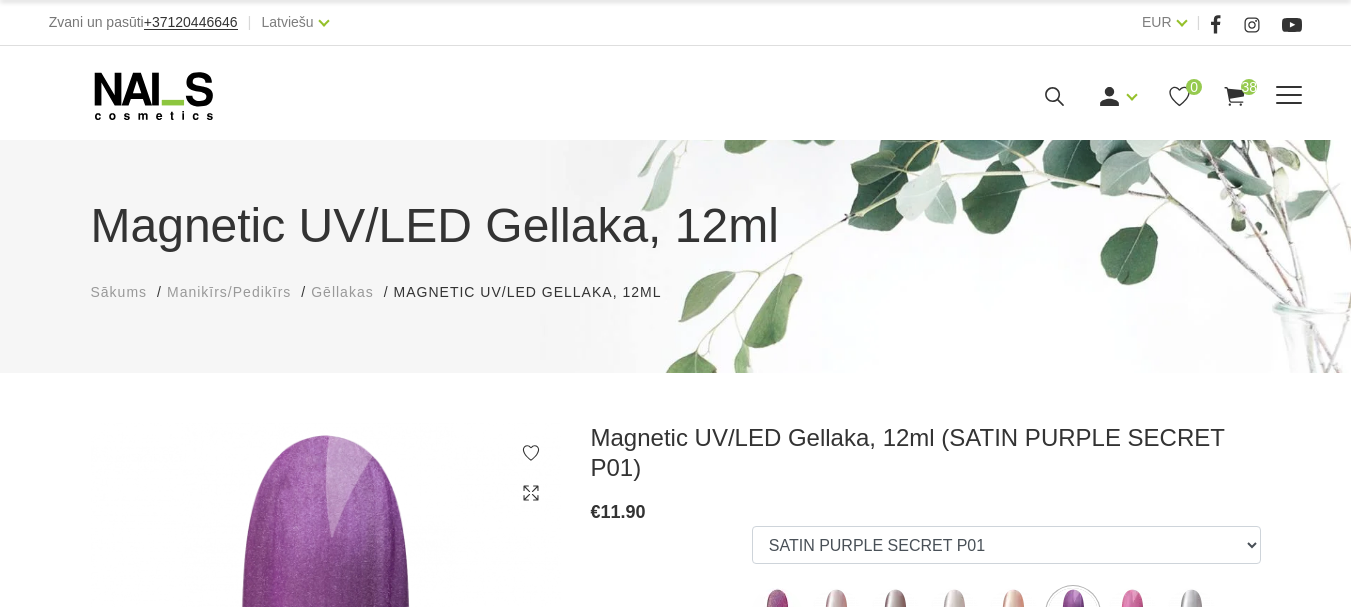 click on "Gēllakas" at bounding box center (0, 0) 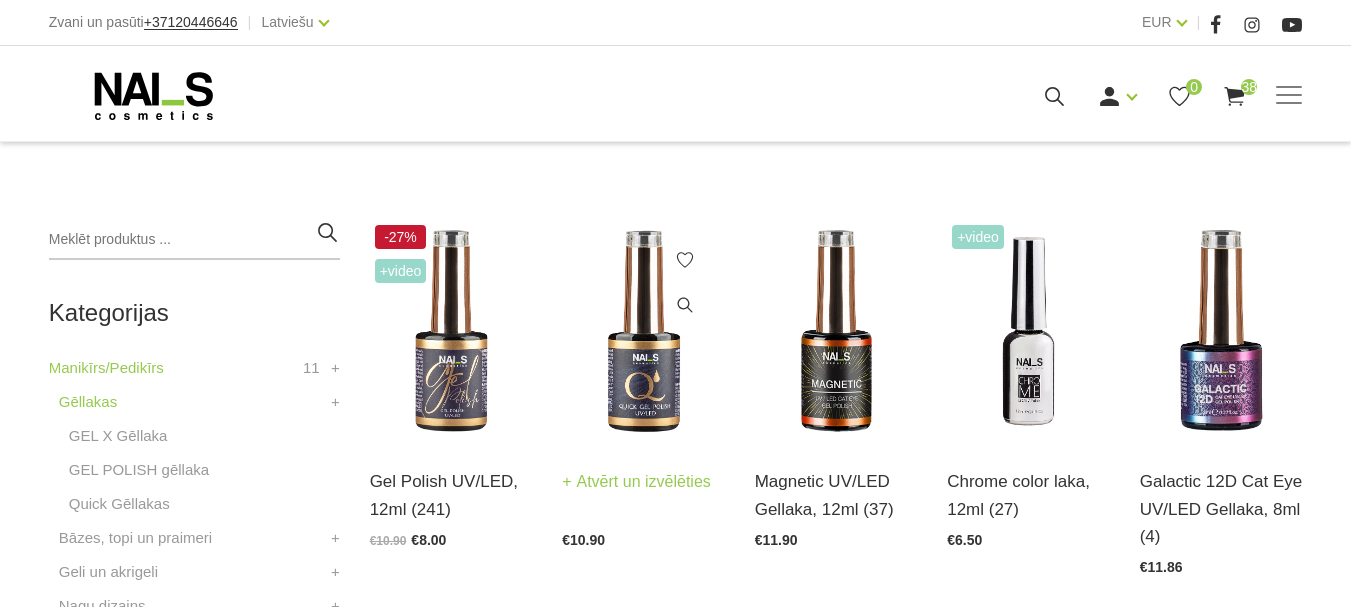 scroll, scrollTop: 400, scrollLeft: 0, axis: vertical 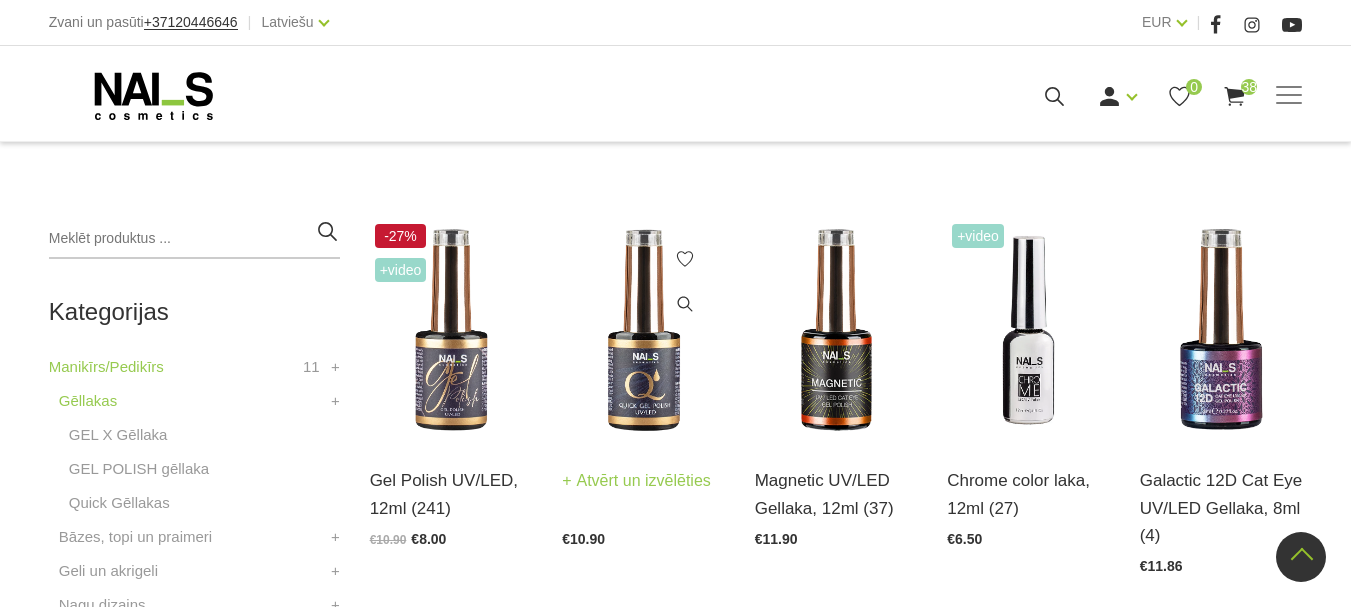click on "Atvērt un izvēlēties" at bounding box center [636, 481] 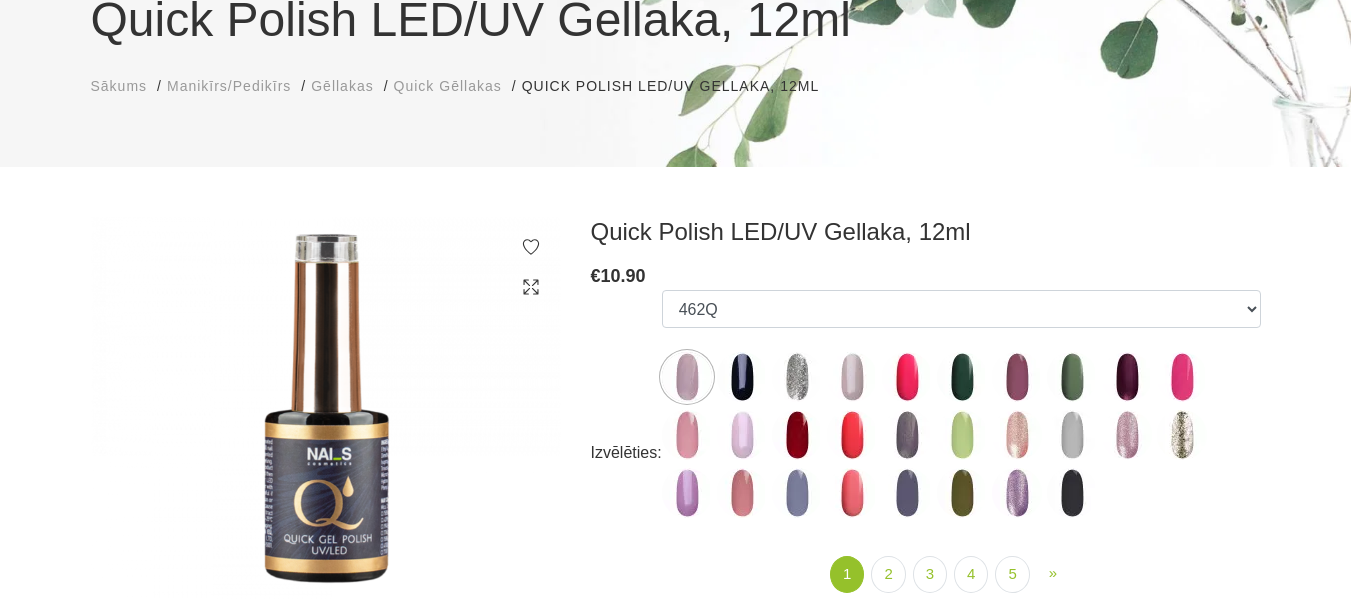 scroll, scrollTop: 300, scrollLeft: 0, axis: vertical 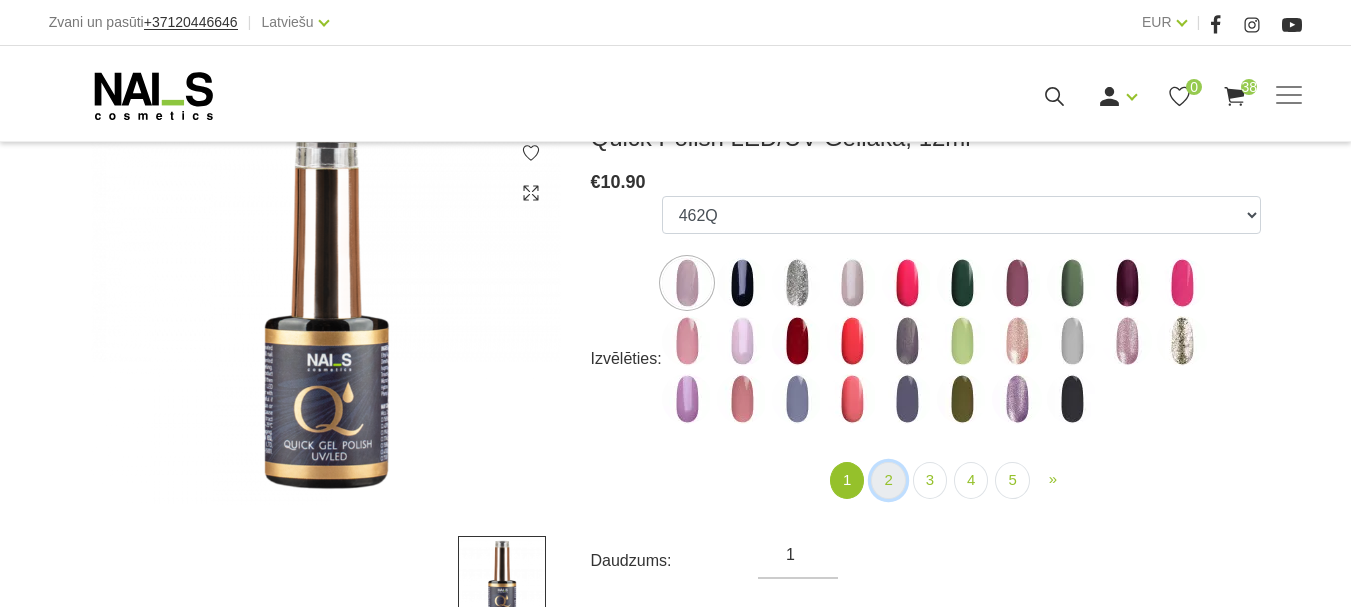 click on "2" at bounding box center (888, 480) 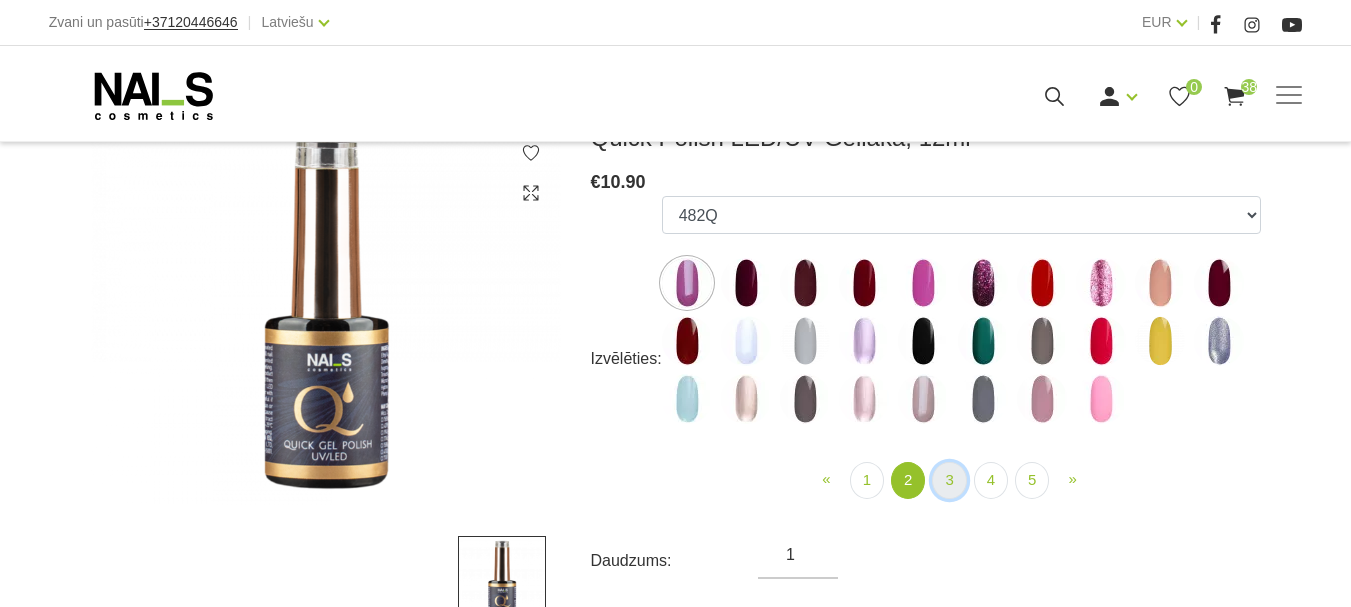 click on "3" at bounding box center (949, 480) 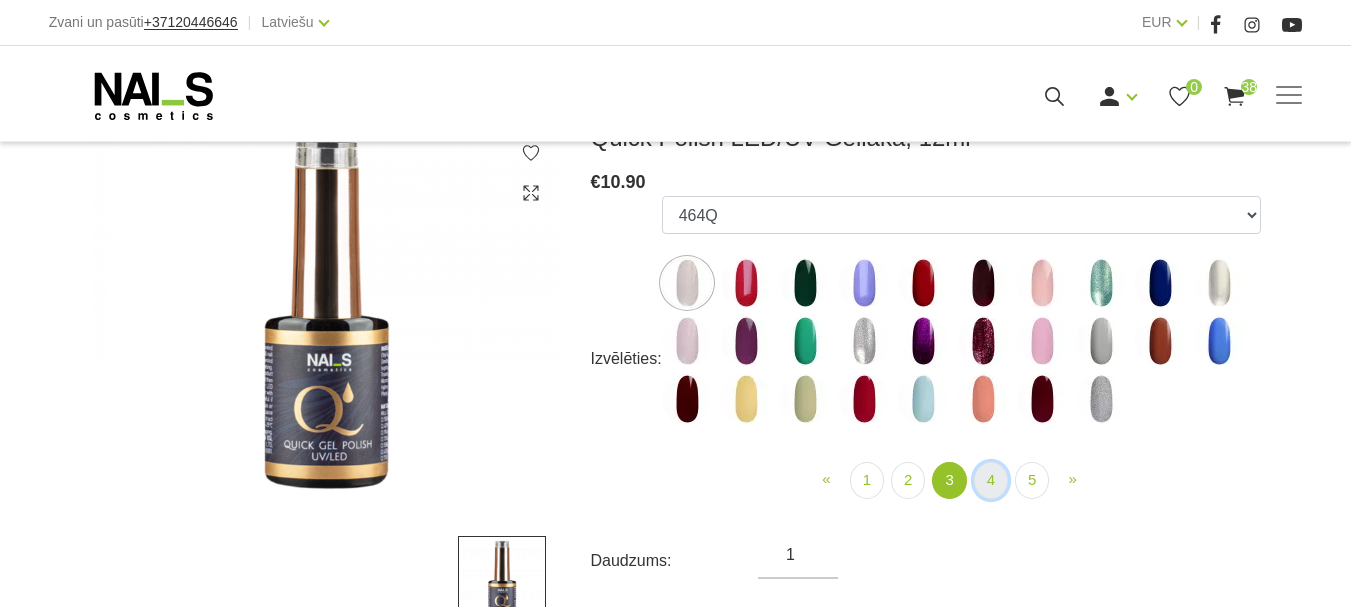click on "4" at bounding box center (991, 480) 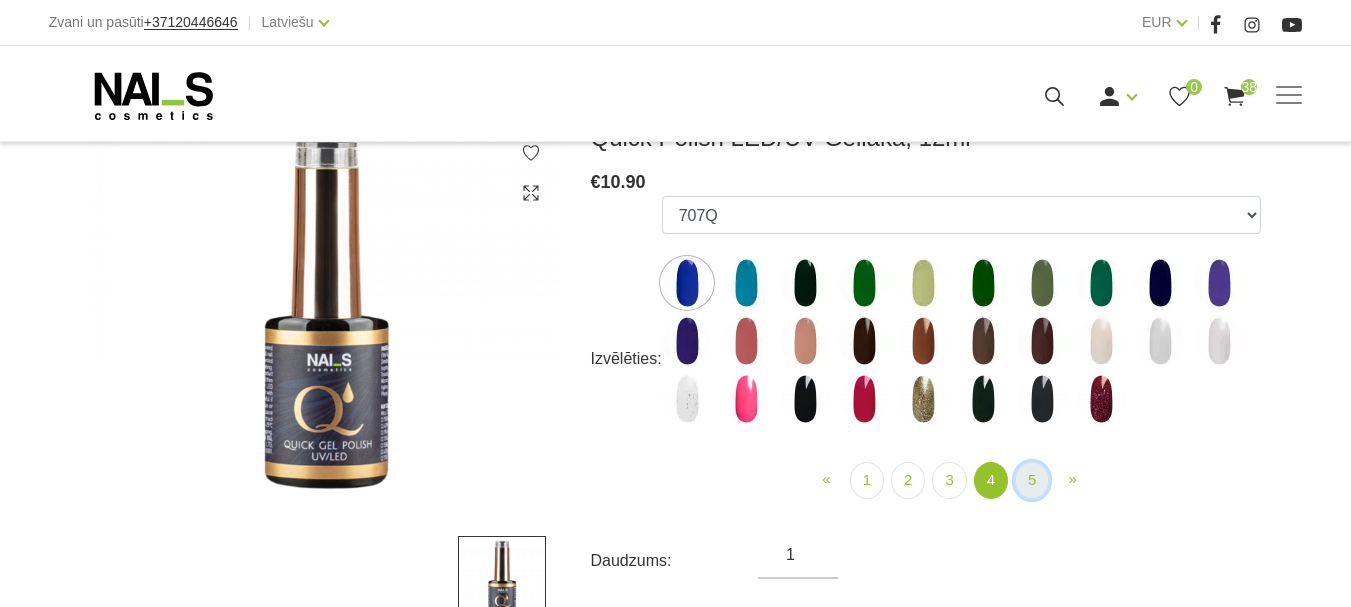 click on "5" at bounding box center [1032, 480] 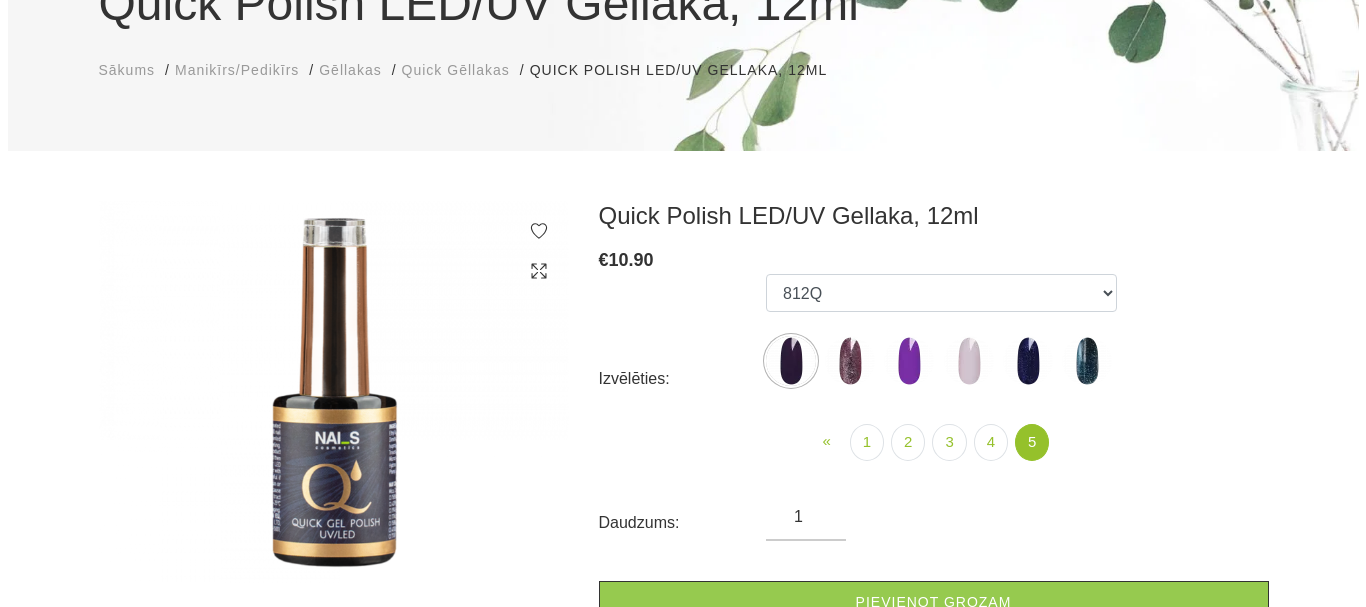 scroll, scrollTop: 100, scrollLeft: 0, axis: vertical 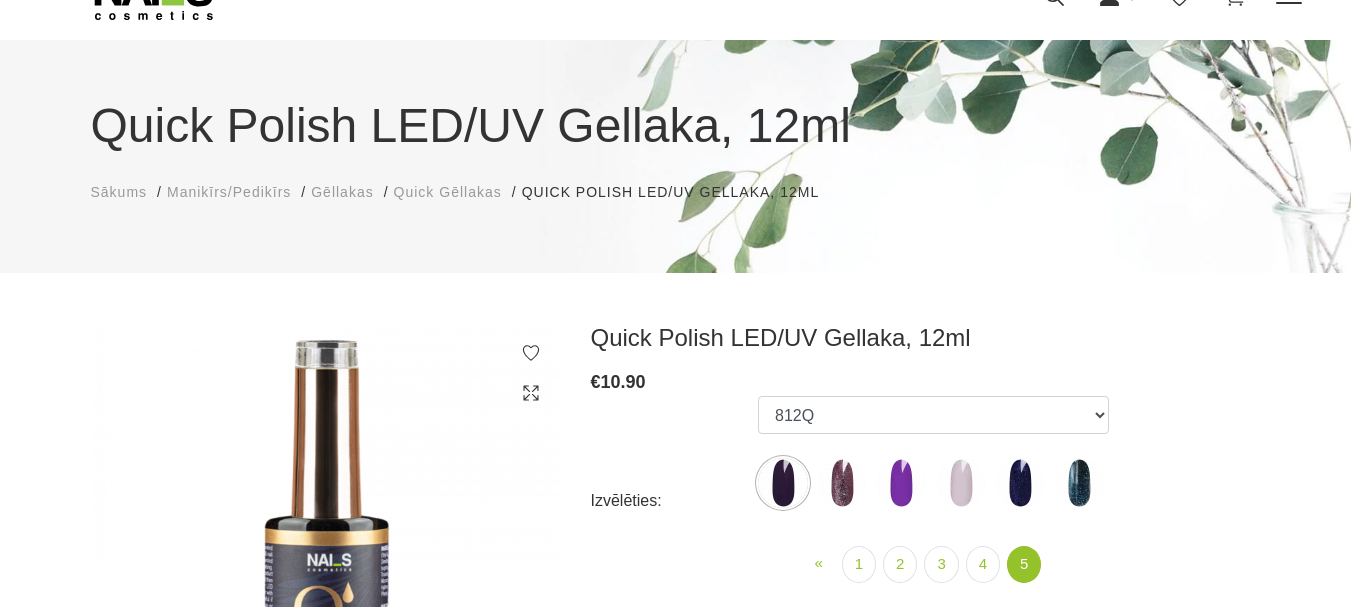 click 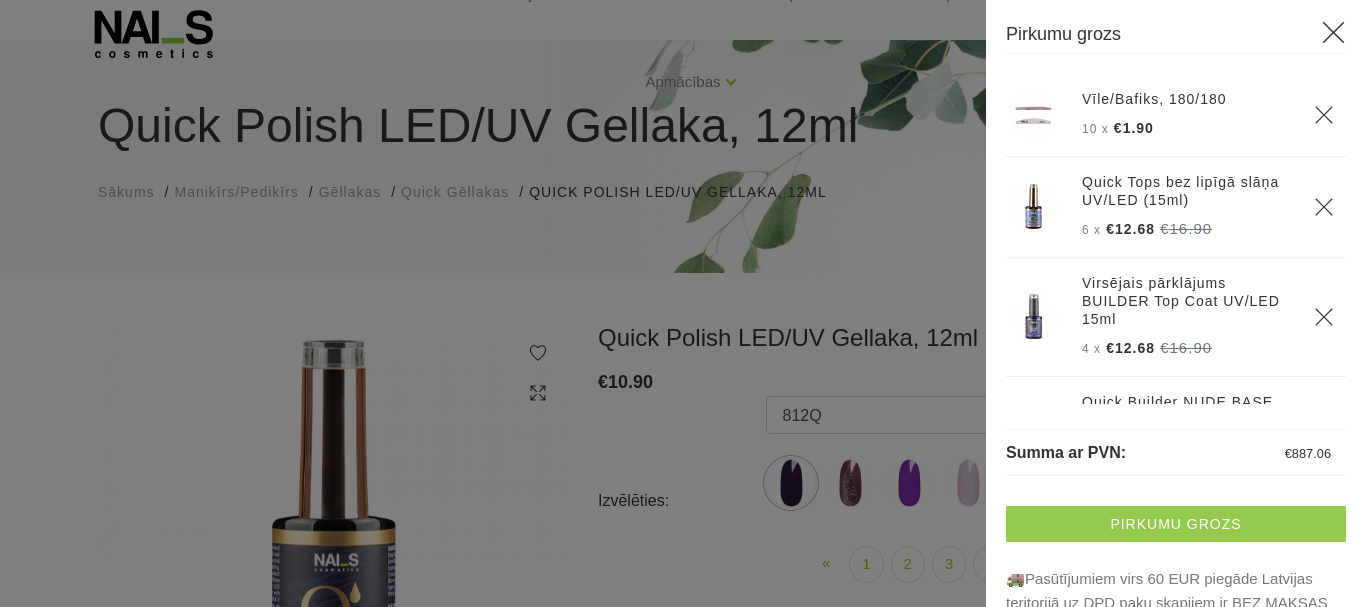 click on "Pirkumu grozs" at bounding box center [1176, 524] 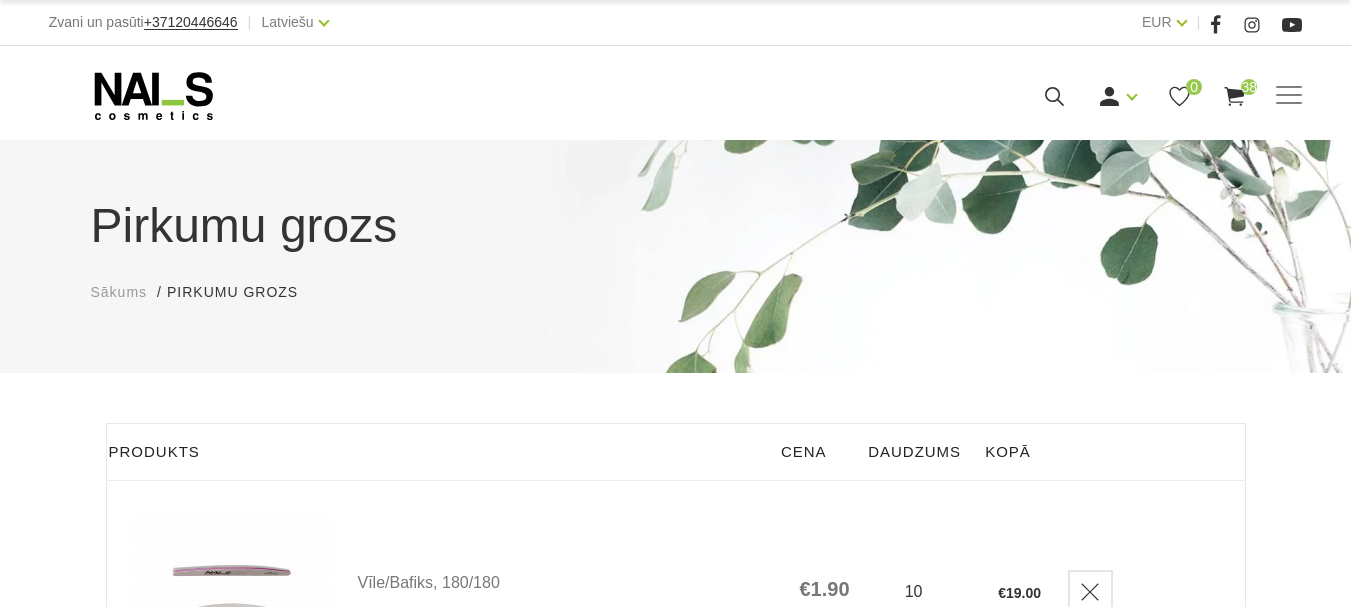 scroll, scrollTop: 0, scrollLeft: 0, axis: both 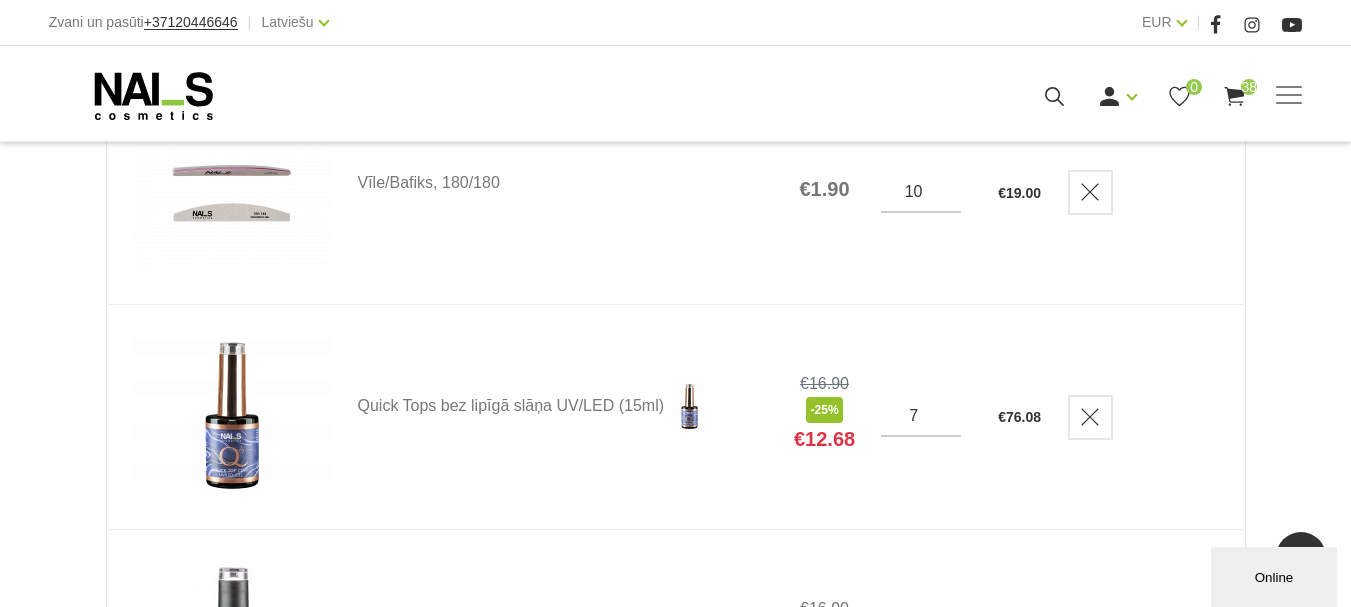 click on "7" at bounding box center (921, 416) 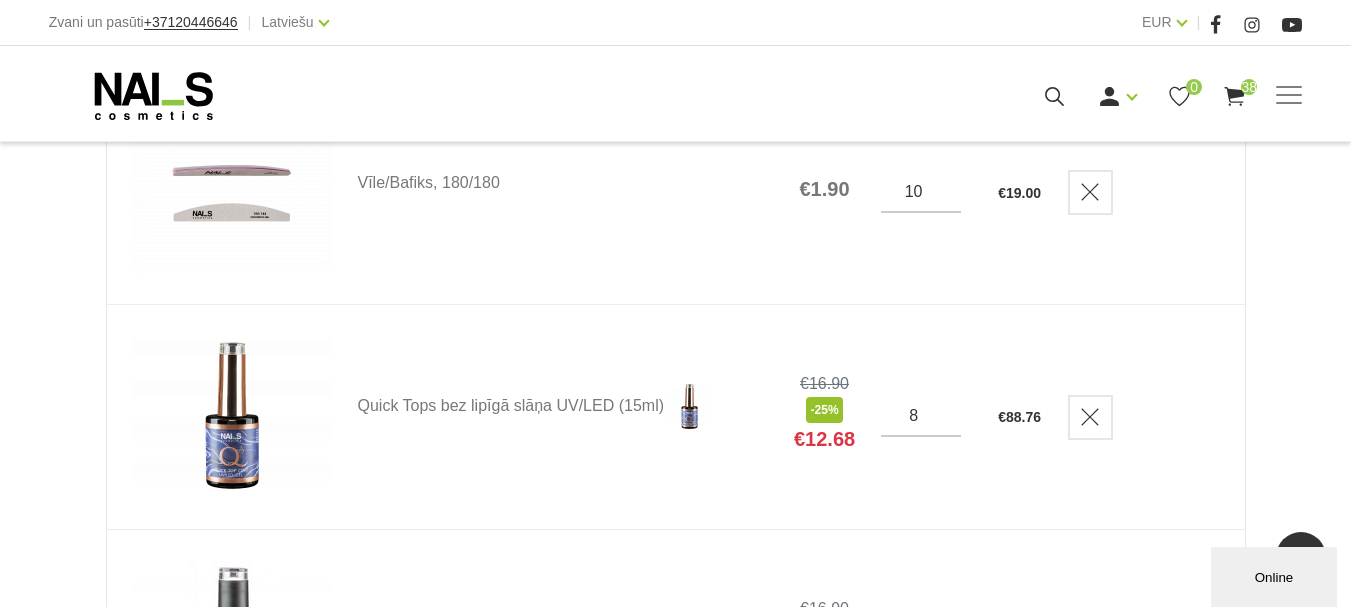 type on "8" 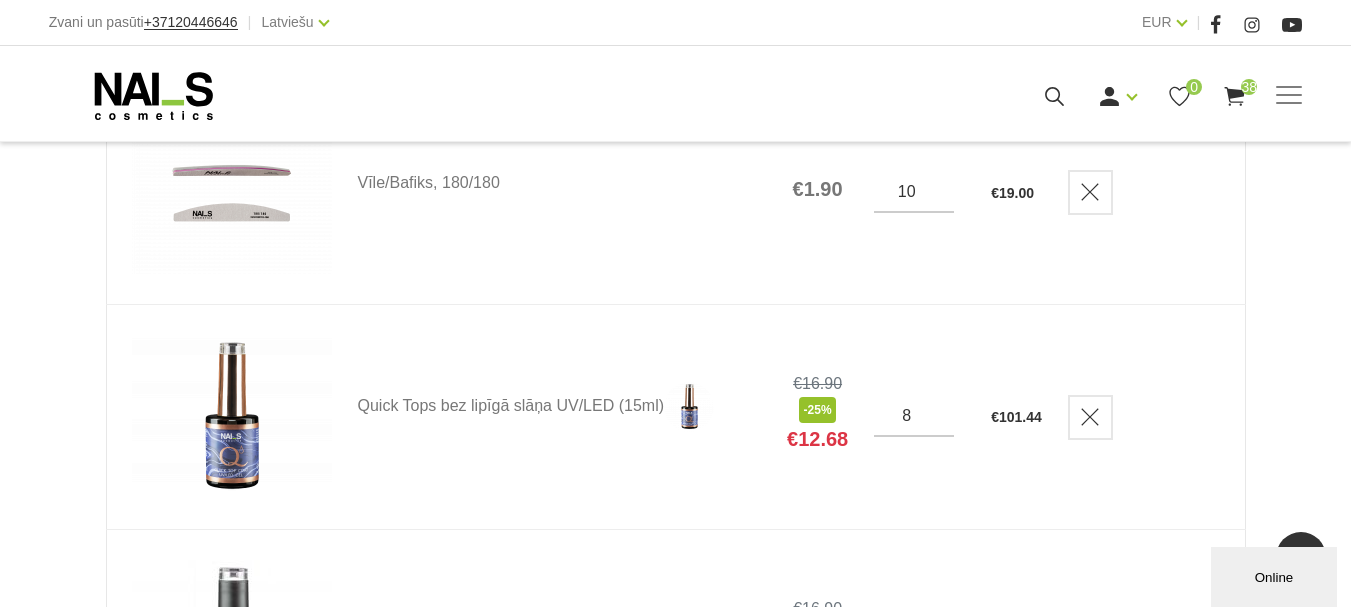 click on "€ [PRICE]" at bounding box center (1004, 417) 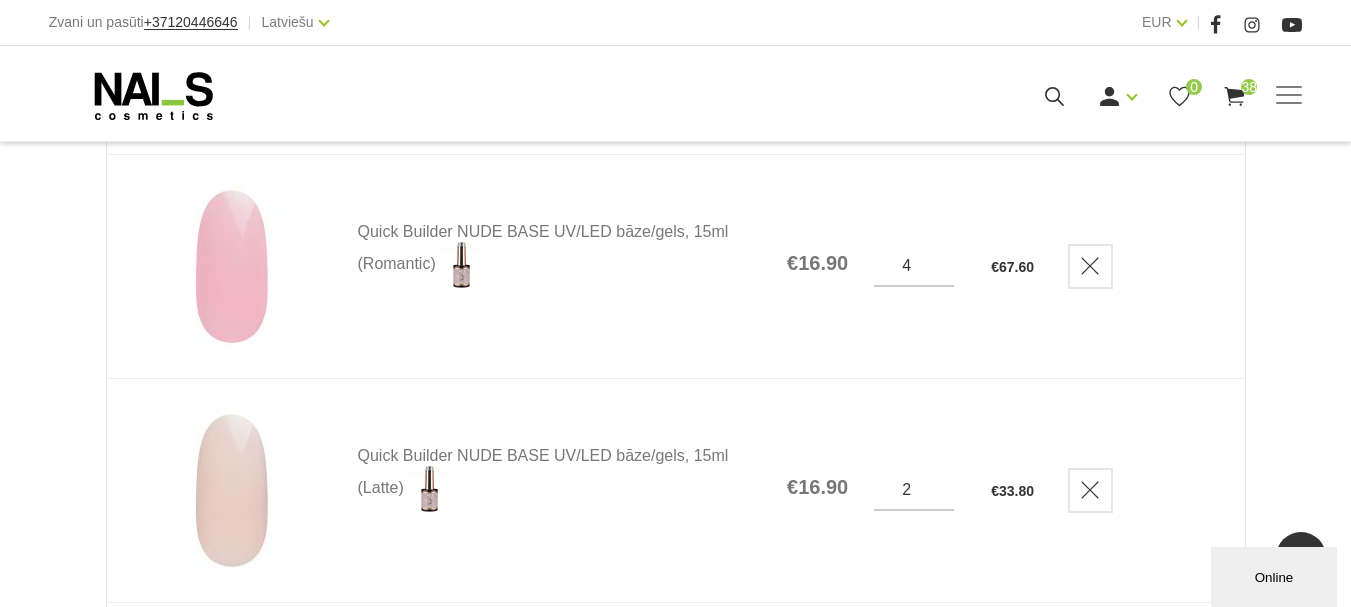 scroll, scrollTop: 900, scrollLeft: 0, axis: vertical 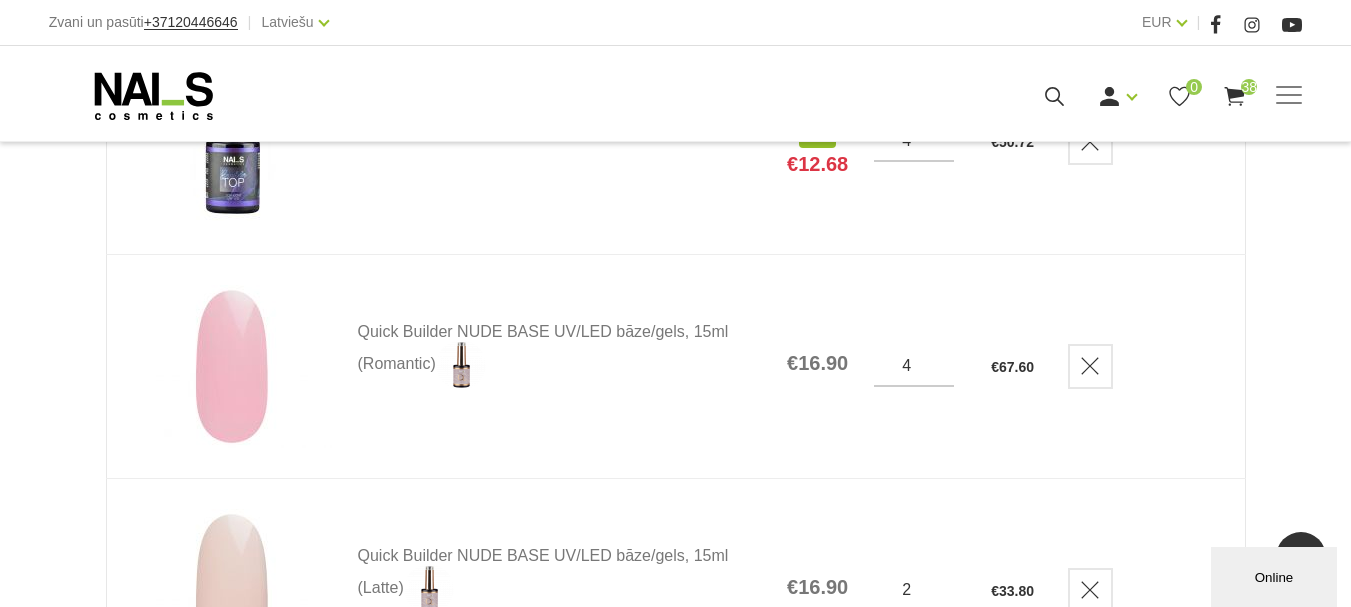 click on "4" at bounding box center (914, 366) 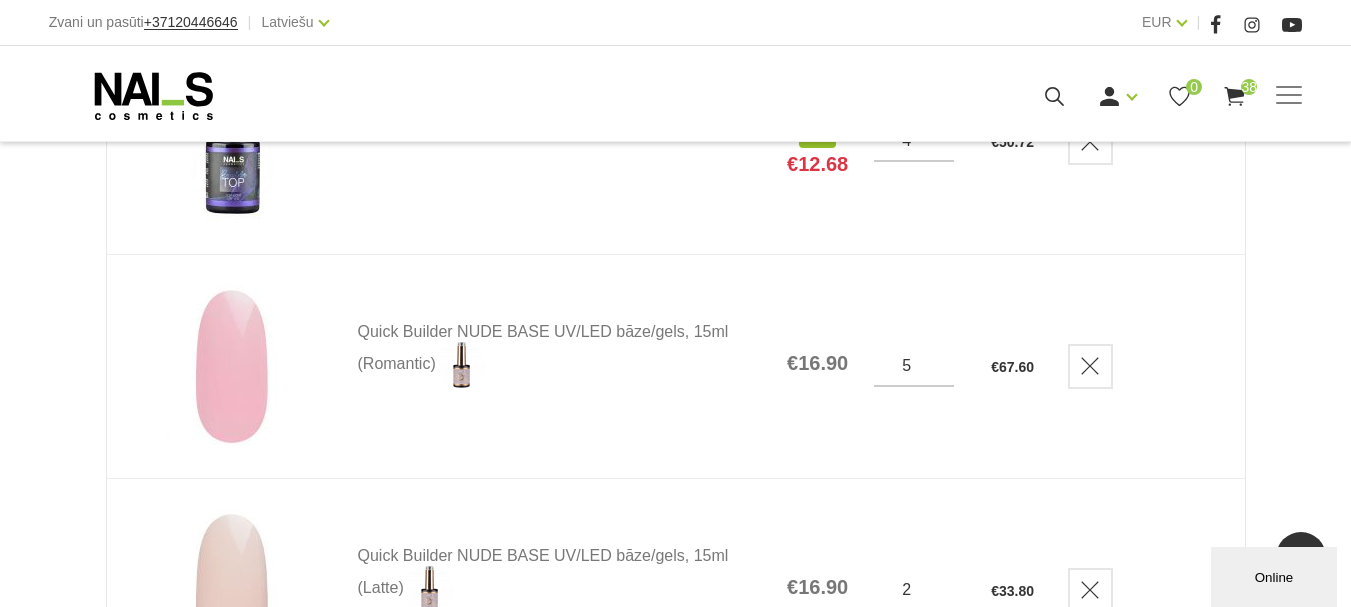 drag, startPoint x: 944, startPoint y: 362, endPoint x: 956, endPoint y: 362, distance: 12 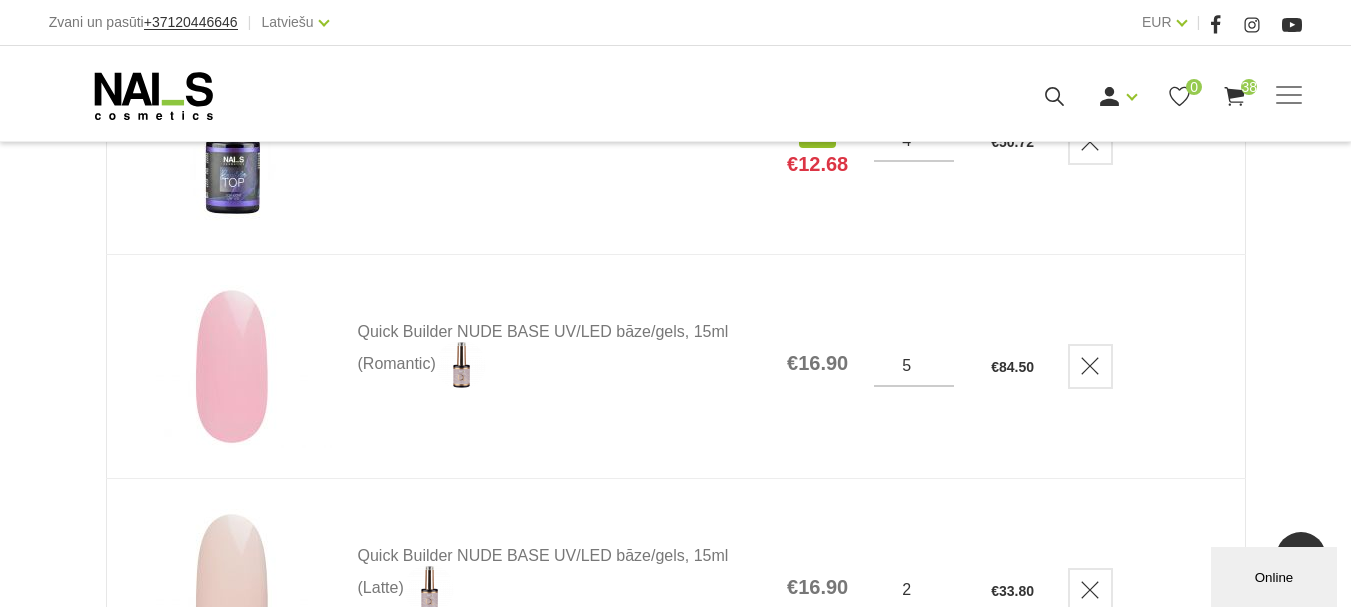 click on "5" at bounding box center (907, 367) 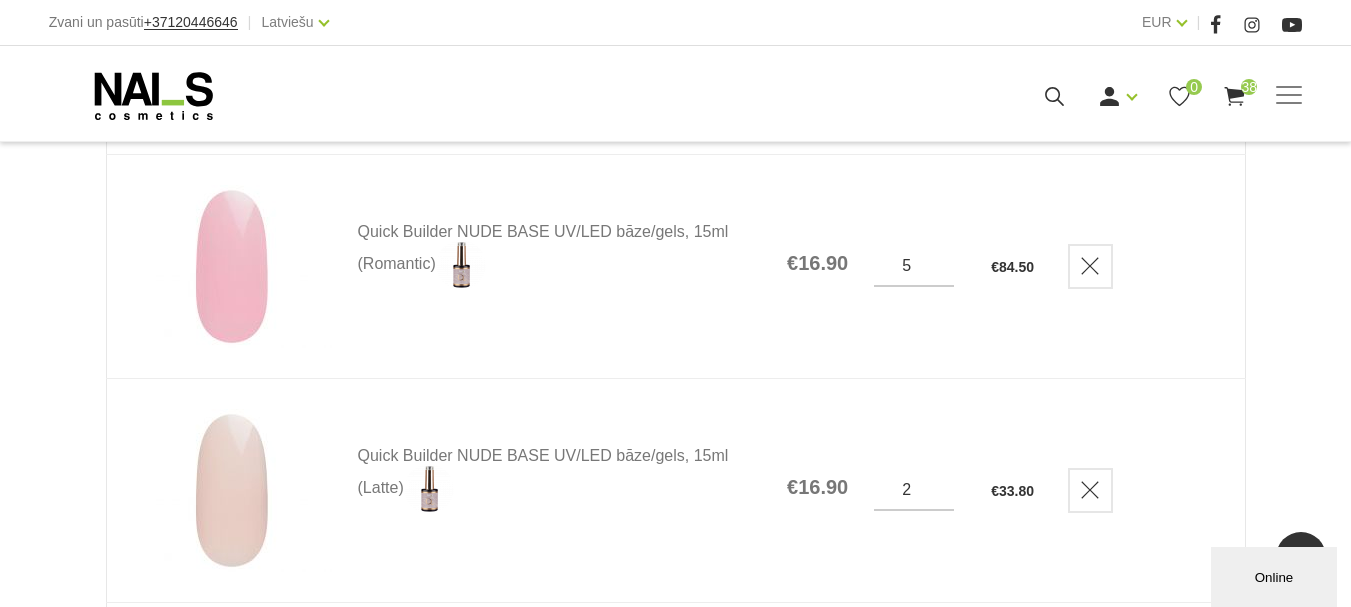 click on "2" at bounding box center [914, 490] 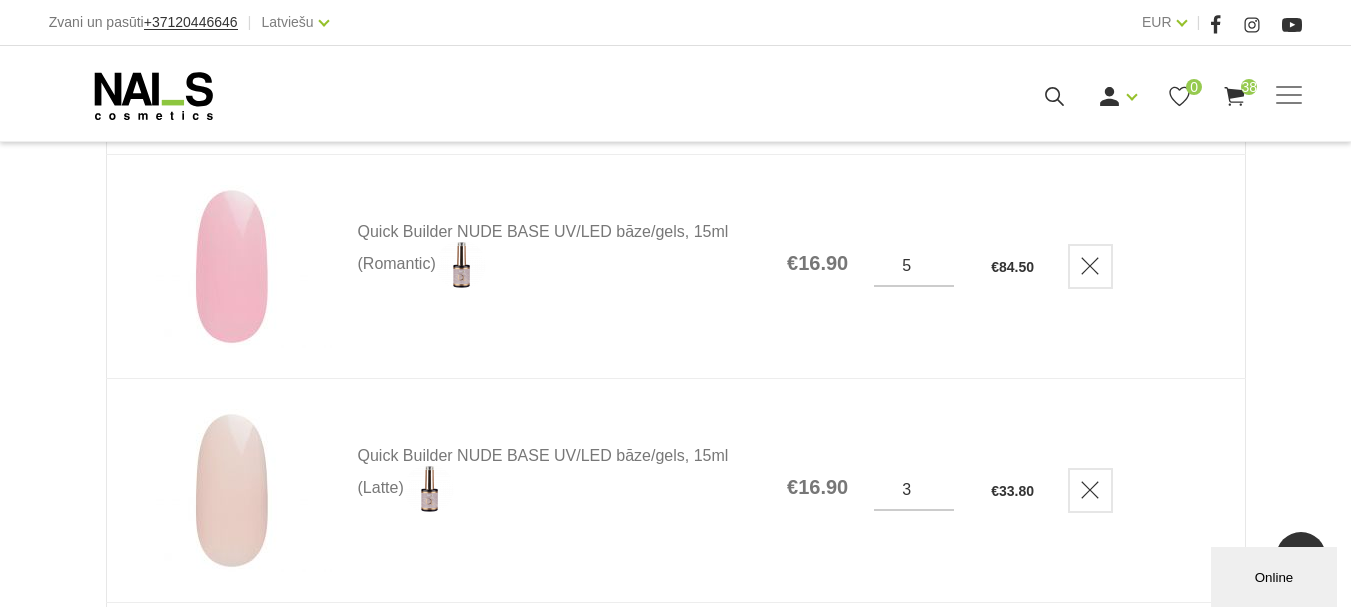 type on "3" 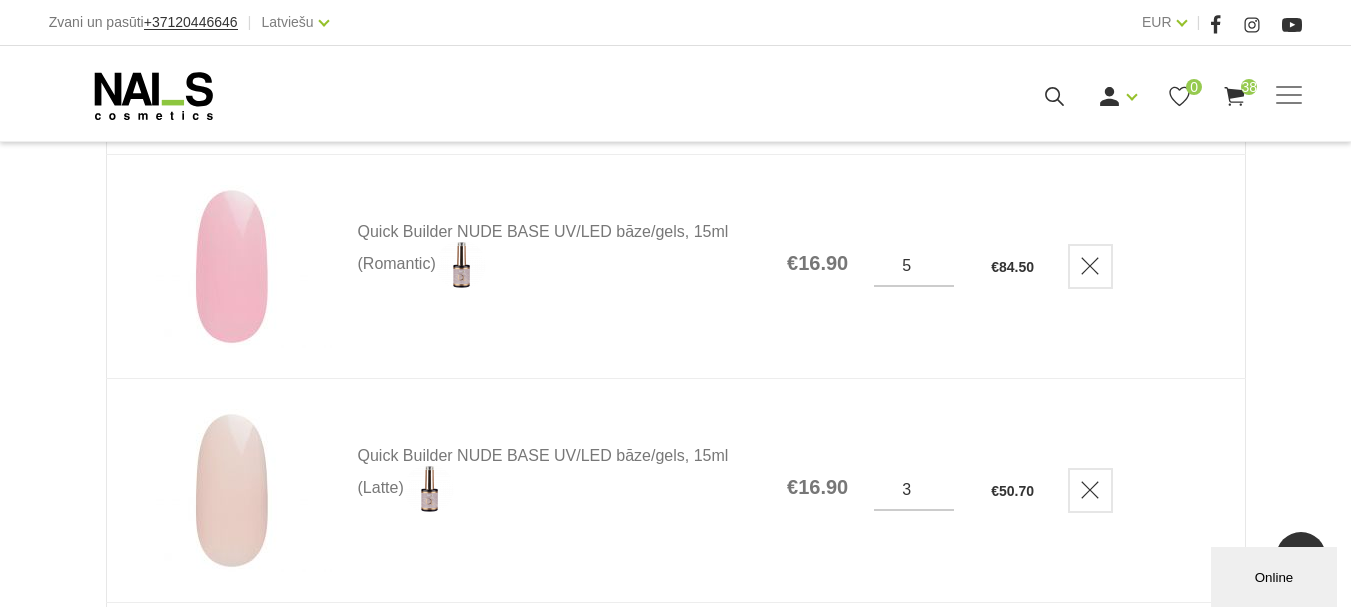 click on "3" at bounding box center (907, 491) 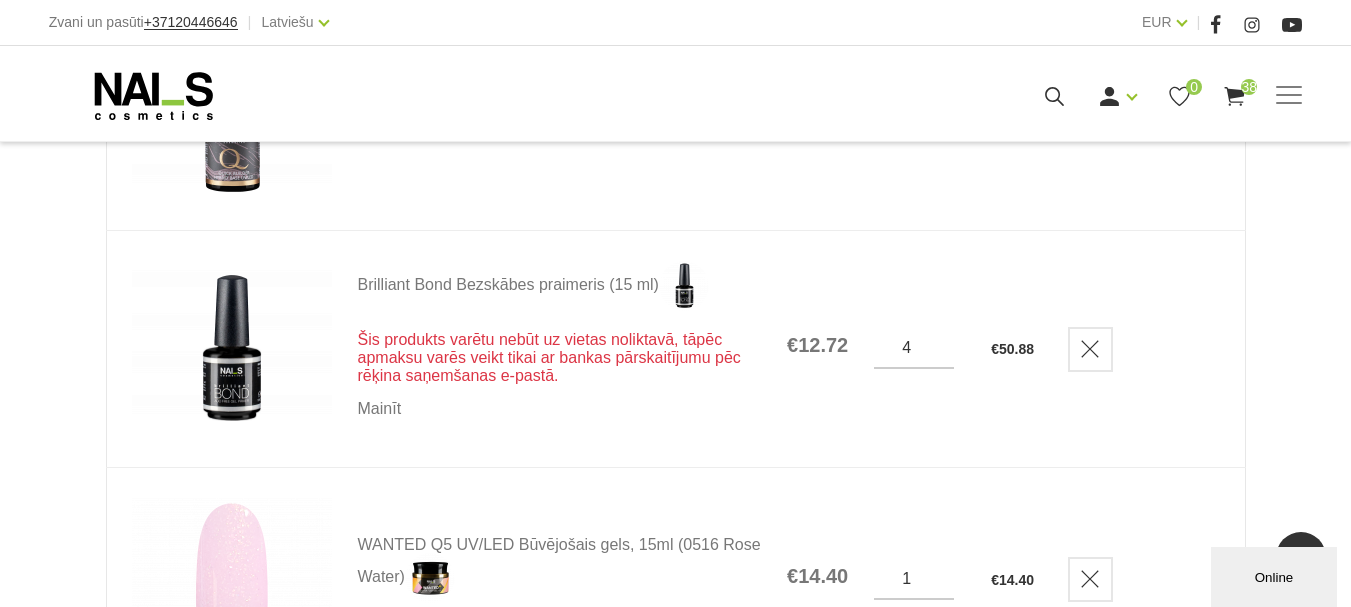 scroll, scrollTop: 1600, scrollLeft: 0, axis: vertical 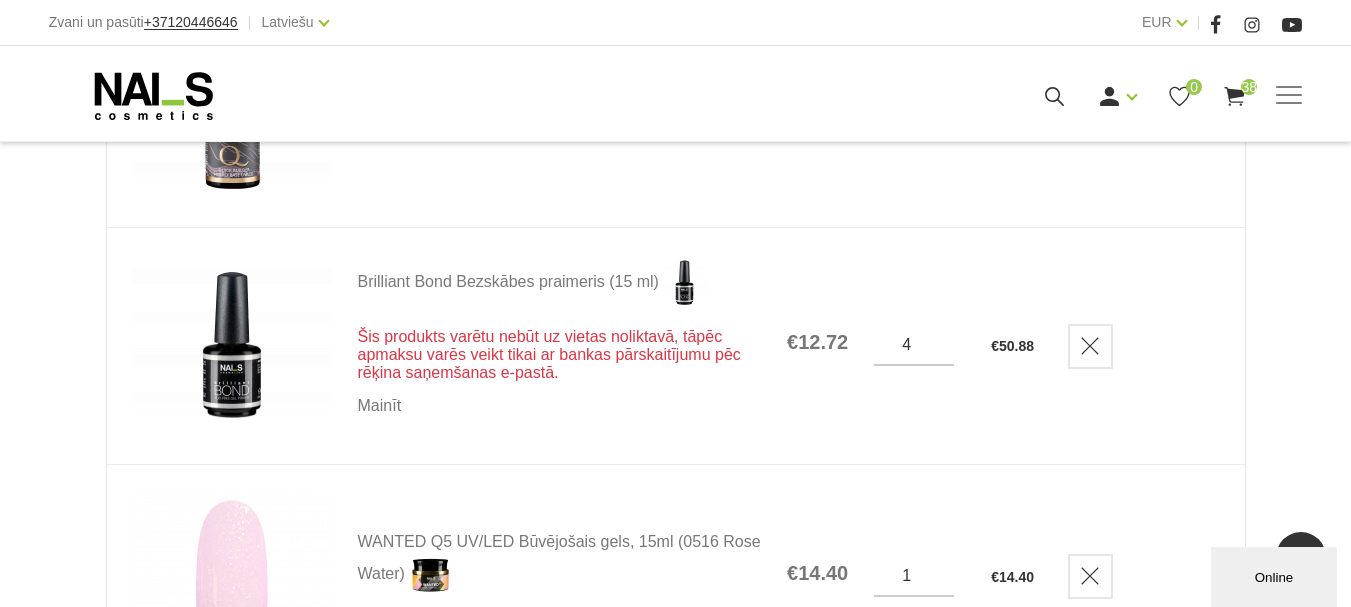 click on "4" at bounding box center (914, 345) 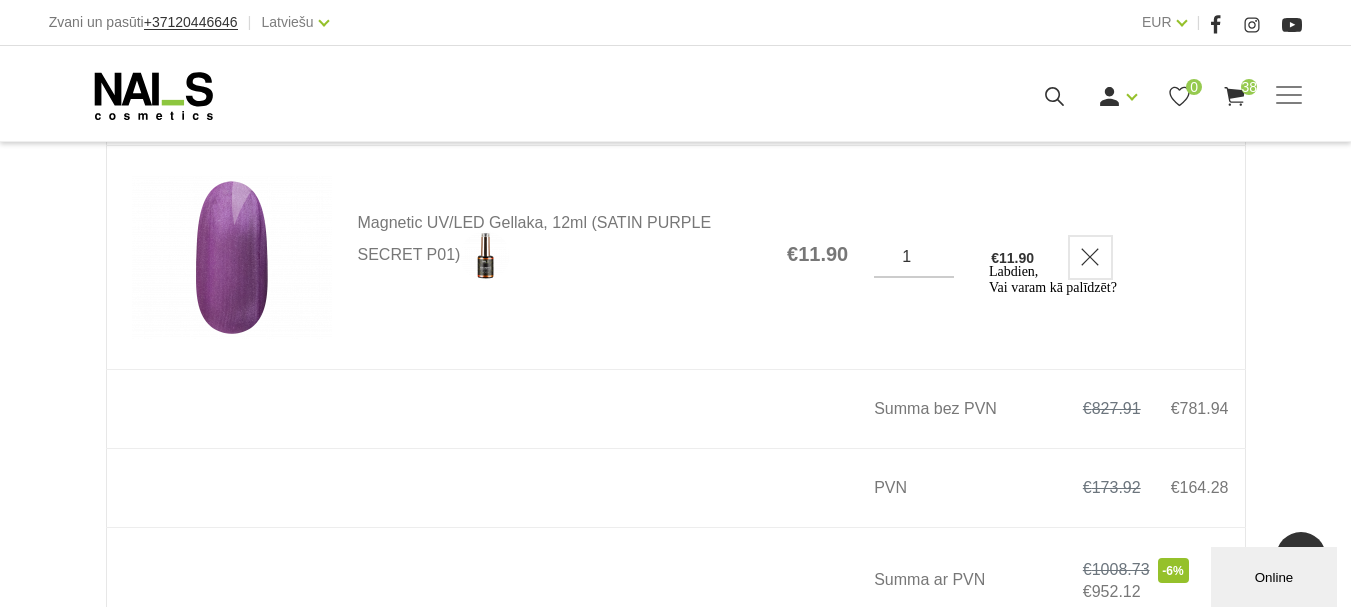 scroll, scrollTop: 8978, scrollLeft: 0, axis: vertical 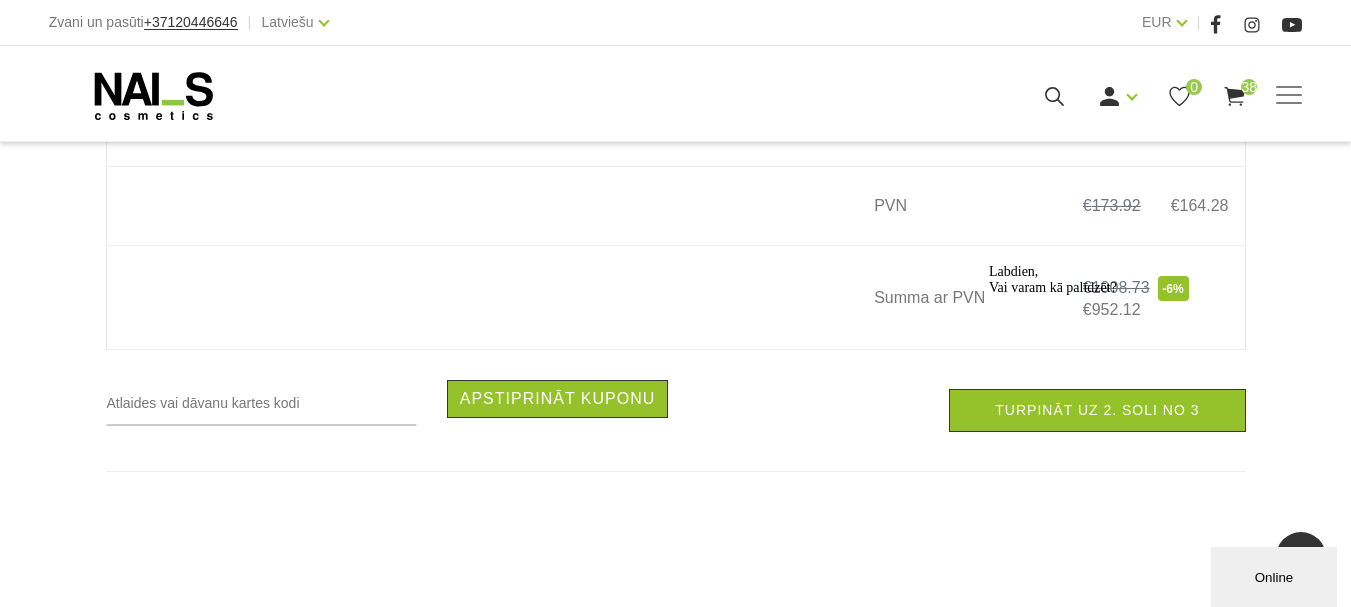 click at bounding box center [989, 264] 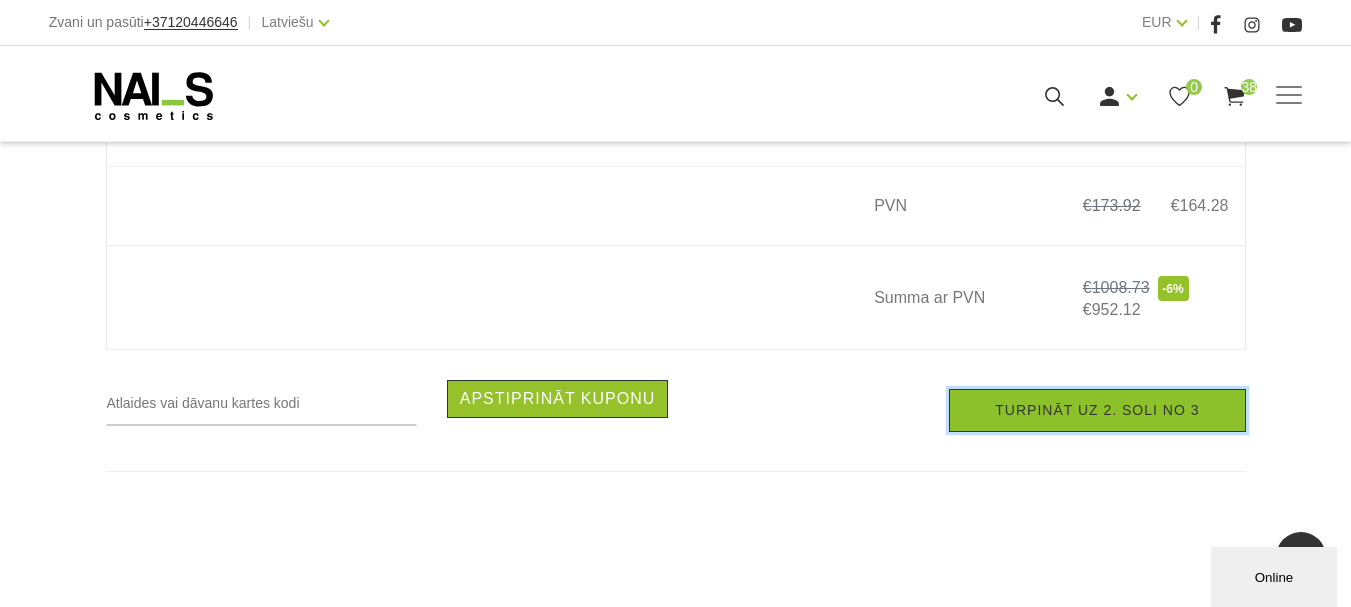 click on "Turpināt uz 2. soli no 3" at bounding box center [1097, 410] 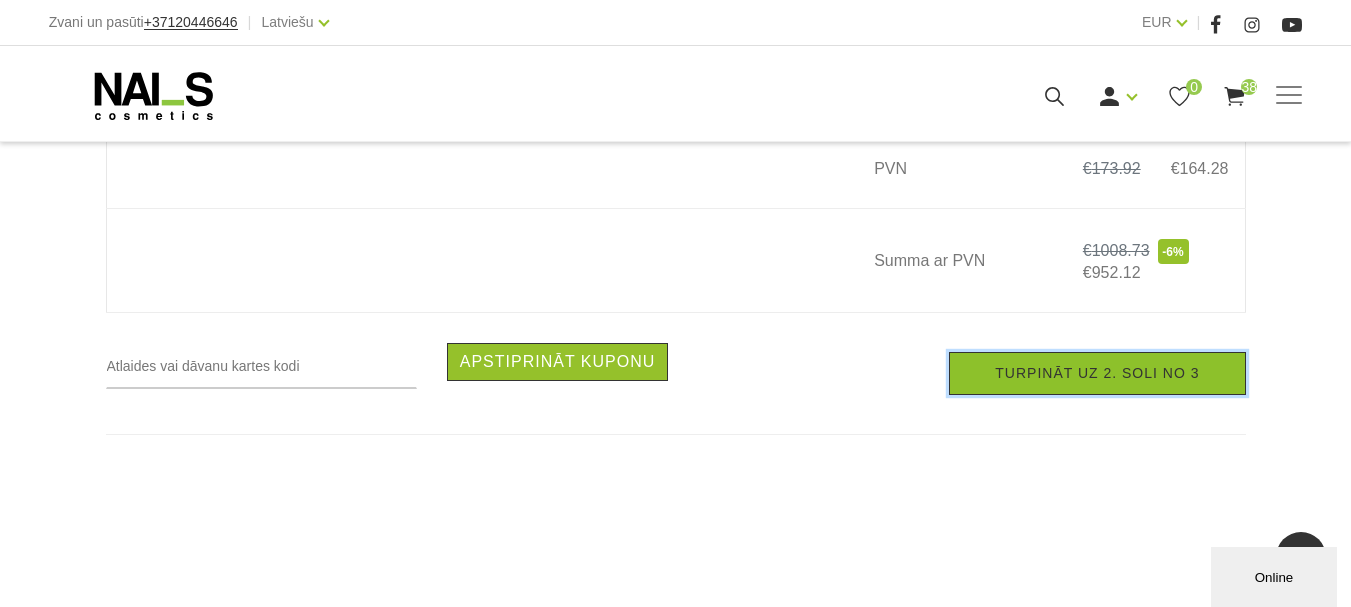 scroll, scrollTop: 9078, scrollLeft: 0, axis: vertical 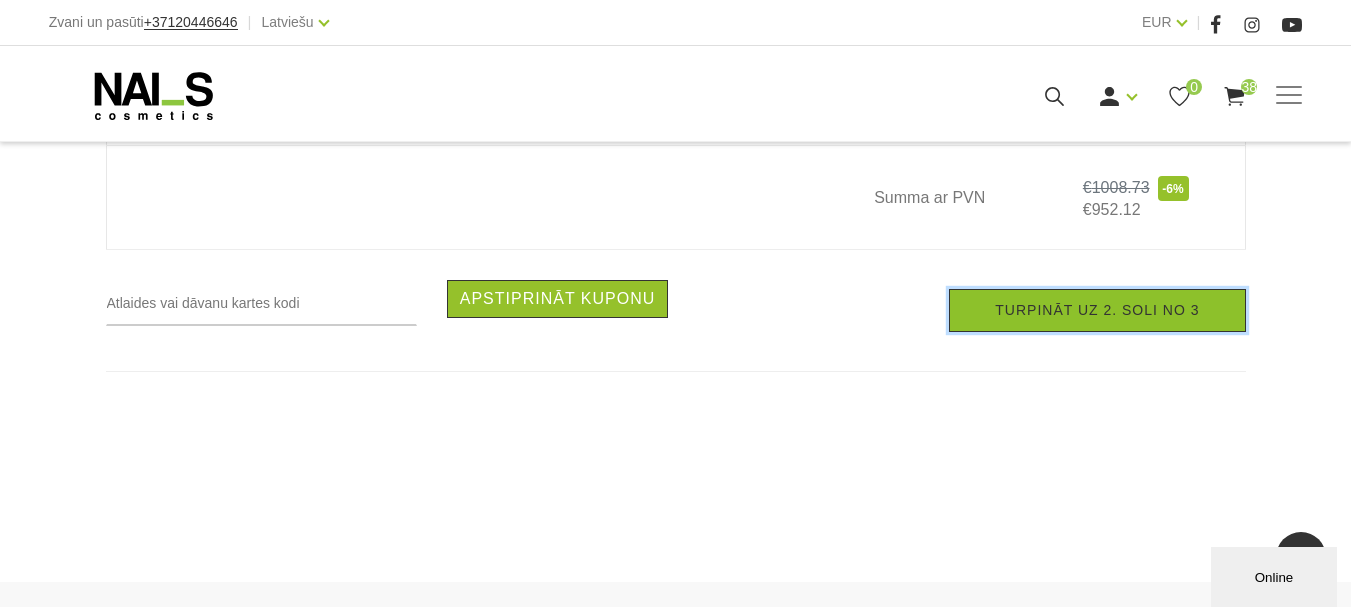 click on "Turpināt uz 2. soli no 3" at bounding box center (1097, 310) 